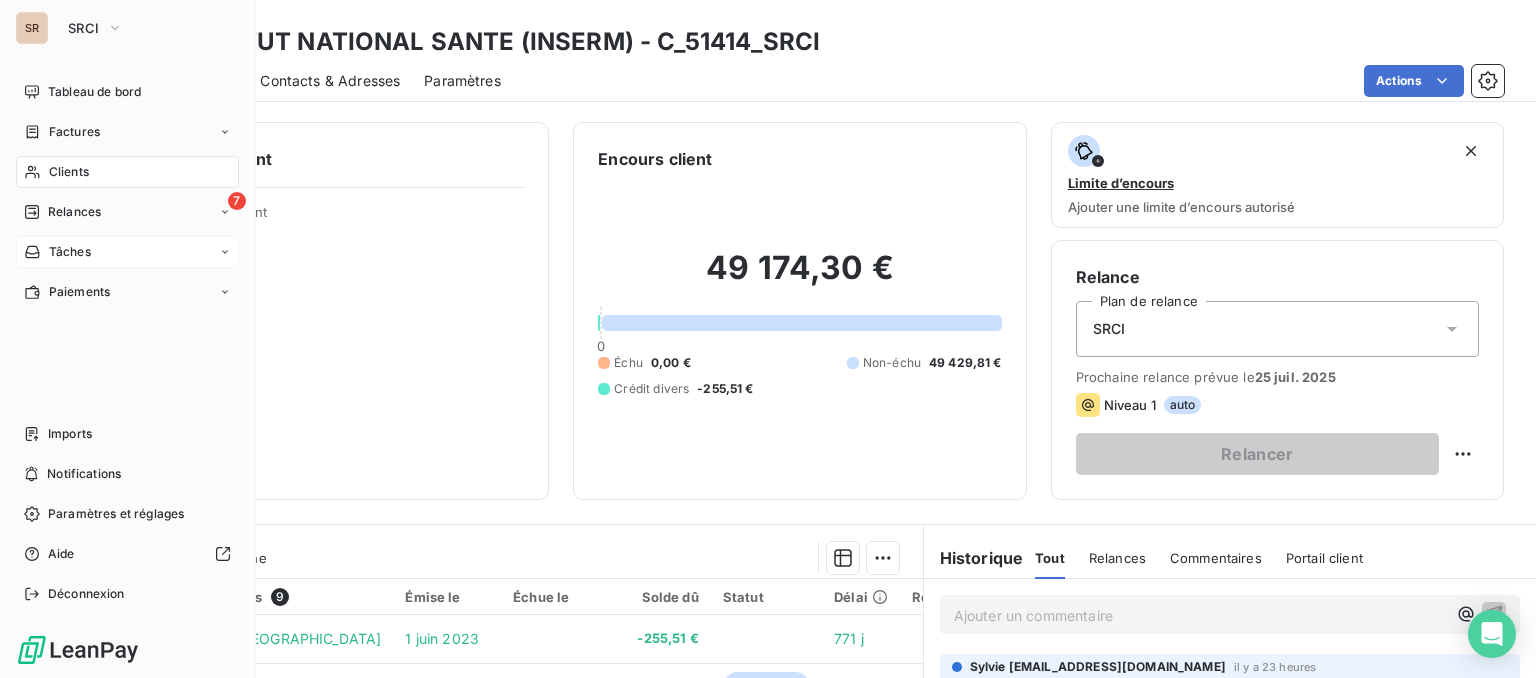 scroll, scrollTop: 0, scrollLeft: 0, axis: both 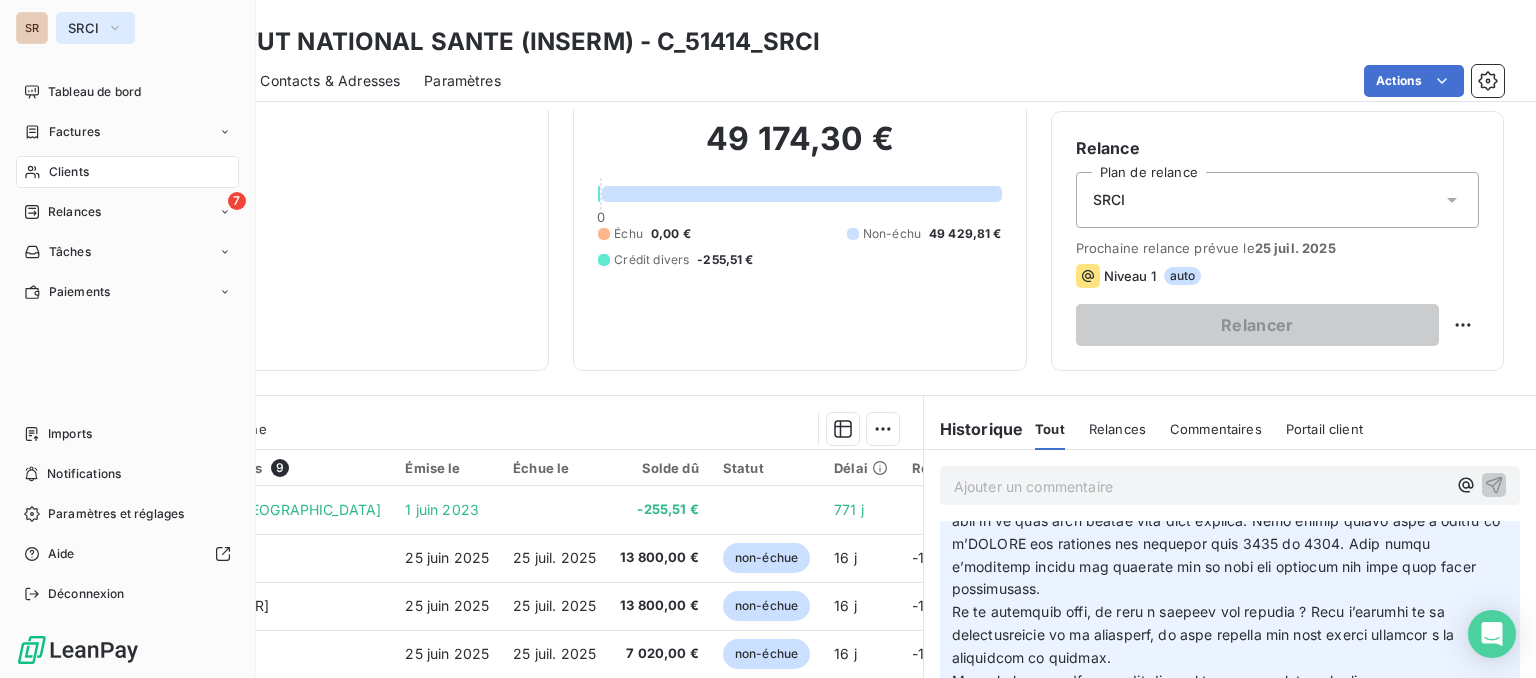 click 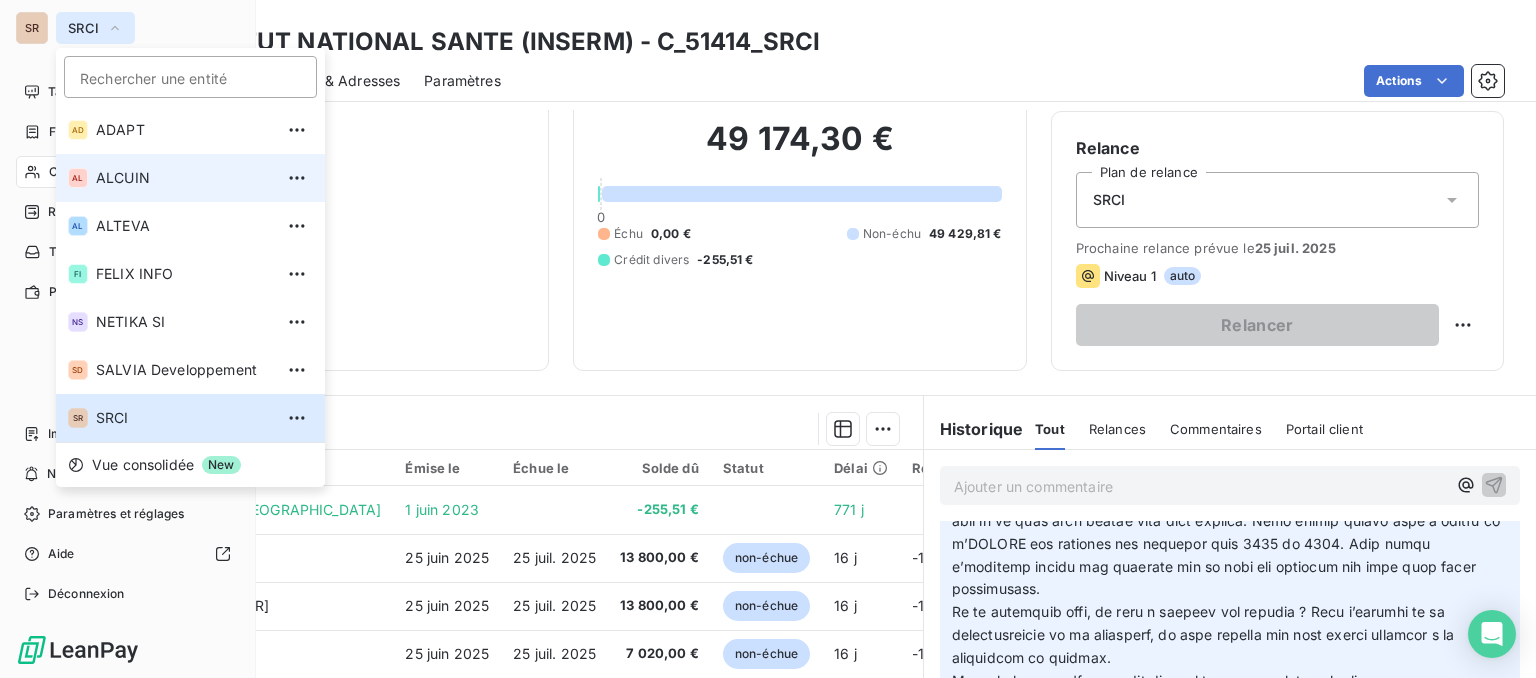 click on "ALCUIN" at bounding box center (184, 178) 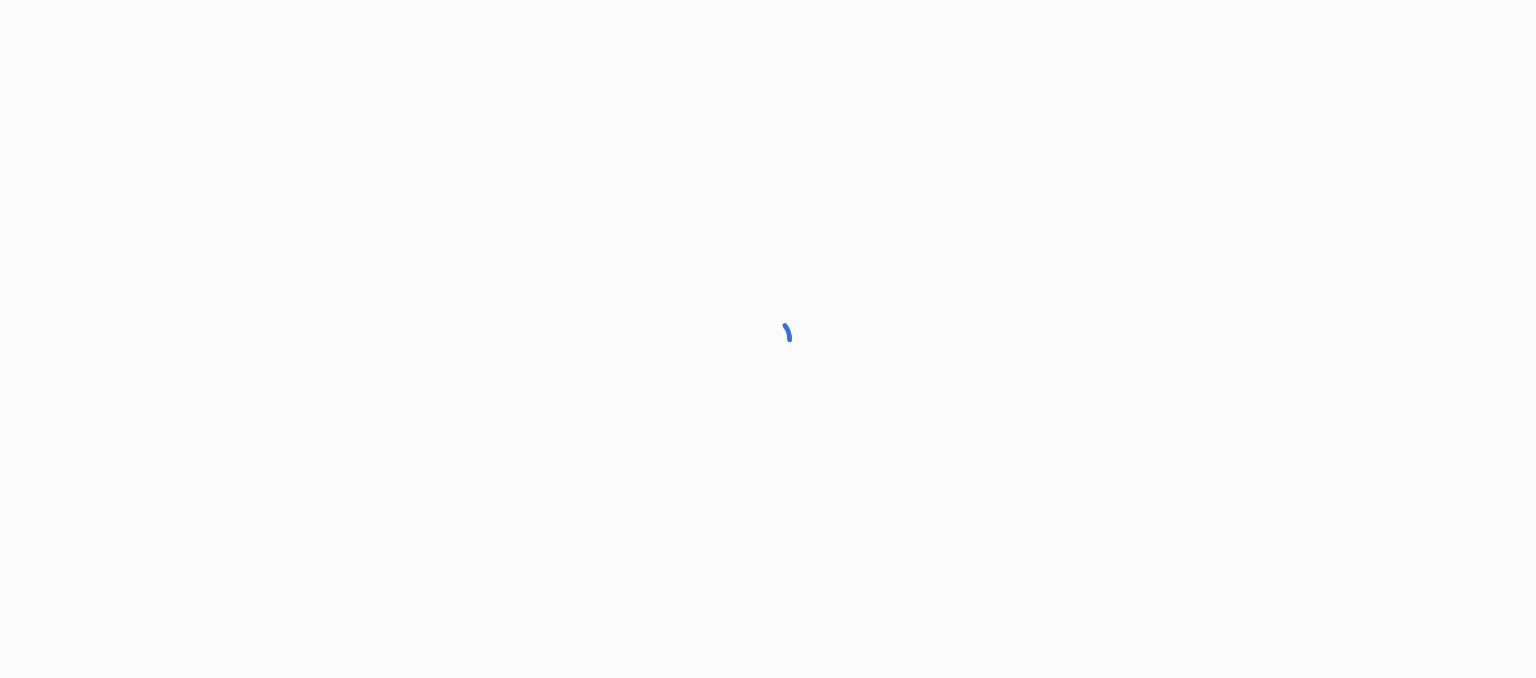 scroll, scrollTop: 0, scrollLeft: 0, axis: both 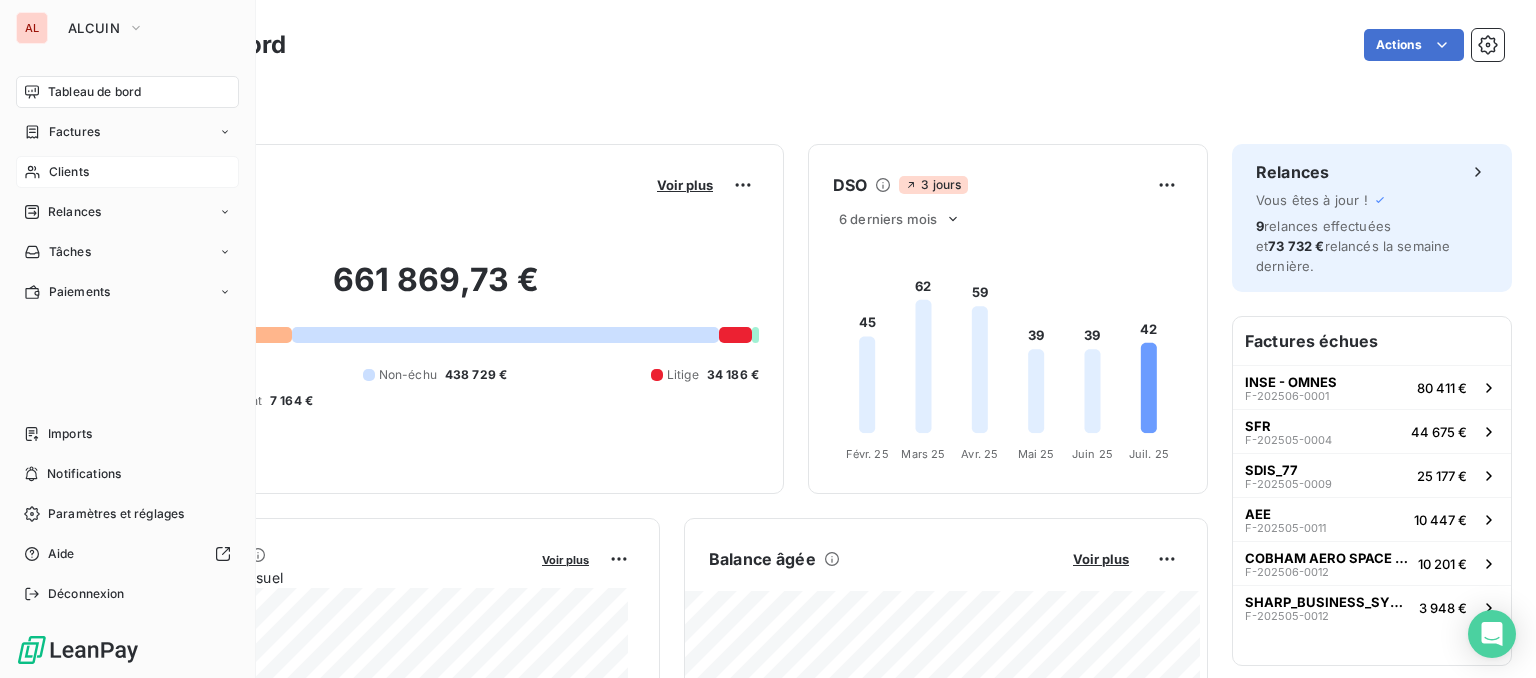click on "Clients" at bounding box center [69, 172] 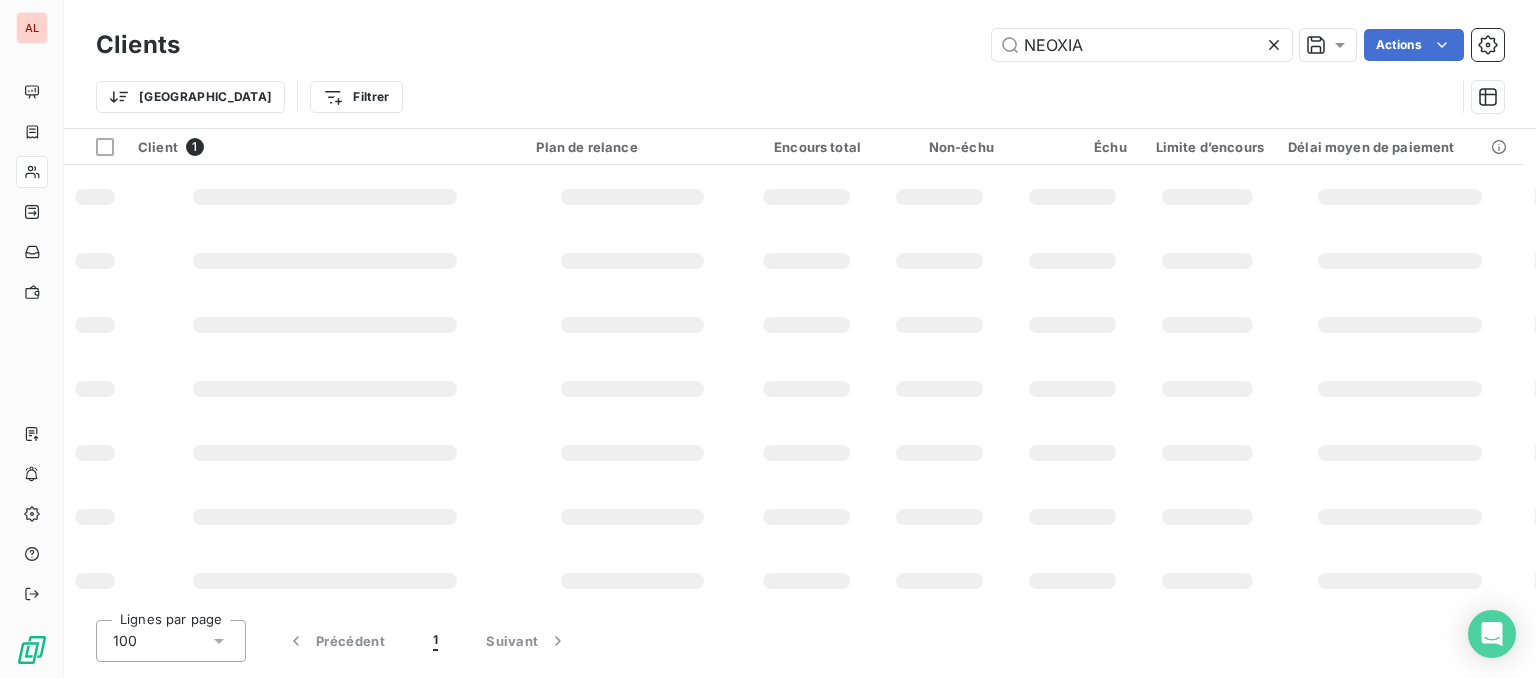 type on "NEOXIA" 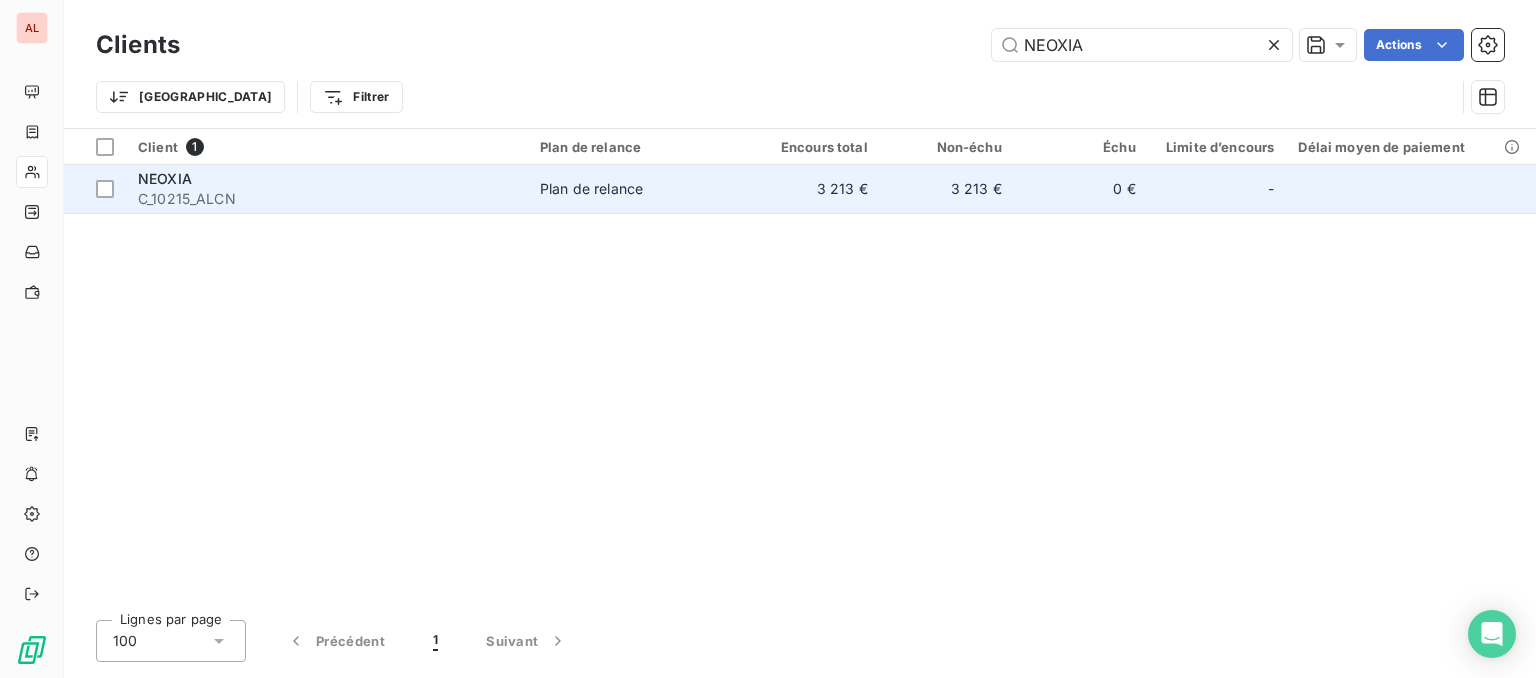 click on "C_10215_ALCN" at bounding box center [327, 199] 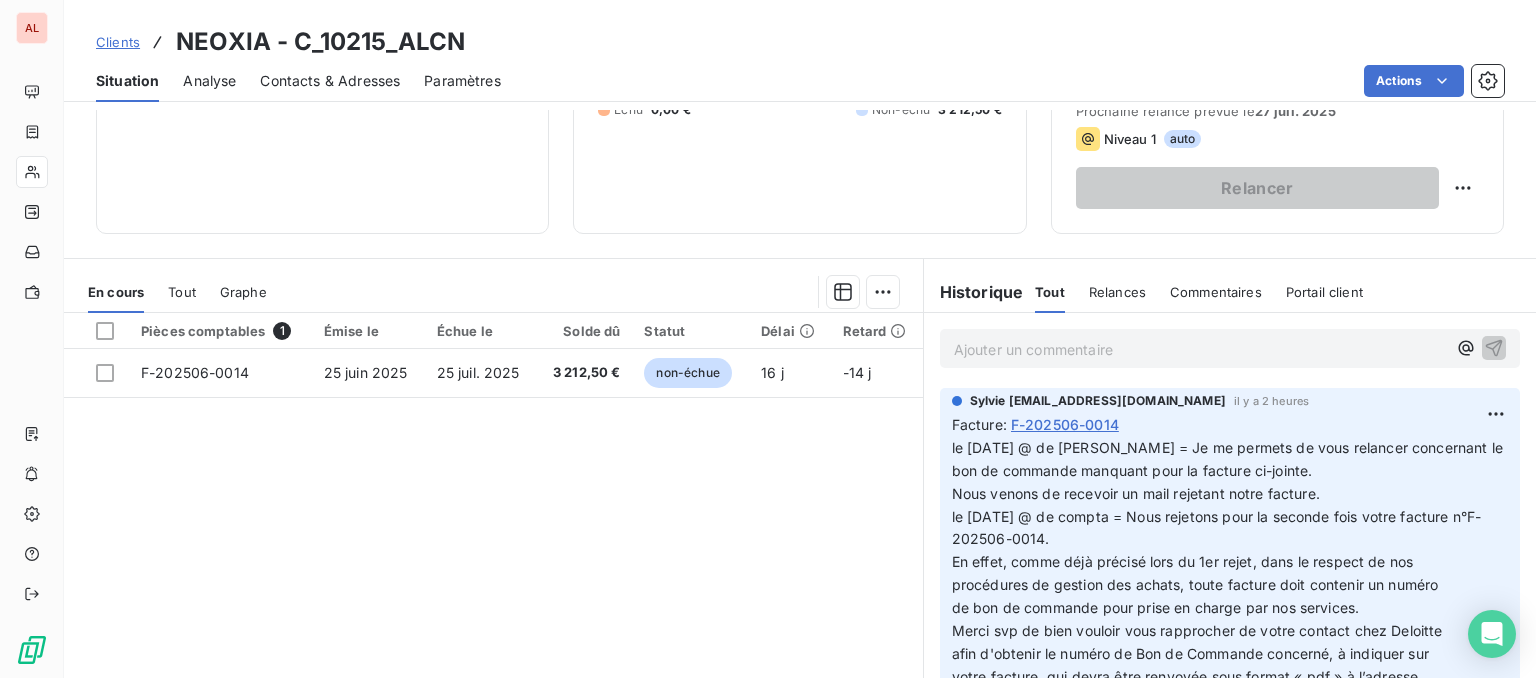 scroll, scrollTop: 300, scrollLeft: 0, axis: vertical 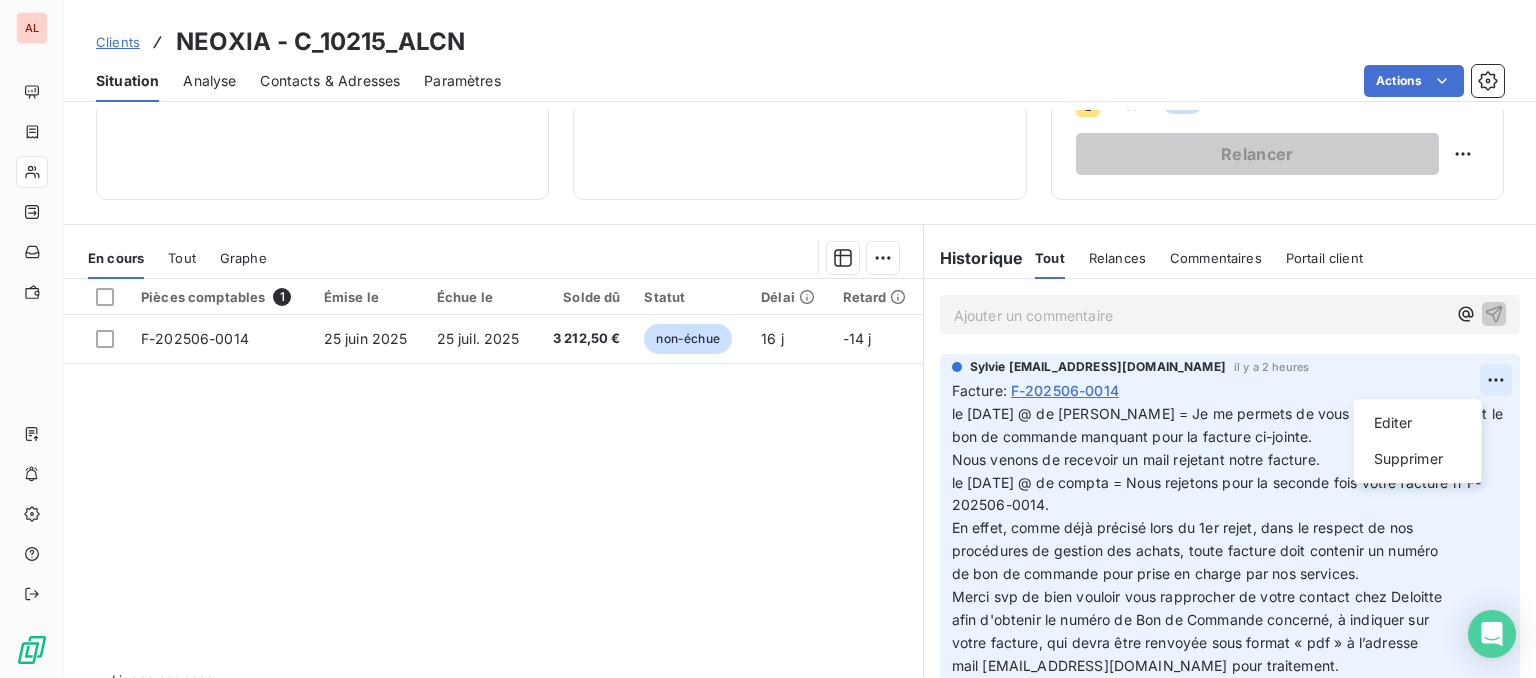 click on "AL Clients NEOXIA - C_10215_ALCN Situation Analyse Contacts & Adresses Paramètres Actions Informations client Propriétés Client Encours client   3 212,50 € 0 Échu 0,00 € Non-échu 3 212,50 €     Limite d’encours Ajouter une limite d’encours autorisé Relance Plan de relance Plan de relance Prochaine relance prévue le  27 juil. 2025 Niveau 1 auto Relancer En cours Tout Graphe Pièces comptables 1 Émise le Échue le Solde dû Statut Délai   Retard   F-202506-0014 25 juin 2025 25 juil. 2025 3 212,50 € non-échue 16 j -14 j Lignes par page 25 Précédent 1 Suivant Historique Tout Relances Commentaires Portail client Tout Relances Commentaires Portail client Ajouter un commentaire ﻿ Sylvie s.bruchard@salviadeveloppement.com il y a 2 heures Facture  : F-202506-0014 le 11/07/25 @ de johanna = Je me permets de vous relancer concernant le bon de commande manquant pour la facture ci-jointe.
Editer Supprimer Email 10 juil. 2025, 08:49 Notification 4 déc. 2024, 15:16
:" at bounding box center [768, 339] 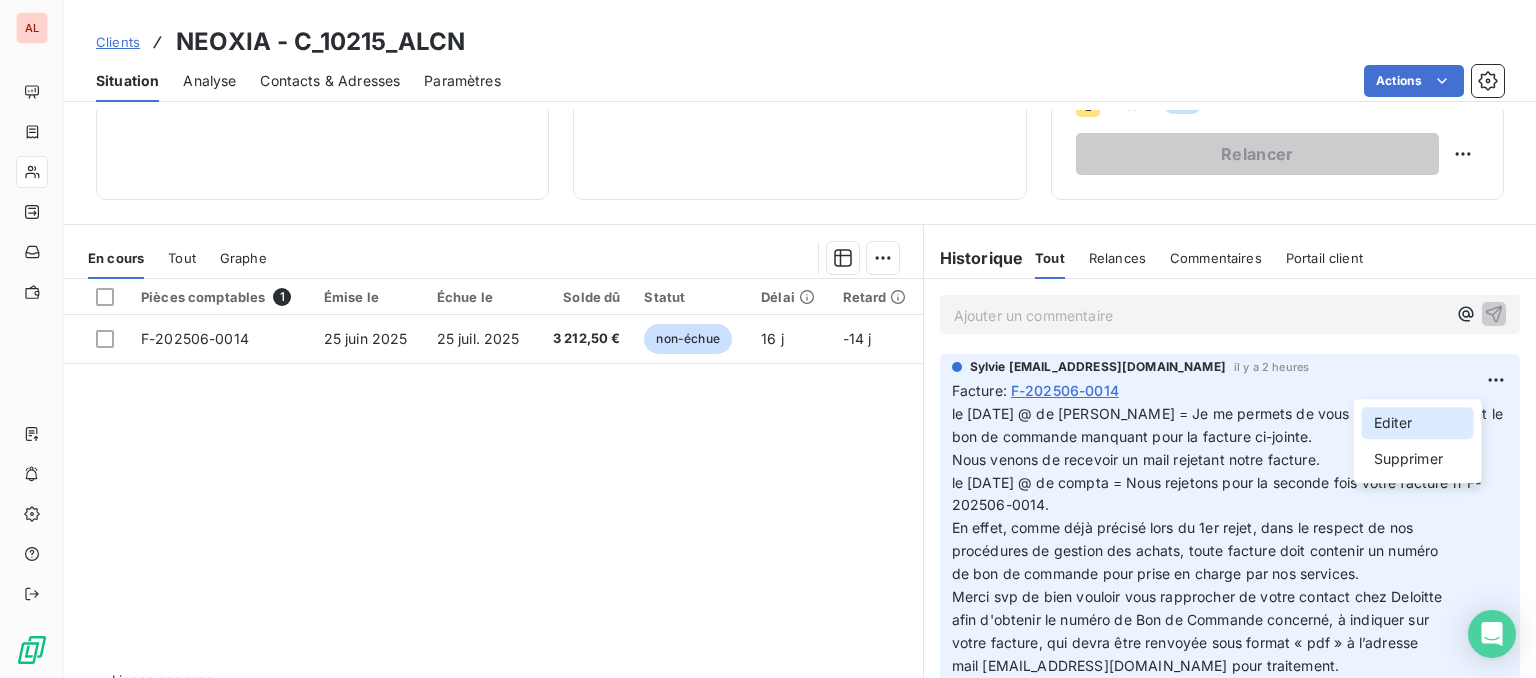 drag, startPoint x: 1406, startPoint y: 424, endPoint x: 1156, endPoint y: 416, distance: 250.12796 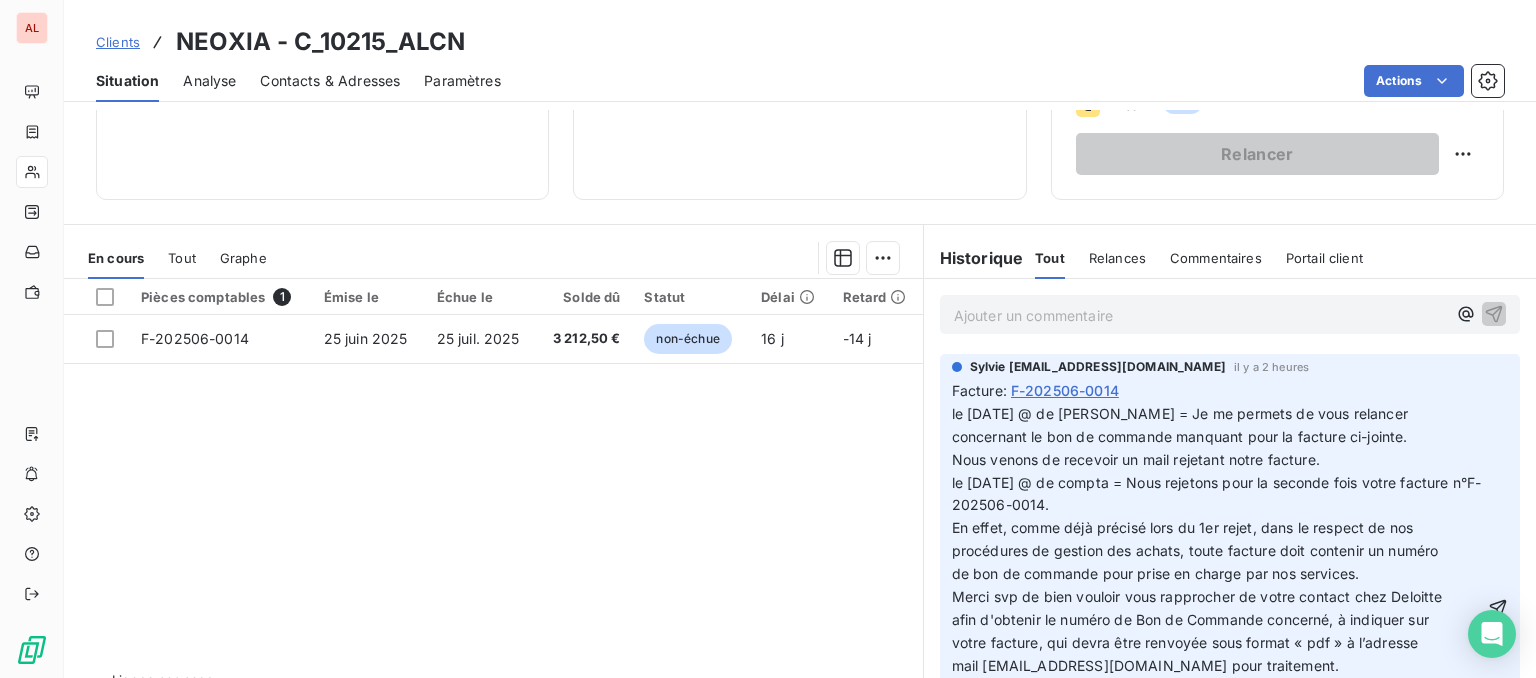 click on "Sylvie s.bruchard@salviadeveloppement.com il y a 2 heures Facture  : F-202506-0014 le 11/07/25 @ de johanna = Je me permets de vous relancer concernant le bon de commande manquant pour la facture ci-jointe." at bounding box center [1230, 590] 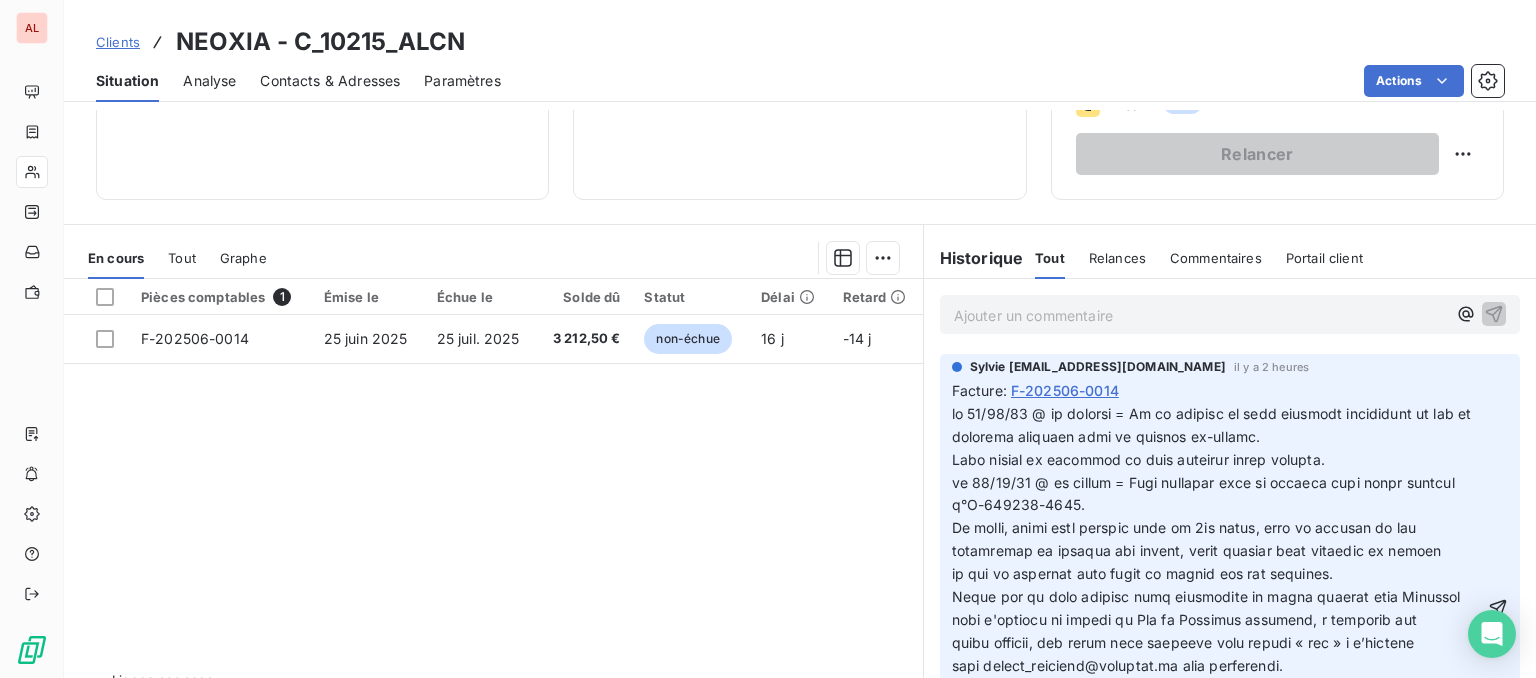 click at bounding box center (1218, 609) 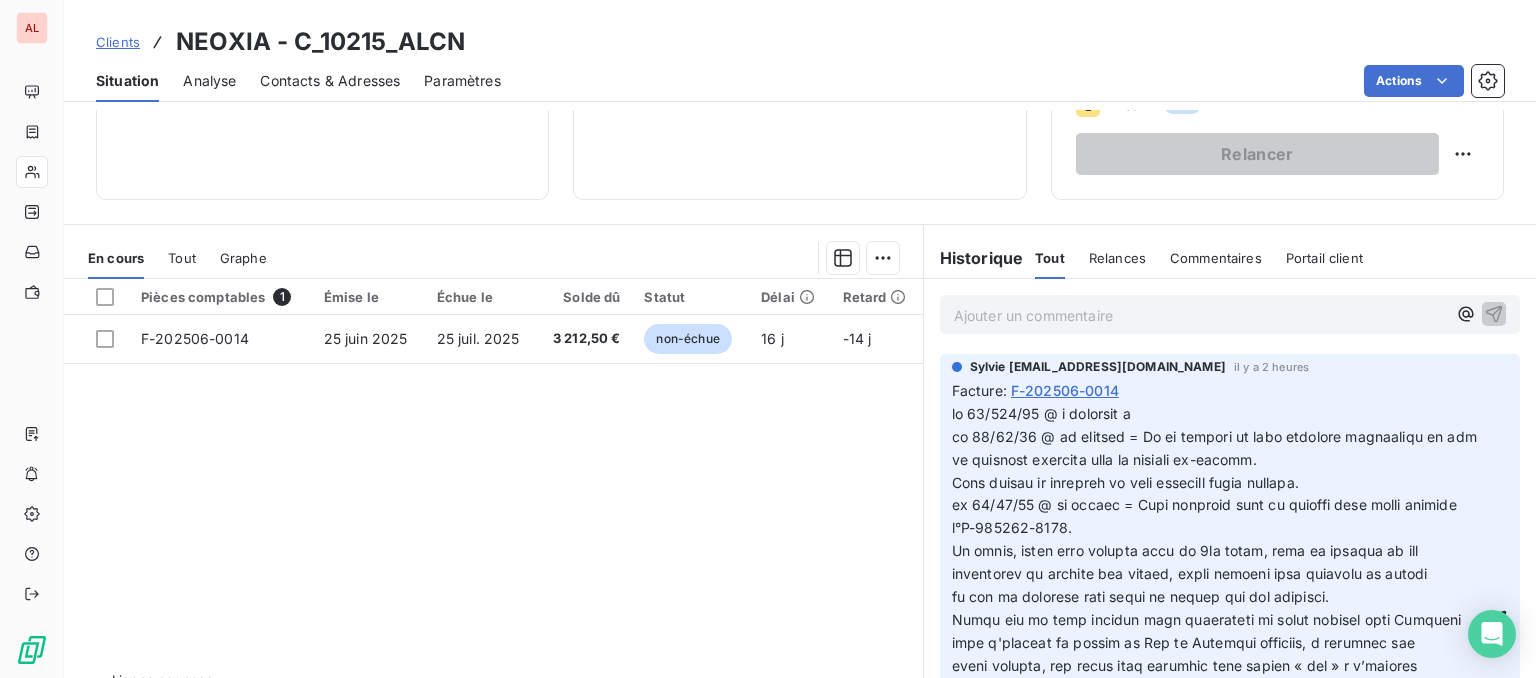 click at bounding box center (1216, 619) 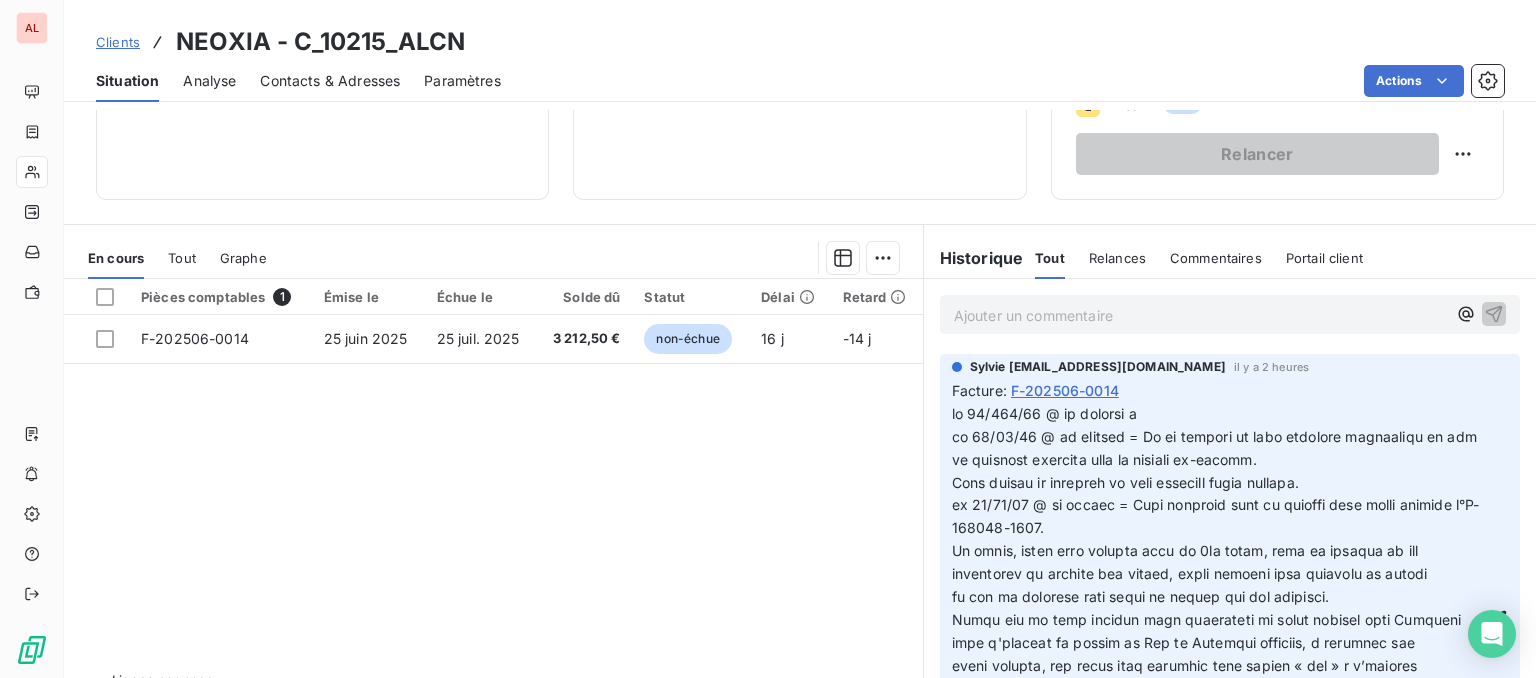 click at bounding box center (1218, 620) 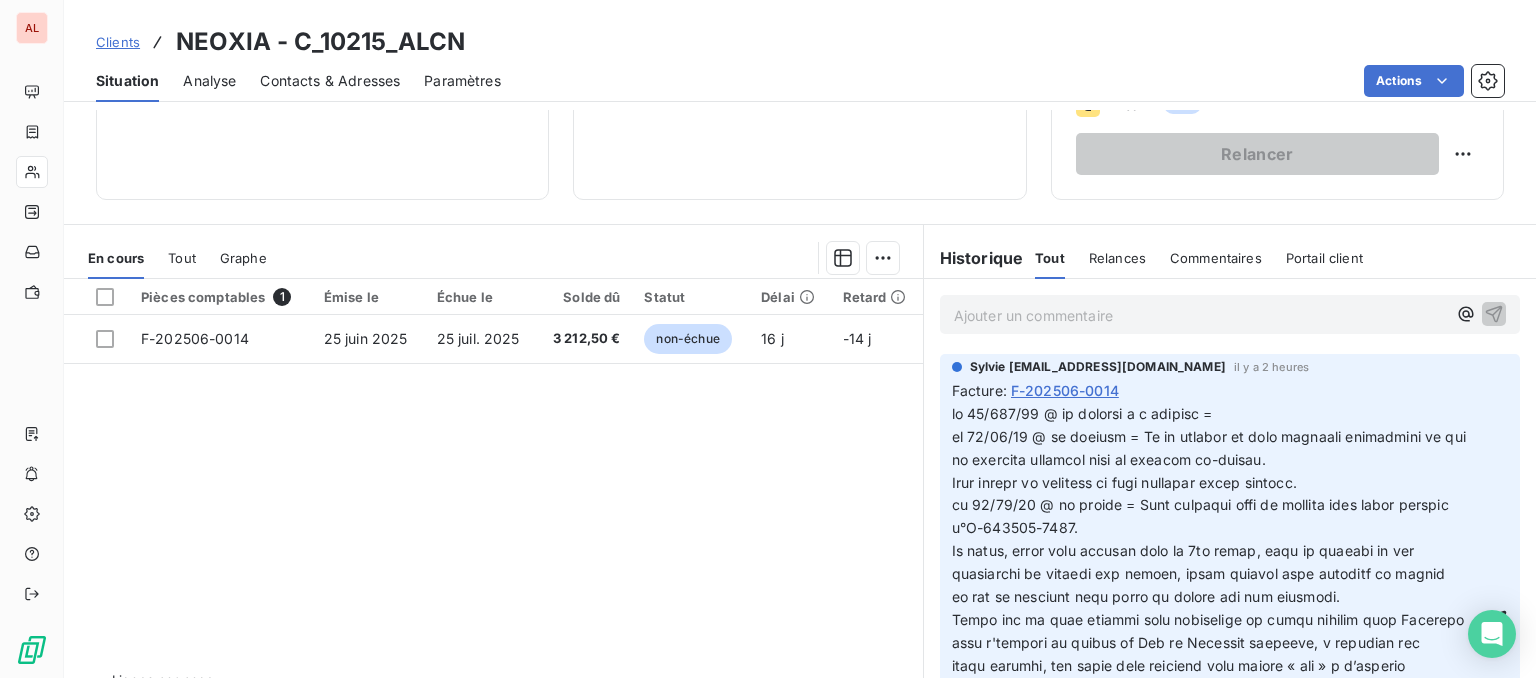 click at bounding box center (1218, 620) 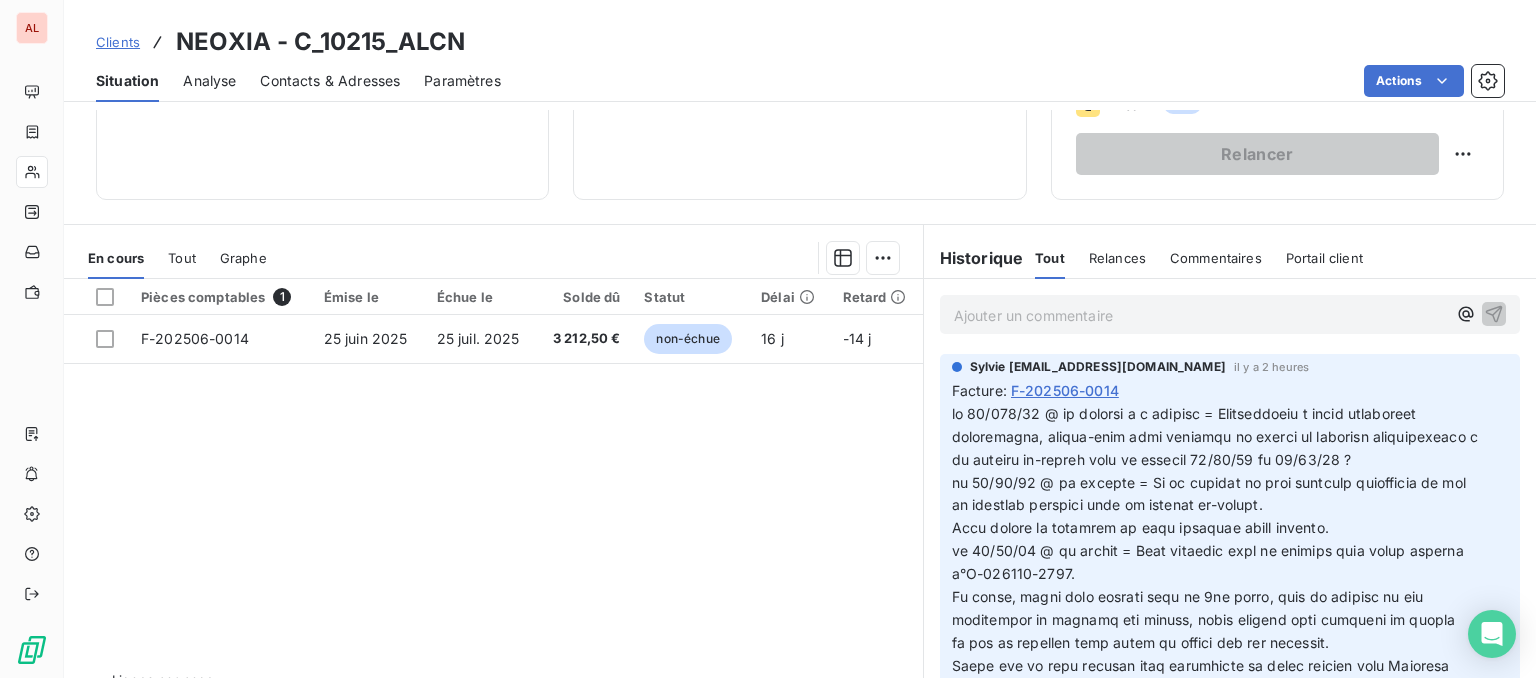 click on "AL Clients NEOXIA - C_10215_ALCN Situation Analyse Contacts & Adresses Paramètres Actions Informations client Propriétés Client Encours client   3 212,50 € 0 Échu 0,00 € Non-échu 3 212,50 €     Limite d’encours Ajouter une limite d’encours autorisé Relance Plan de relance Plan de relance Prochaine relance prévue le  27 juil. 2025 Niveau 1 auto Relancer En cours Tout Graphe Pièces comptables 1 Émise le Échue le Solde dû Statut Délai   Retard   F-202506-0014 25 juin 2025 25 juil. 2025 3 212,50 € non-échue 16 j -14 j Lignes par page 25 Précédent 1 Suivant Historique Tout Relances Commentaires Portail client Tout Relances Commentaires Portail client Ajouter un commentaire ﻿ Sylvie s.bruchard@salviadeveloppement.com il y a 2 heures Facture  : F-202506-0014 Email 10 juil. 2025, 08:49 Notification Sylvie s.bruchard@salviadeveloppement.com 4 déc. 2024, 15:16
NB: ce courriel vous a été adressé par courrier recommandé en parallèle. 18 oct. 2024 Facture  : Facture" at bounding box center (768, 339) 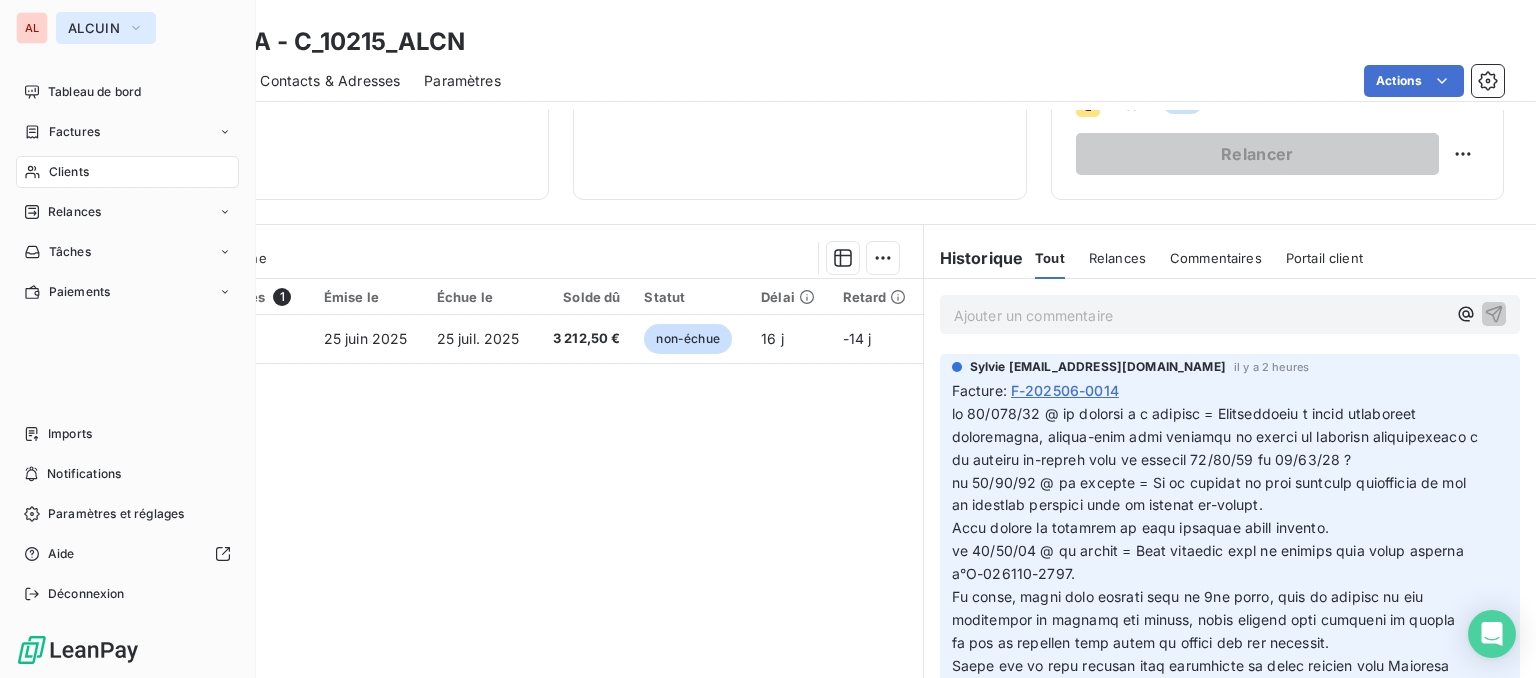 click 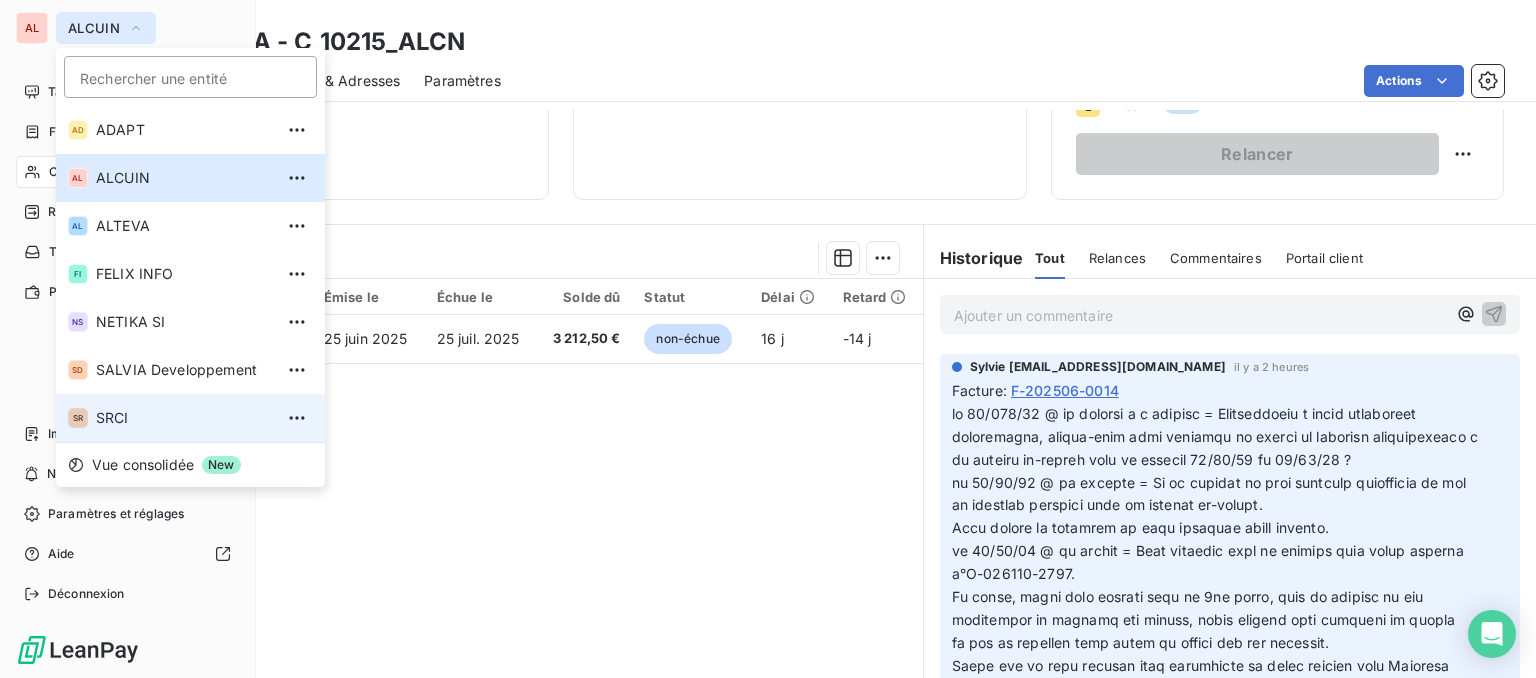 click on "SRCI" at bounding box center (184, 418) 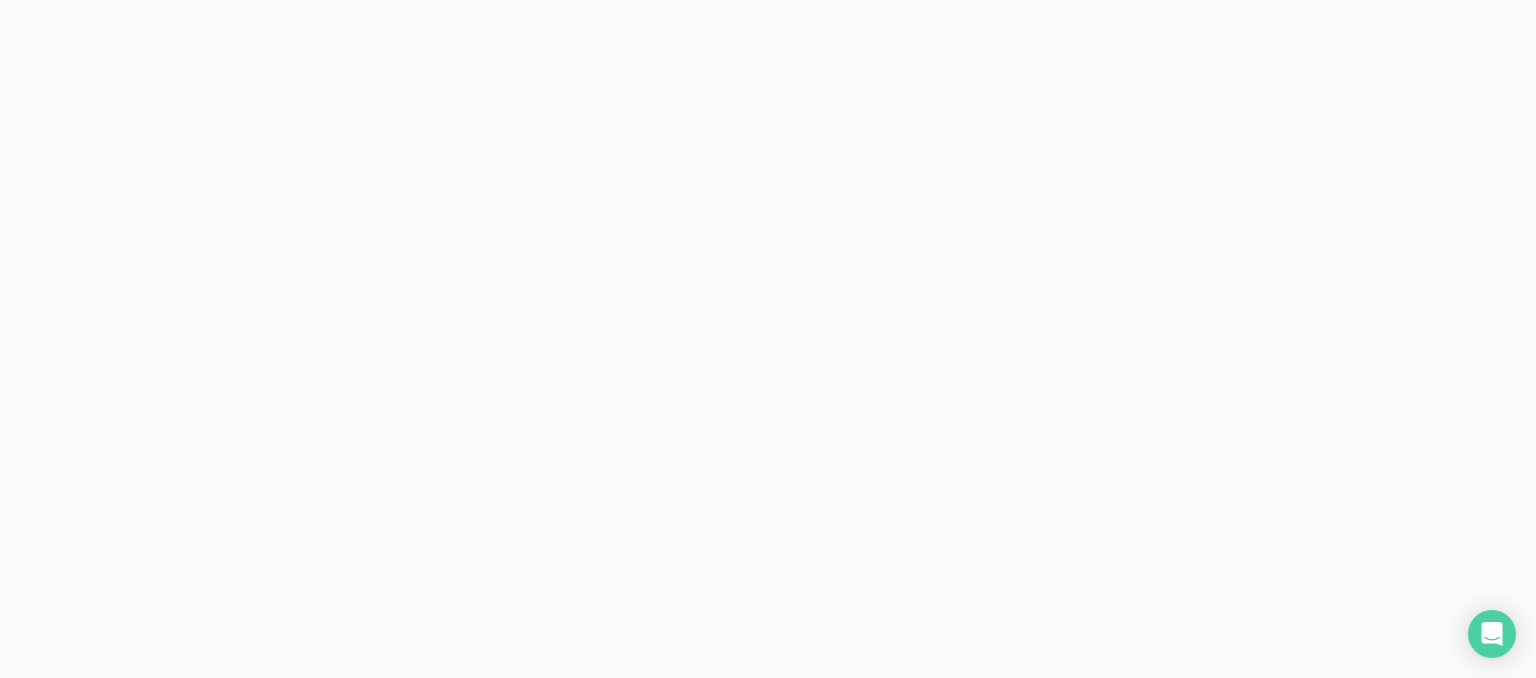 scroll, scrollTop: 0, scrollLeft: 0, axis: both 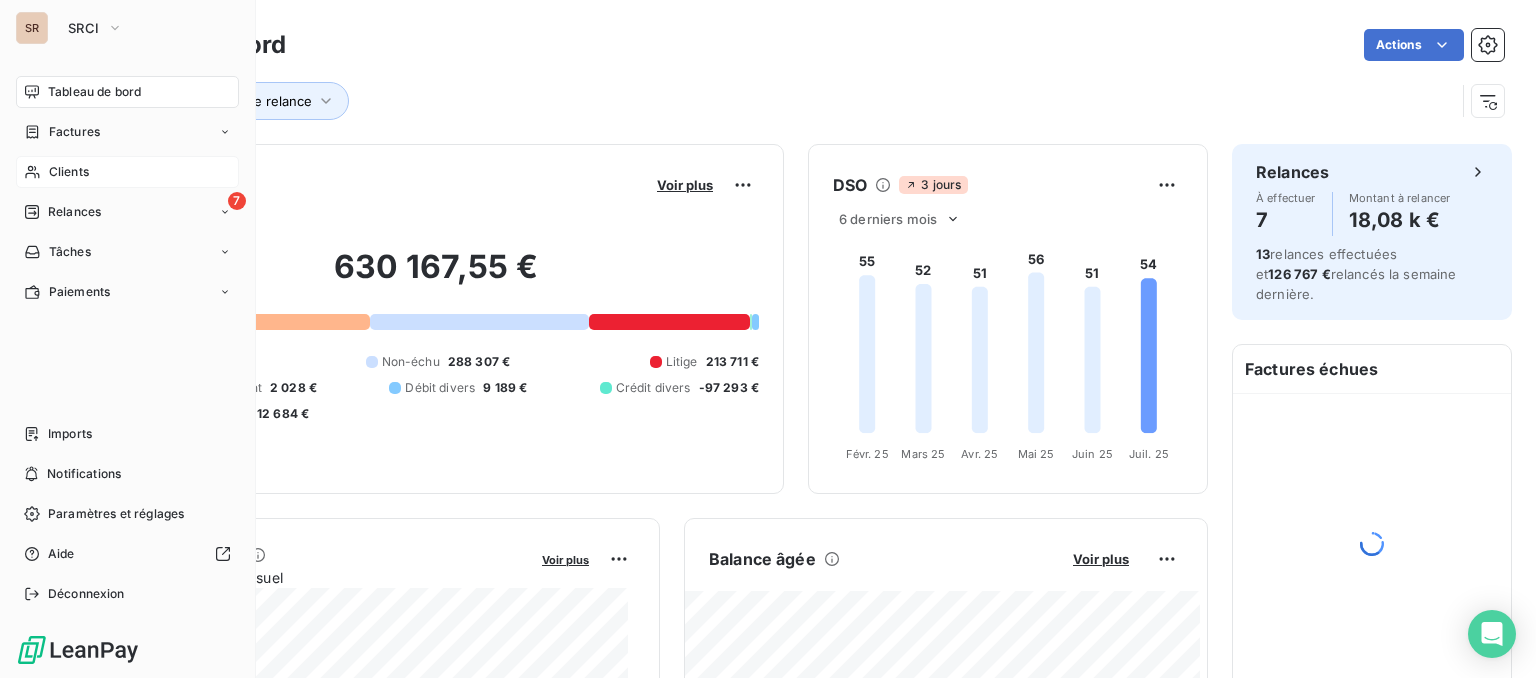 click on "Clients" at bounding box center (127, 172) 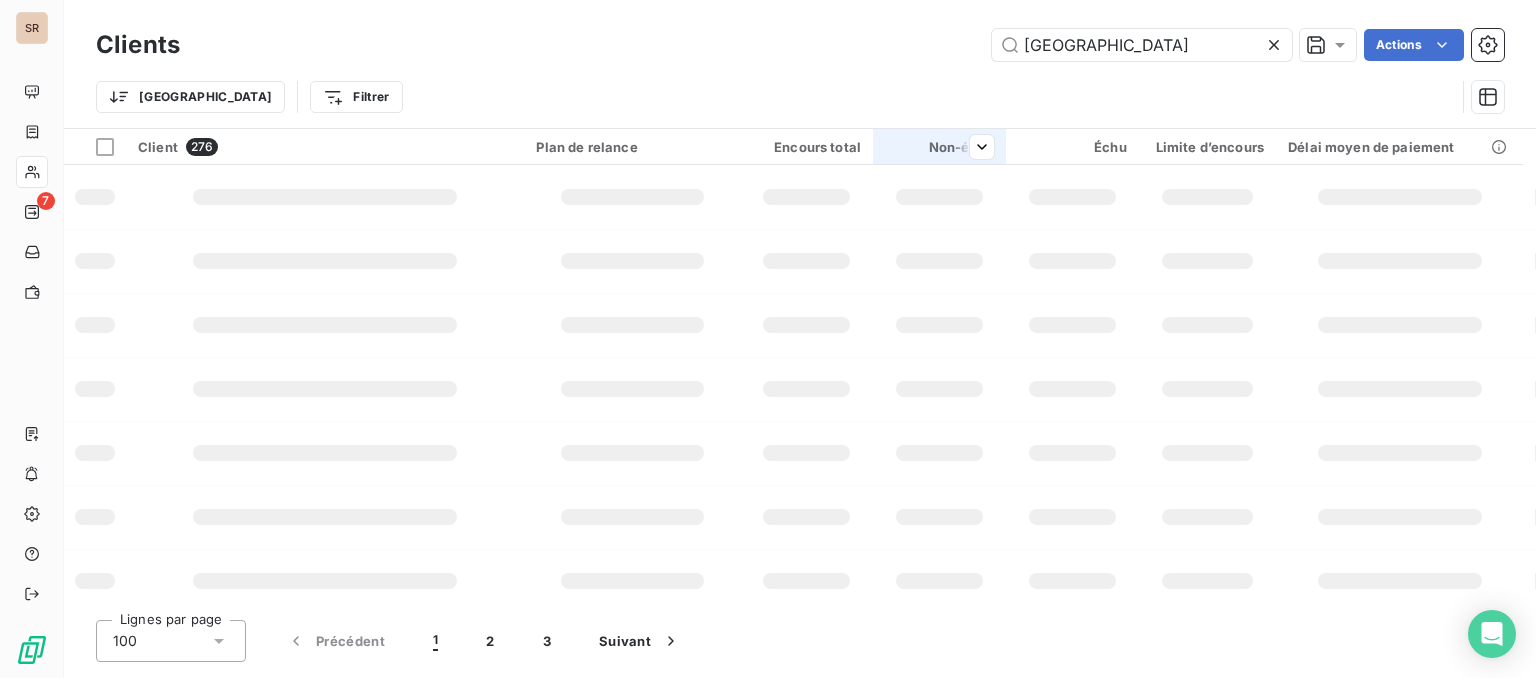 type on "caen" 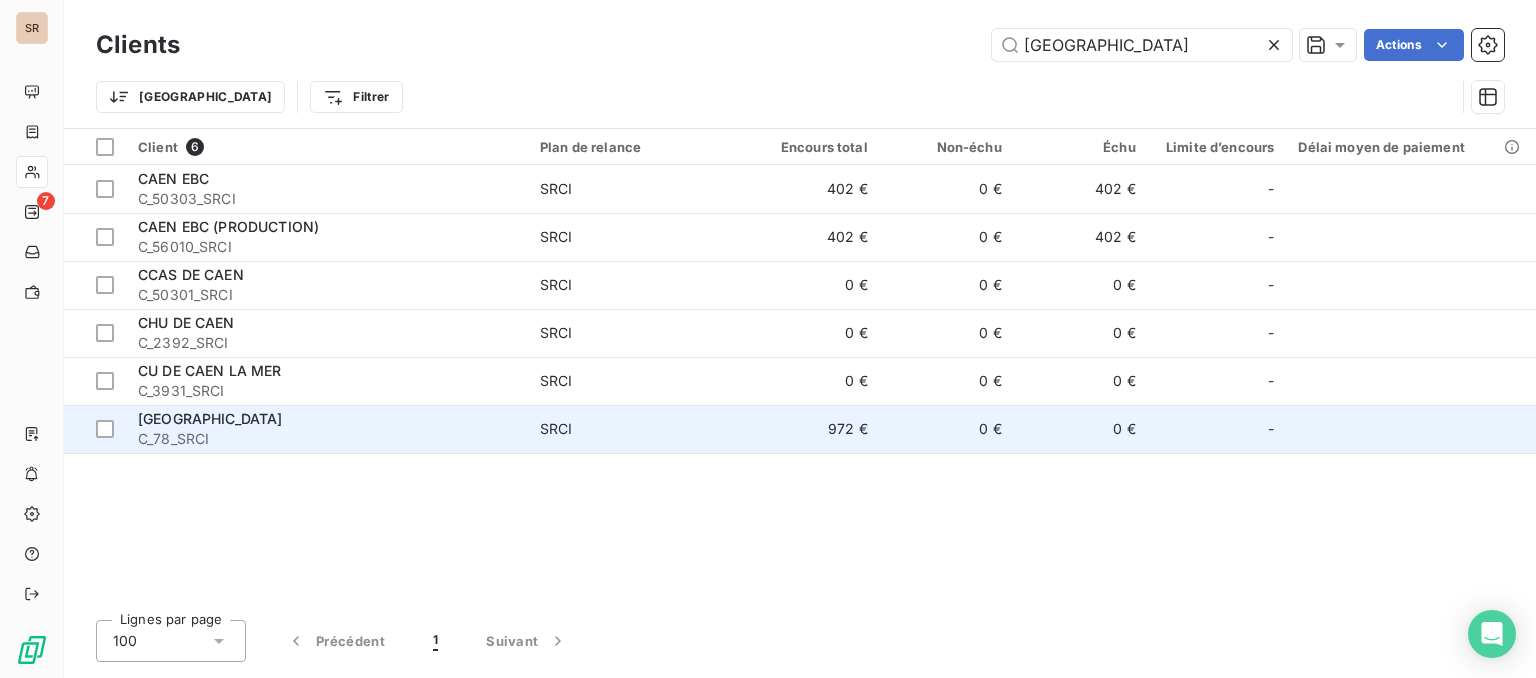 click on "MAIRIE DE CAEN" at bounding box center [210, 418] 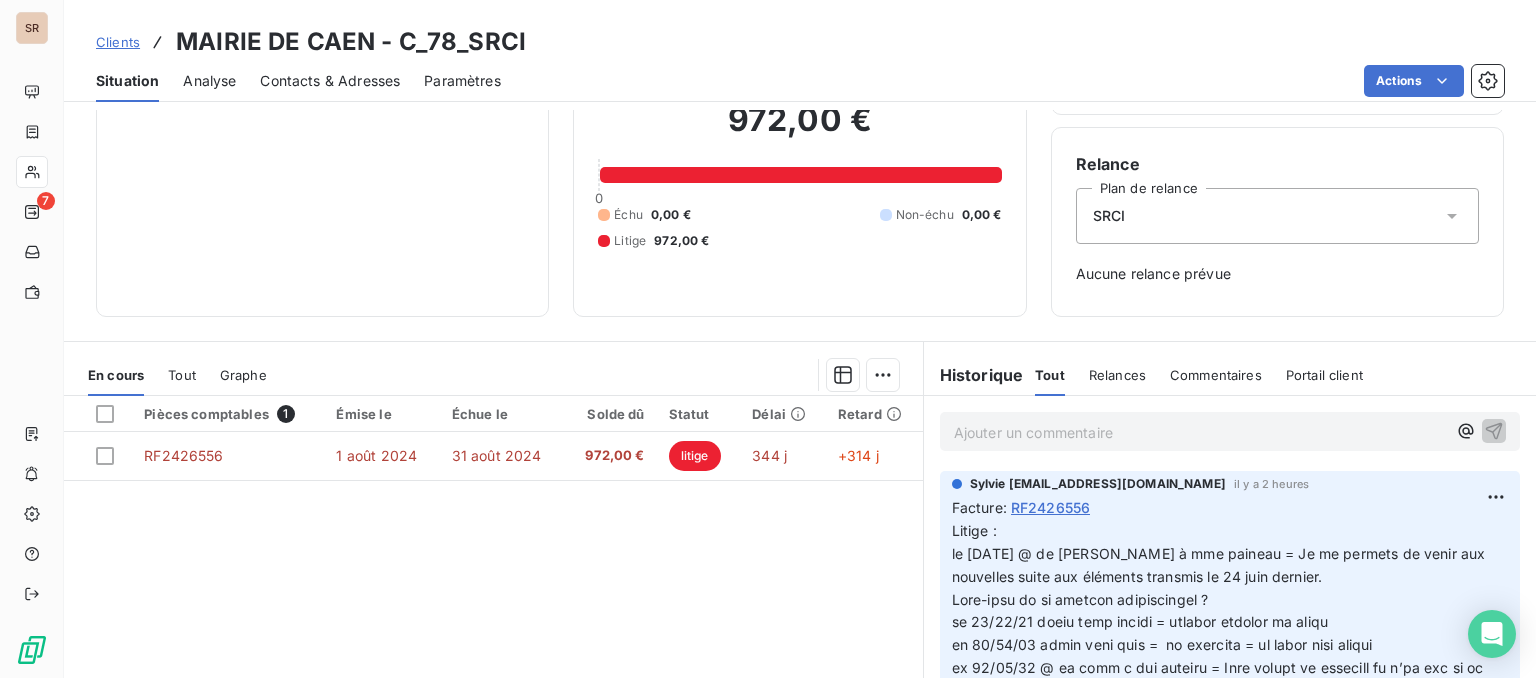 scroll, scrollTop: 200, scrollLeft: 0, axis: vertical 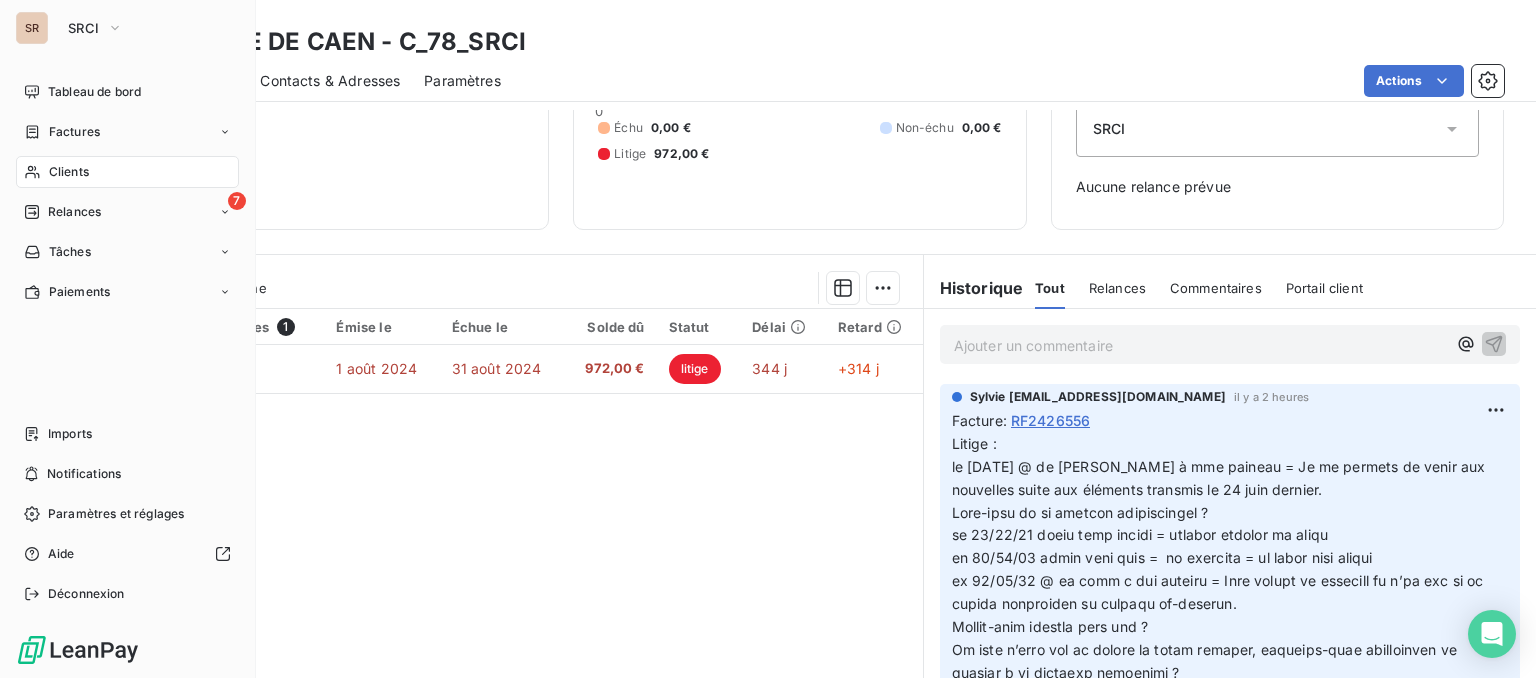 click on "Clients" at bounding box center (69, 172) 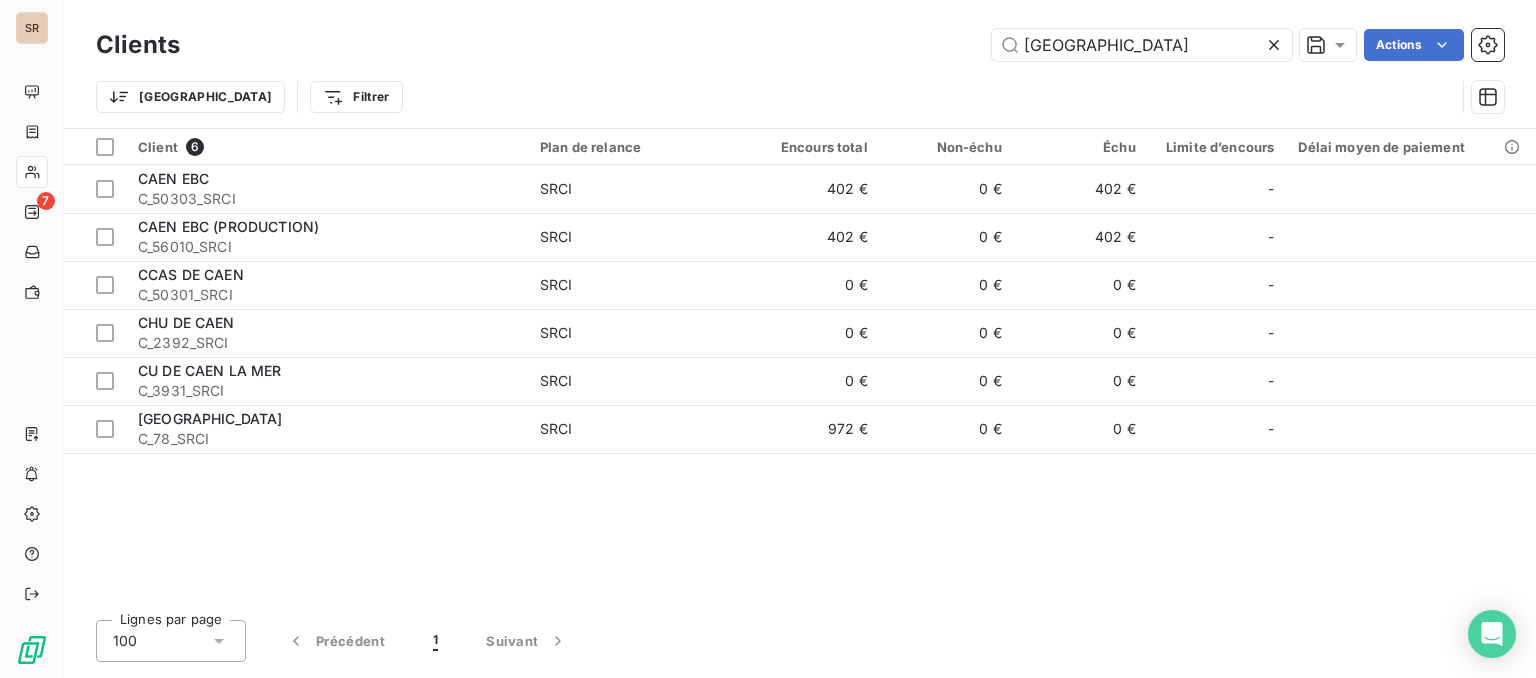 drag, startPoint x: 1067, startPoint y: 53, endPoint x: 972, endPoint y: 50, distance: 95.047356 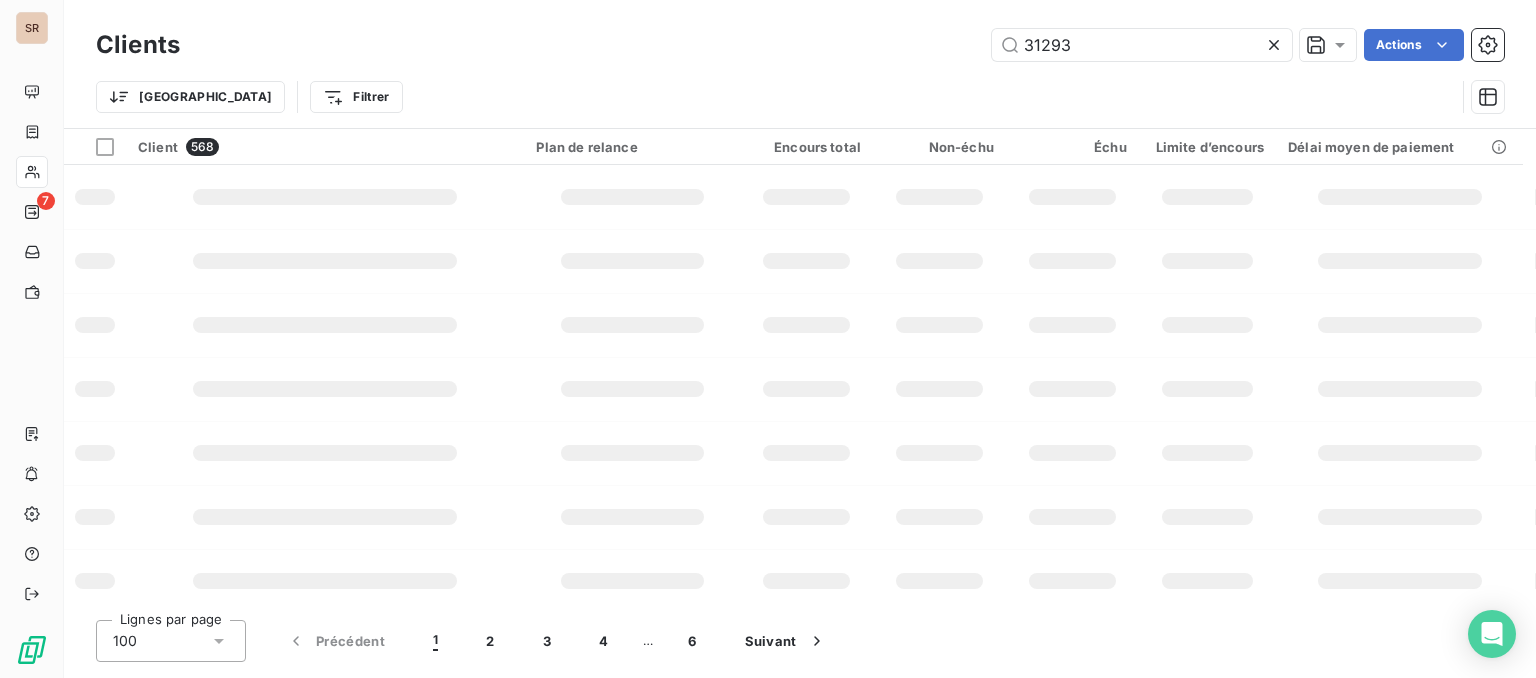 type on "31293" 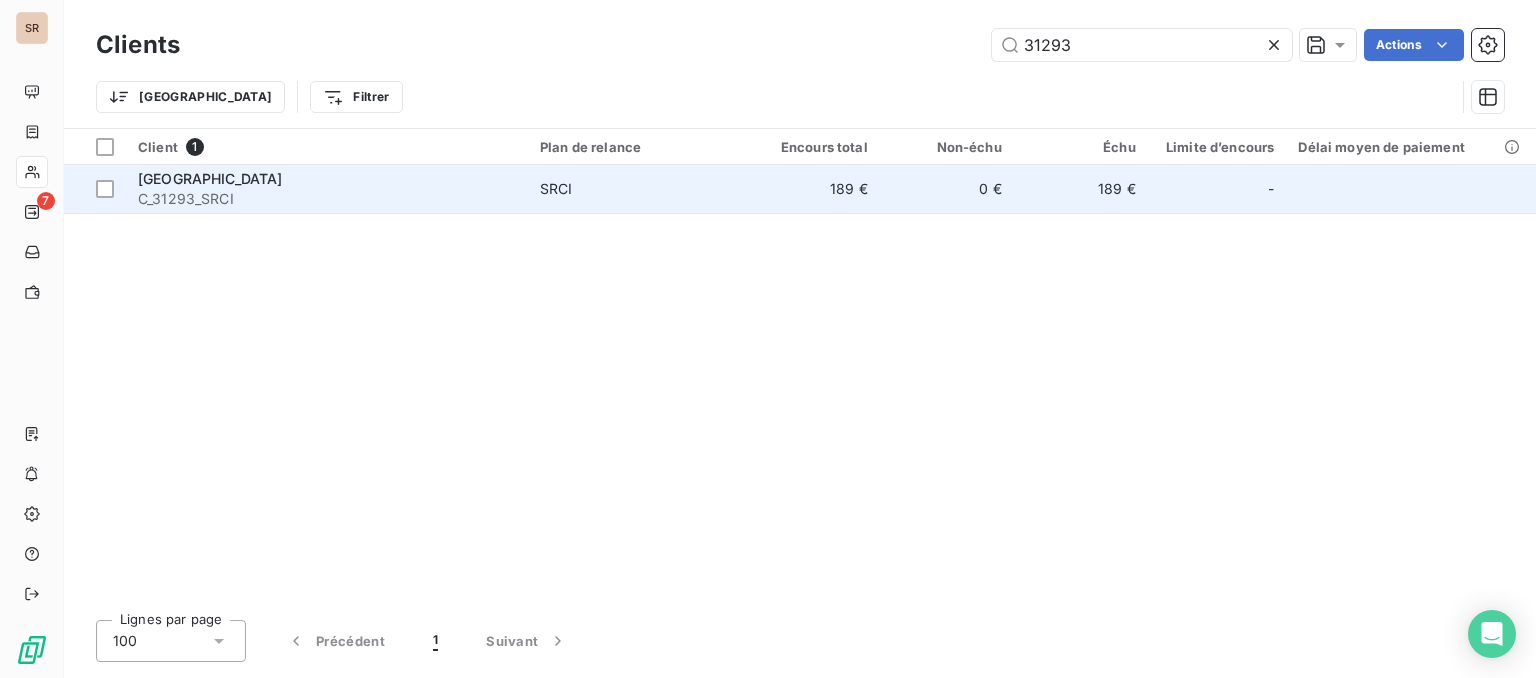 click on "MAIRIE DE SORNAY" at bounding box center (327, 179) 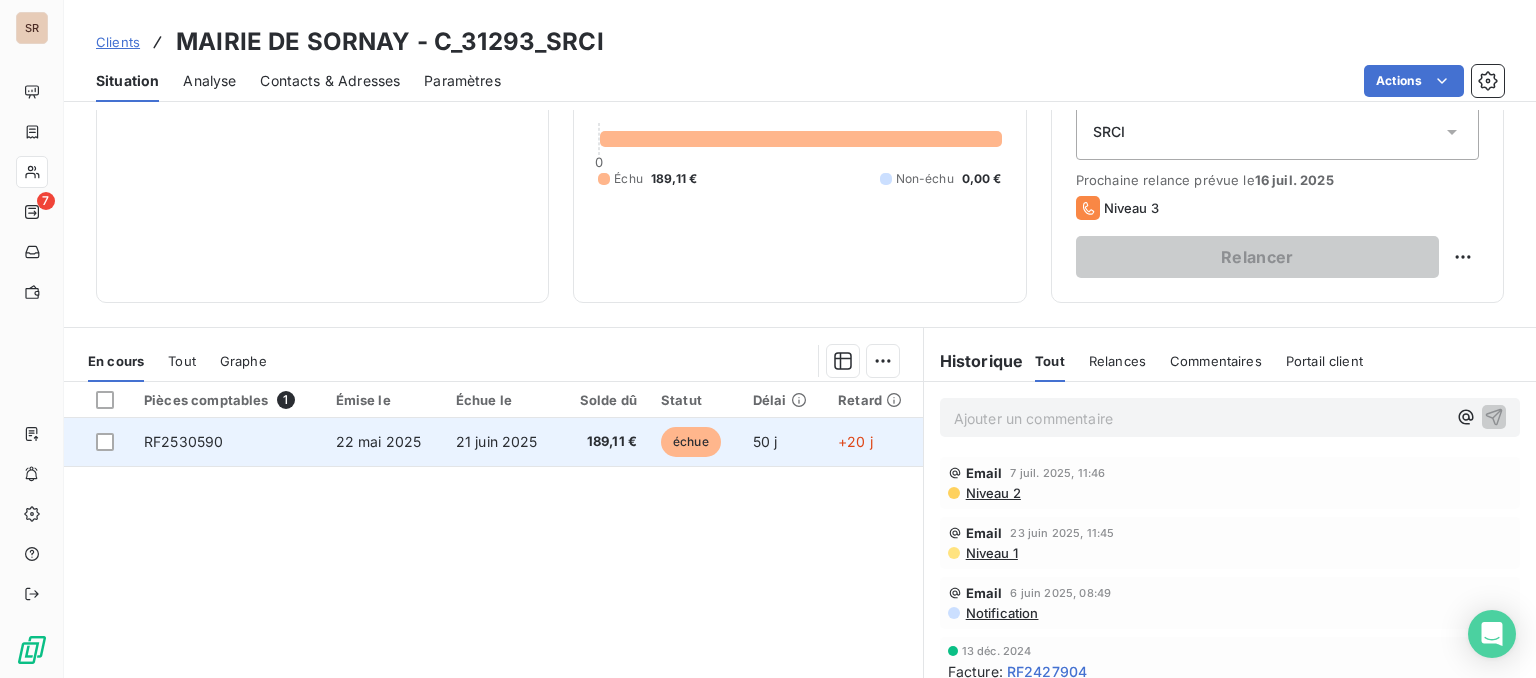 scroll, scrollTop: 200, scrollLeft: 0, axis: vertical 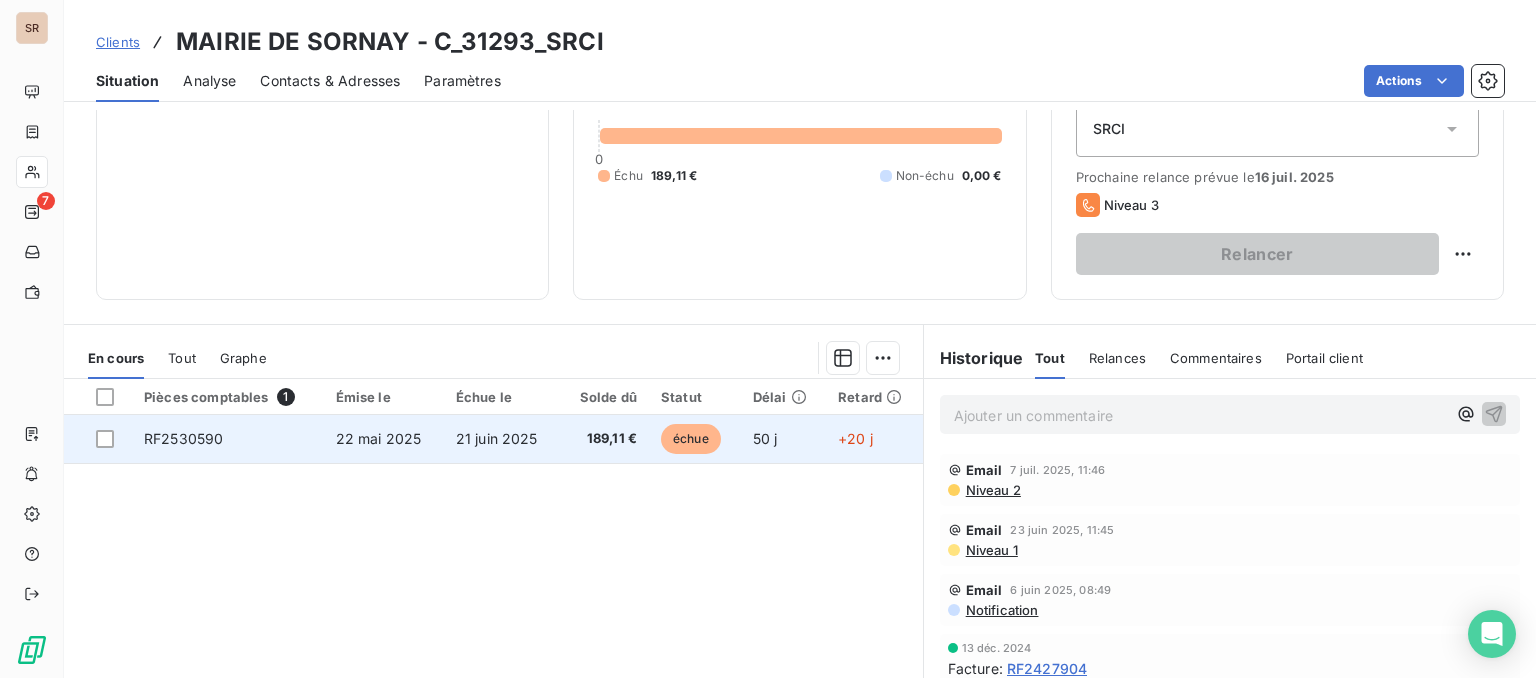 click on "RF2530590" at bounding box center [183, 438] 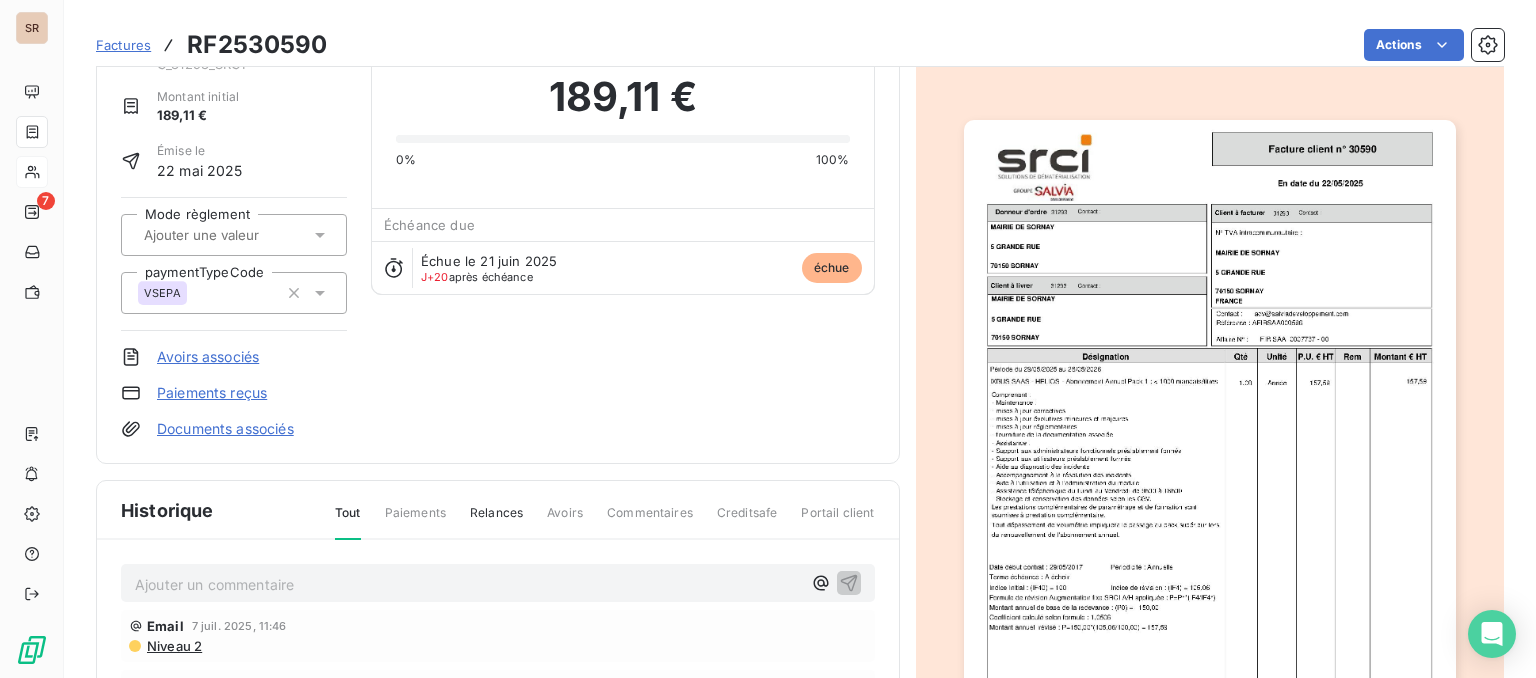 scroll, scrollTop: 202, scrollLeft: 0, axis: vertical 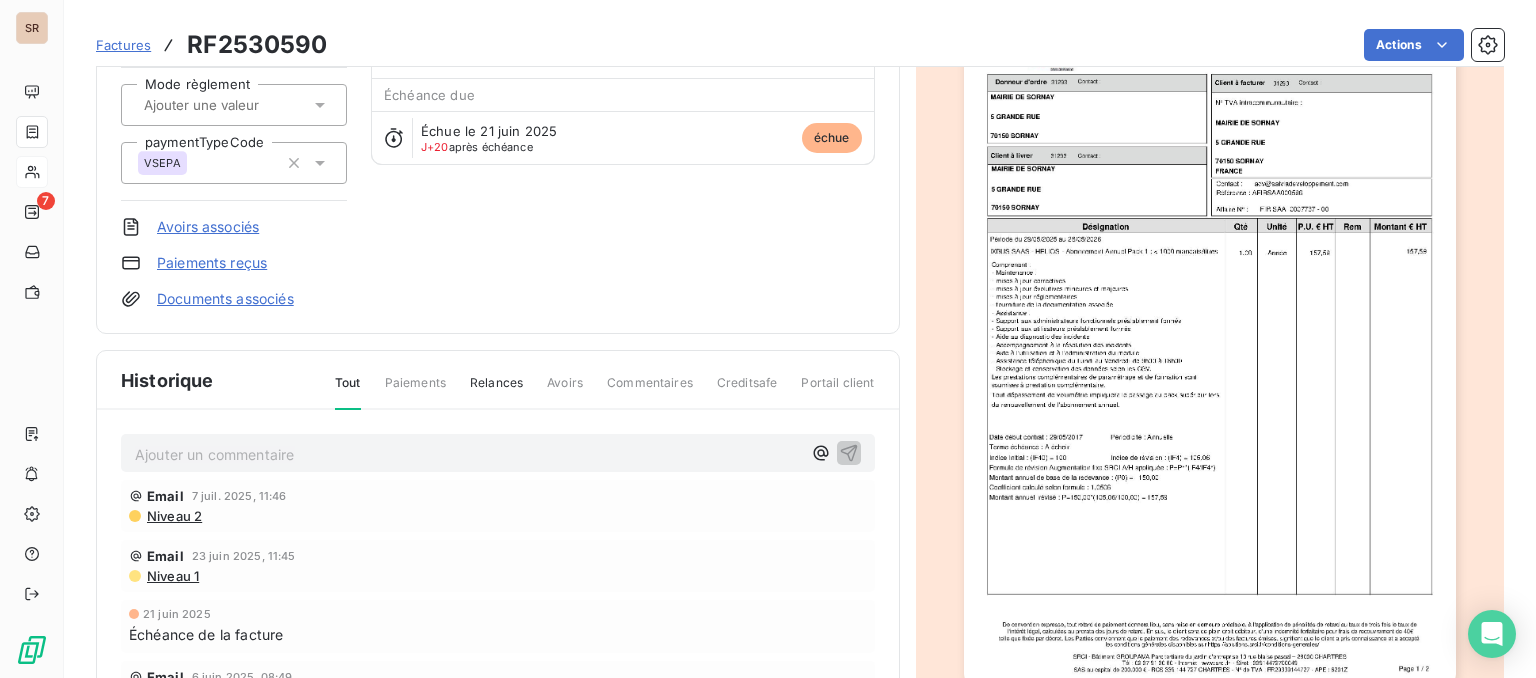 click on "Ajouter un commentaire ﻿" at bounding box center (468, 454) 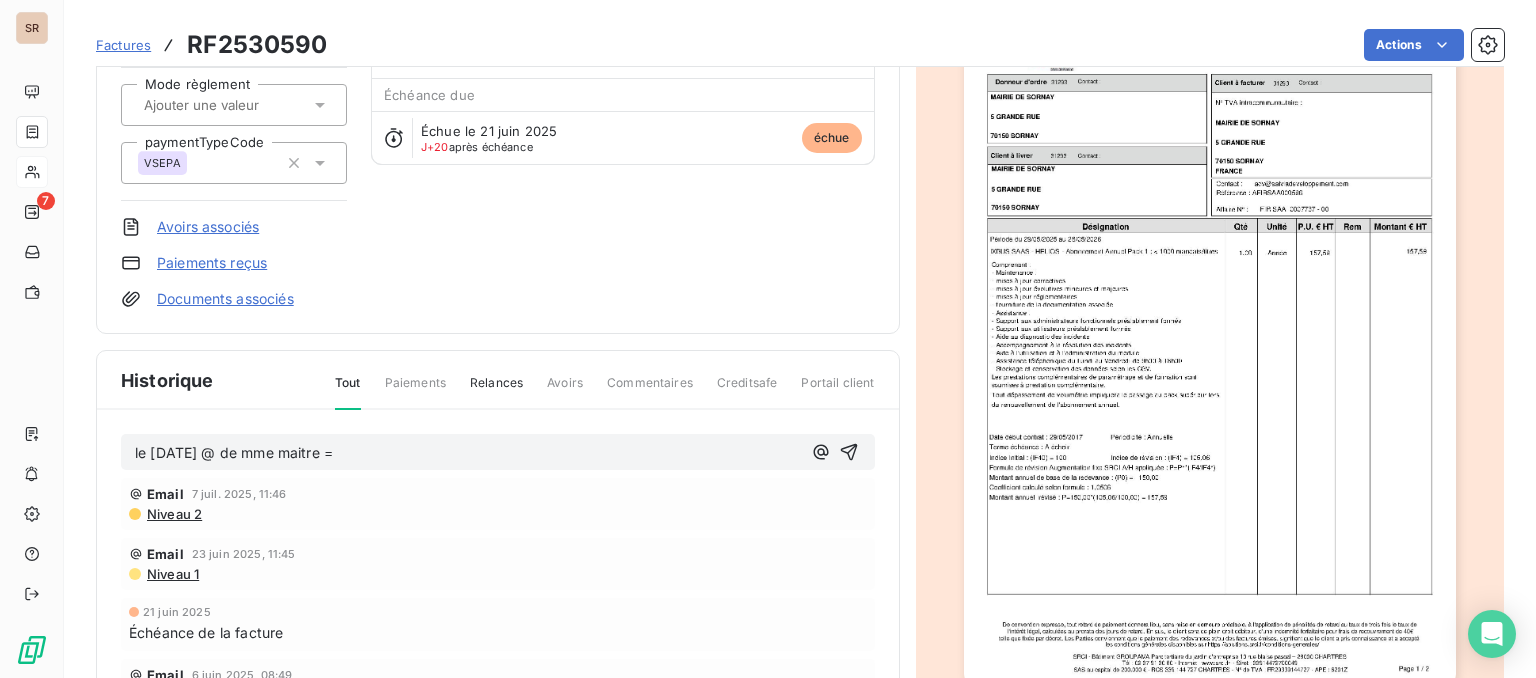 click on "le 10/07/25 @ de mme maitre =" at bounding box center [498, 452] 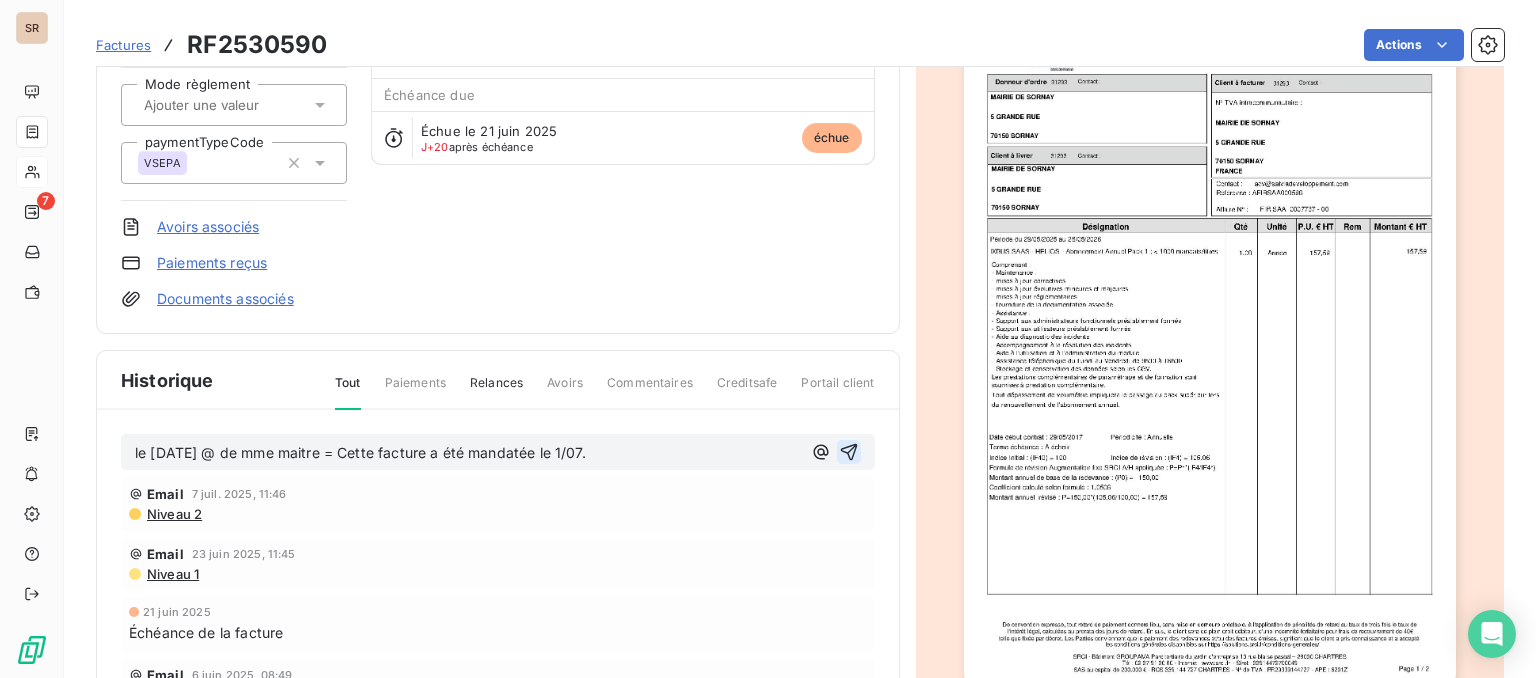 click 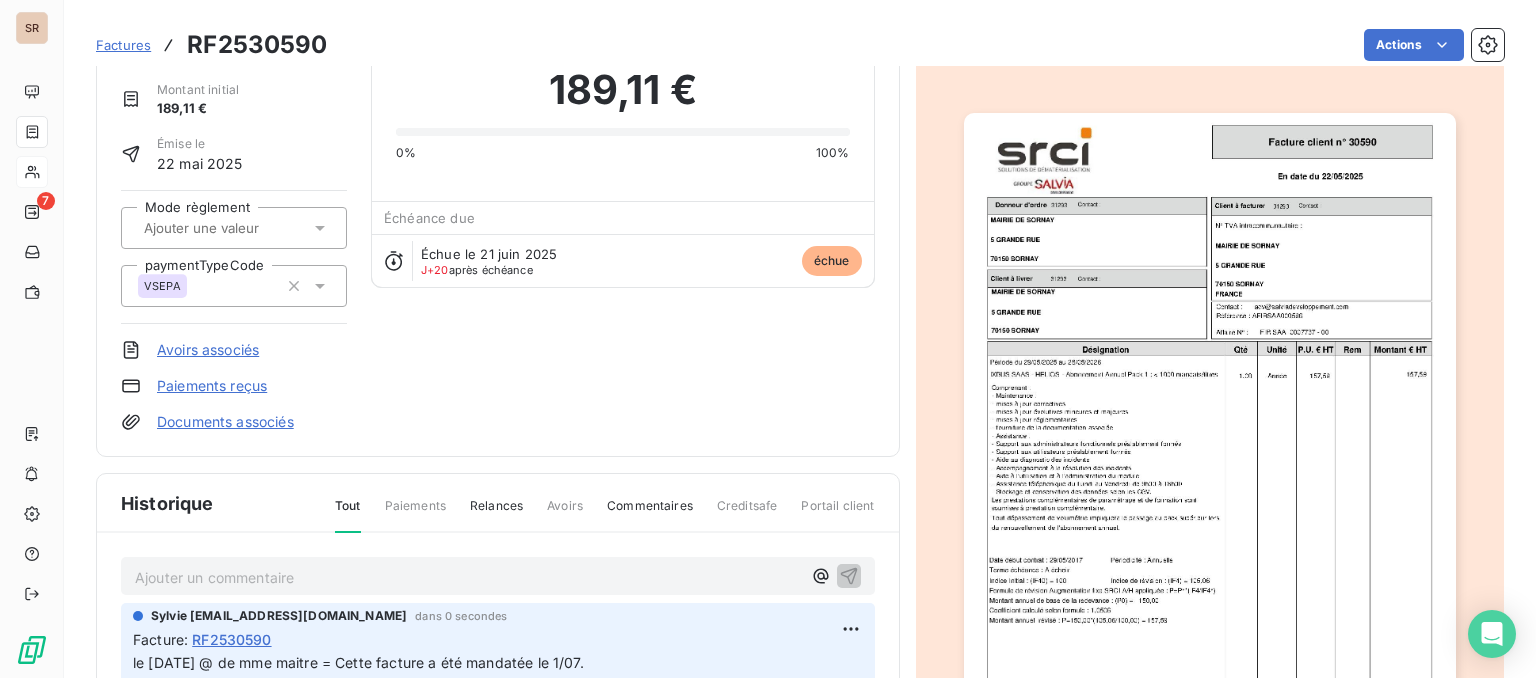 scroll, scrollTop: 0, scrollLeft: 0, axis: both 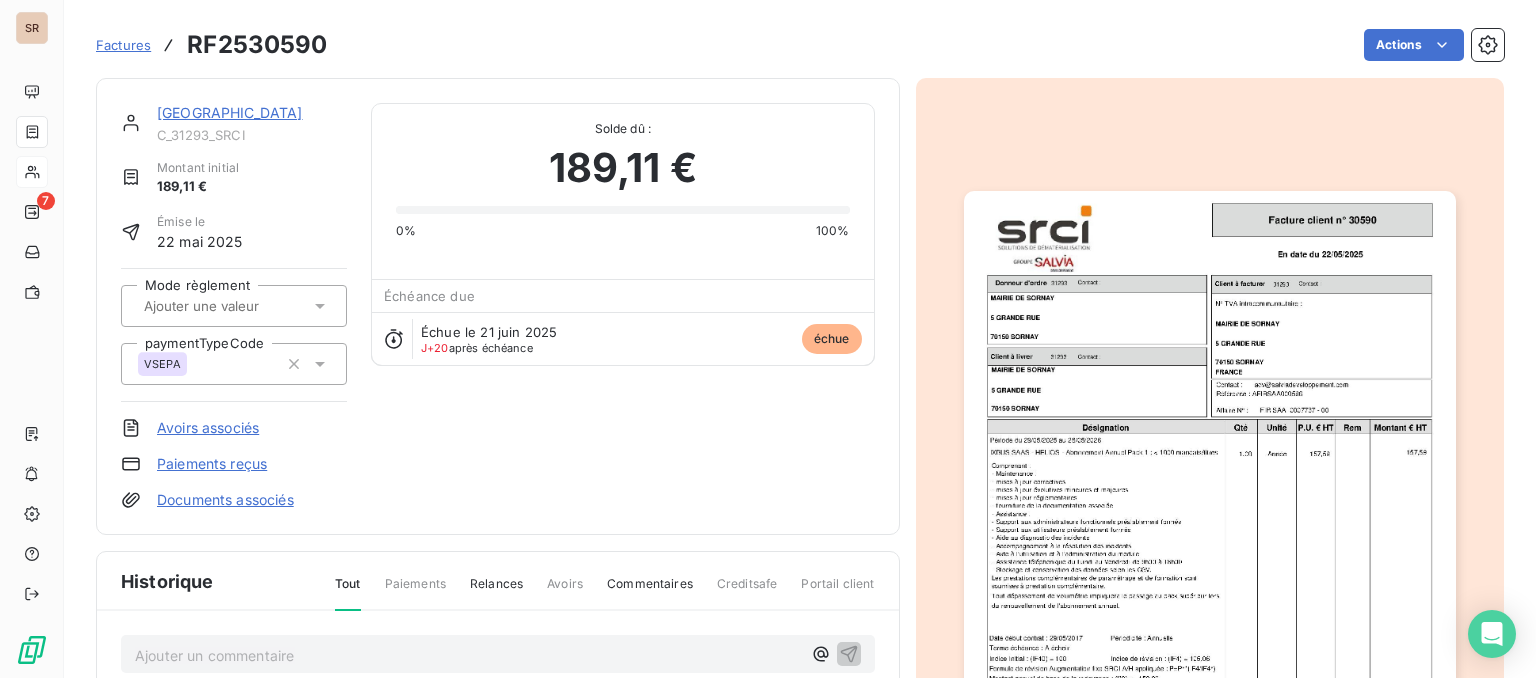 click on "MAIRIE DE SORNAY" at bounding box center (230, 112) 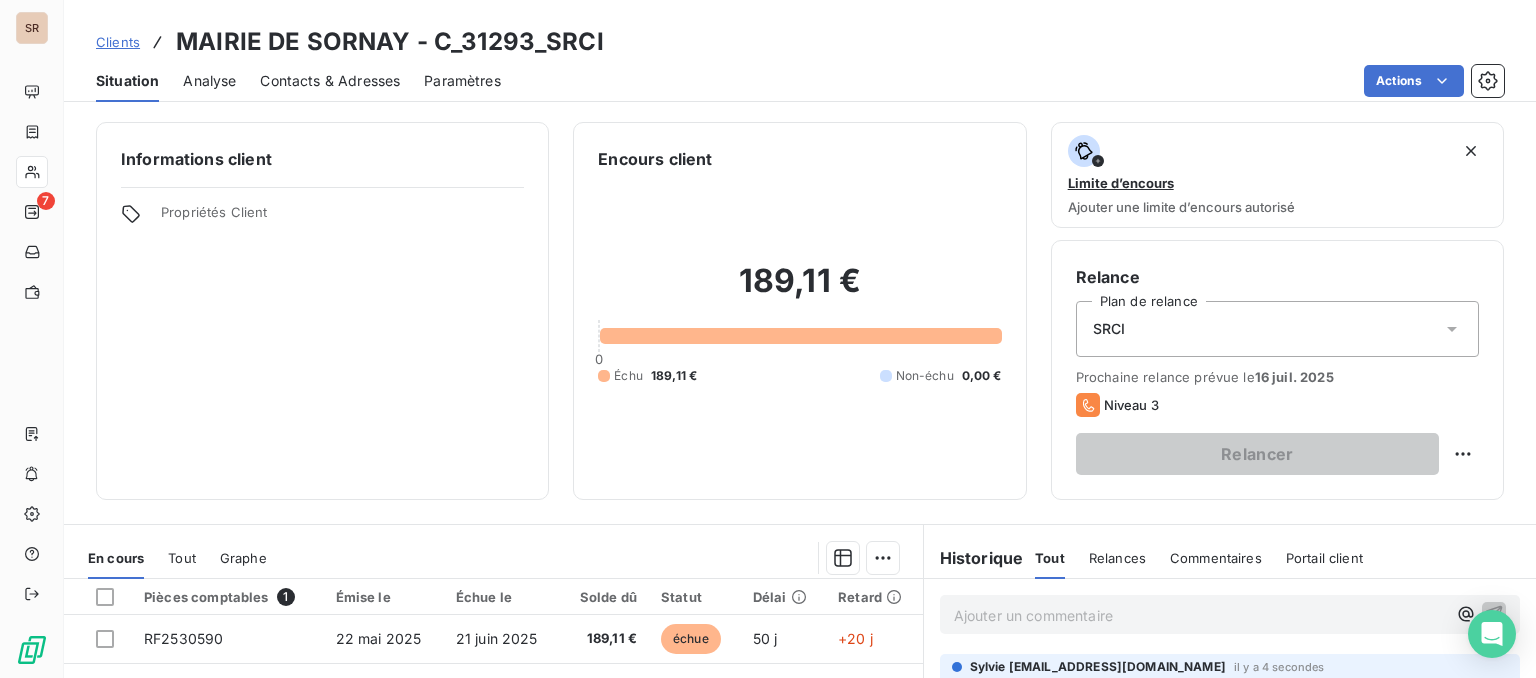 click on "Contacts & Adresses" at bounding box center (330, 81) 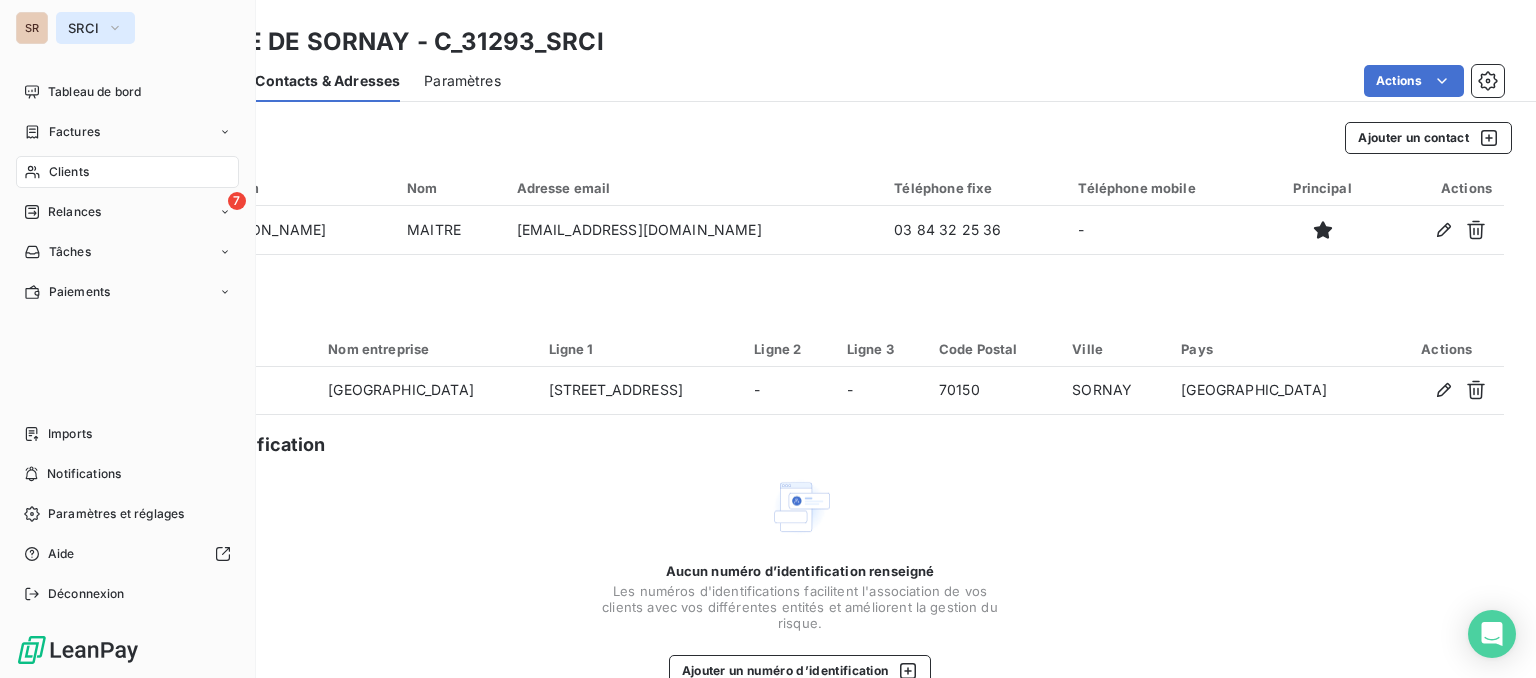 click 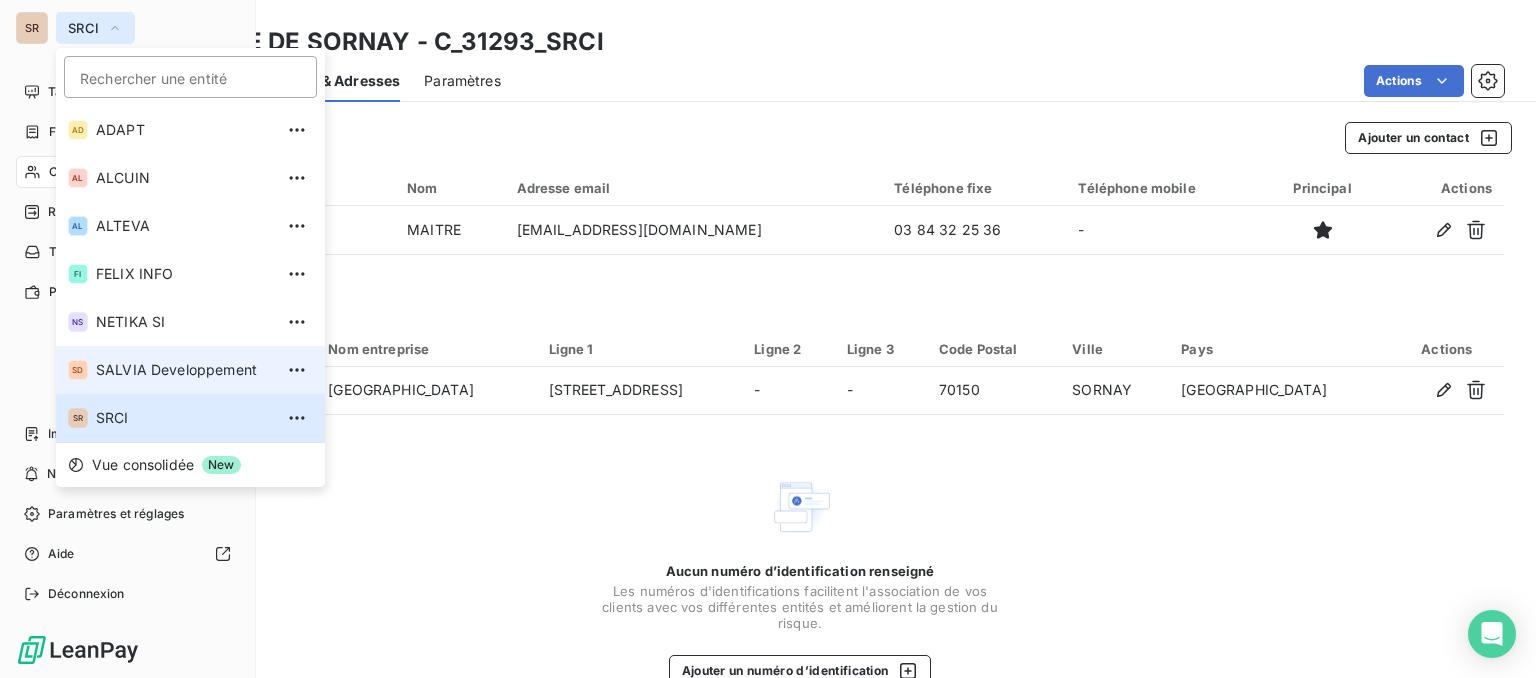 click on "SALVIA Developpement" at bounding box center [184, 370] 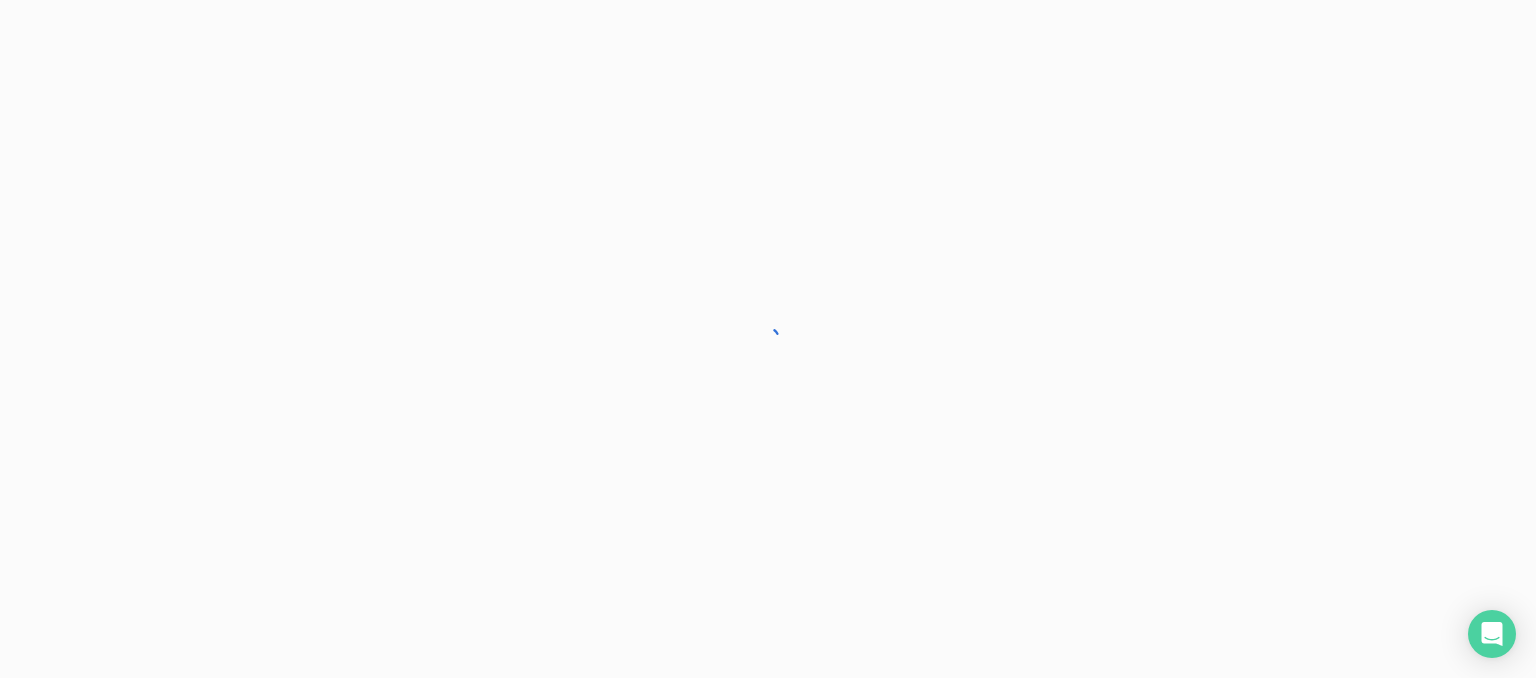 scroll, scrollTop: 0, scrollLeft: 0, axis: both 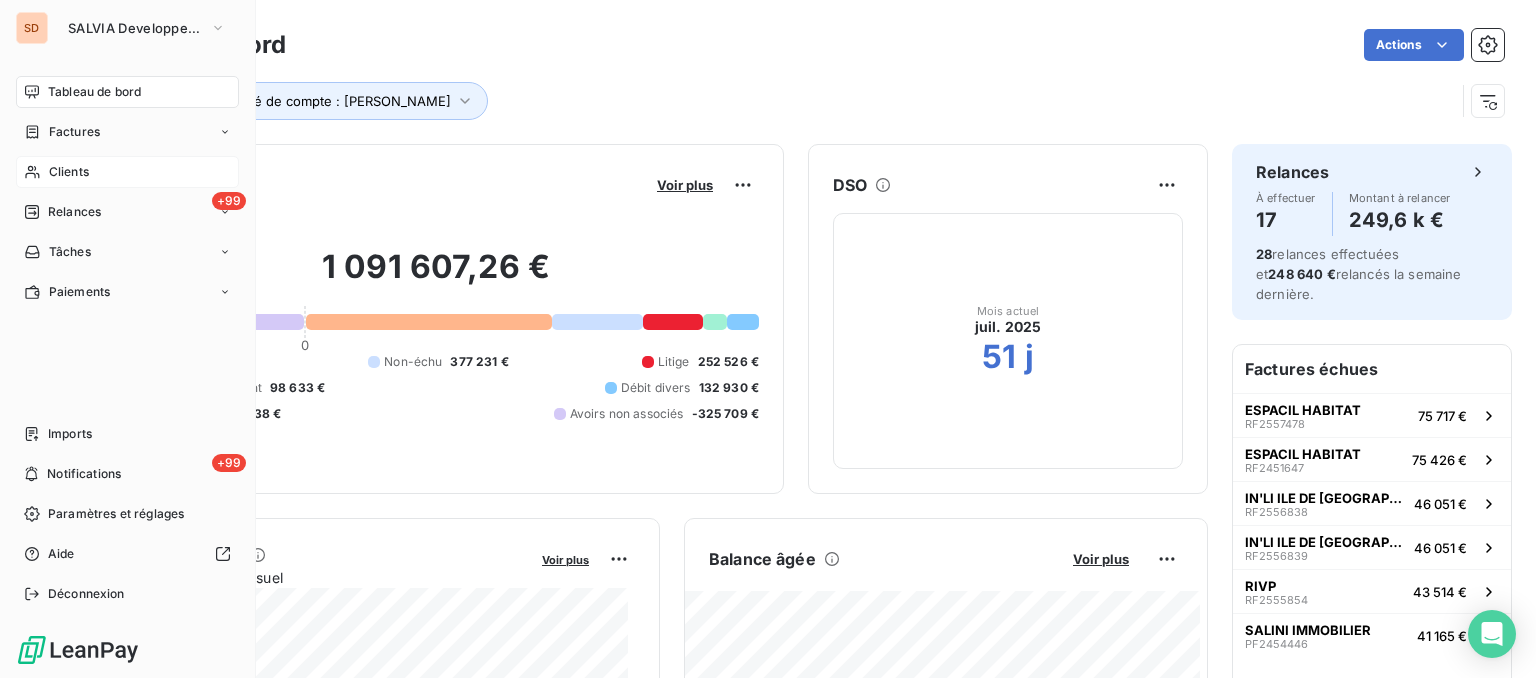 click on "Clients" at bounding box center [69, 172] 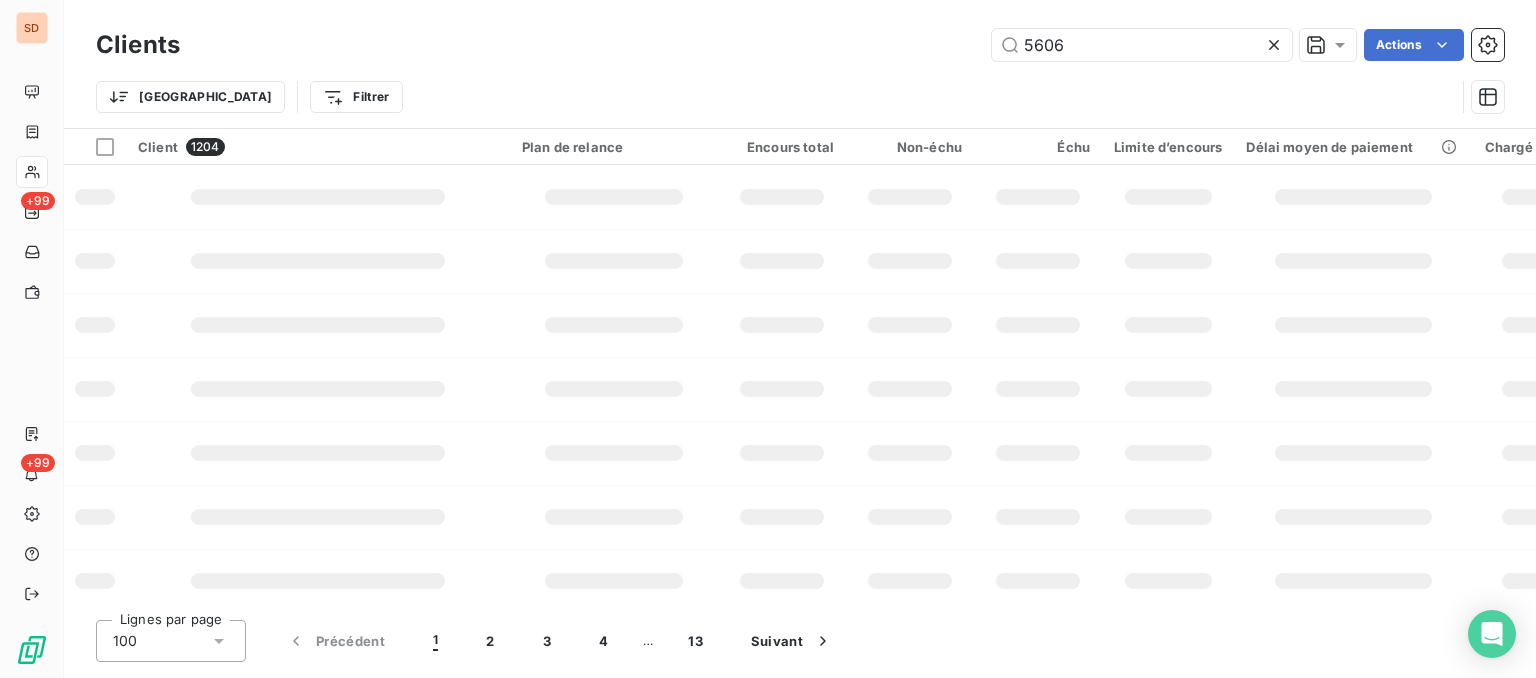 type on "5606" 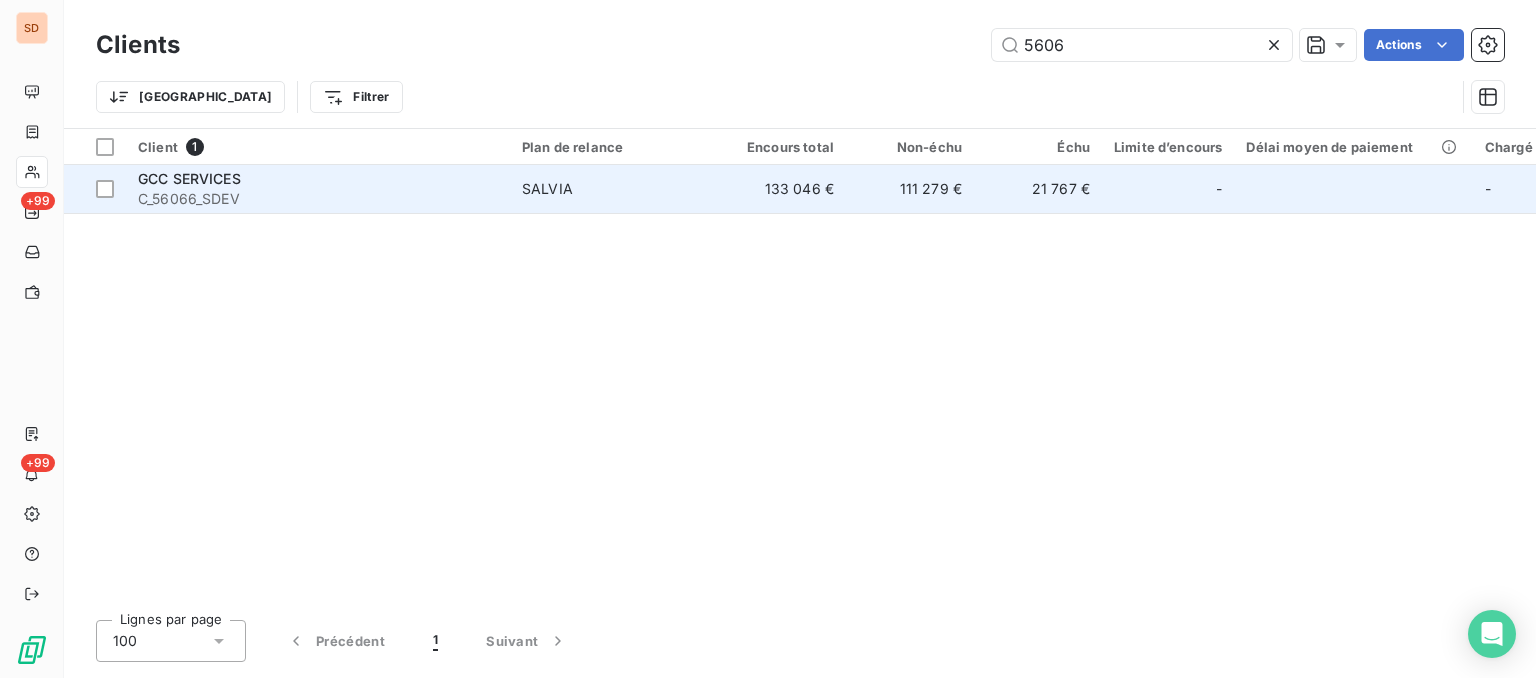 click on "GCC SERVICES" at bounding box center [189, 178] 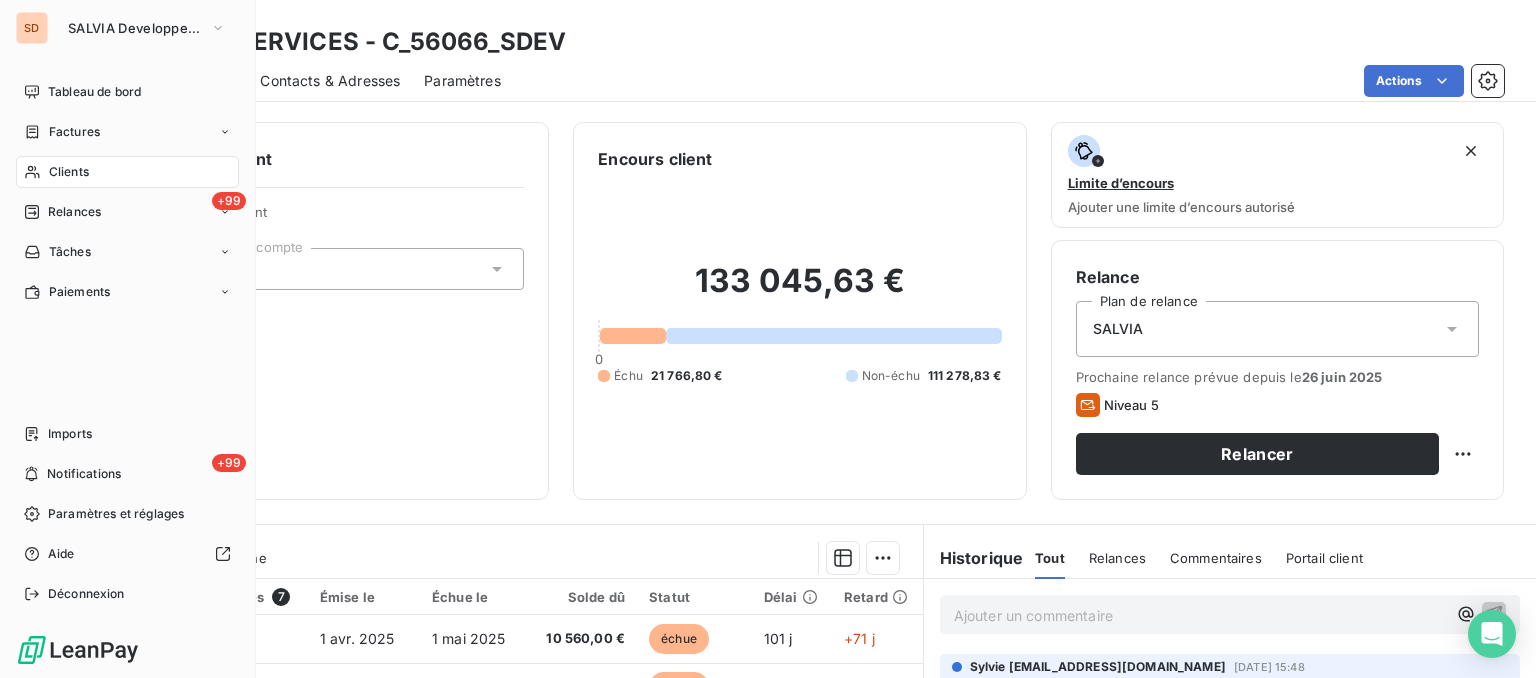 click on "Clients" at bounding box center (127, 172) 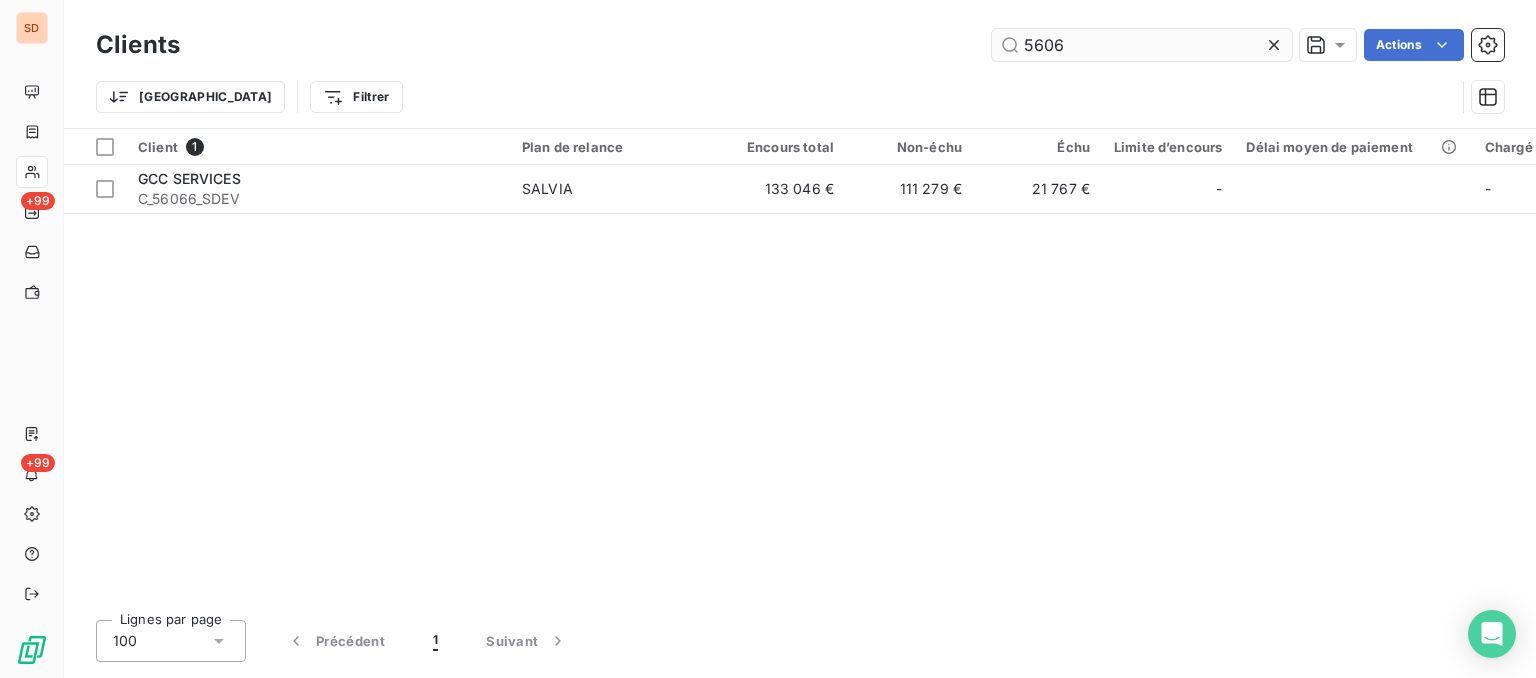 click on "5606" at bounding box center (1142, 45) 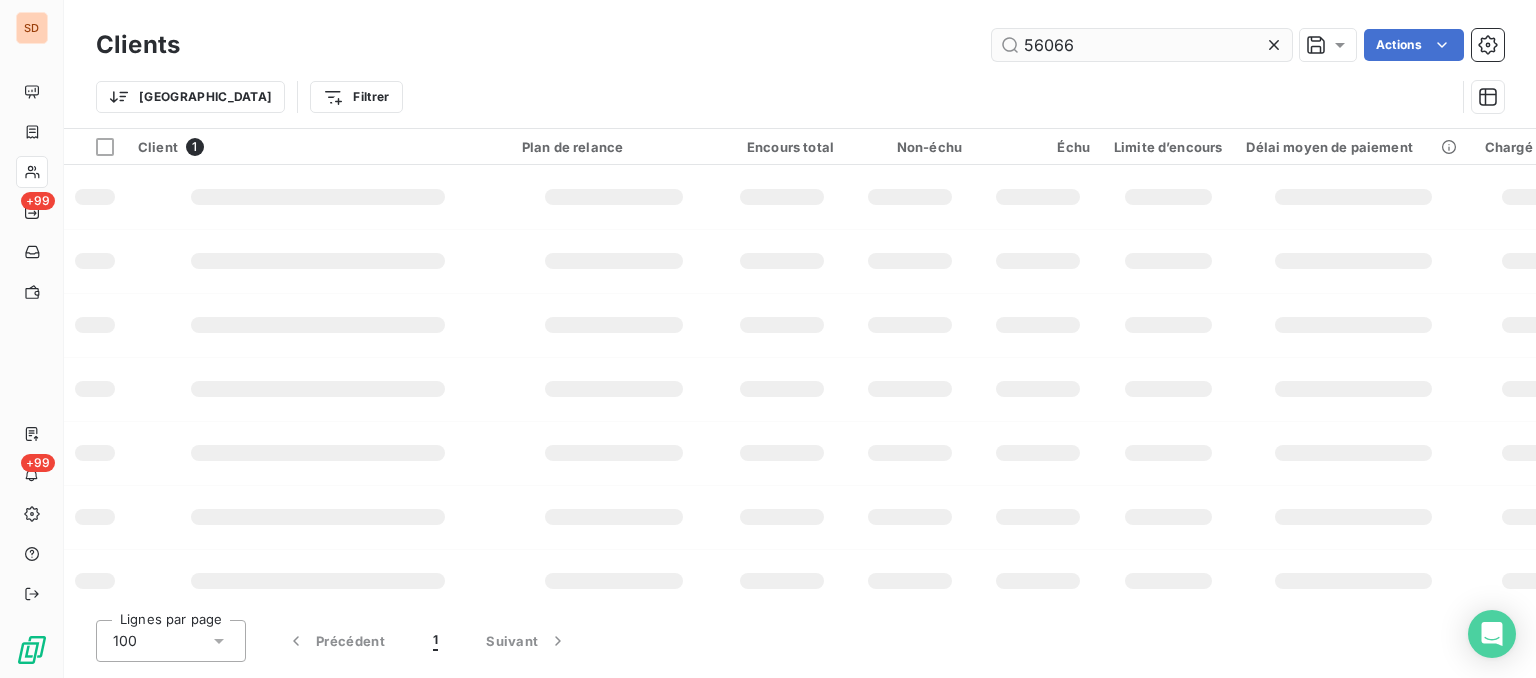 type on "56066" 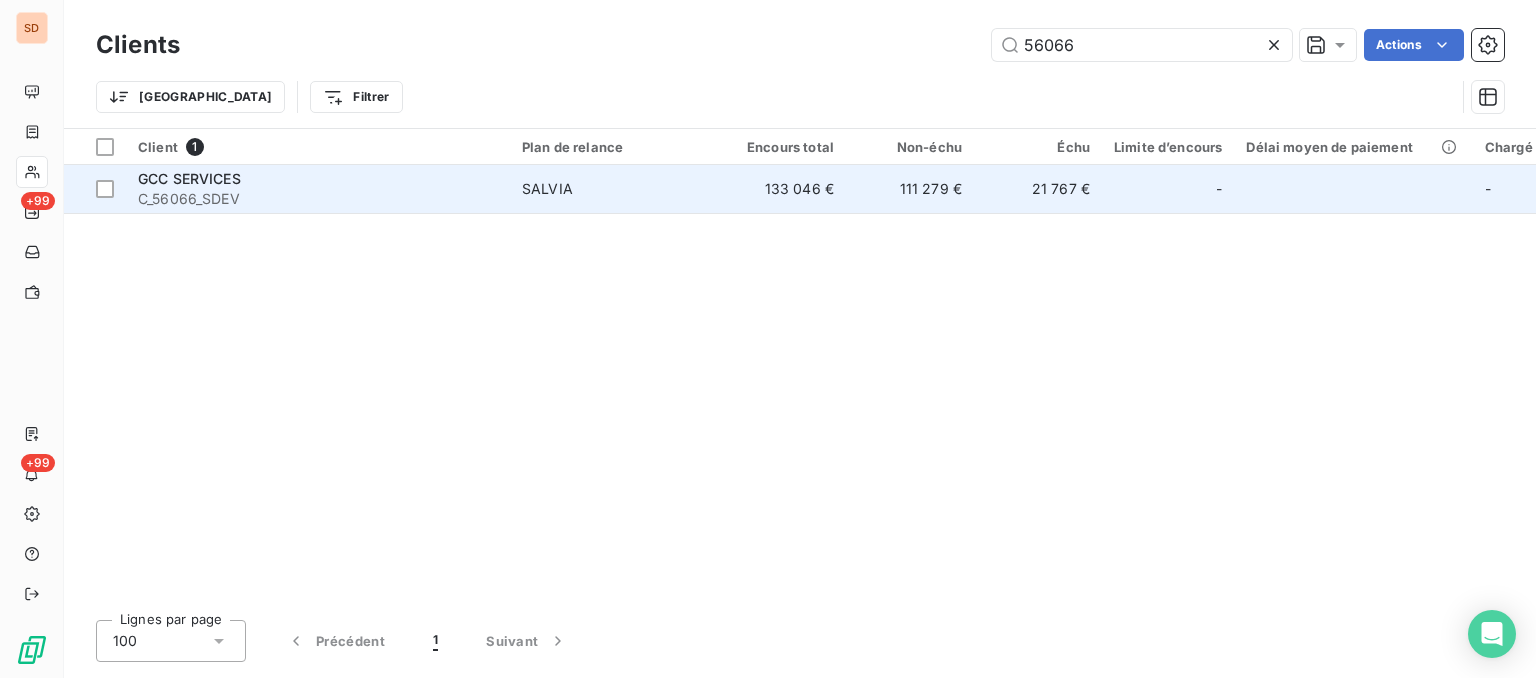 click on "C_56066_SDEV" at bounding box center [318, 199] 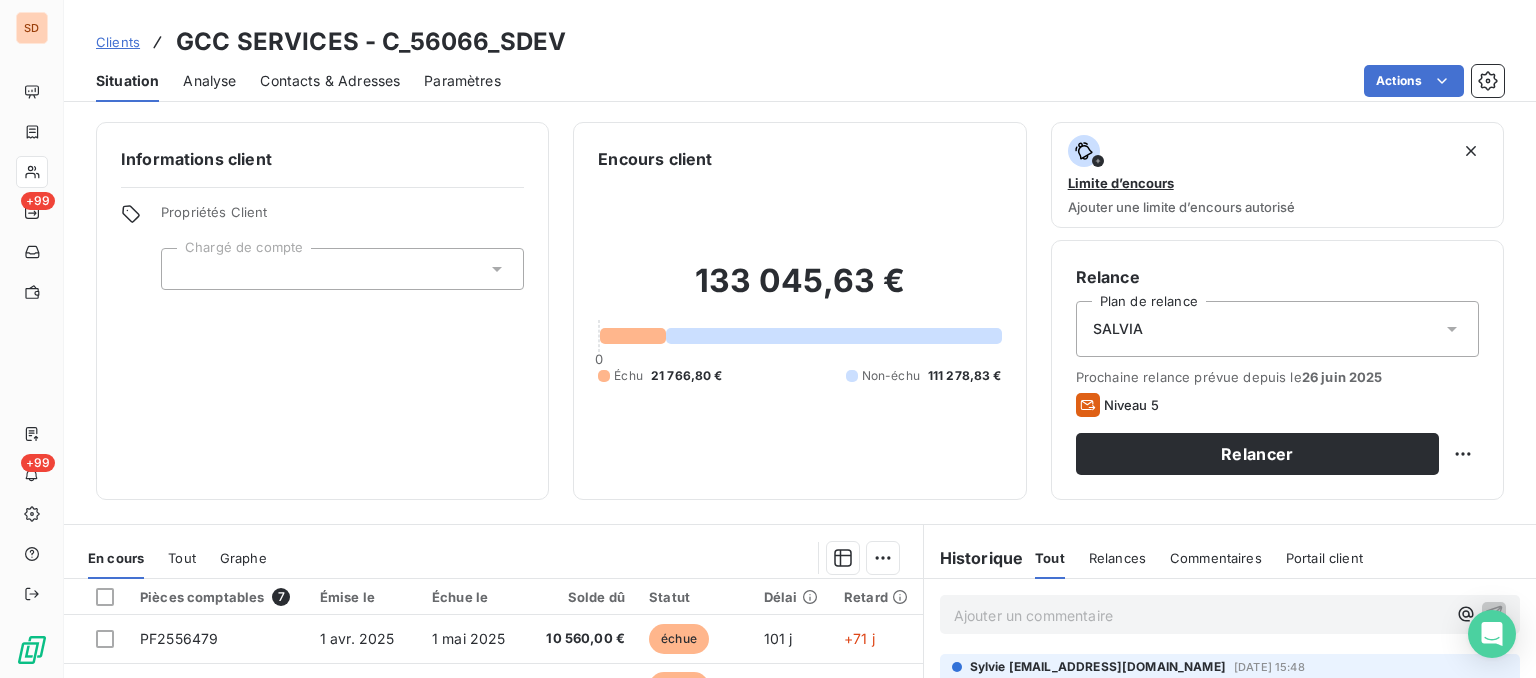 click on "Contacts & Adresses" at bounding box center [330, 81] 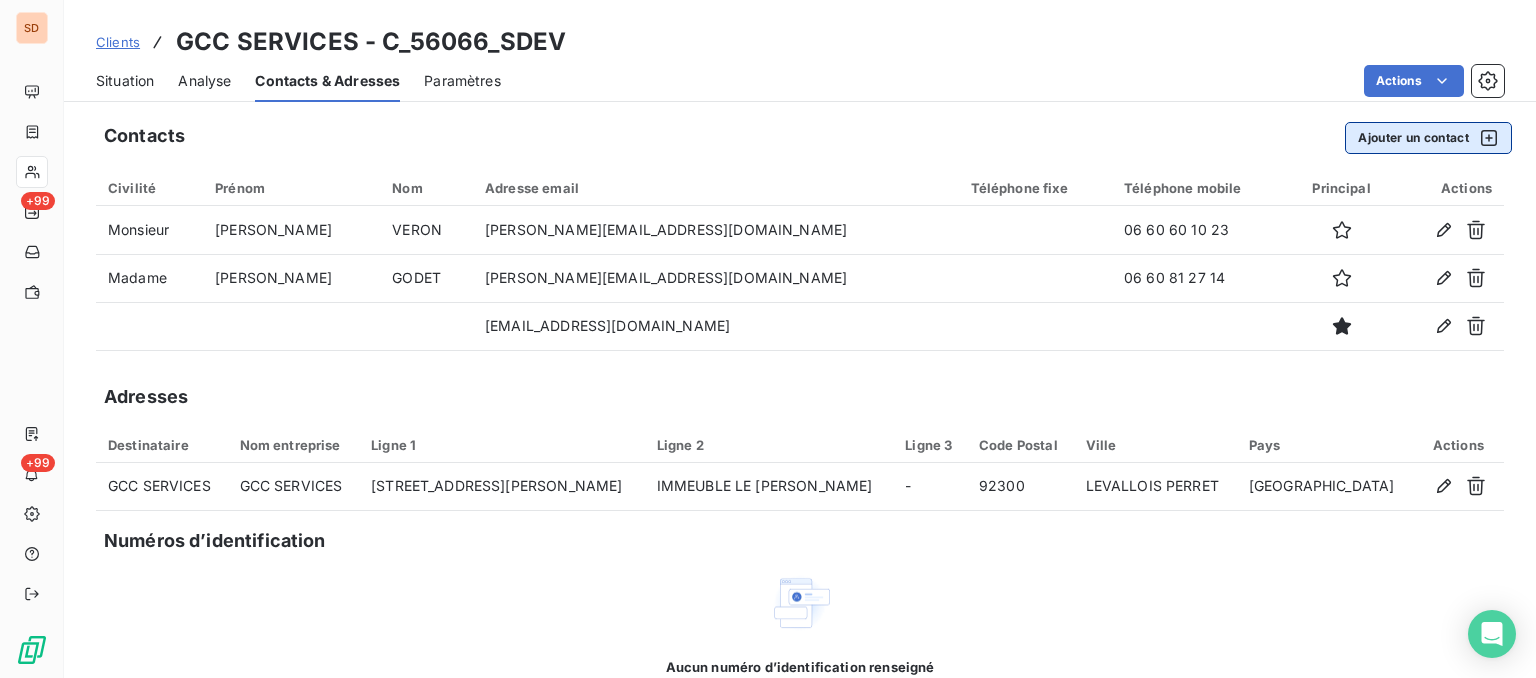 click on "Ajouter un contact" at bounding box center (1428, 138) 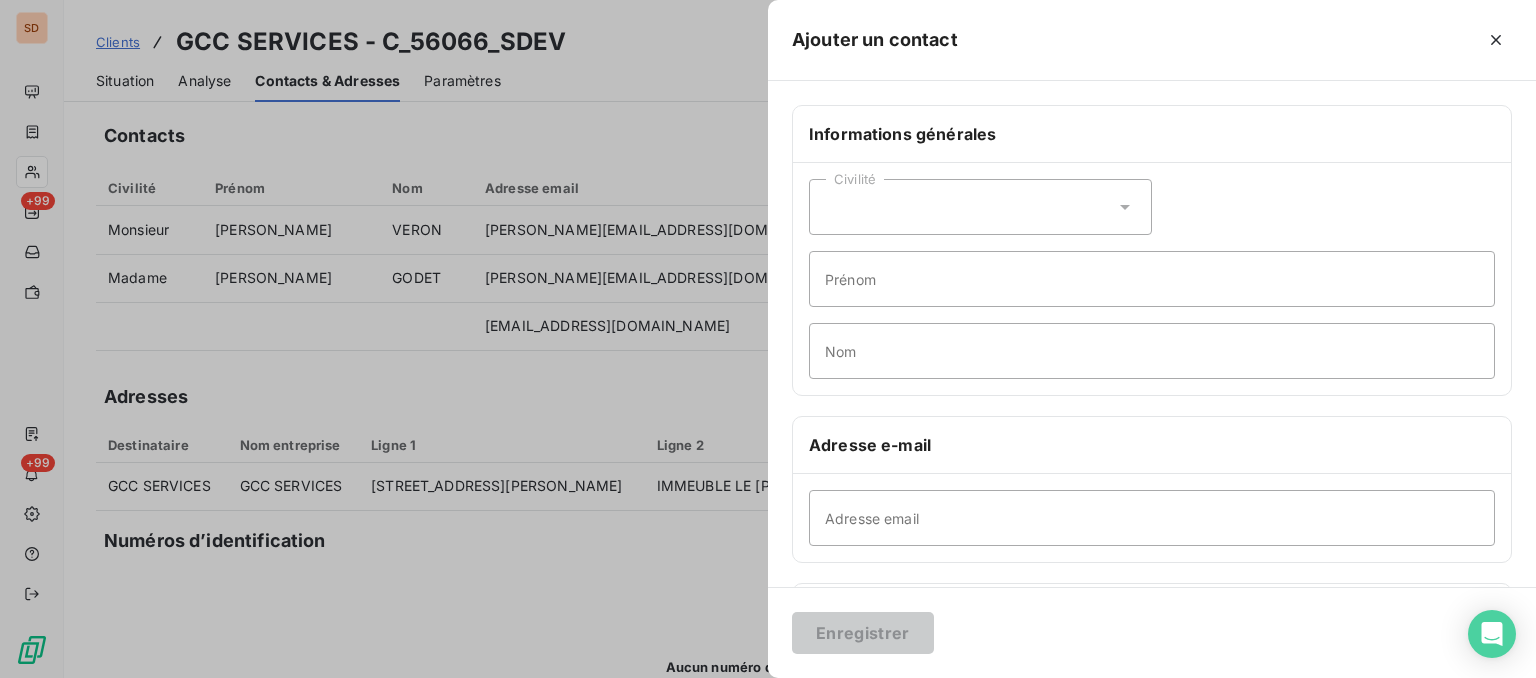 click 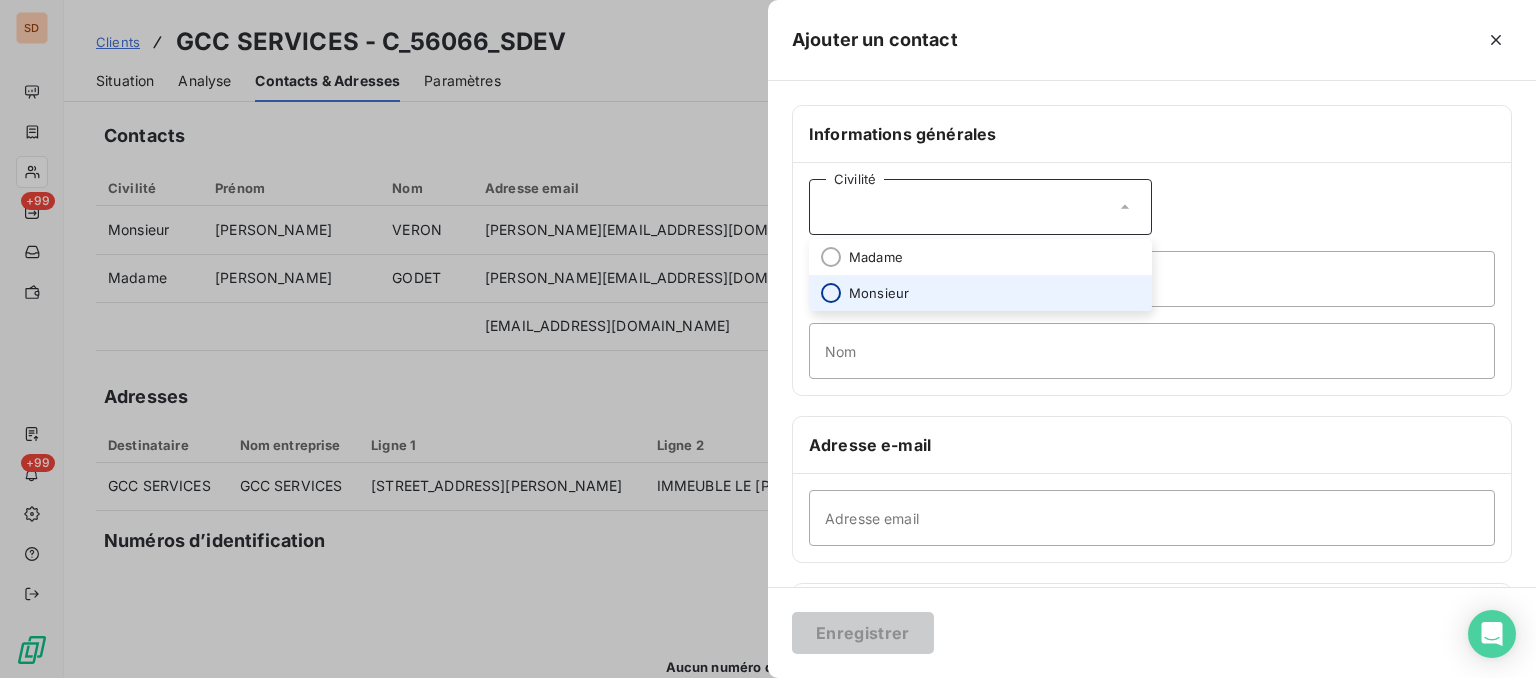 click at bounding box center [831, 293] 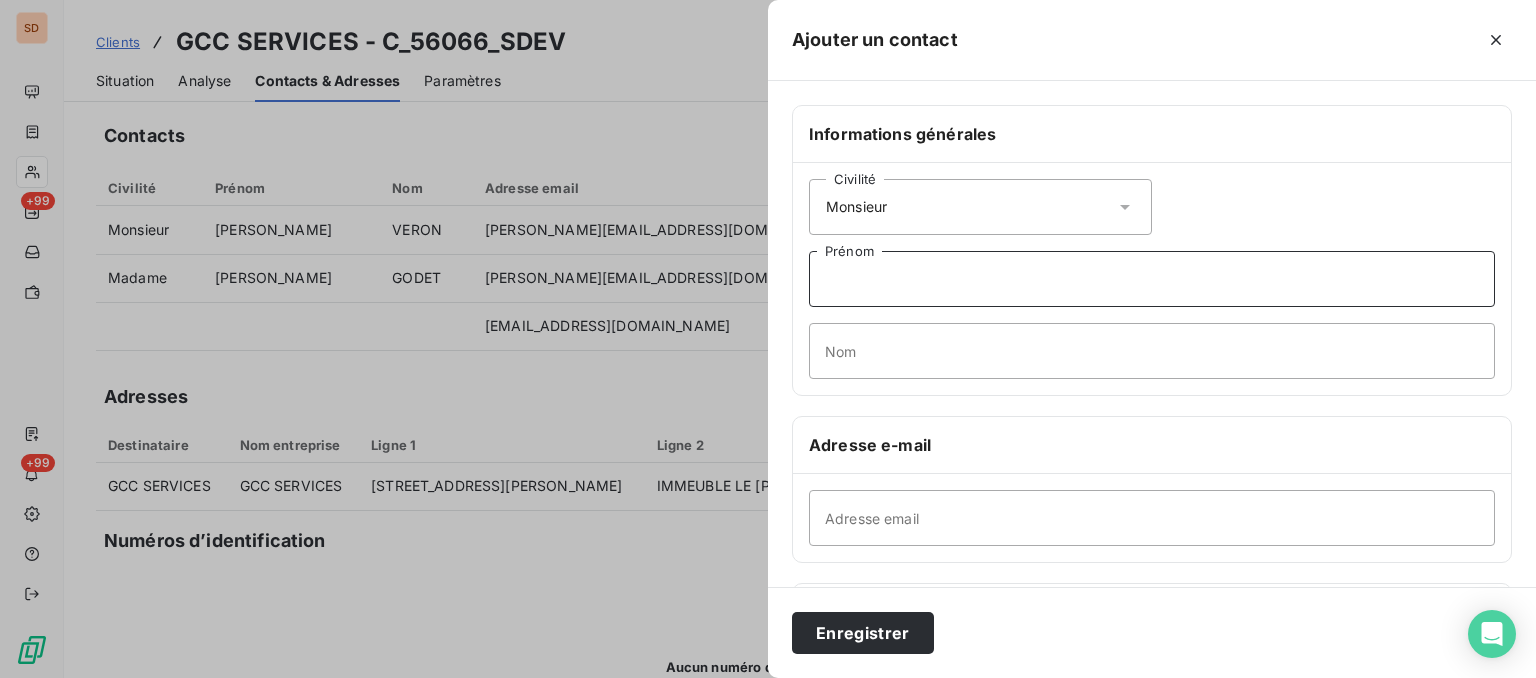 click on "Prénom" at bounding box center (1152, 279) 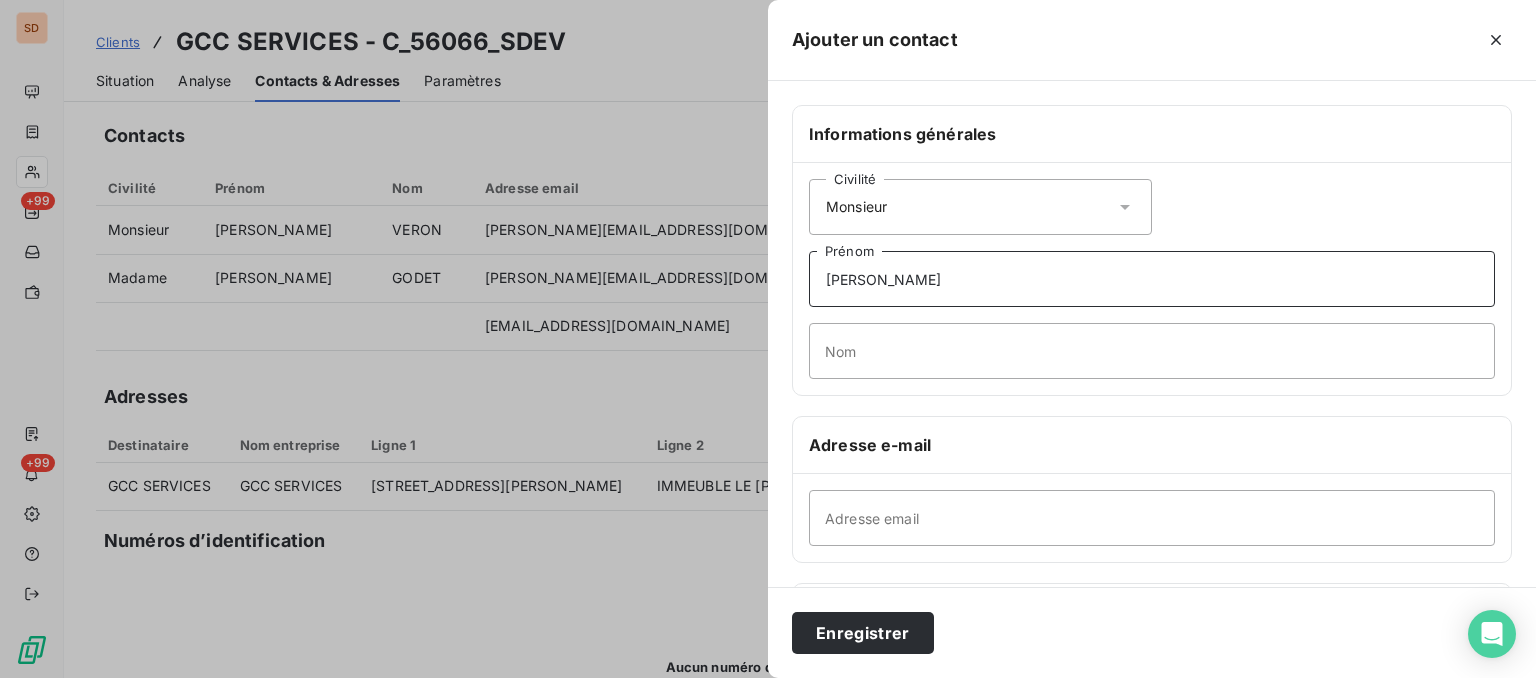 type on "GERARD" 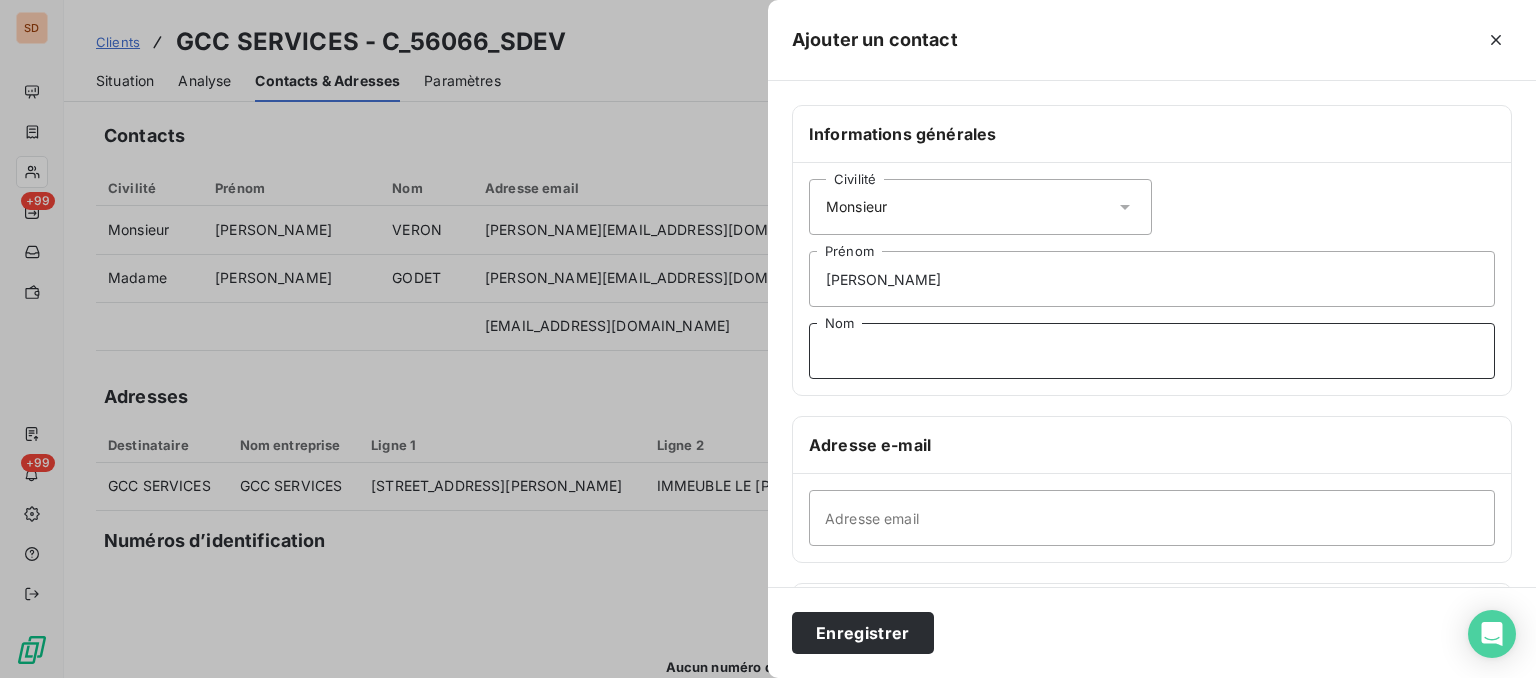 click on "Nom" at bounding box center [1152, 351] 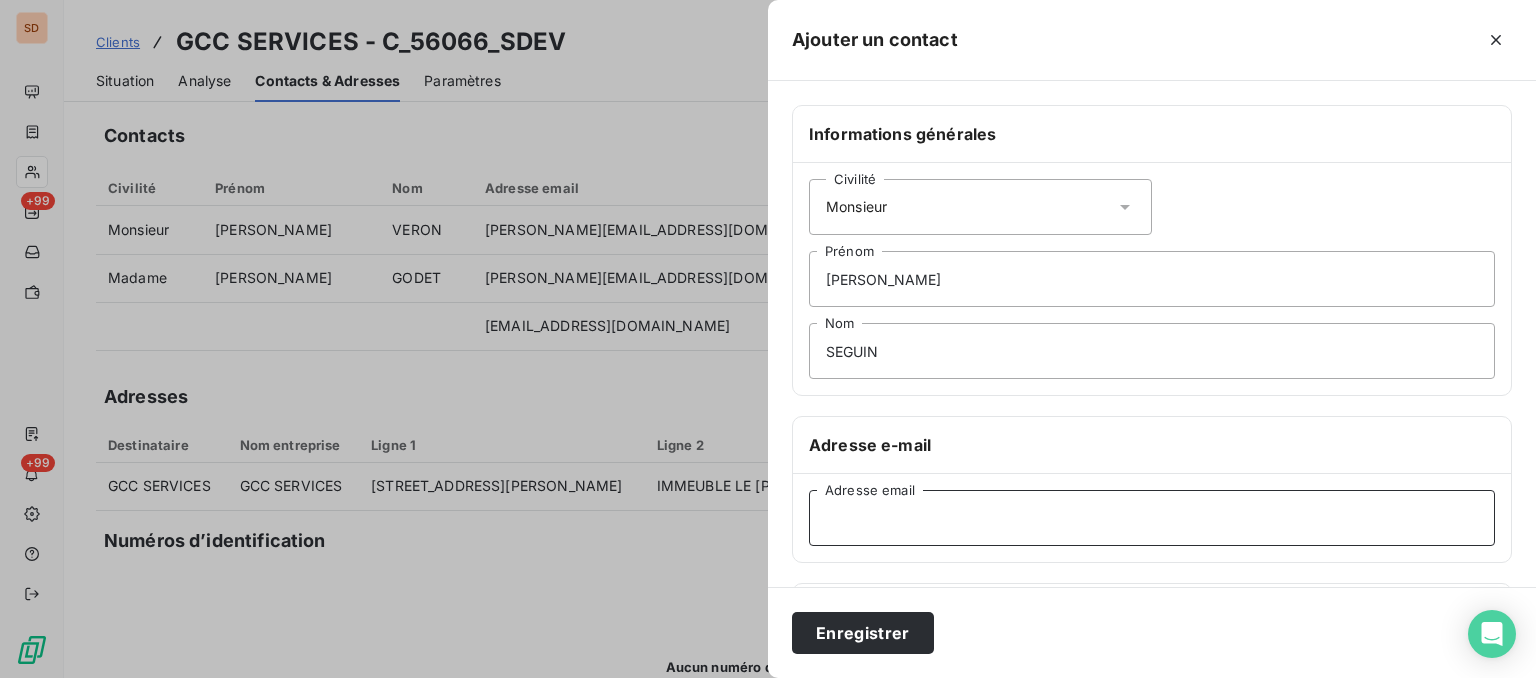 click on "Adresse email" at bounding box center [1152, 518] 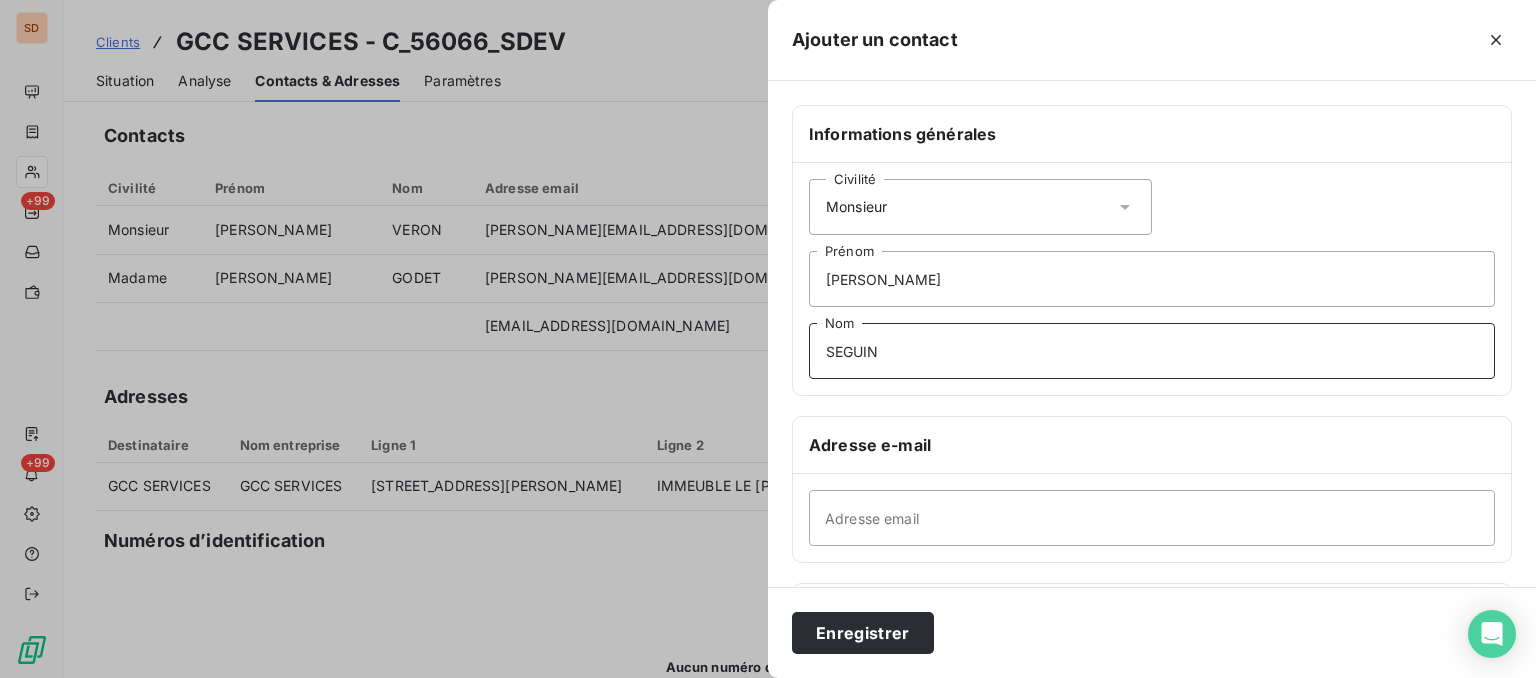 click on "SEGUIN" at bounding box center [1152, 351] 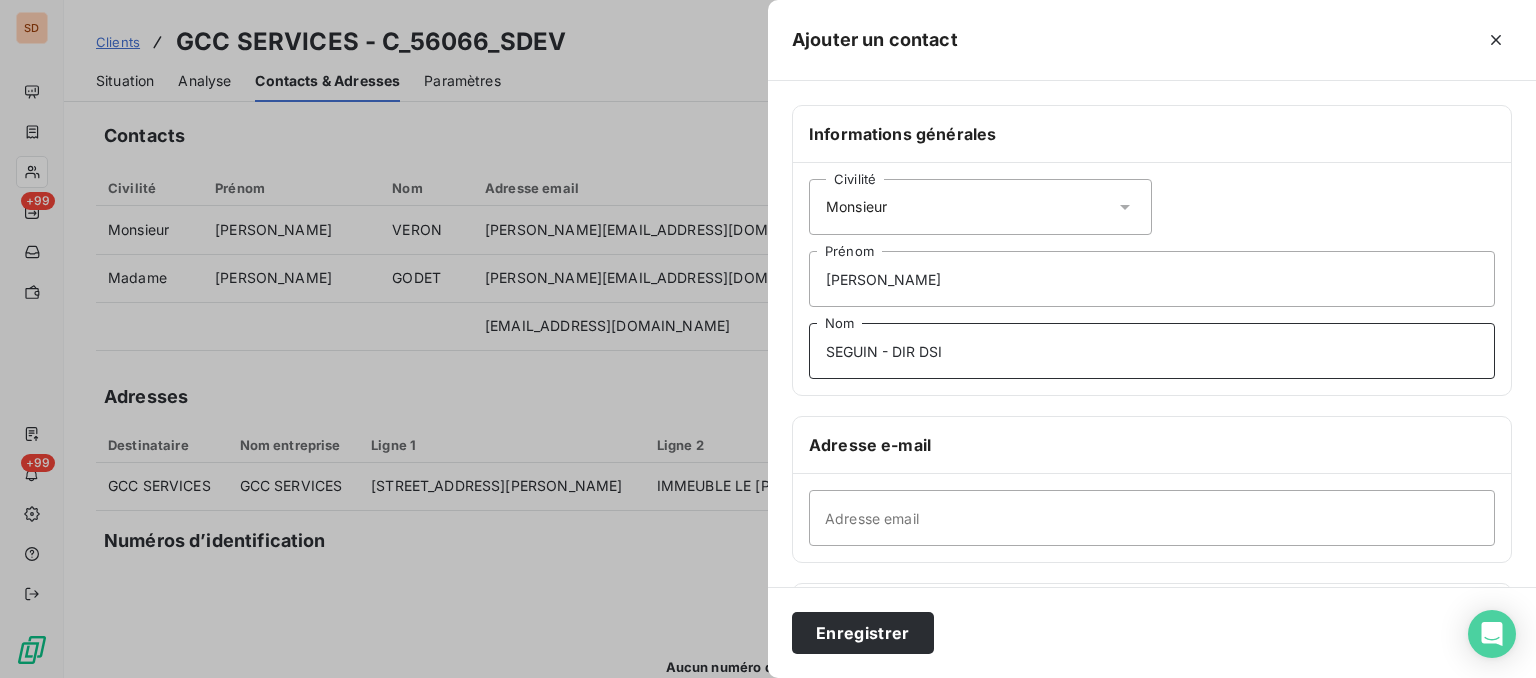 type on "SEGUIN - DIR DSI" 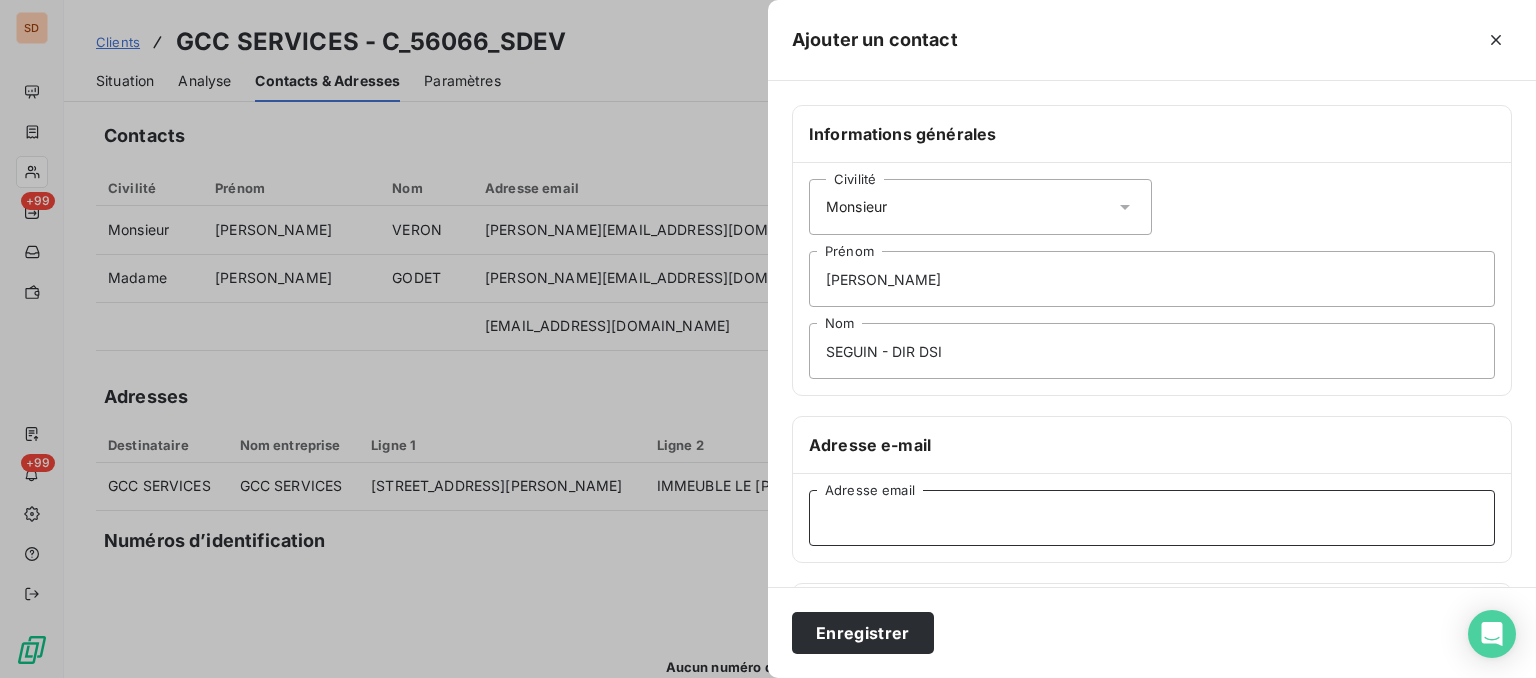 click on "Adresse email" at bounding box center (1152, 518) 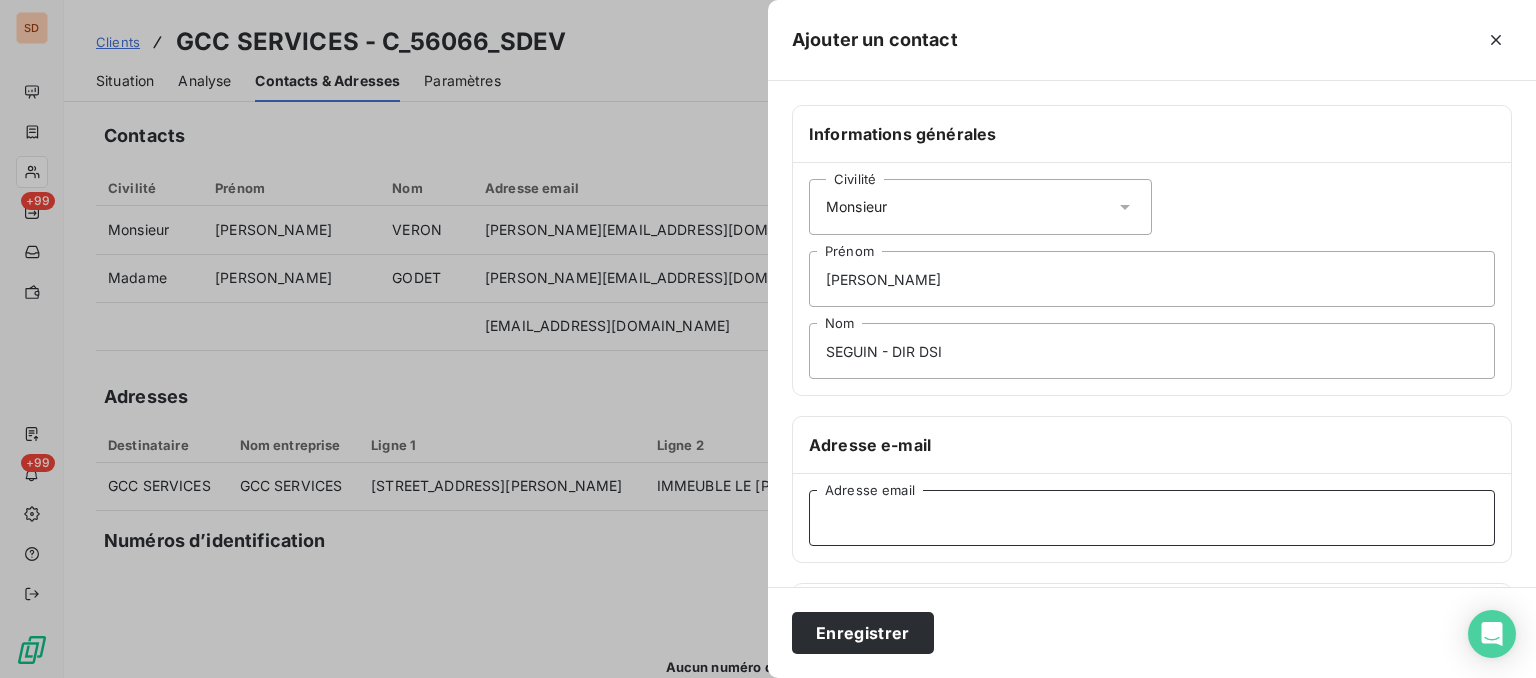 click on "Adresse email" at bounding box center (1152, 518) 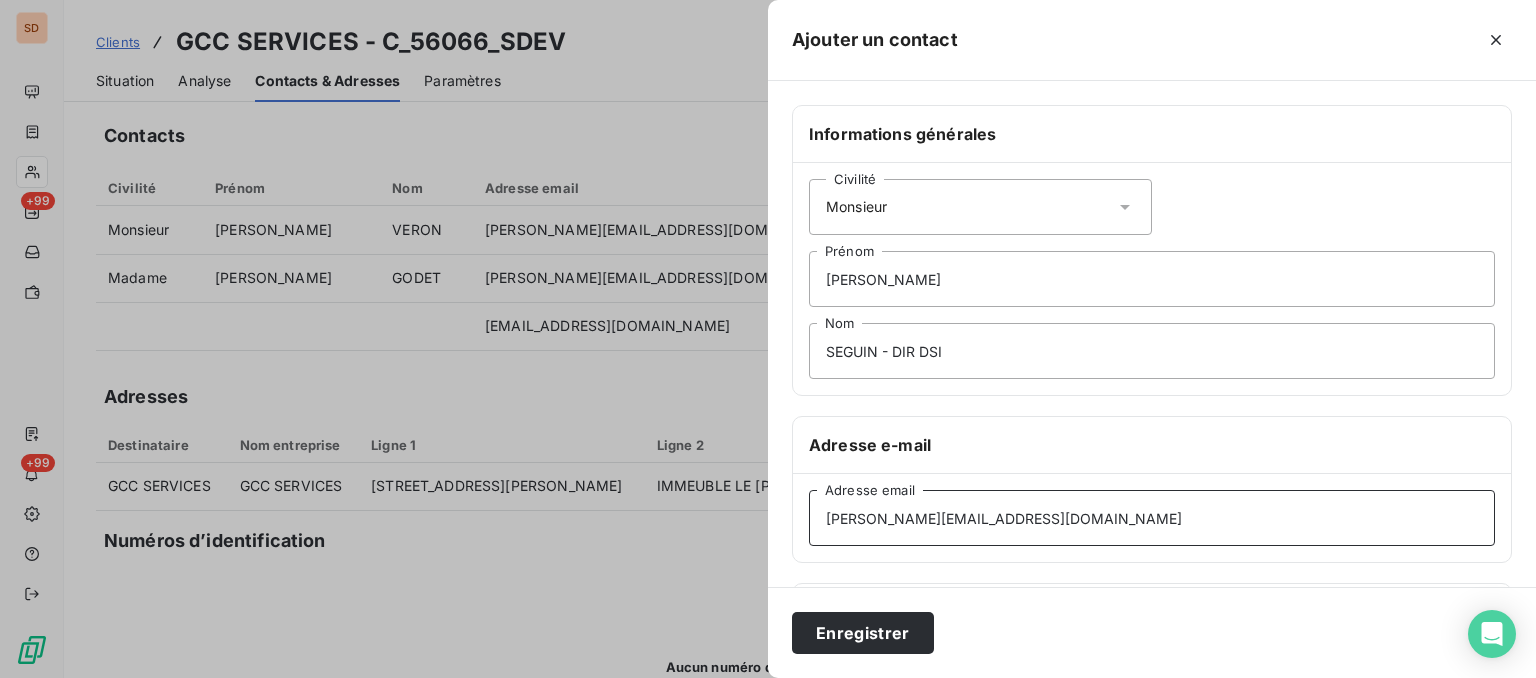 type on "gerard.seguin@gcc.fr" 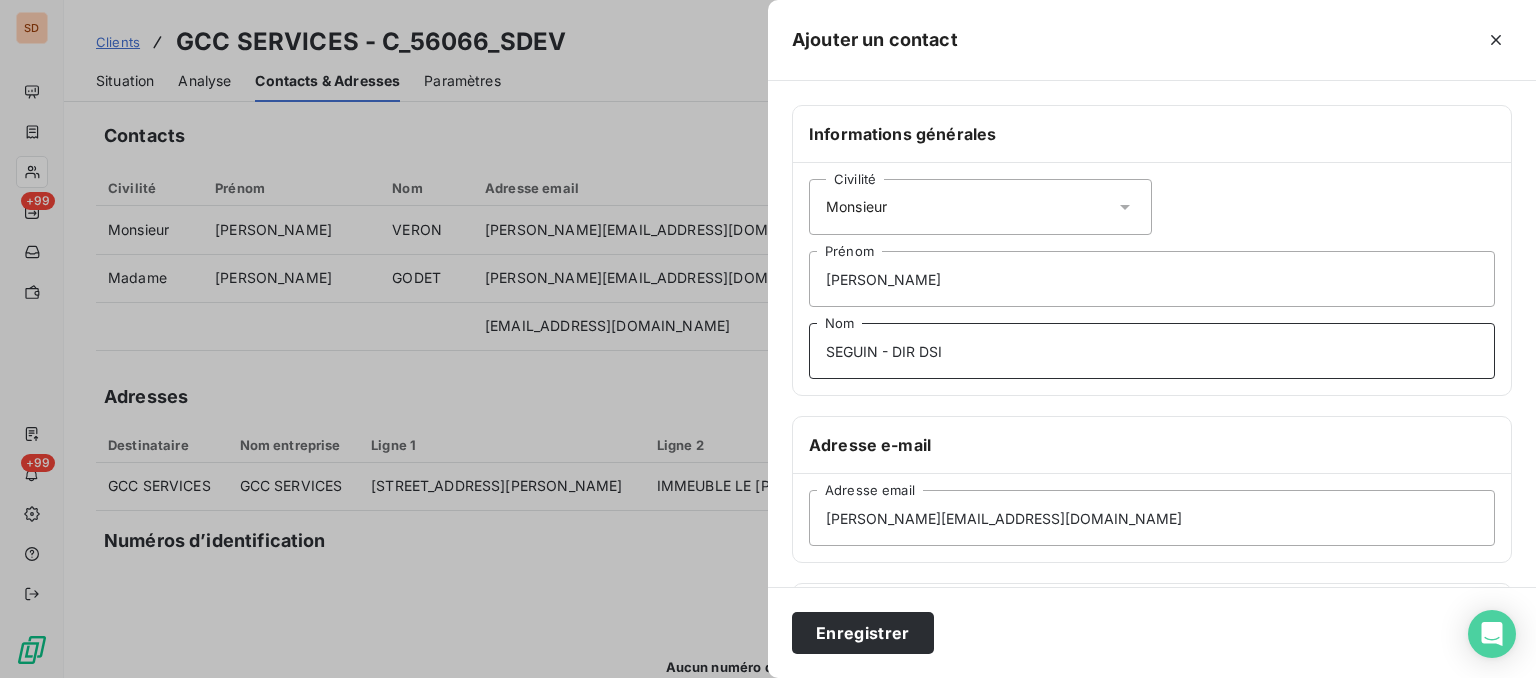 click on "SEGUIN - DIR DSI" at bounding box center (1152, 351) 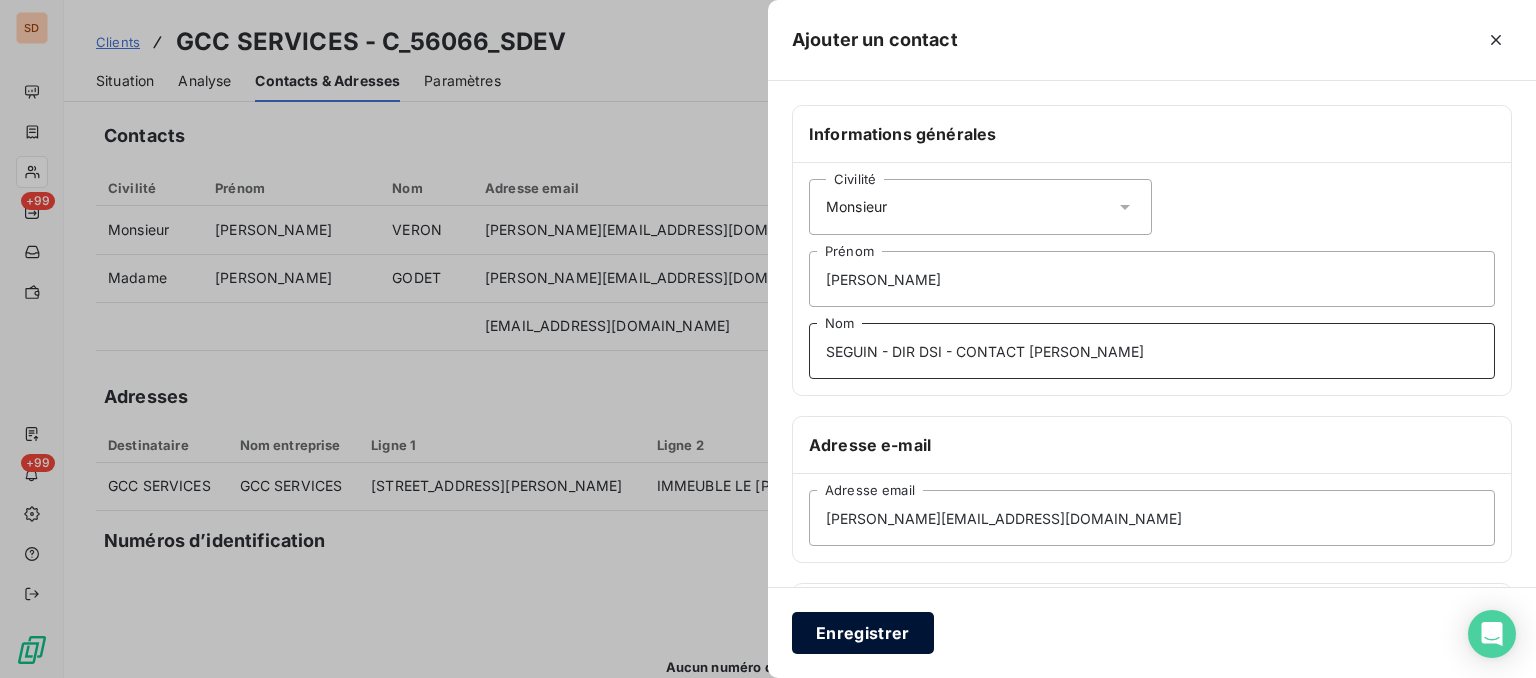 type on "SEGUIN - DIR DSI - CONTACT BRUNO" 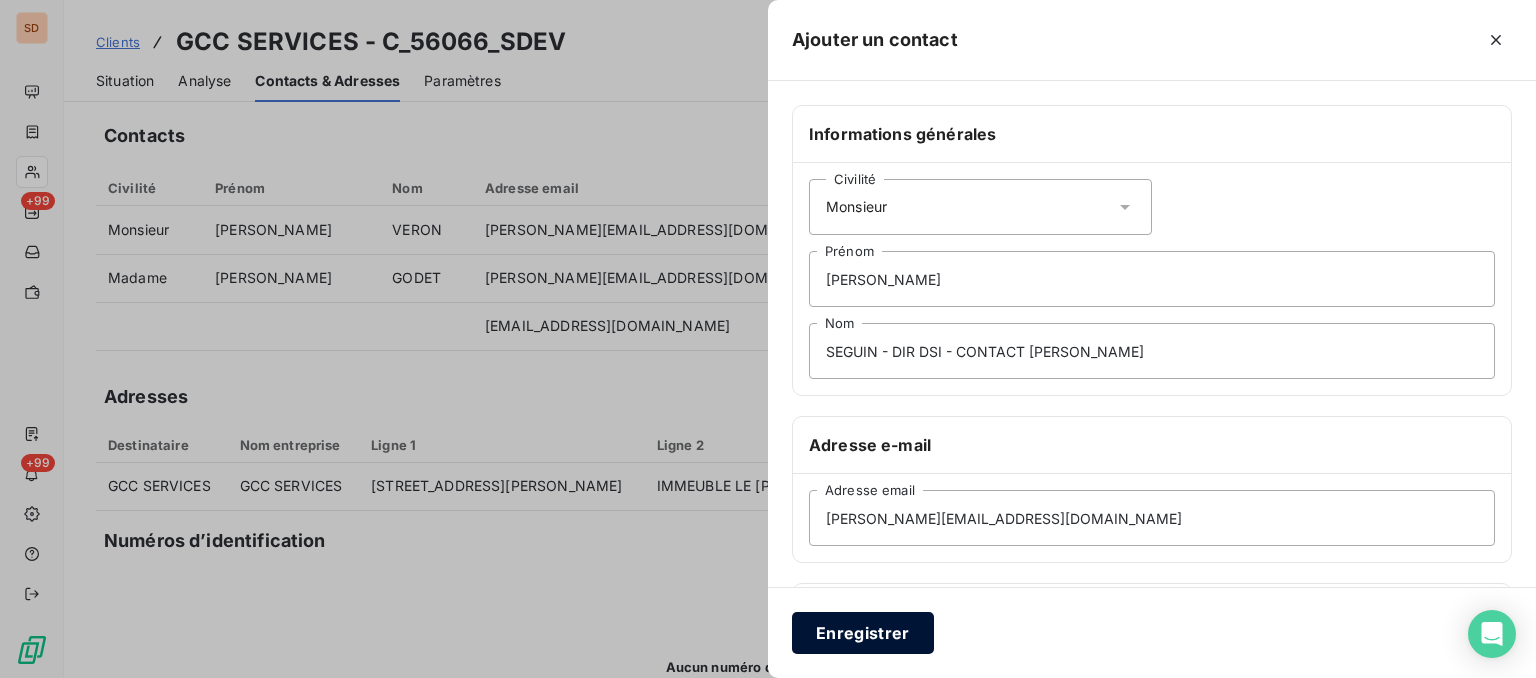 click on "Enregistrer" at bounding box center [863, 633] 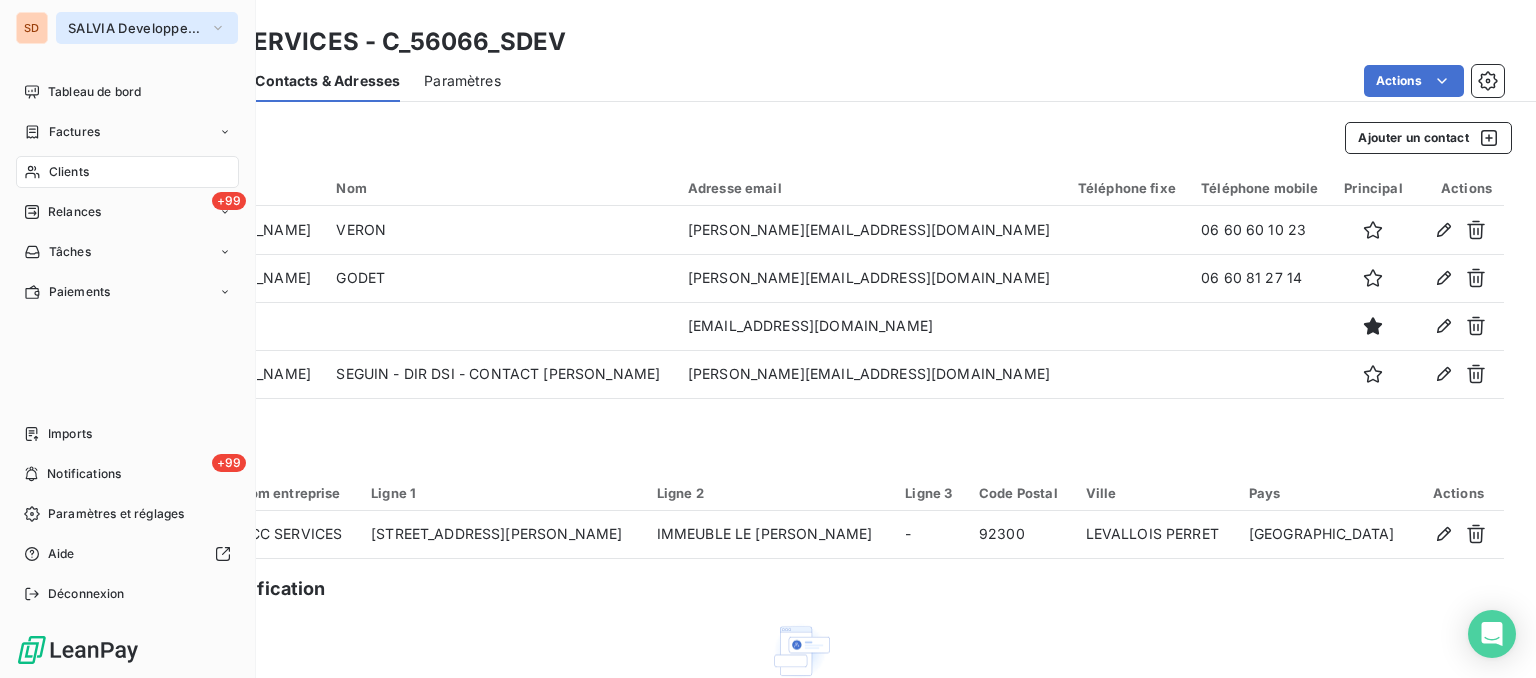 click 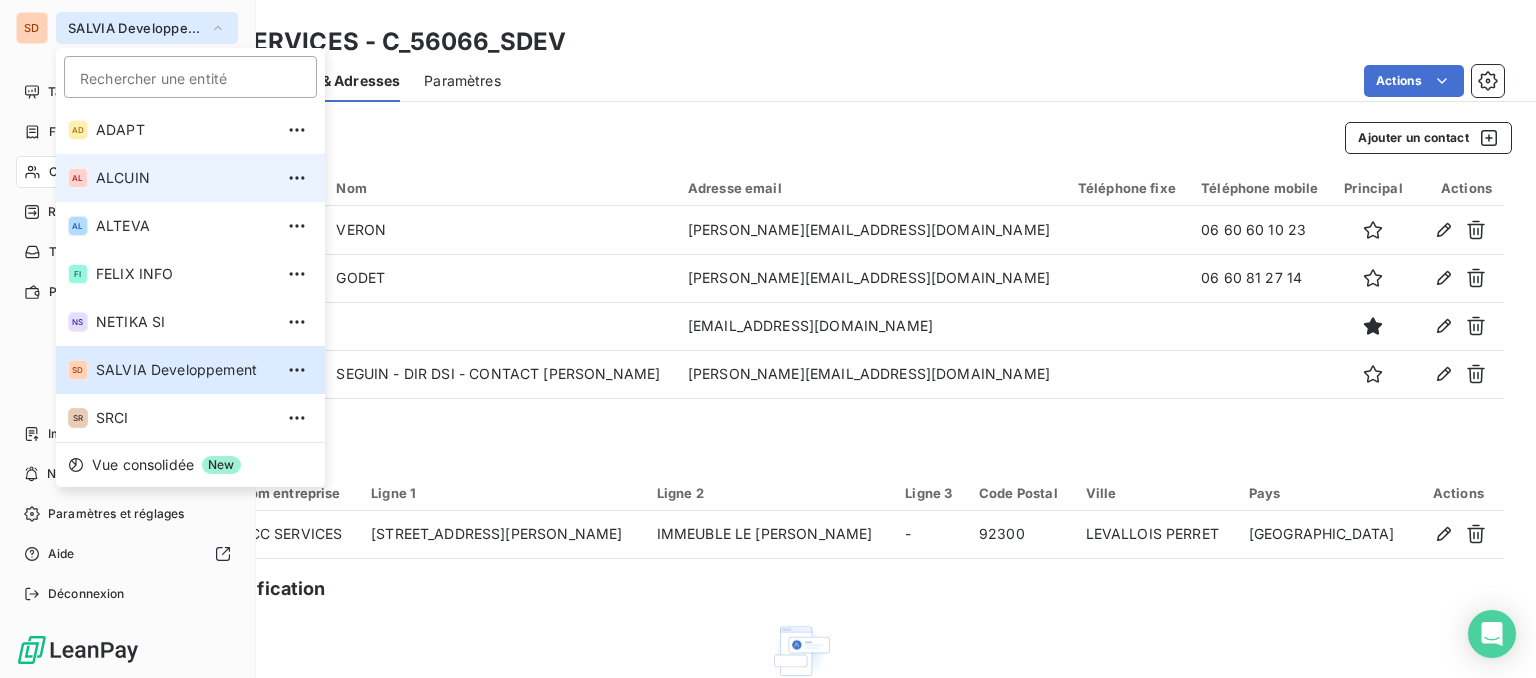 click on "ALCUIN" at bounding box center (184, 178) 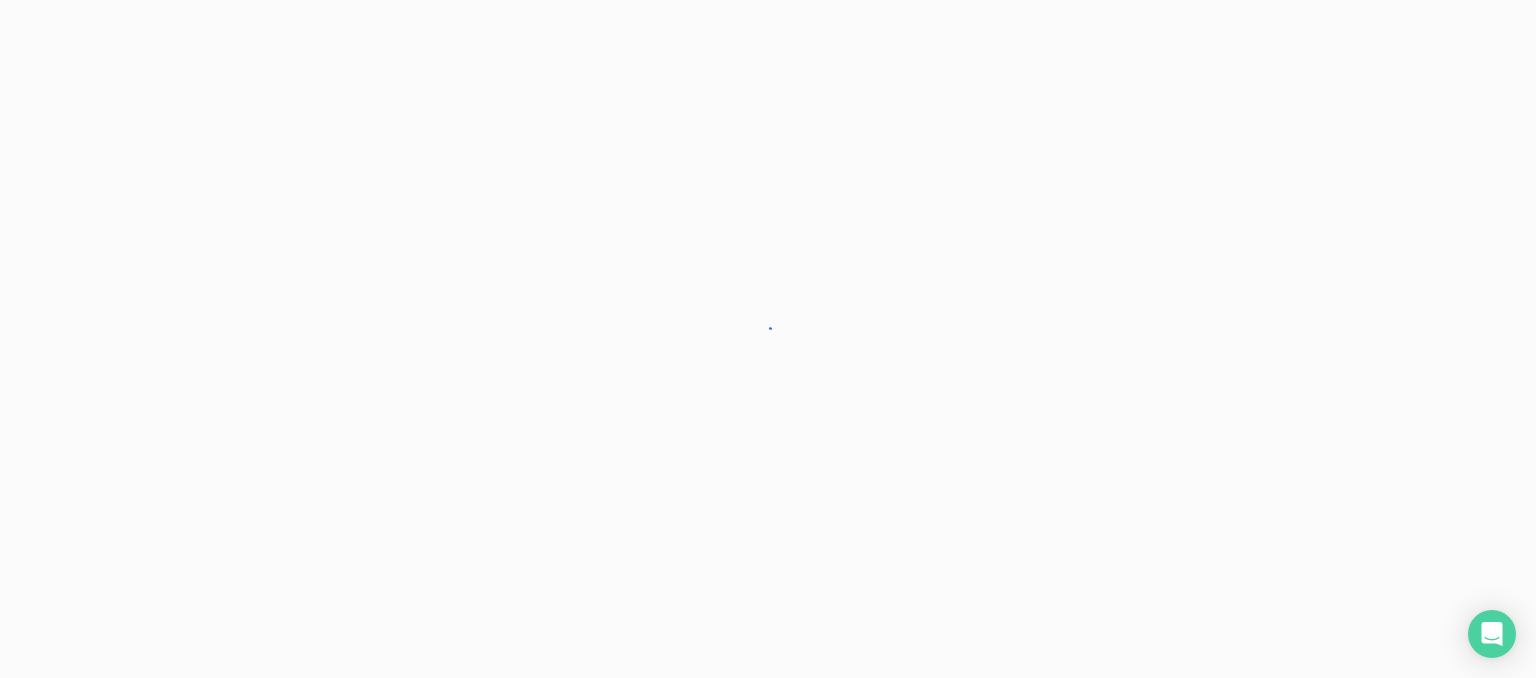 scroll, scrollTop: 0, scrollLeft: 0, axis: both 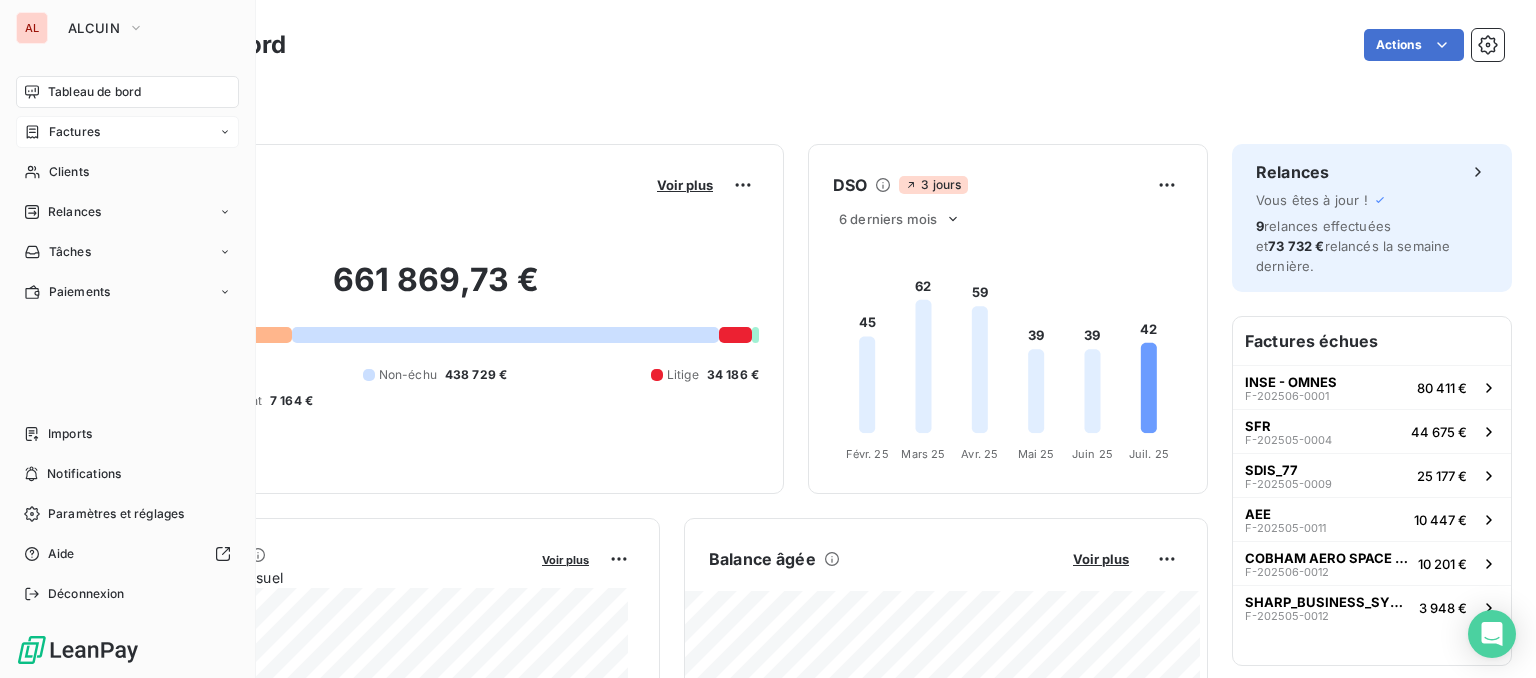 click on "Factures" at bounding box center [62, 132] 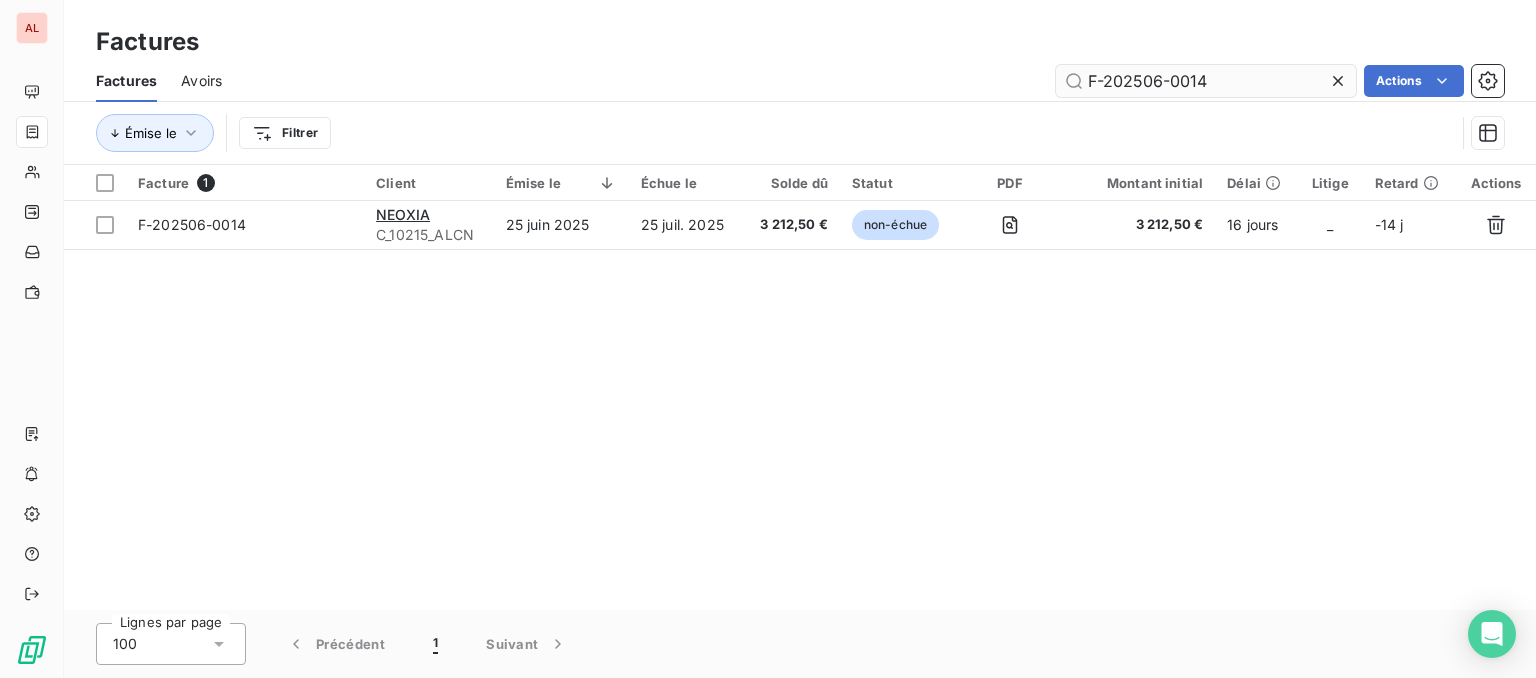 click on "F-202506-0014" at bounding box center (1206, 81) 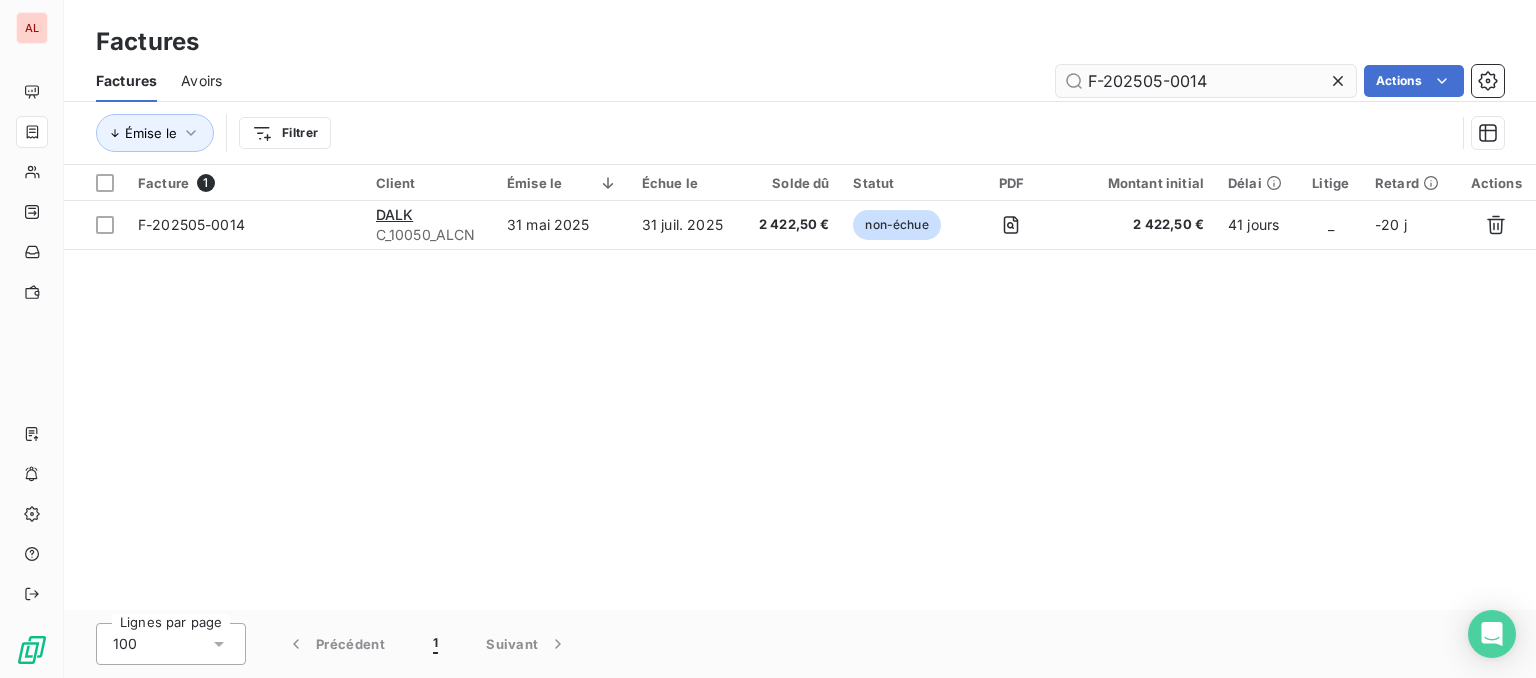 click on "F-202505-0014" at bounding box center [1206, 81] 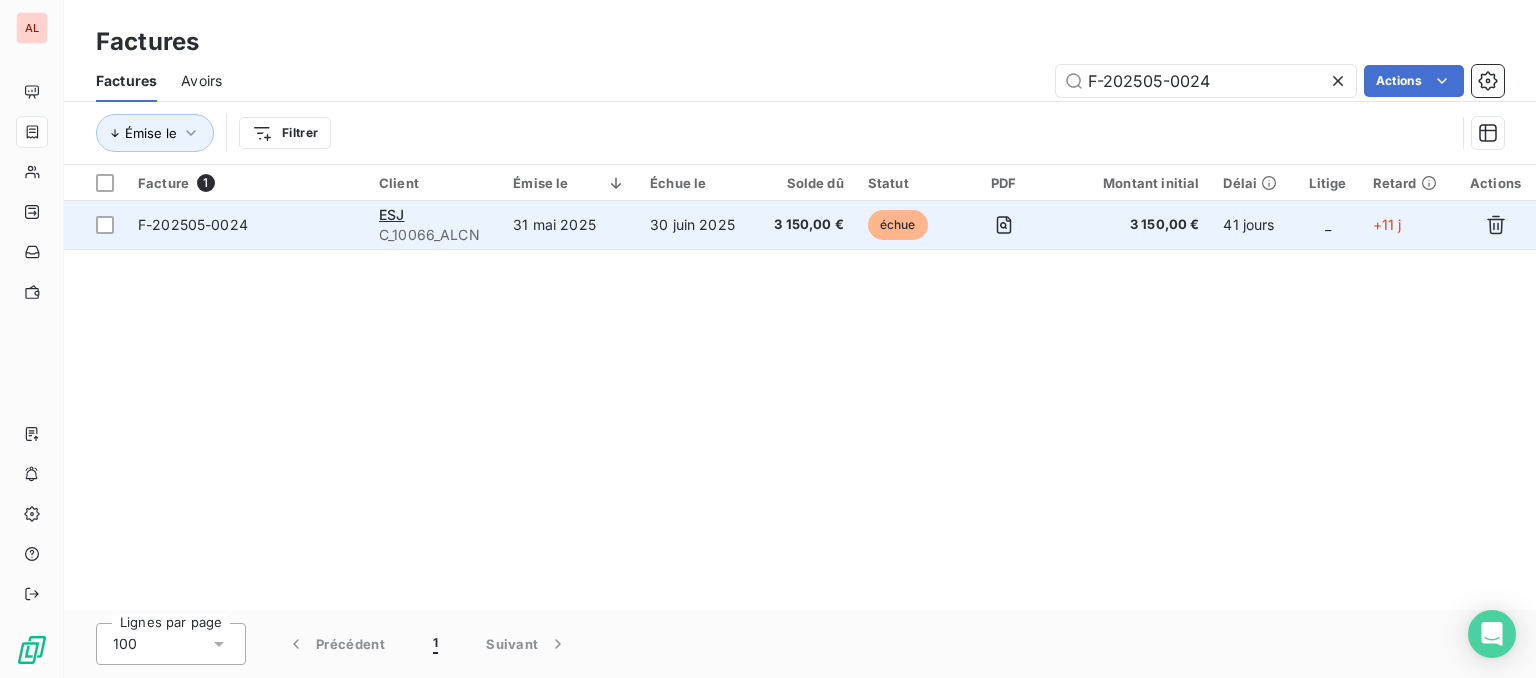 type on "F-202505-0024" 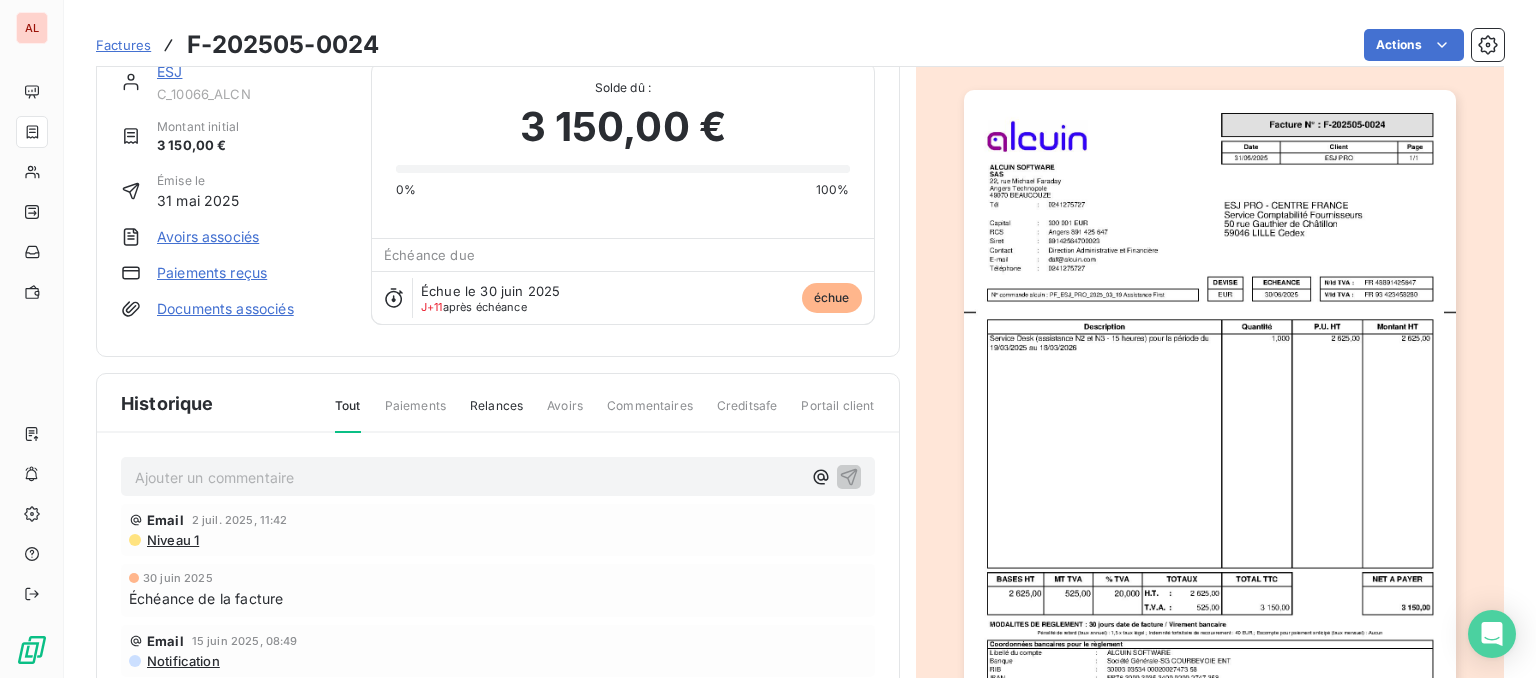 scroll, scrollTop: 102, scrollLeft: 0, axis: vertical 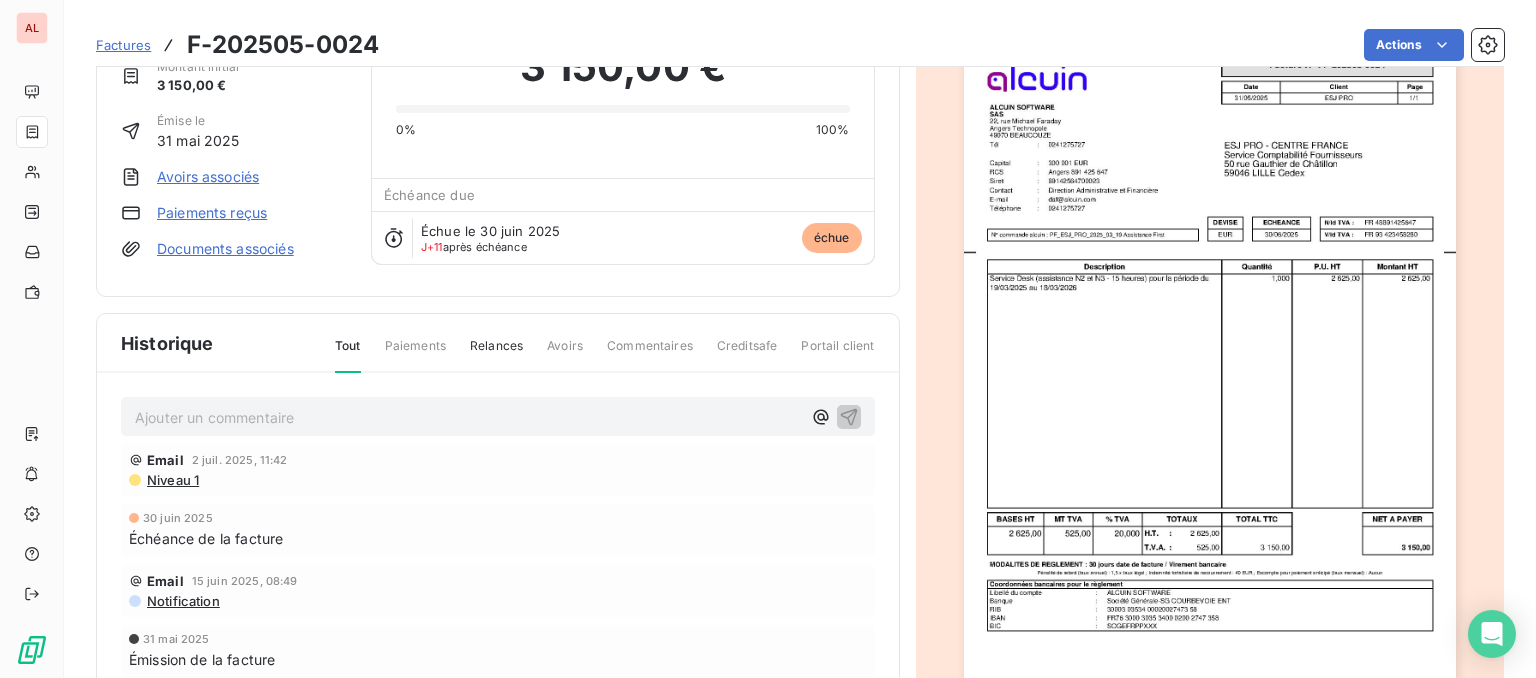 click on "Ajouter un commentaire ﻿" at bounding box center (468, 417) 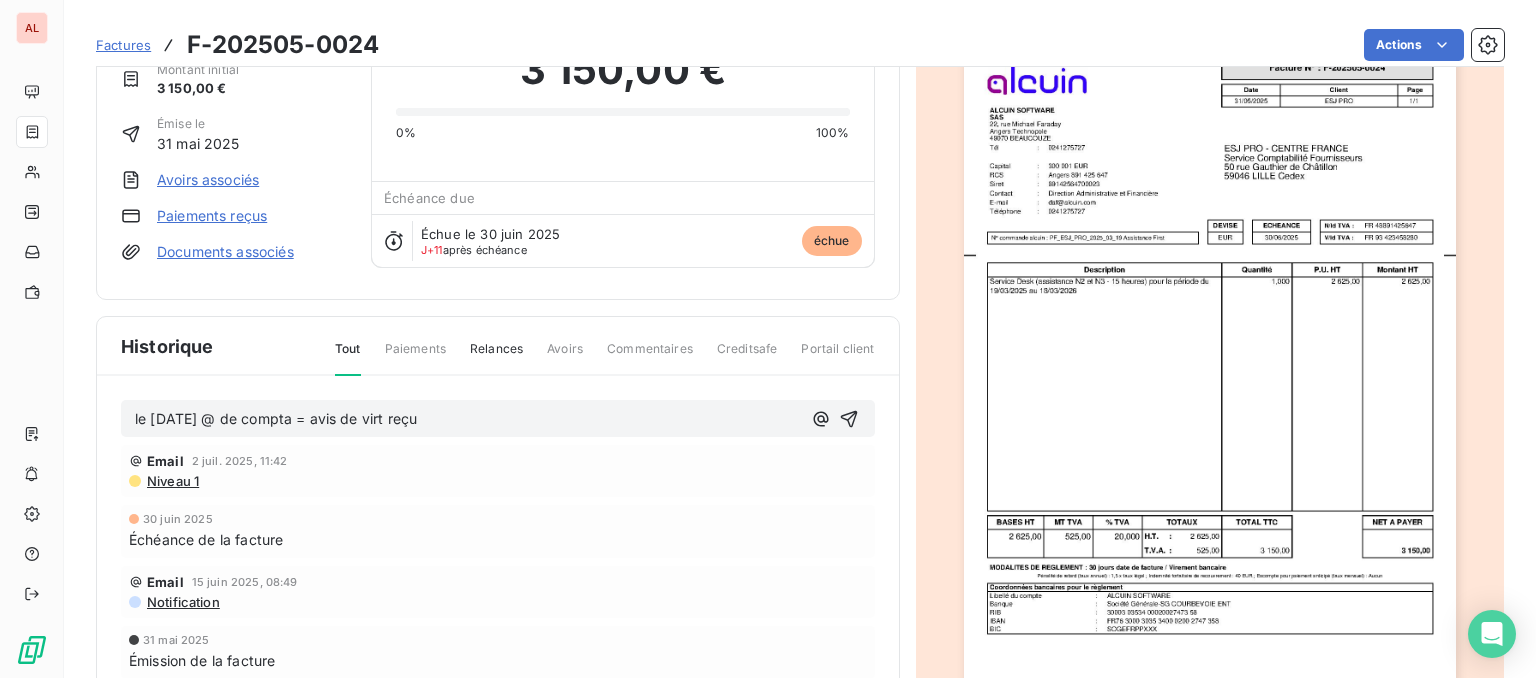 scroll, scrollTop: 102, scrollLeft: 0, axis: vertical 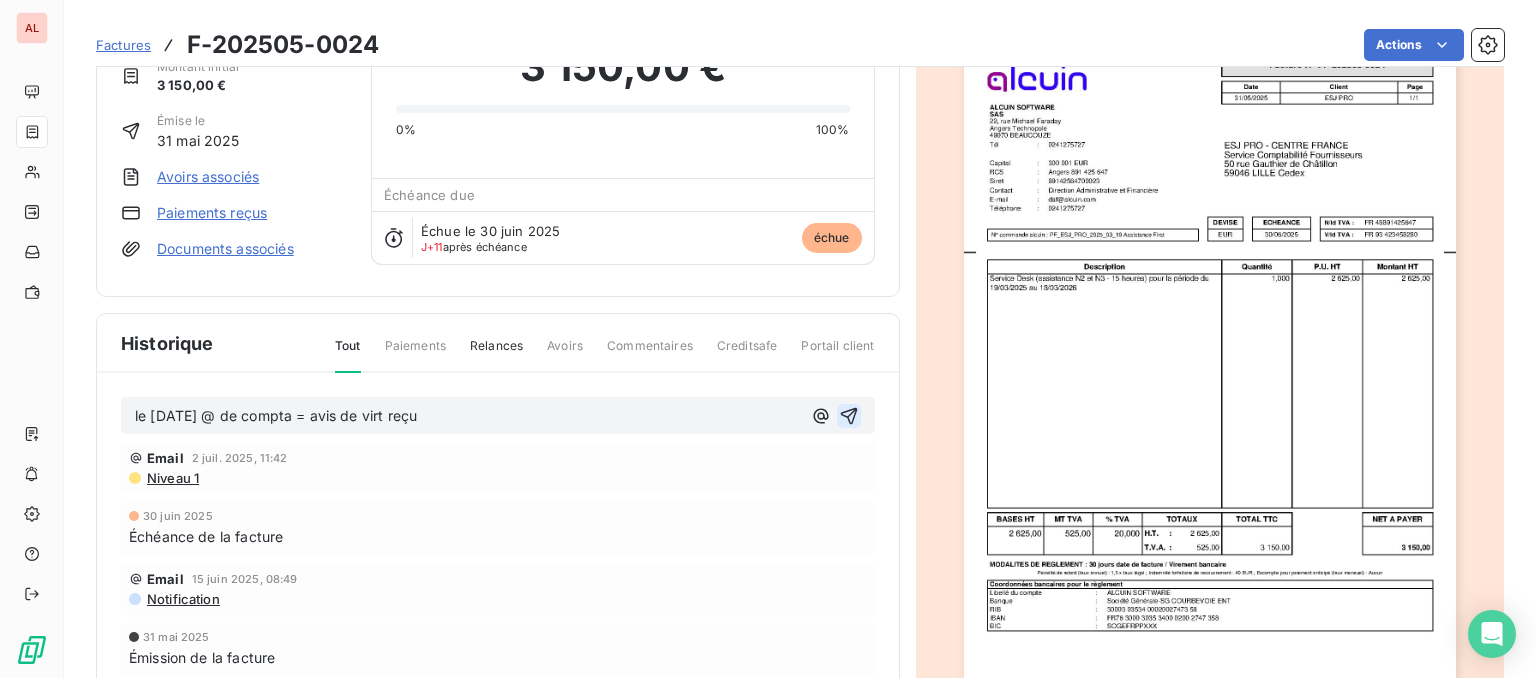click 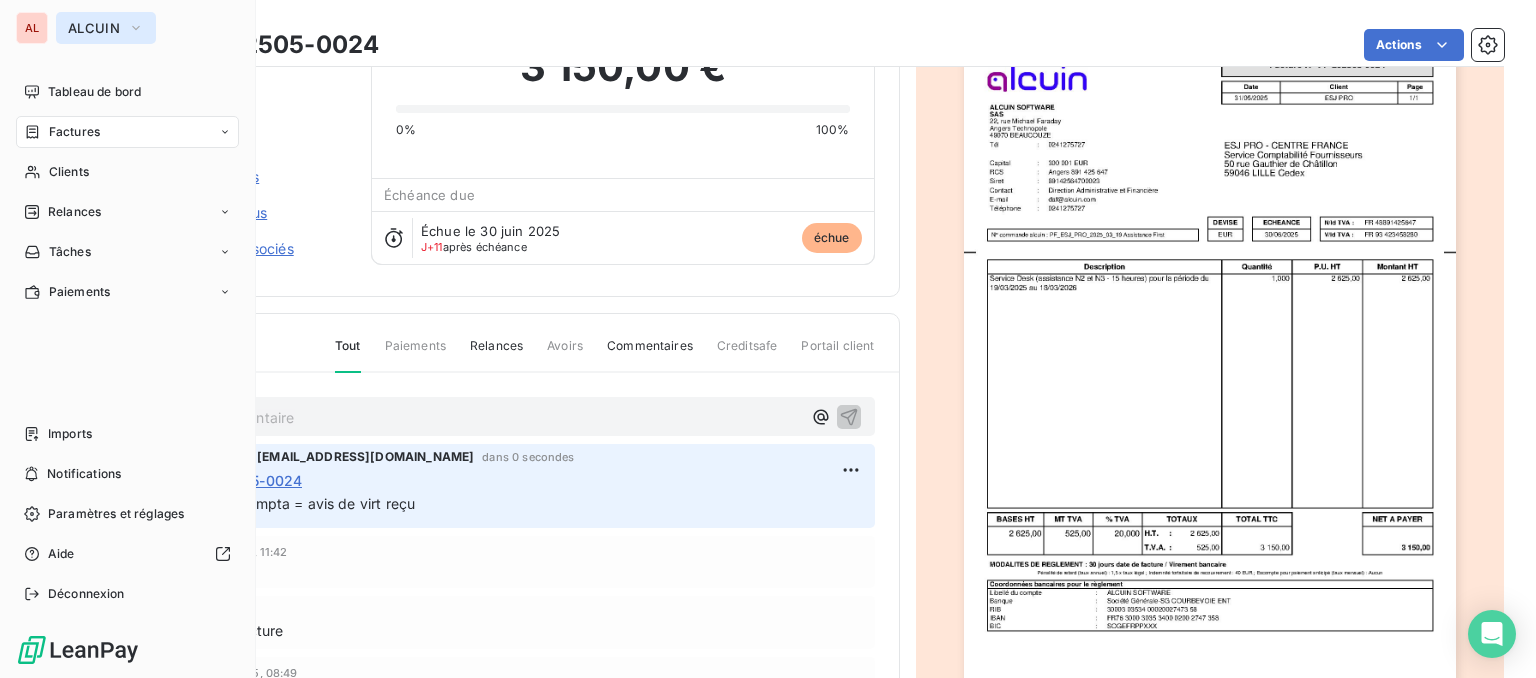 click 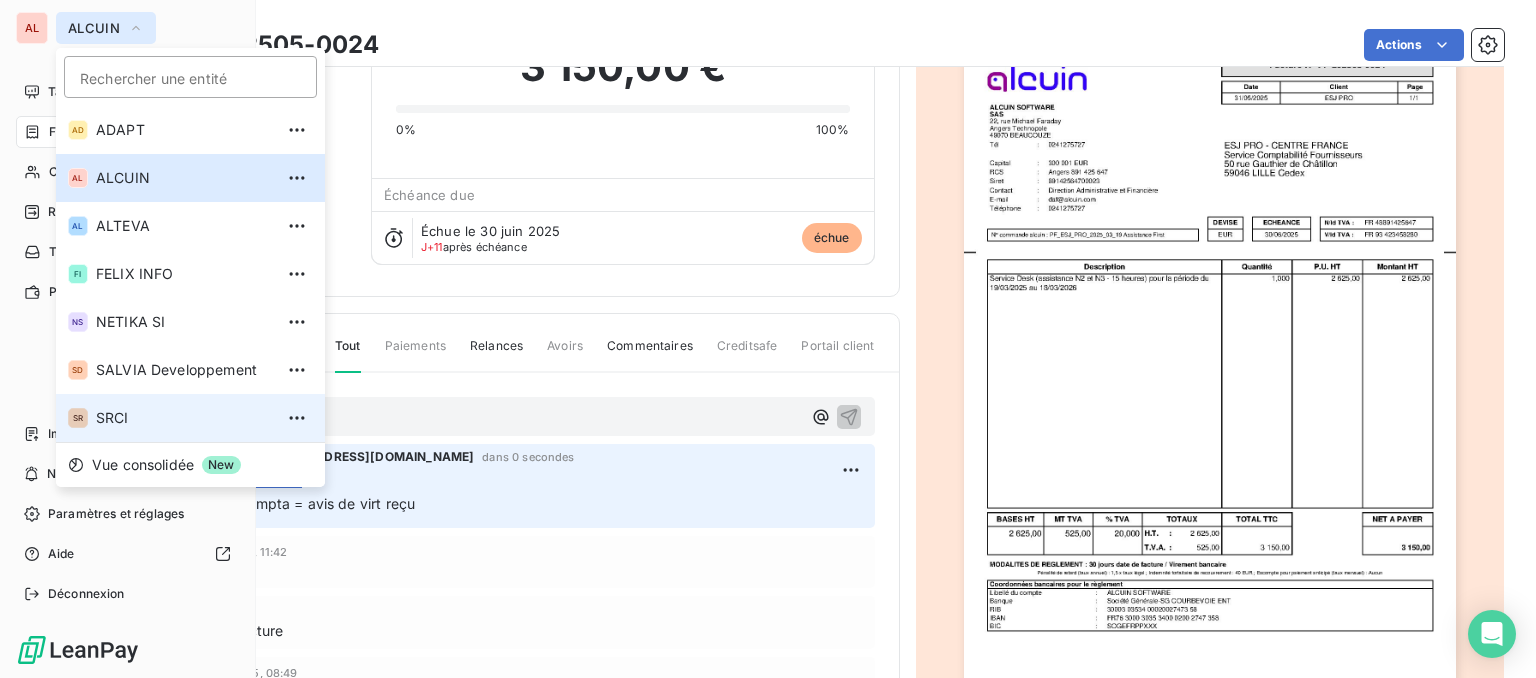 click on "SRCI" at bounding box center (184, 418) 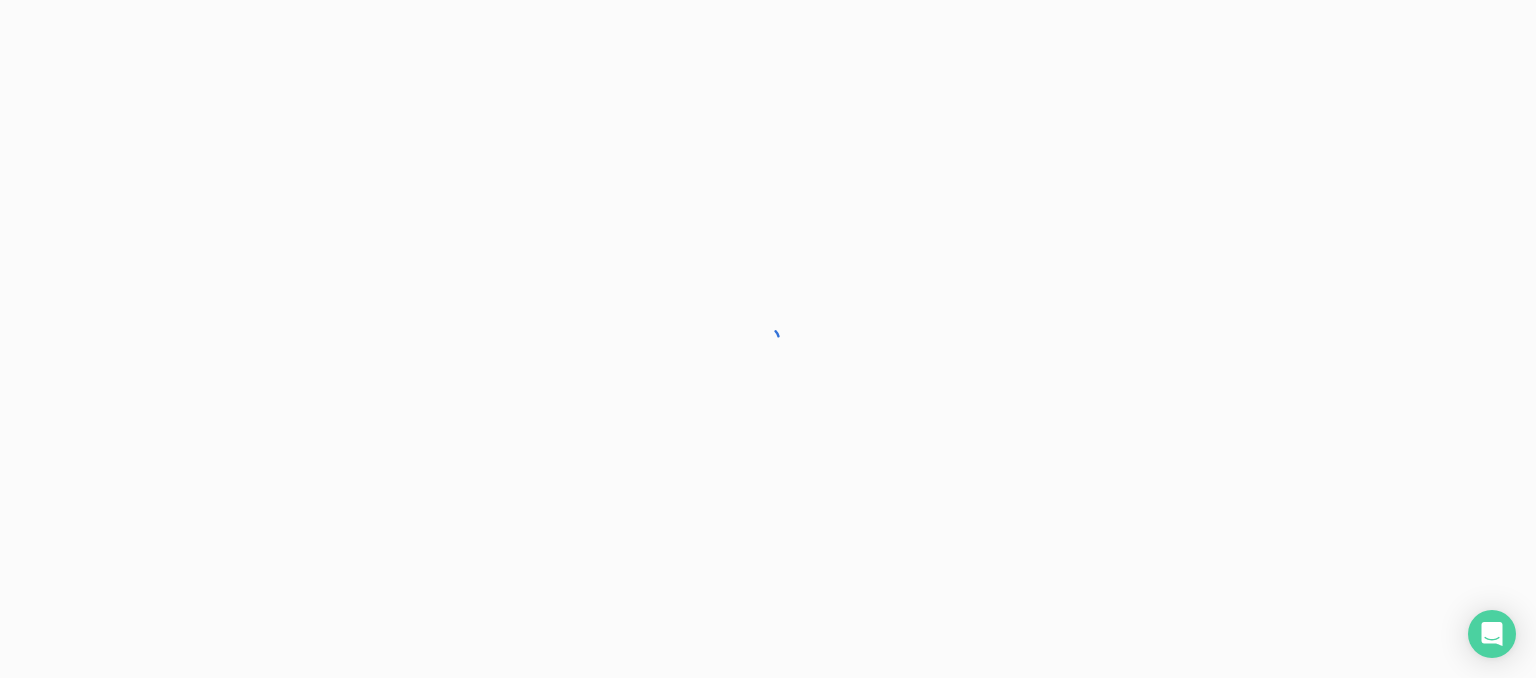 scroll, scrollTop: 0, scrollLeft: 0, axis: both 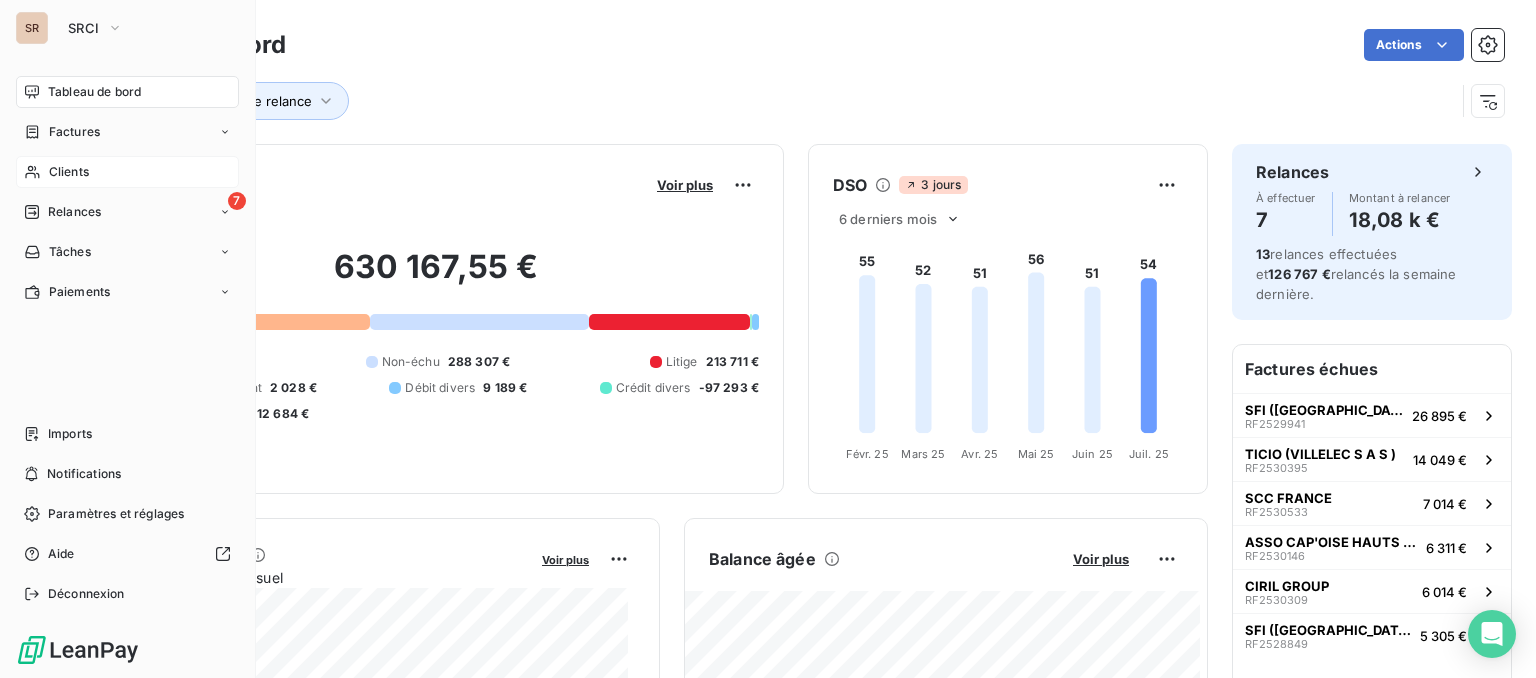 click on "Clients" at bounding box center (127, 172) 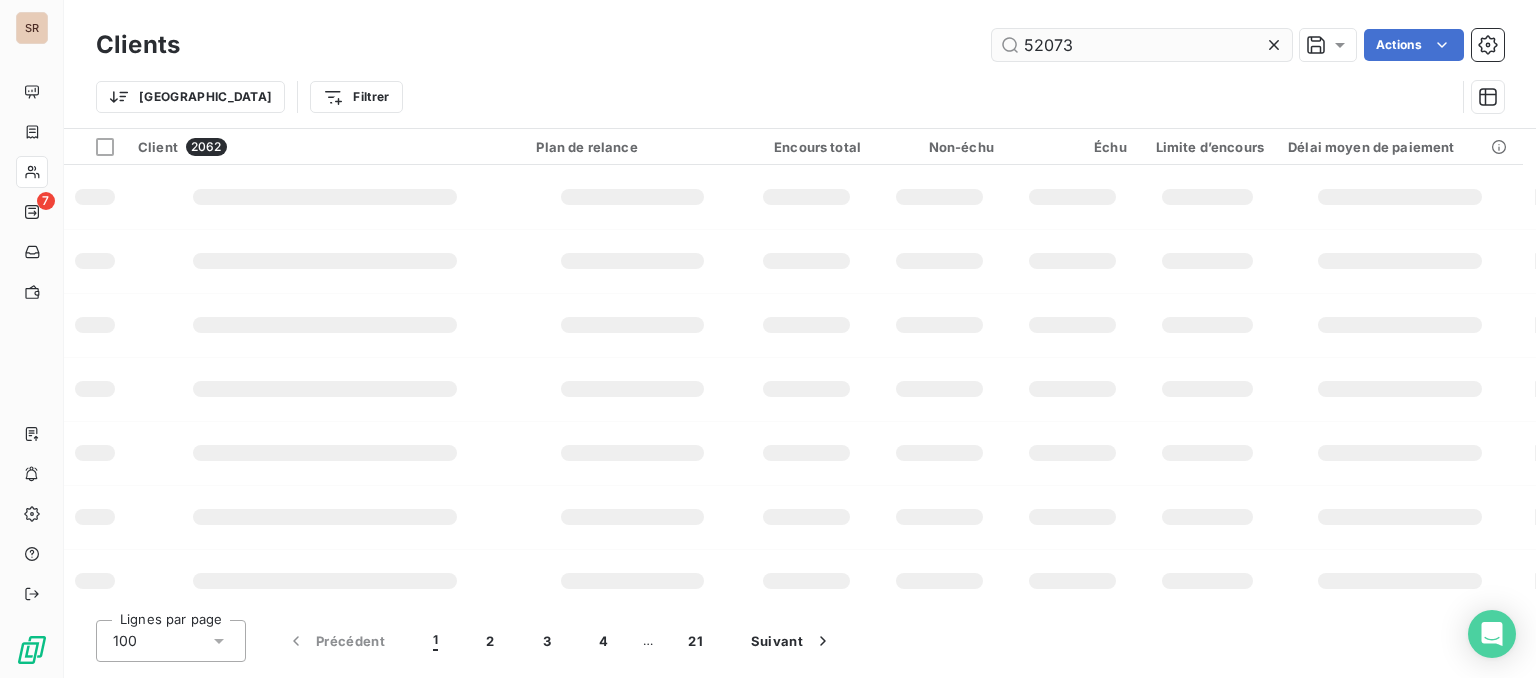type on "52073" 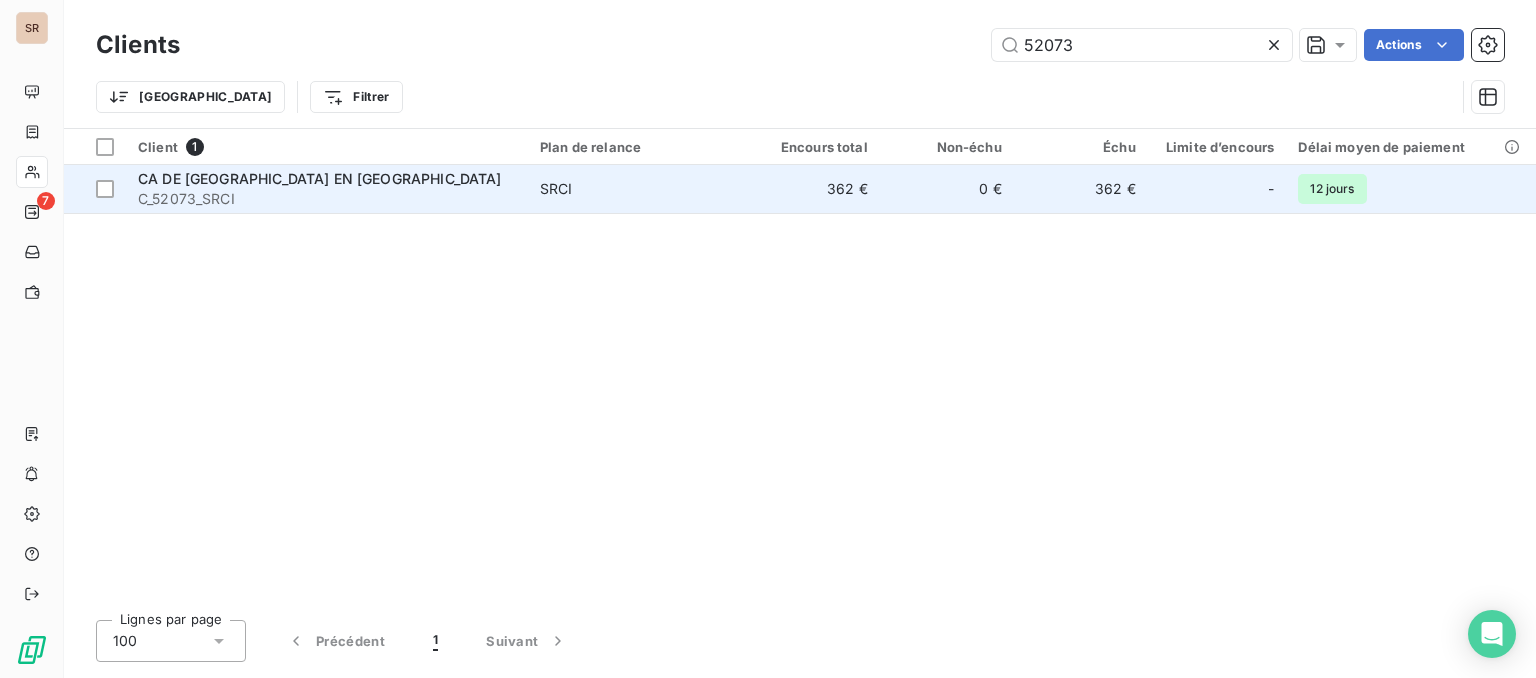 click on "CA DE [GEOGRAPHIC_DATA] EN [GEOGRAPHIC_DATA]" at bounding box center (320, 178) 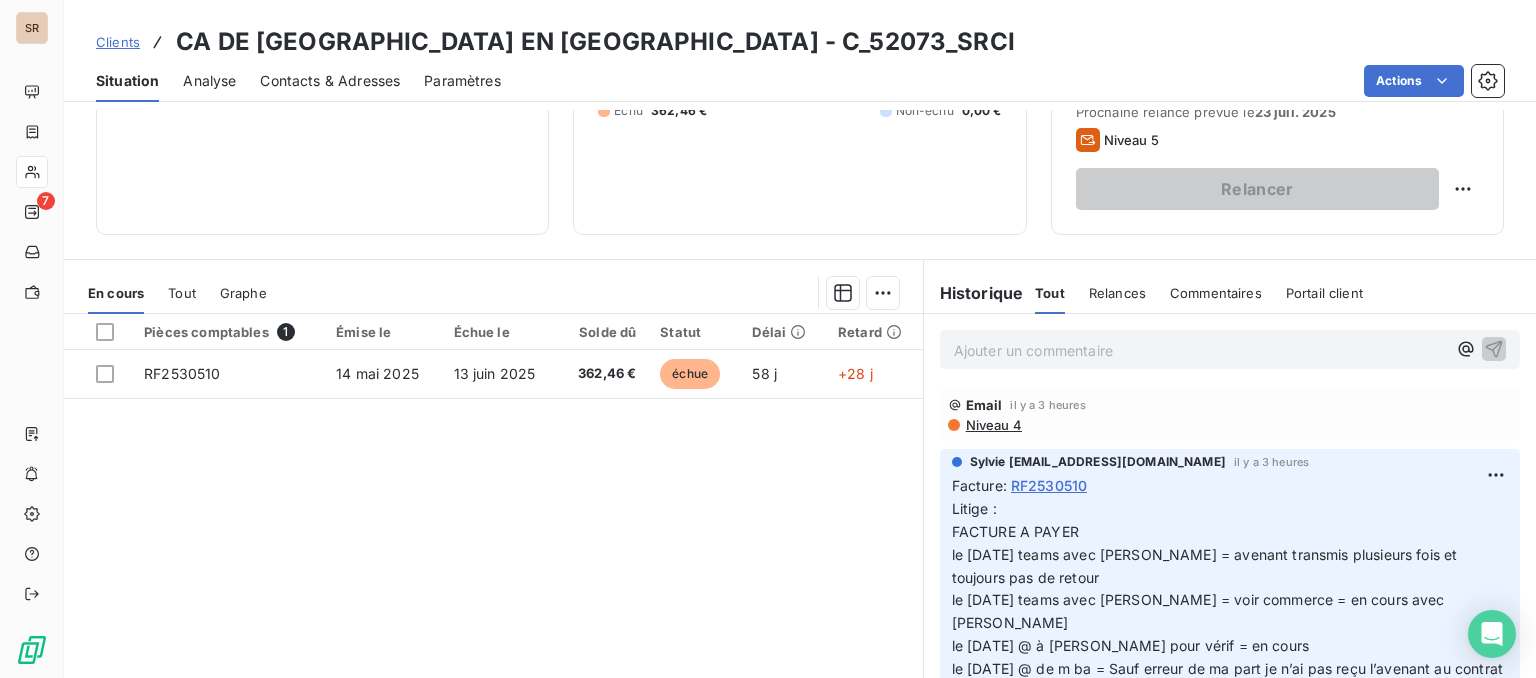 scroll, scrollTop: 300, scrollLeft: 0, axis: vertical 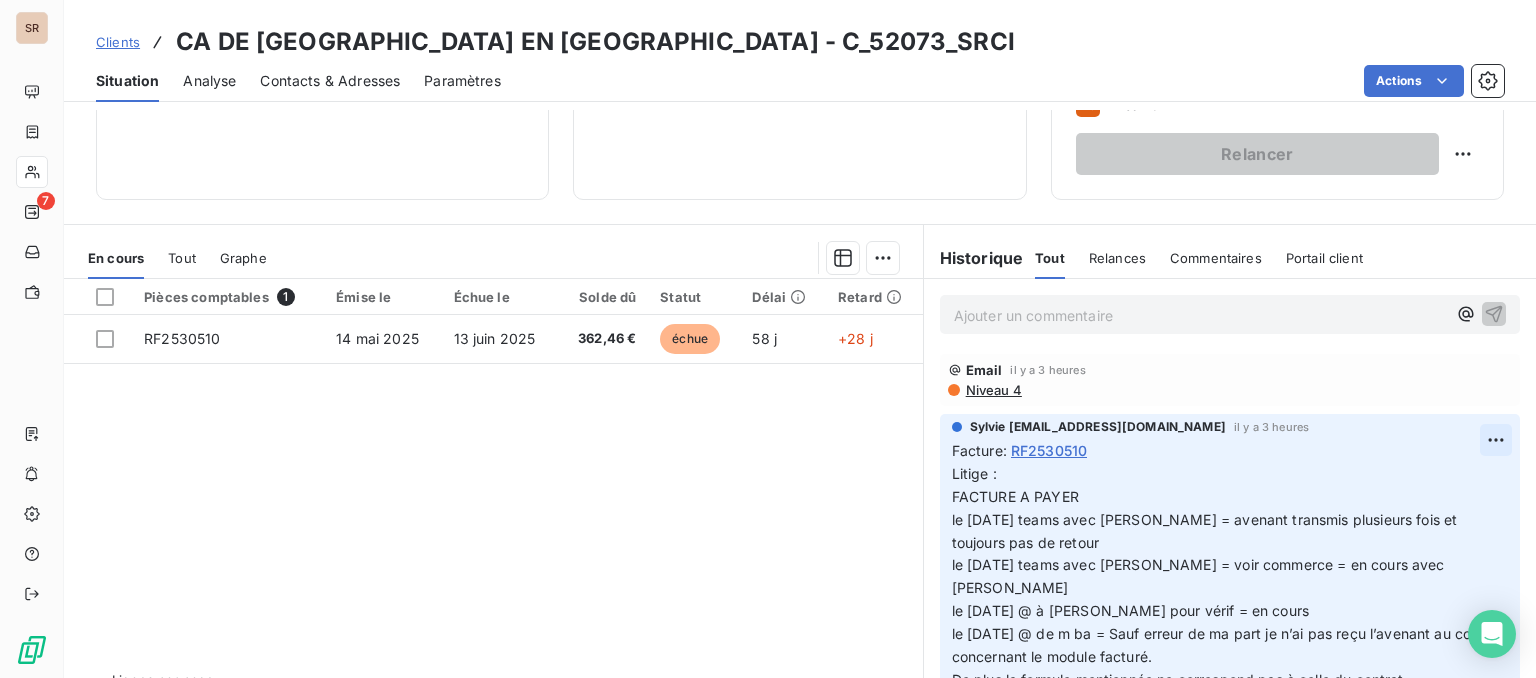 click on "SR 7 Clients CA DE [GEOGRAPHIC_DATA] EN [GEOGRAPHIC_DATA] - C_52073_SRCI Situation Analyse Contacts & Adresses Paramètres Actions Informations client Propriétés Client Encours client   362,46 € 0 Échu 362,46 € Non-échu 0,00 €     Limite d’encours Ajouter une limite d’encours autorisé Relance Plan de relance SRCI Prochaine relance prévue le  [DATE] Niveau 5 Relancer En cours Tout Graphe Pièces comptables 1 Émise le Échue le Solde dû Statut Délai   Retard   RF2530510 [DATE] [DATE] 362,46 € échue 58 j +28 j Lignes par page 25 Précédent 1 Suivant Historique Tout Relances Commentaires Portail client Tout Relances Commentaires Portail client Ajouter un commentaire ﻿ Email il y a 3 heures Niveau 4 Sylvie [EMAIL_ADDRESS][DOMAIN_NAME] il y a 3 heures Facture  : RF2530510 Email [DATE] 08:50 Notification Sylvie [EMAIL_ADDRESS][DOMAIN_NAME] [DATE] 17:09 Facture  : [US_DEA_NUMBER] Email [DATE] 08:50 Notification [DATE] Facture  : Facture" at bounding box center [768, 339] 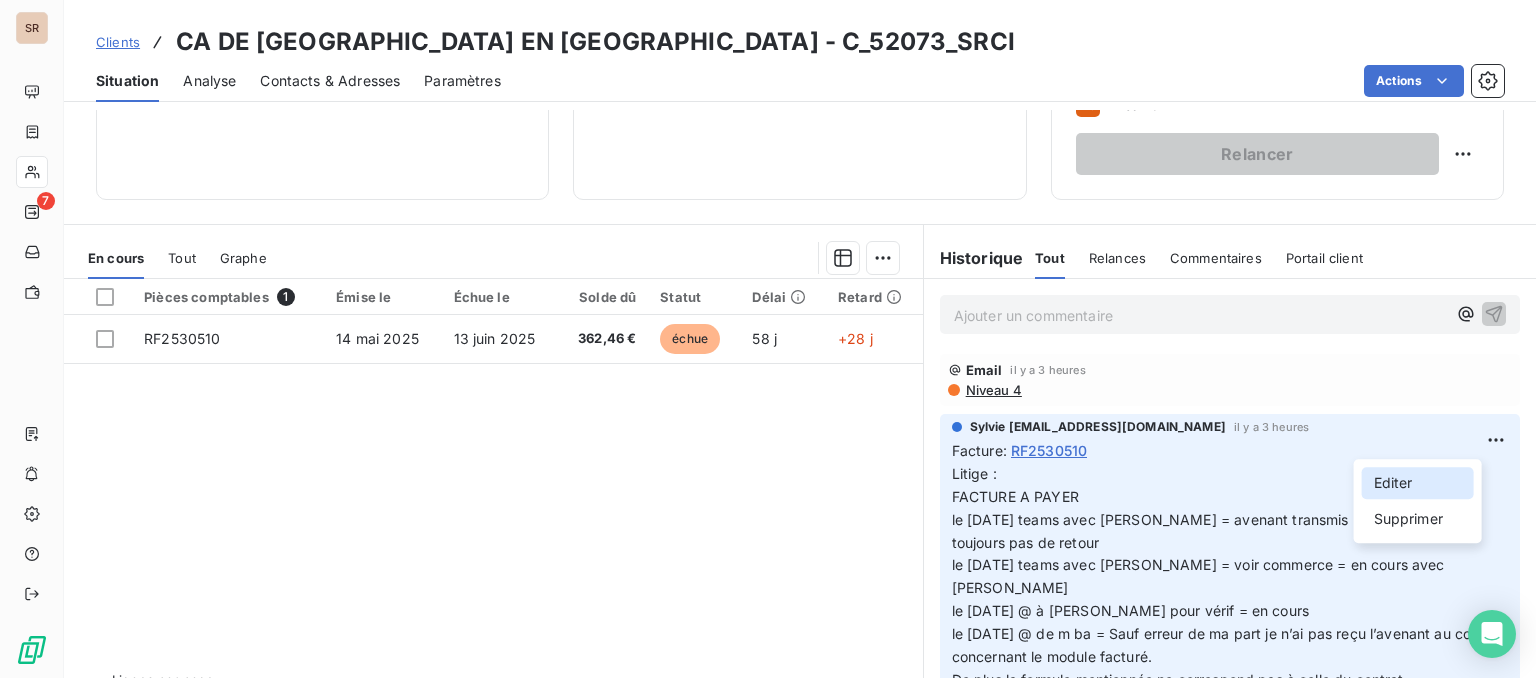 click on "Editer" at bounding box center [1418, 483] 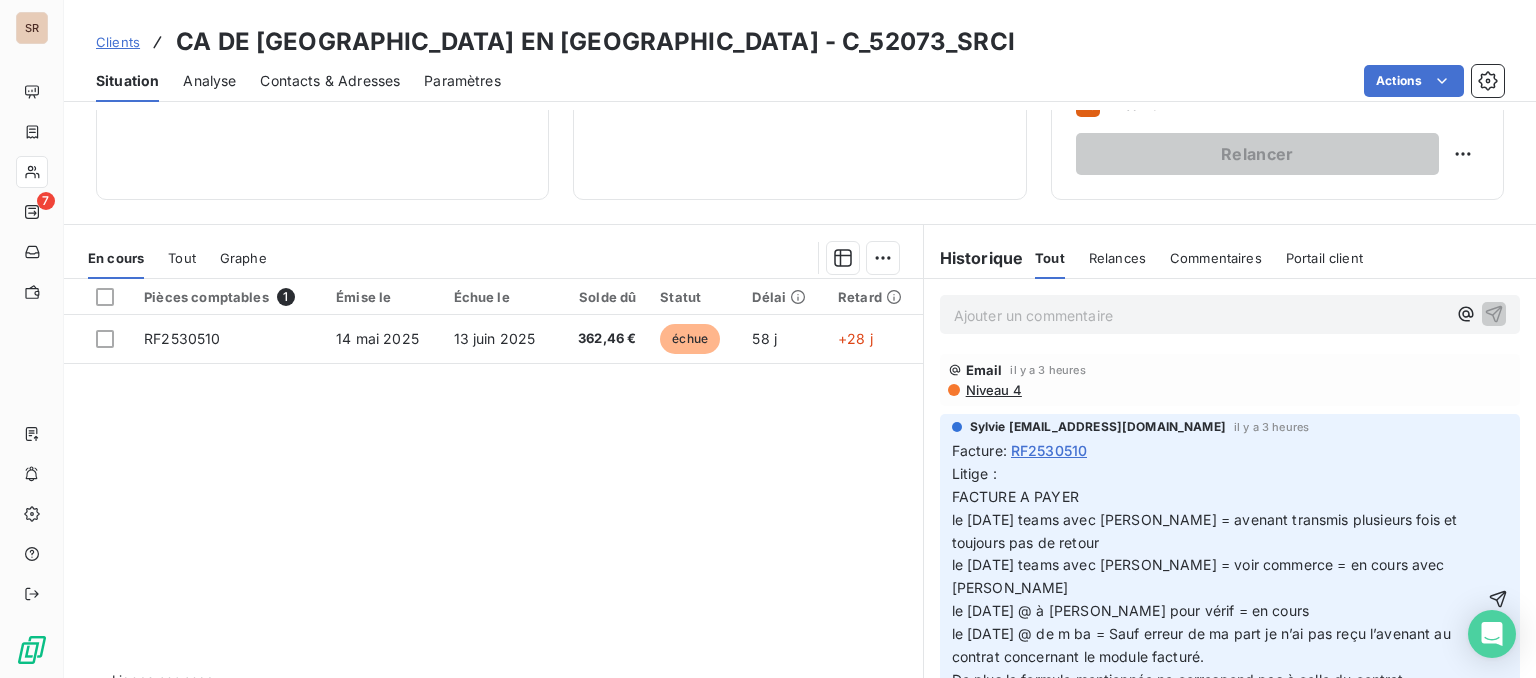 click on "Sylvie s.bruchard@salviadeveloppement.com il y a 3 heures Facture  : RF2530510 Litige :
FACTURE A PAYER
le 10/07/25 teams avec alex = avenant transmis plusieurs fois et toujours pas de retour
le 25/06/25 teams avec alex = voir commerce = en cours avec alicia
le 04/06/25 @ à alex pour vérif = en cours
le 04/06/25 @ de m ba = Sauf erreur de ma part je n’ai pas reçu l’avenant au contrat concernant le module facturé.
De plus la formule mentionnée ne correspond pas à celle du contrat.
Pourriez-vous déposer la facture corrigée sur chorus après m’avoir envoyé l’avenant que je transmettrai à la signature." at bounding box center [1230, 582] 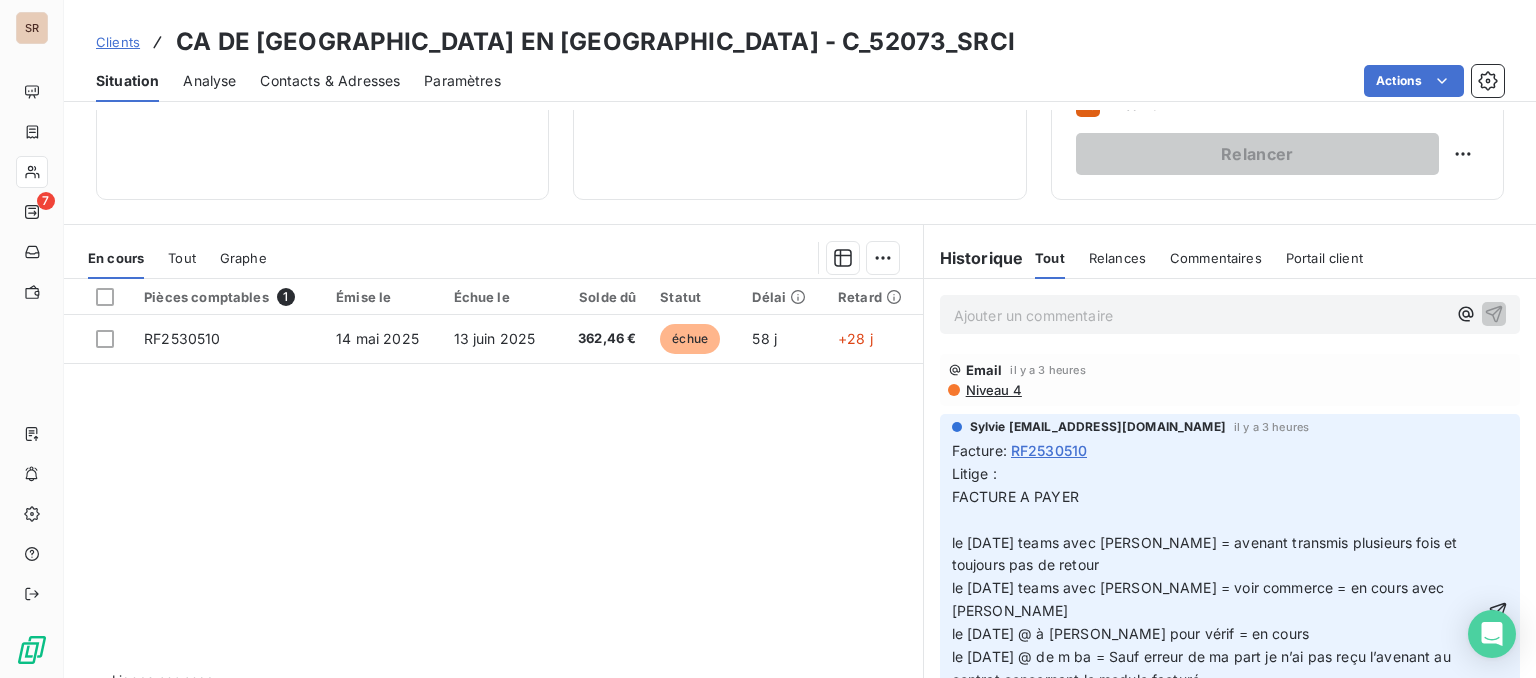 click on "Litige :
FACTURE A PAYER
le 10/07/25 teams avec alex = avenant transmis plusieurs fois et toujours pas de retour
le 25/06/25 teams avec alex = voir commerce = en cours avec alicia
le 04/06/25 @ à alex pour vérif = en cours
le 04/06/25 @ de m ba = Sauf erreur de ma part je n’ai pas reçu l’avenant au contrat concernant le module facturé.
De plus la formule mentionnée ne correspond pas à celle du contrat.
Pourriez-vous déposer la facture corrigée sur chorus après m’avoir envoyé l’avenant que je transmettrai à la signature." at bounding box center [1218, 611] 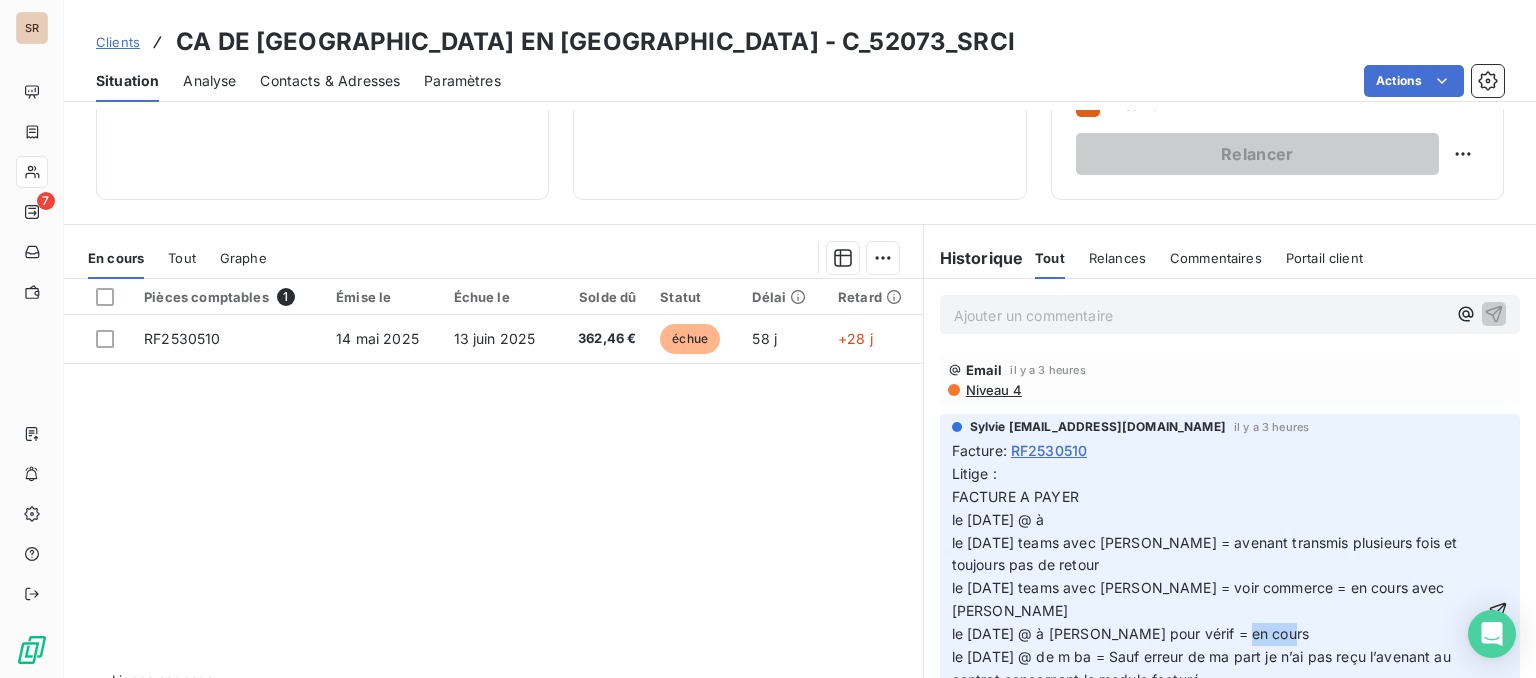 drag, startPoint x: 1112, startPoint y: 633, endPoint x: 1069, endPoint y: 633, distance: 43 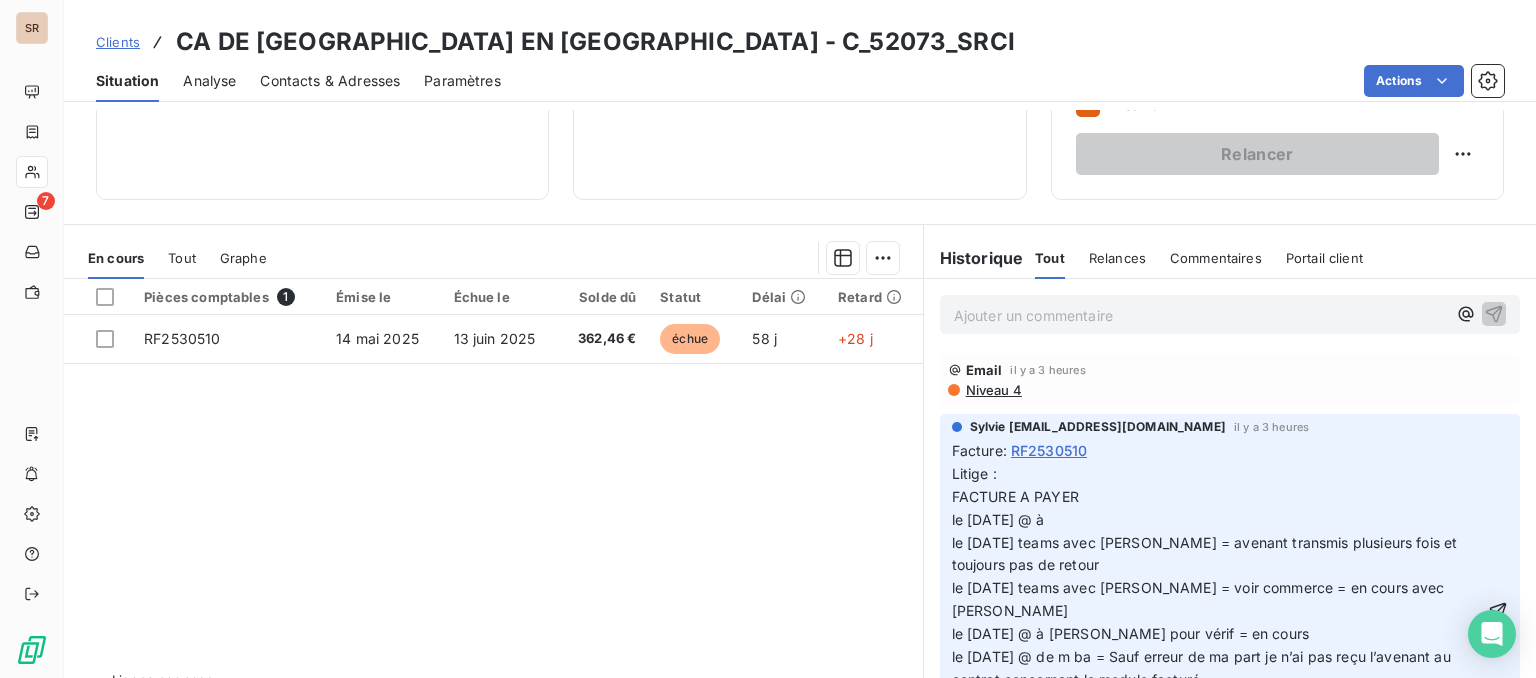 click on "Litige :
FACTURE A PAYER
le 11/07/25 @ à
le 10/07/25 teams avec alex = avenant transmis plusieurs fois et toujours pas de retour
le 25/06/25 teams avec alex = voir commerce = en cours avec alicia
le 04/06/25 @ à alex pour vérif = en cours
le 04/06/25 @ de m ba = Sauf erreur de ma part je n’ai pas reçu l’avenant au contrat concernant le module facturé.
De plus la formule mentionnée ne correspond pas à celle du contrat.
Pourriez-vous déposer la facture corrigée sur chorus après m’avoir envoyé l’avenant que je transmettrai à la signature." at bounding box center (1218, 611) 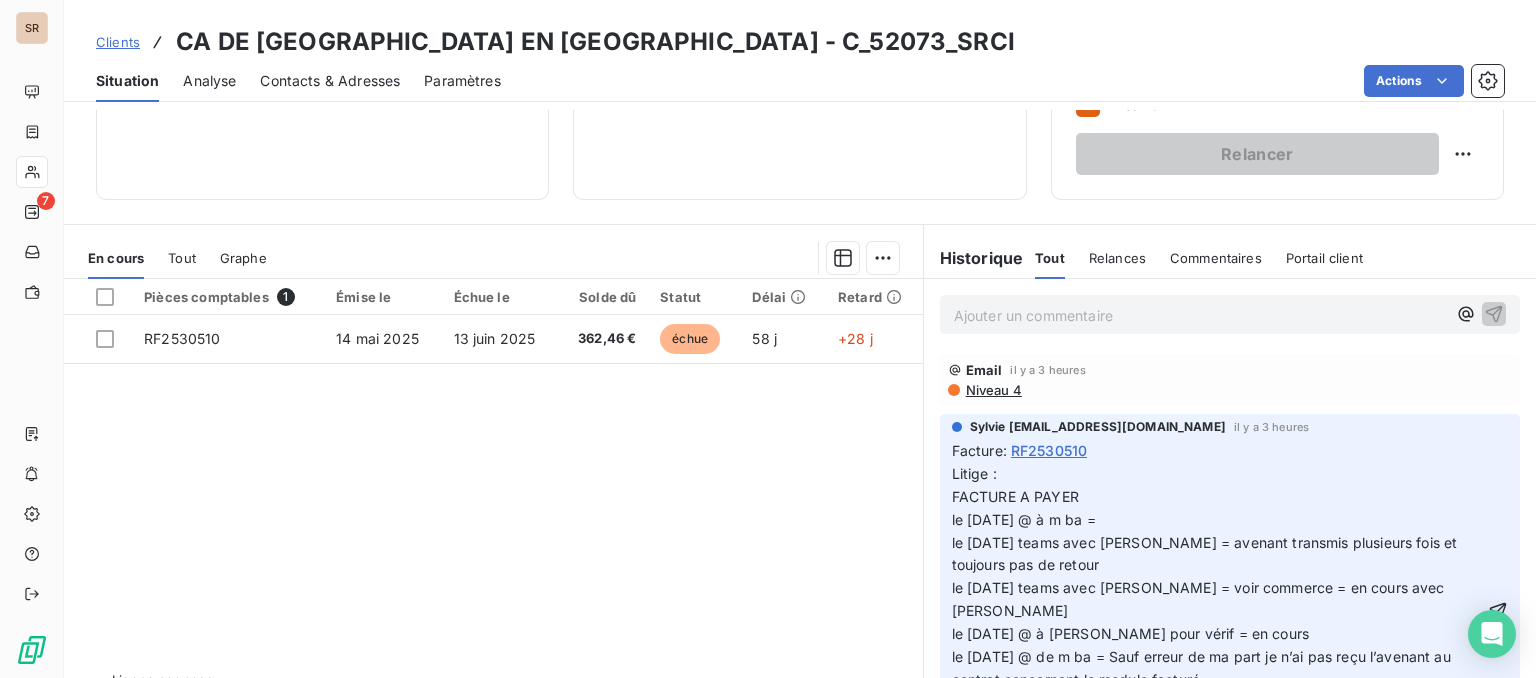 click on "Contacts & Adresses" at bounding box center [330, 81] 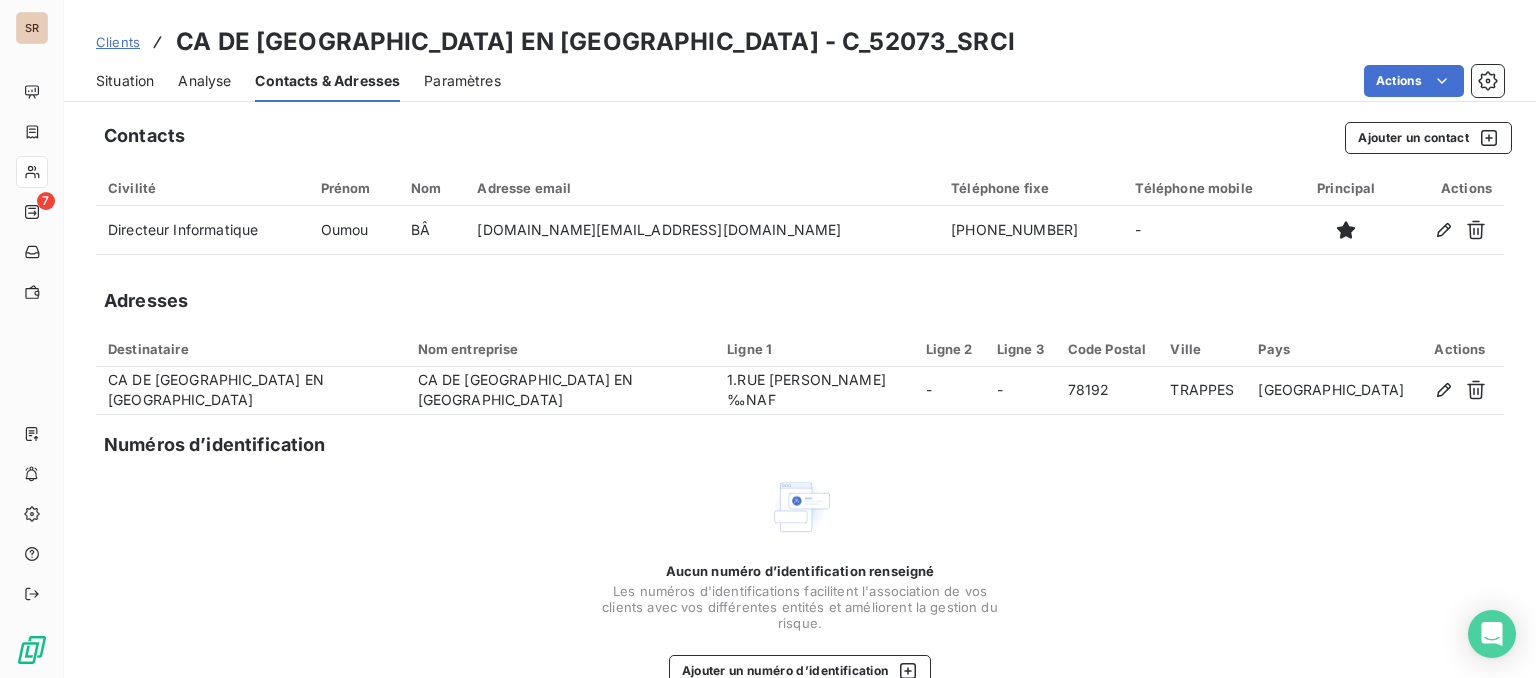 drag, startPoint x: 630, startPoint y: 233, endPoint x: 746, endPoint y: 165, distance: 134.46188 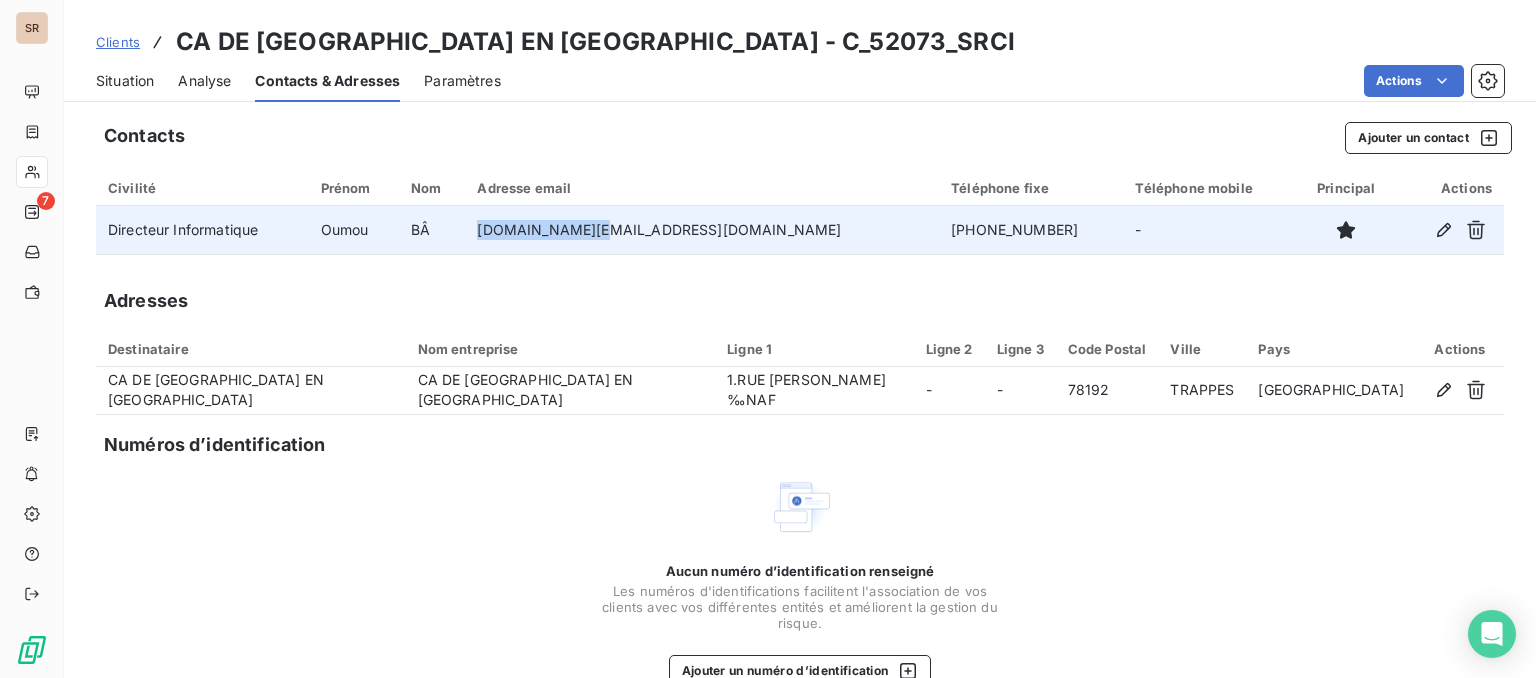 drag, startPoint x: 695, startPoint y: 235, endPoint x: 590, endPoint y: 237, distance: 105.01904 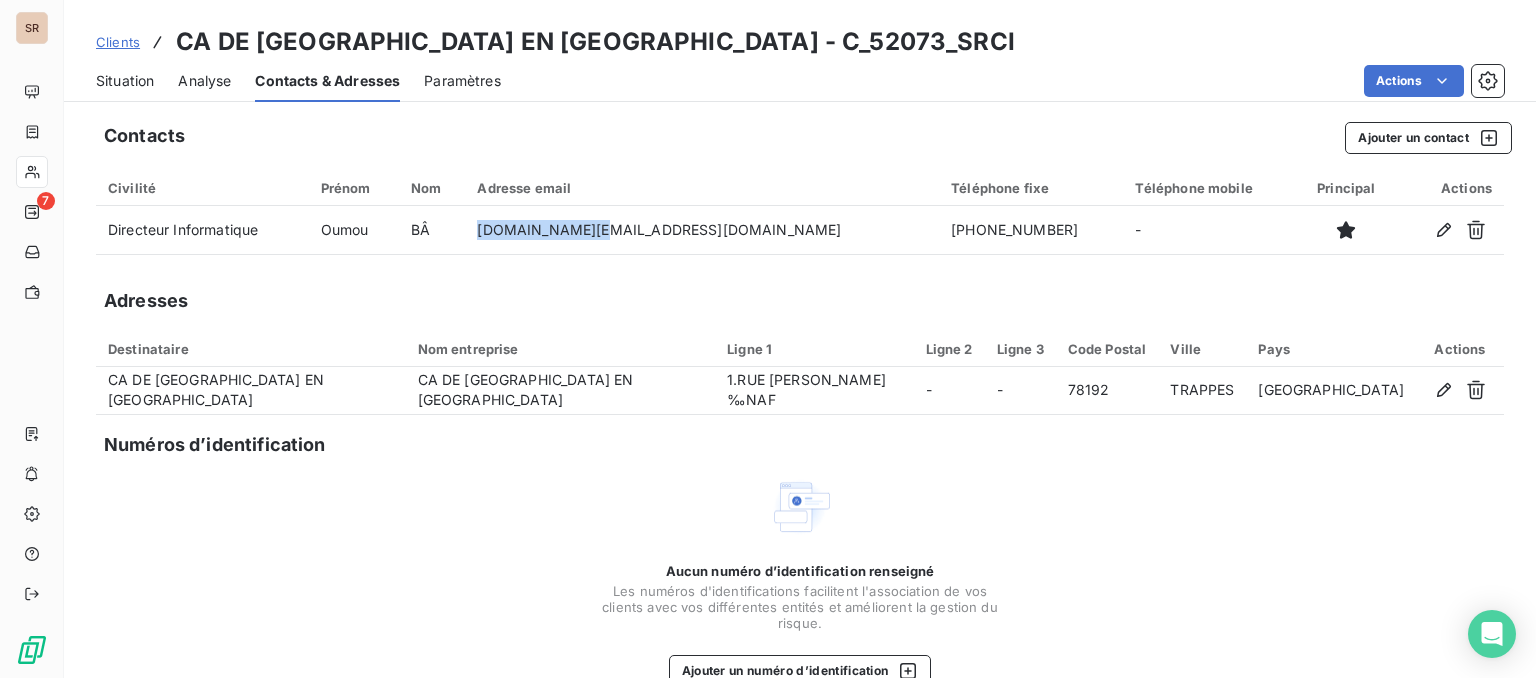 copy on "oumou.ba@sqy.fr" 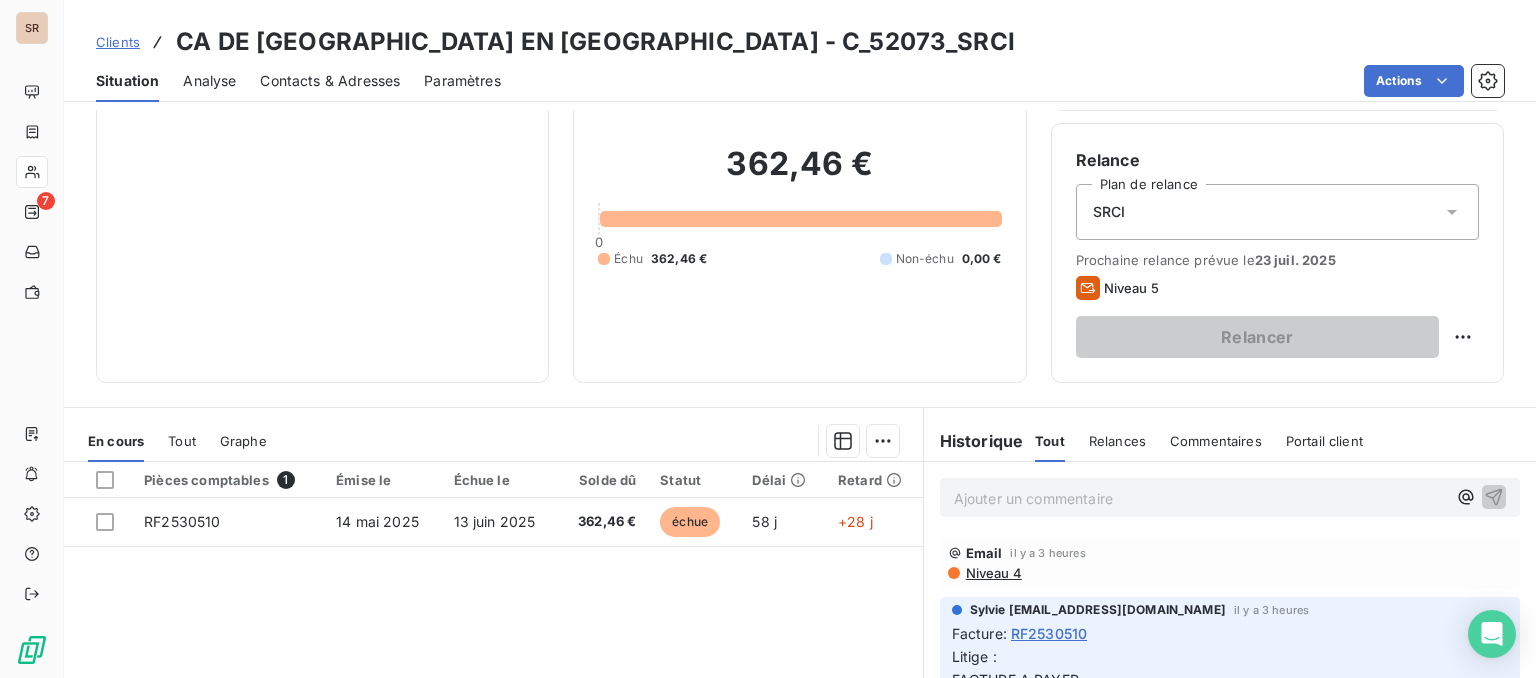 scroll, scrollTop: 300, scrollLeft: 0, axis: vertical 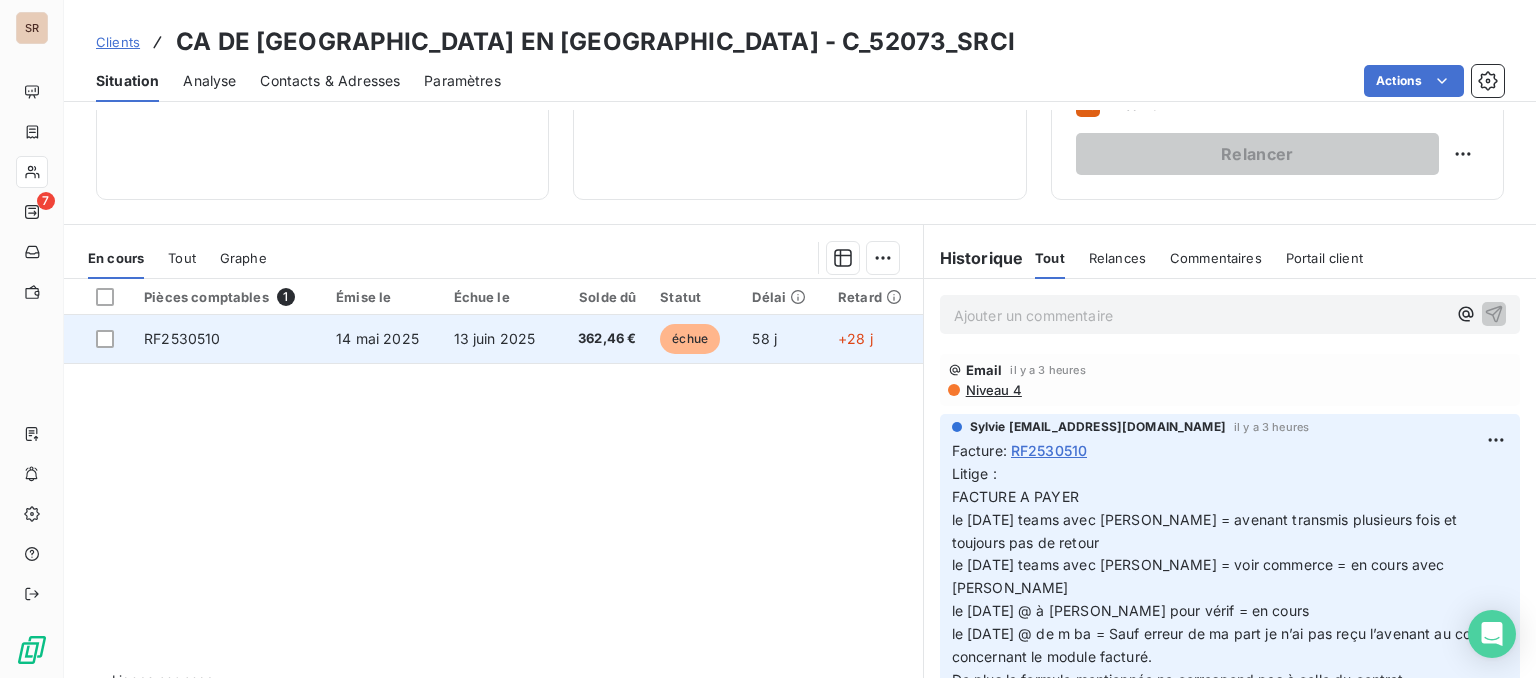 click on "RF2530510" at bounding box center [182, 338] 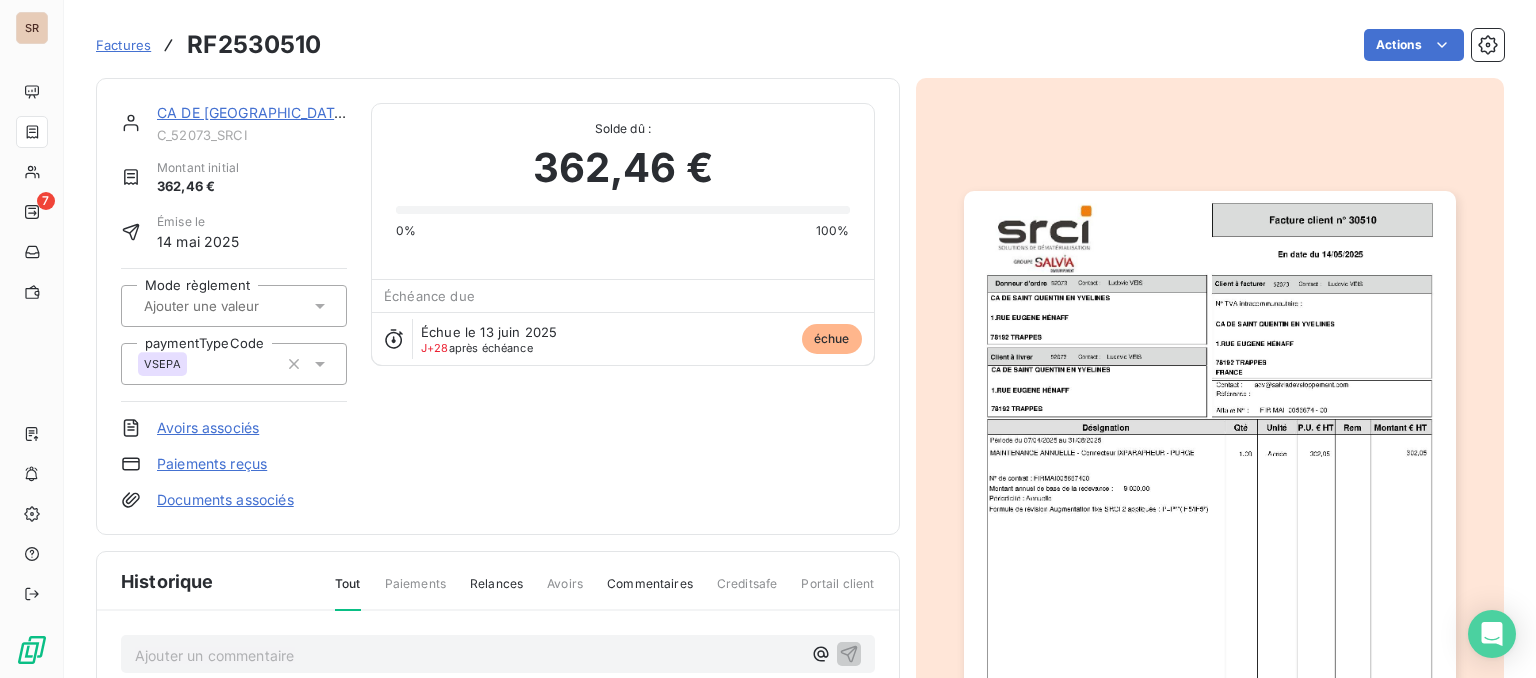 click at bounding box center [1210, 538] 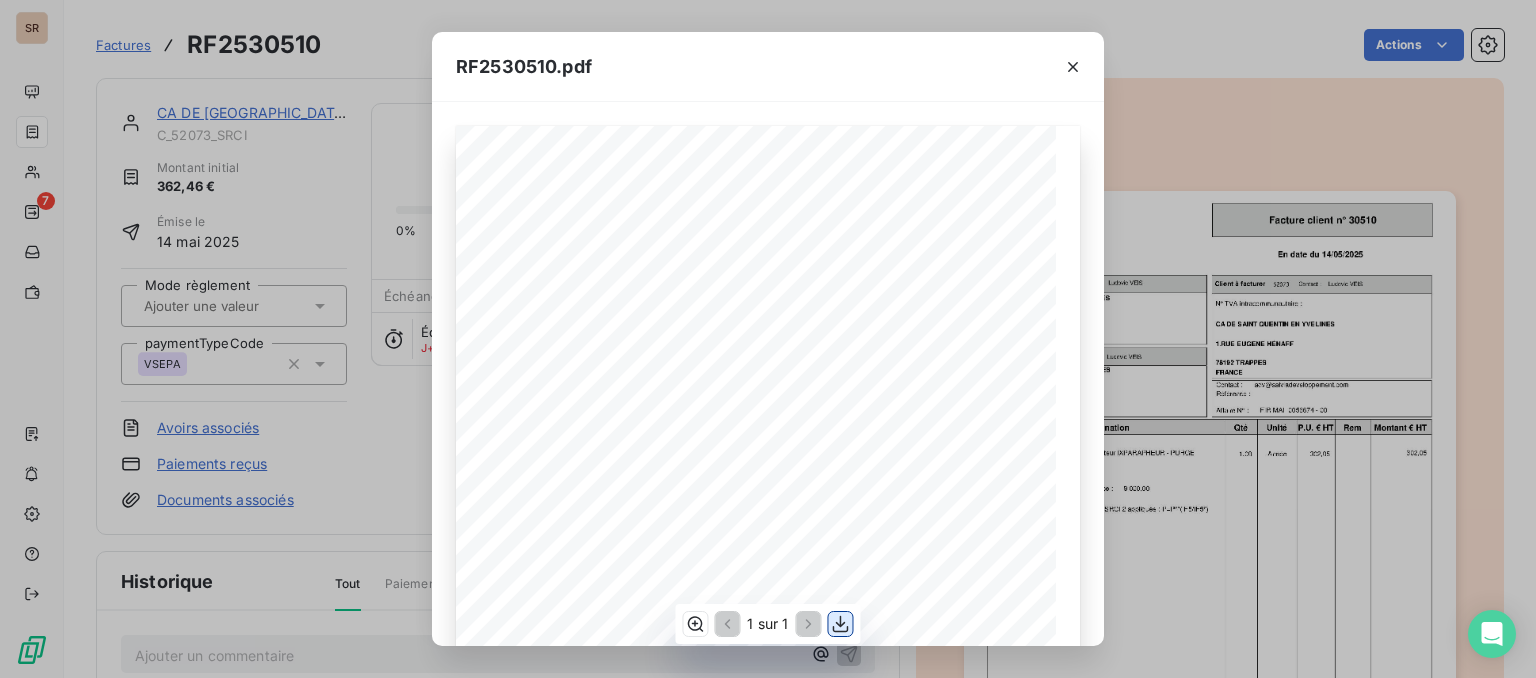 click 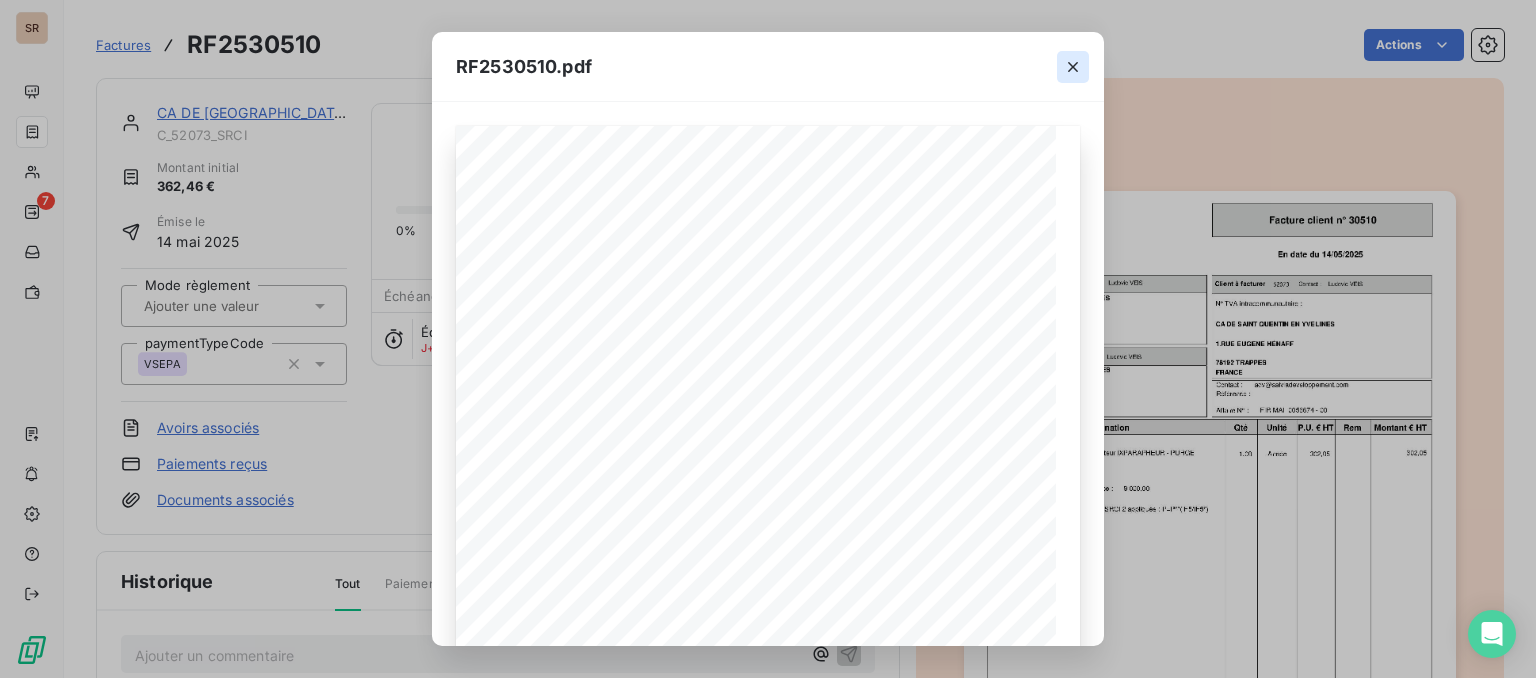 click 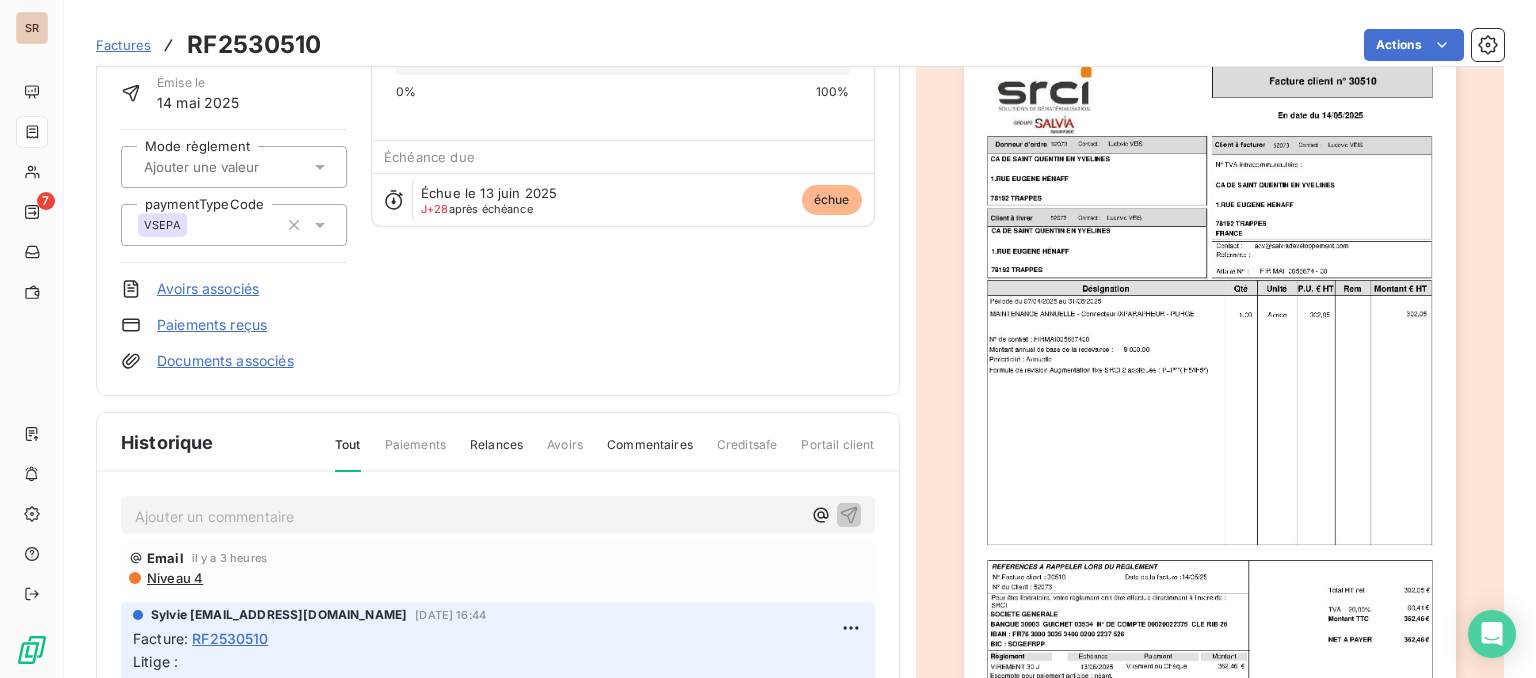 scroll, scrollTop: 369, scrollLeft: 0, axis: vertical 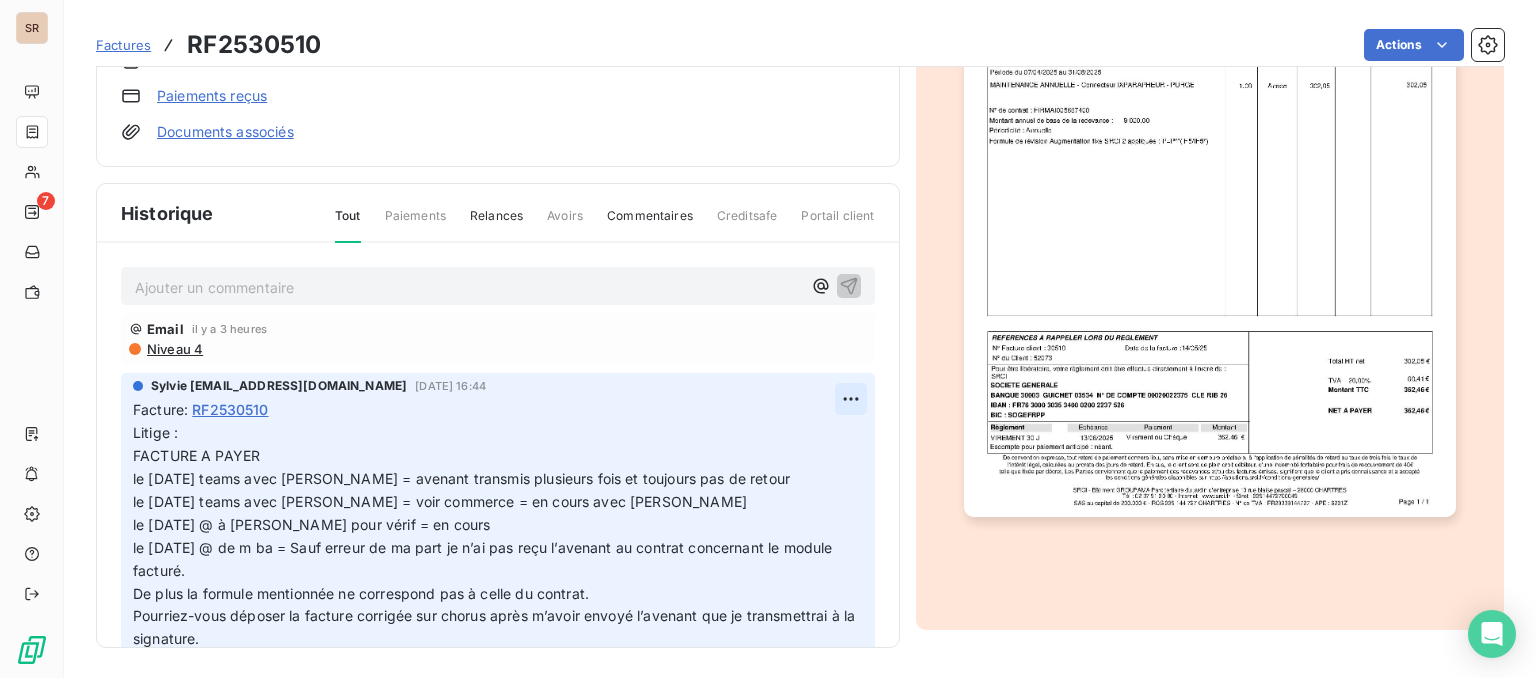 click on "SR 7 Factures RF2530510 Actions CA DE SAINT QUENTIN EN YVELINES C_52073_SRCI Montant initial 362,46 € Émise le 14 mai 2025 Mode règlement paymentTypeCode VSEPA Avoirs associés Paiements reçus Documents associés Solde dû : 362,46 € 0% 100% Échéance due Échue le 13 juin 2025 J+28  après échéance échue Historique Tout Paiements Relances Avoirs Commentaires Creditsafe Portail client Ajouter un commentaire ﻿ Email il y a 3 heures Niveau 4 Sylvie s.bruchard@salviadeveloppement.com 4 juin 2025, 16:44 Facture  : RF2530510 il y a 3 heures Sortie de litige de la facture 13 juin 2025 Échéance de la facture 4 juin 2025 Mise en litige de la facture Email 29 mai 2025, 08:50 Notification 14 mai 2025 Émission de la facture" at bounding box center [768, 339] 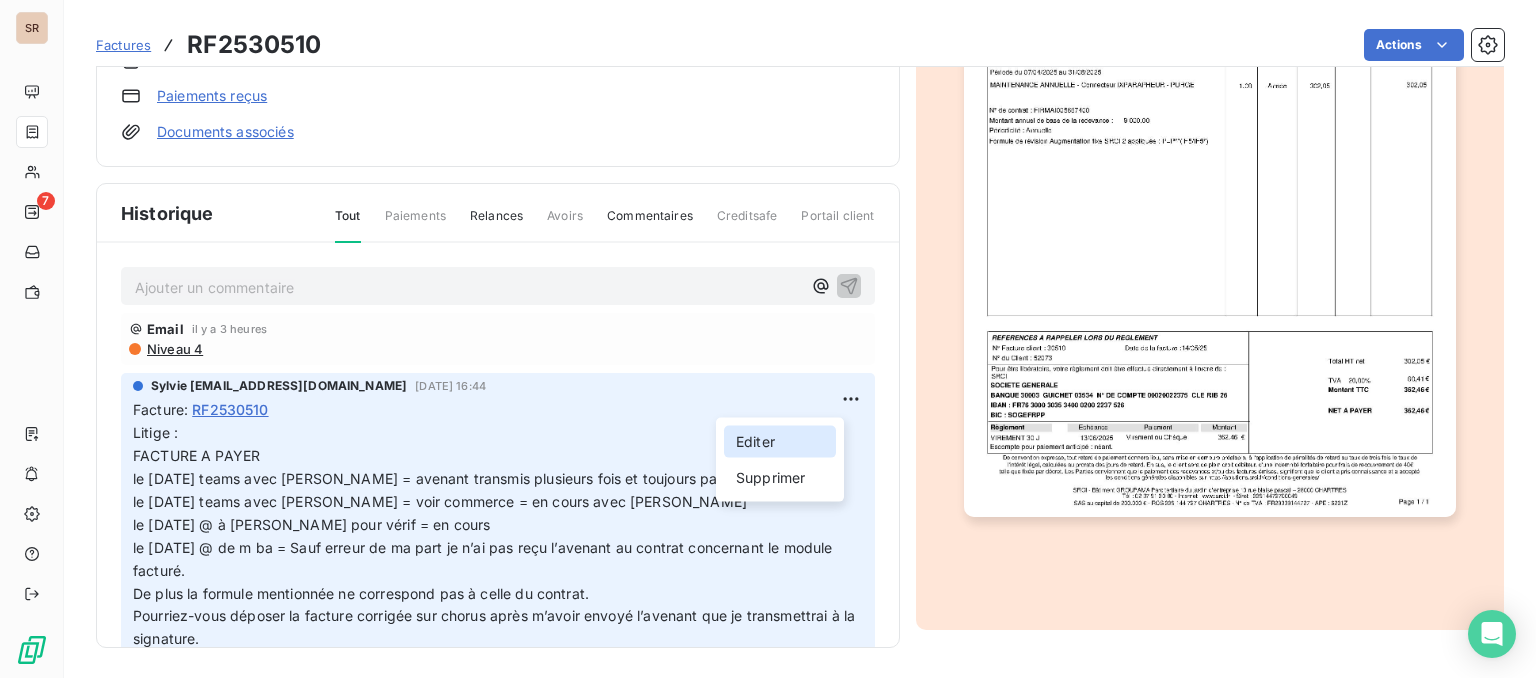 click on "Editer" at bounding box center [780, 442] 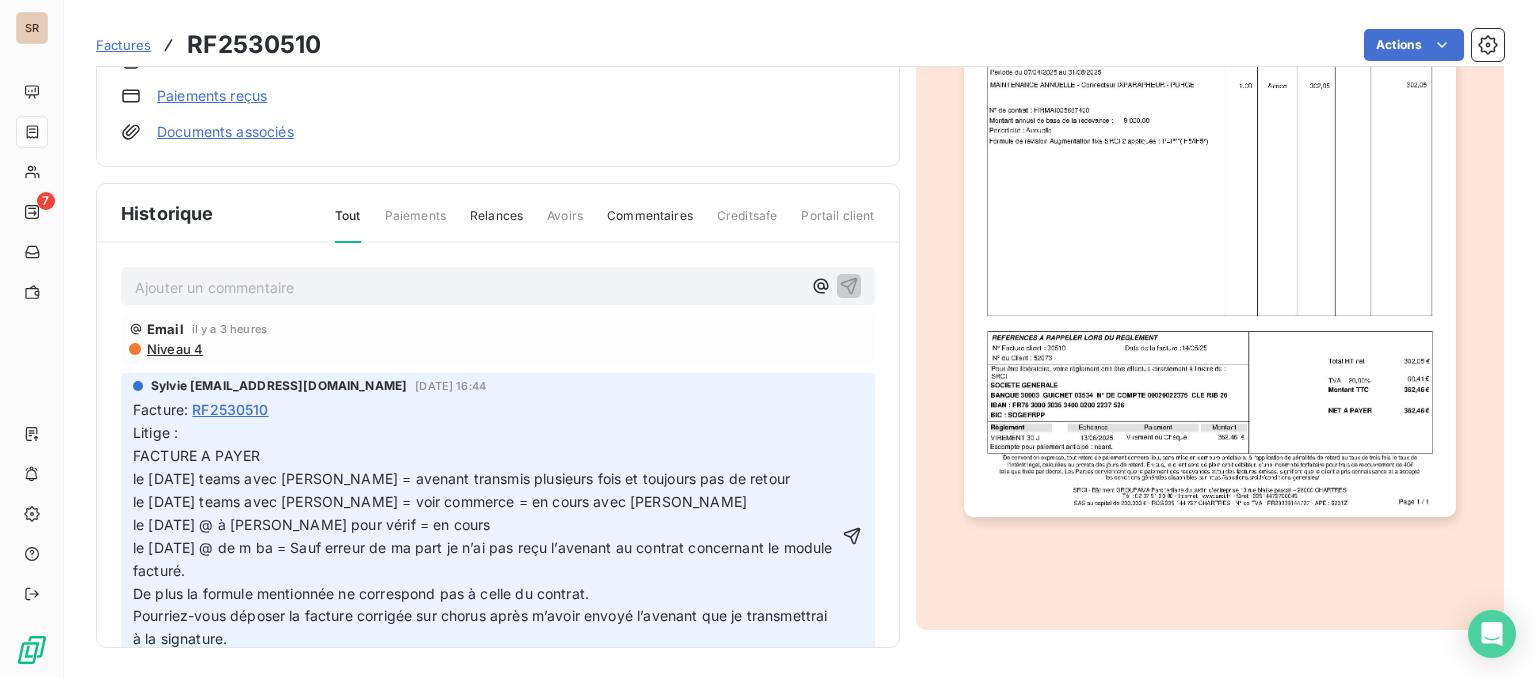 click on "Litige :
FACTURE A PAYER
le 10/07/25 teams avec alex = avenant transmis plusieurs fois et toujours pas de retour
le 25/06/25 teams avec alex = voir commerce = en cours avec alicia
le 04/06/25 @ à alex pour vérif = en cours
le 04/06/25 @ de m ba = Sauf erreur de ma part je n’ai pas reçu l’avenant au contrat concernant le module facturé.
De plus la formule mentionnée ne correspond pas à celle du contrat.
Pourriez-vous déposer la facture corrigée sur chorus après m’avoir envoyé l’avenant que je transmettrai à la signature." at bounding box center [485, 536] 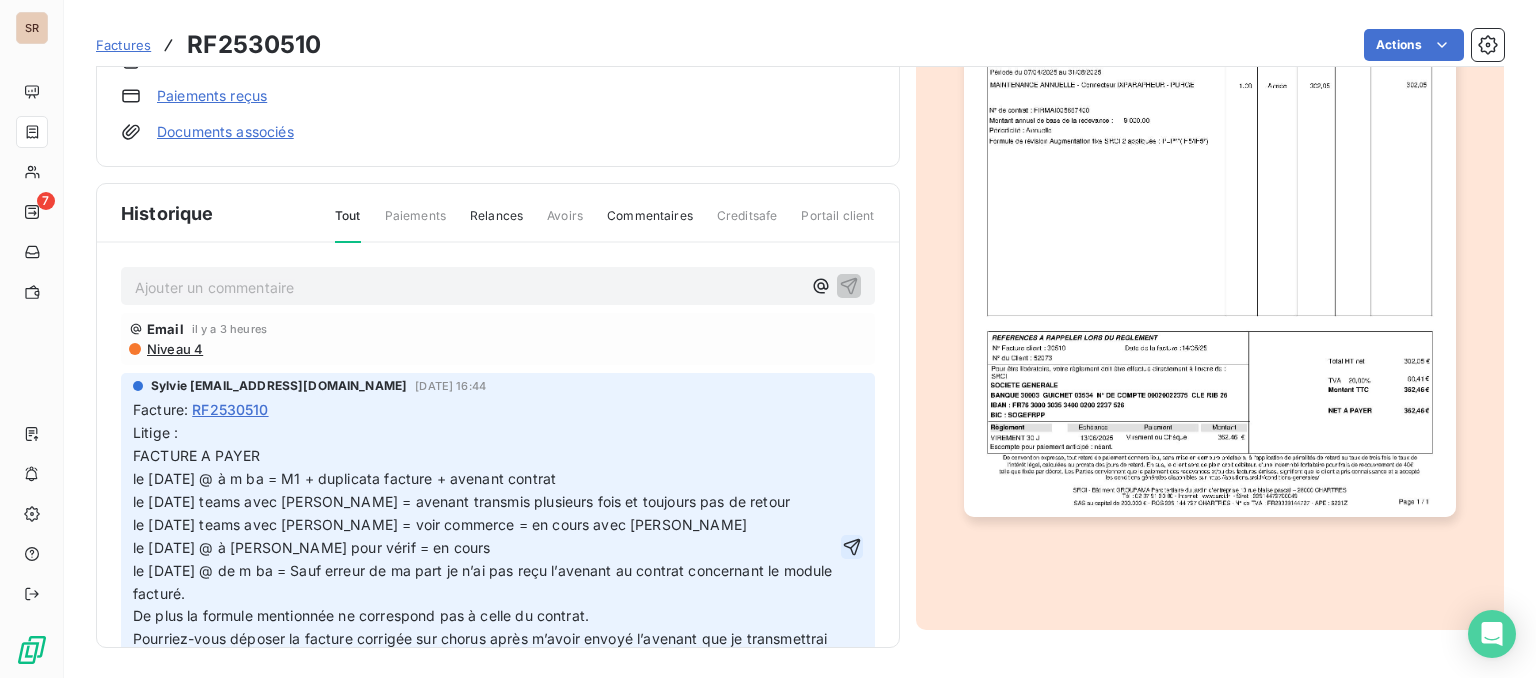 click 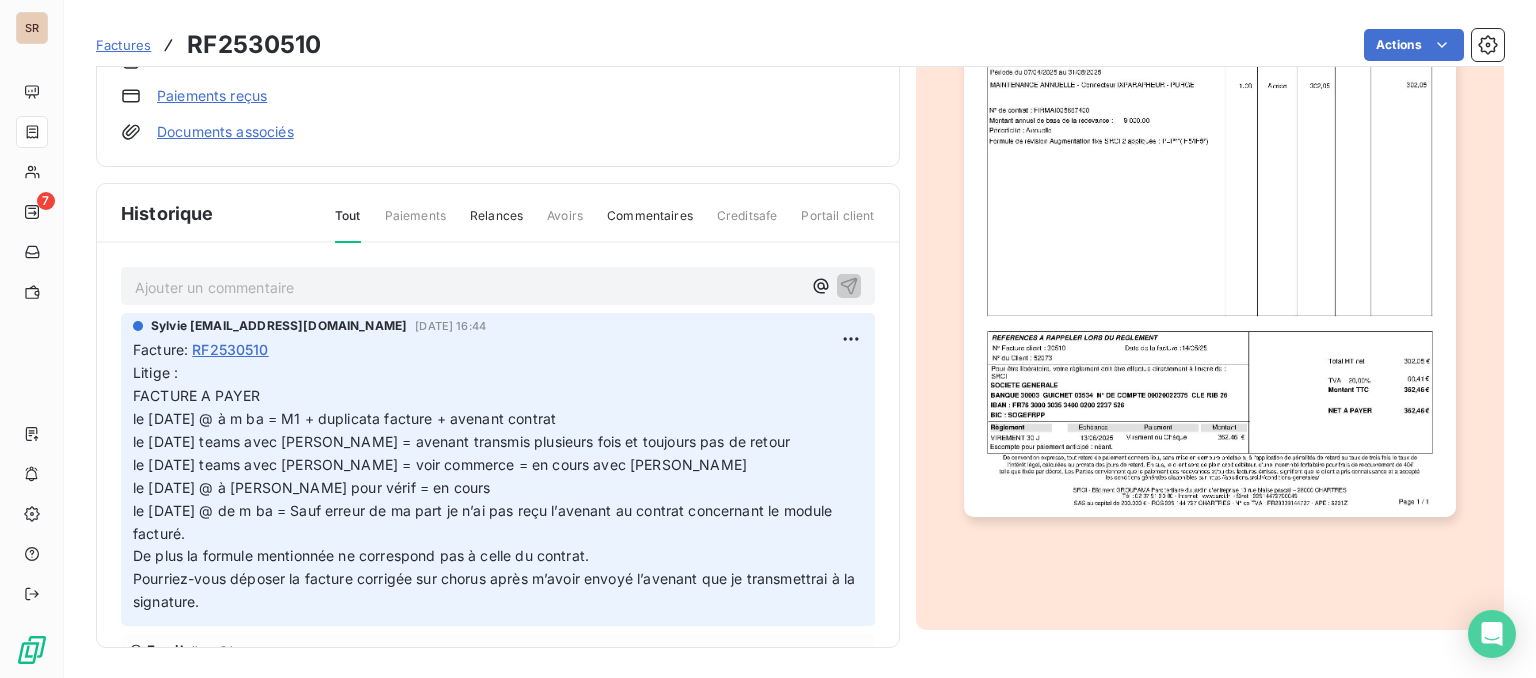 scroll, scrollTop: 0, scrollLeft: 0, axis: both 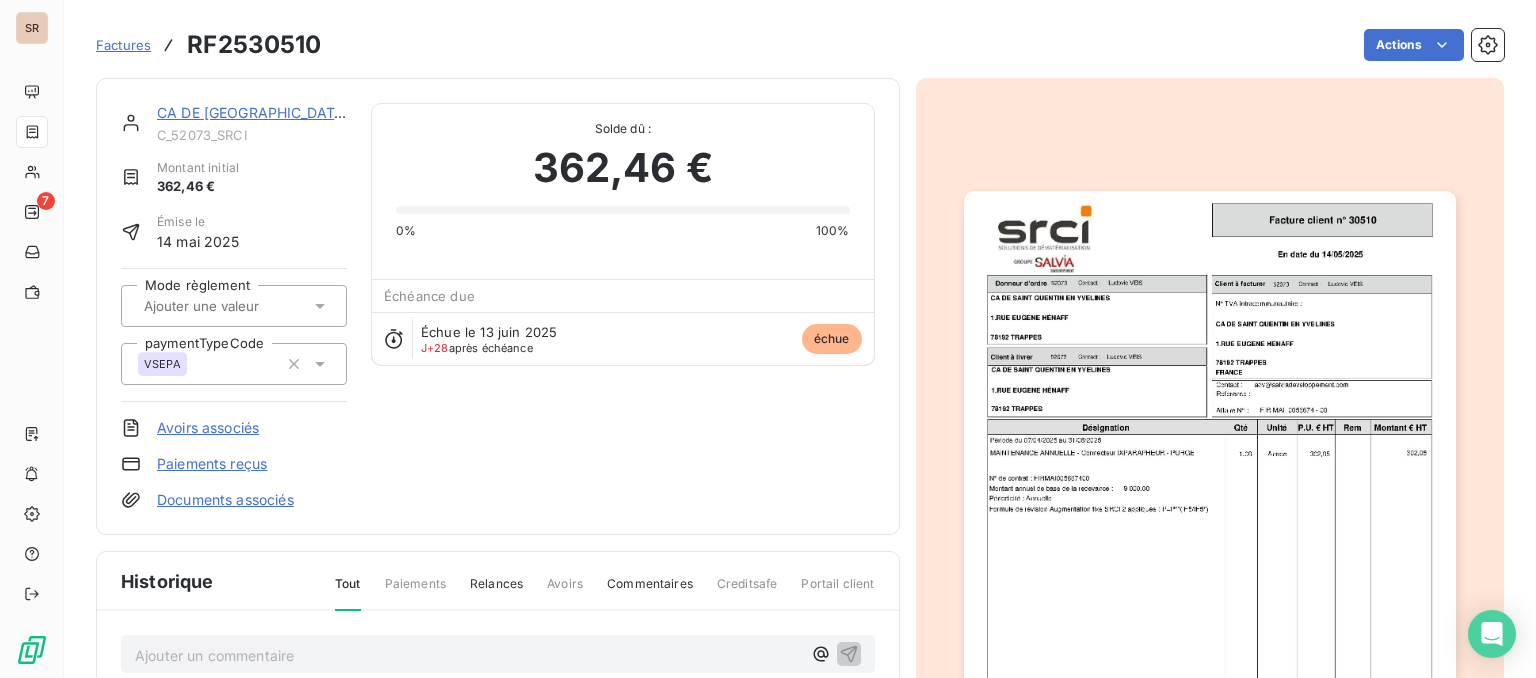 click on "CA DE SAINT QUENTIN EN YVELINES" at bounding box center [340, 112] 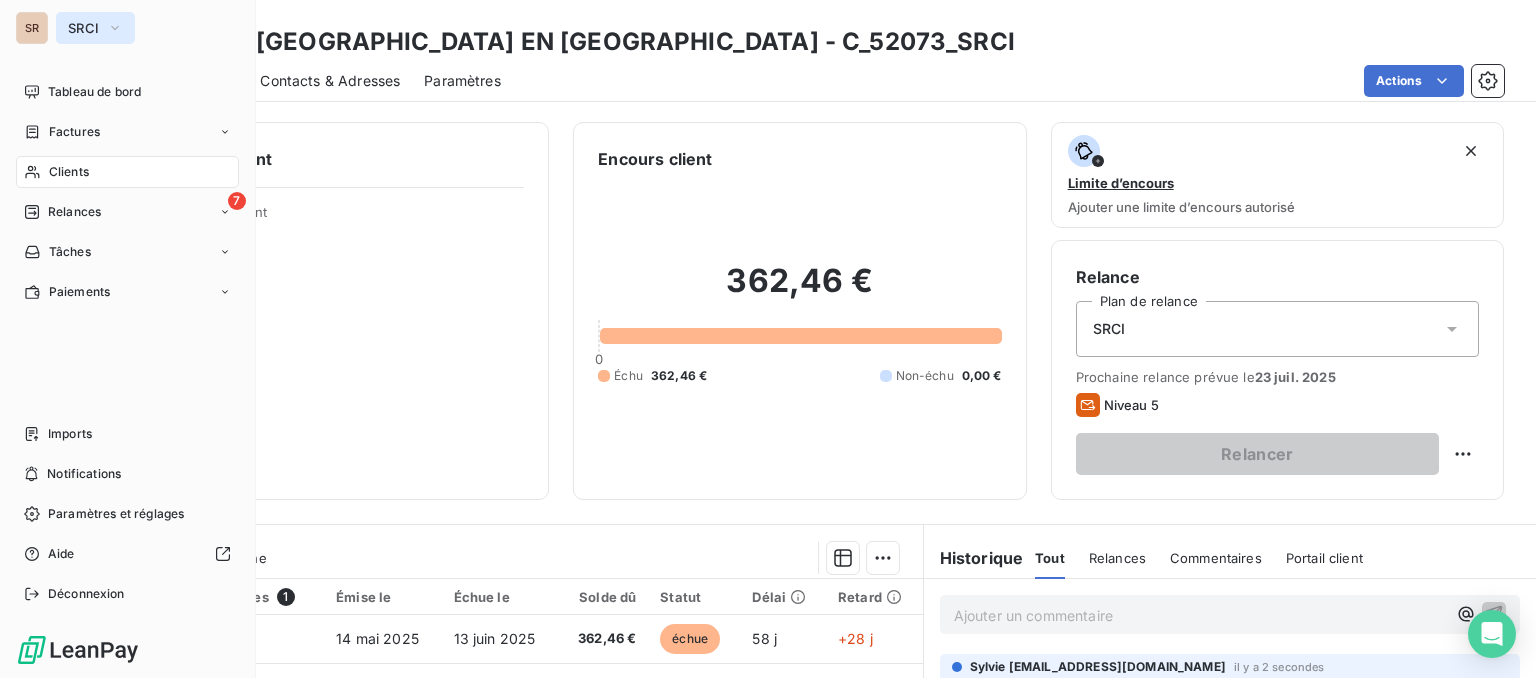 click 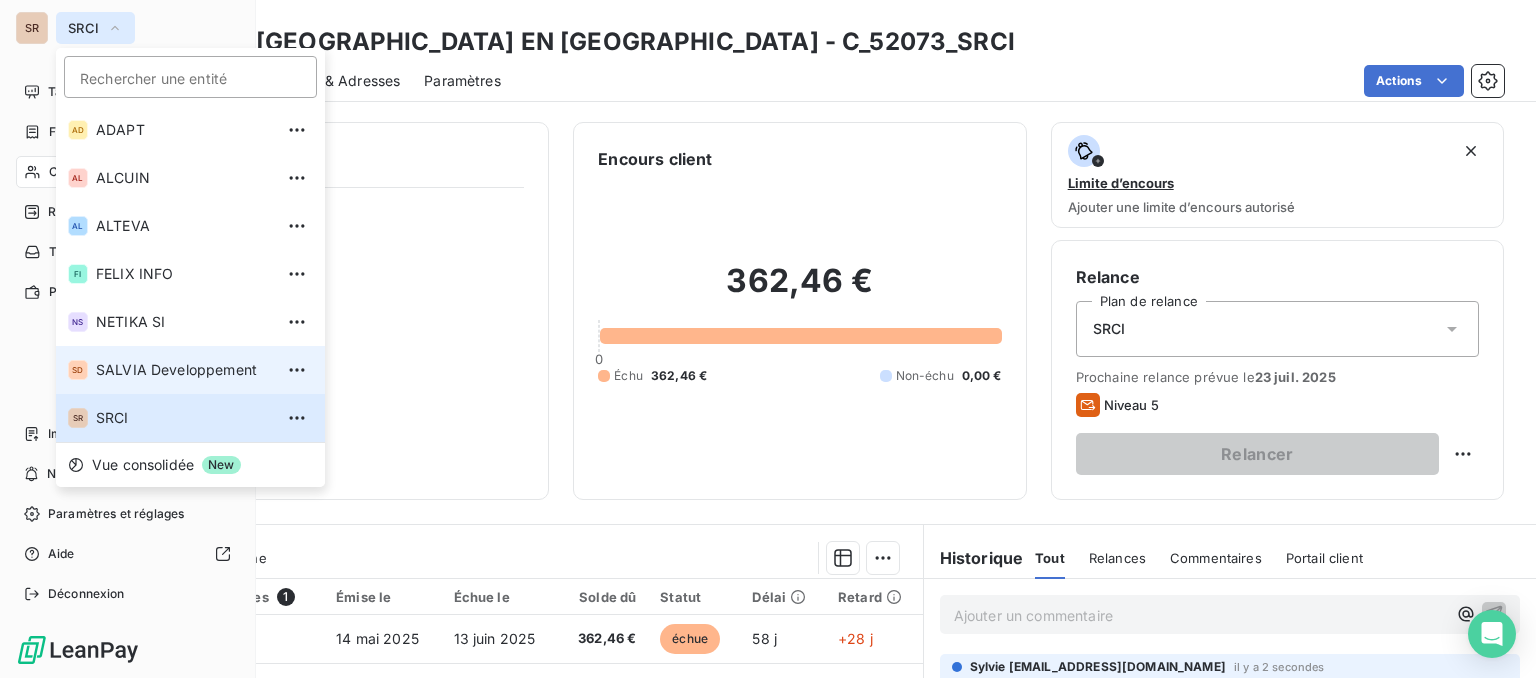 click on "SD SALVIA Developpement" at bounding box center (190, 370) 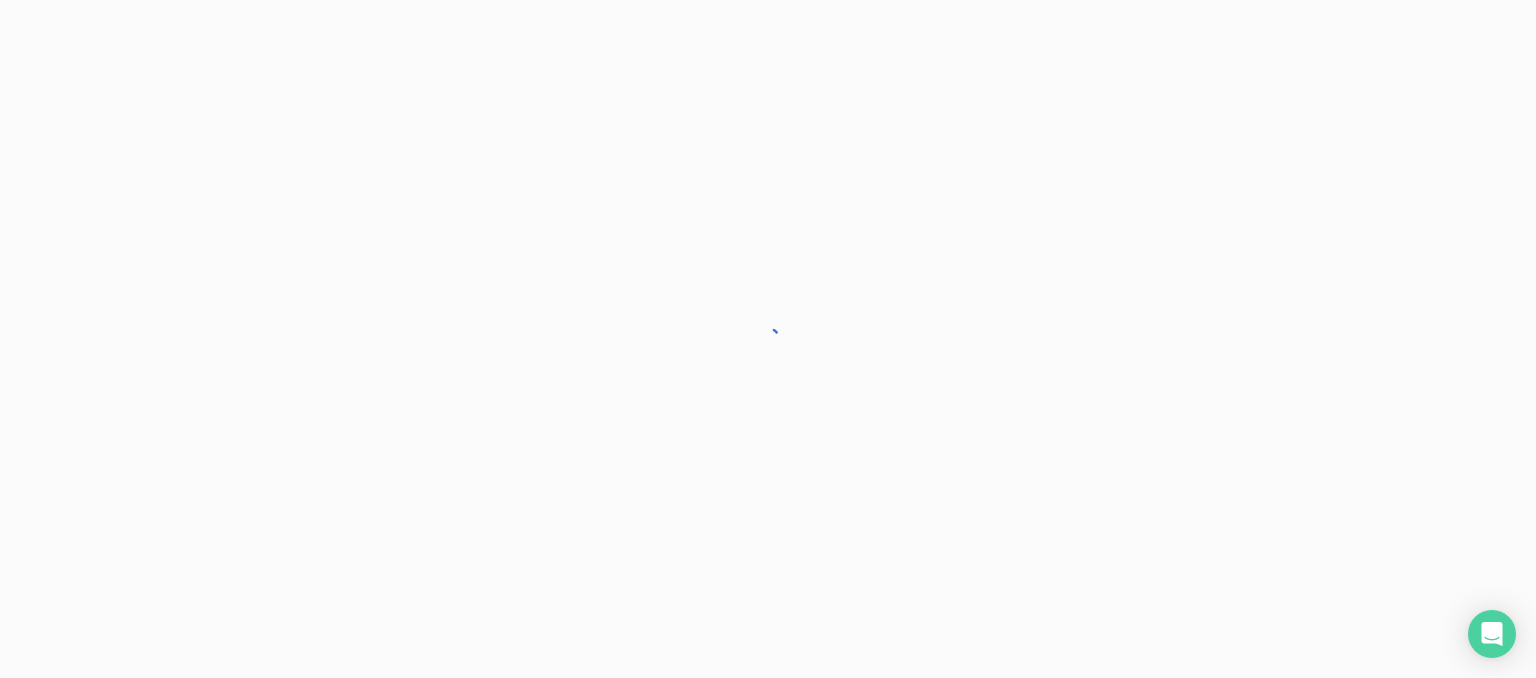 scroll, scrollTop: 0, scrollLeft: 0, axis: both 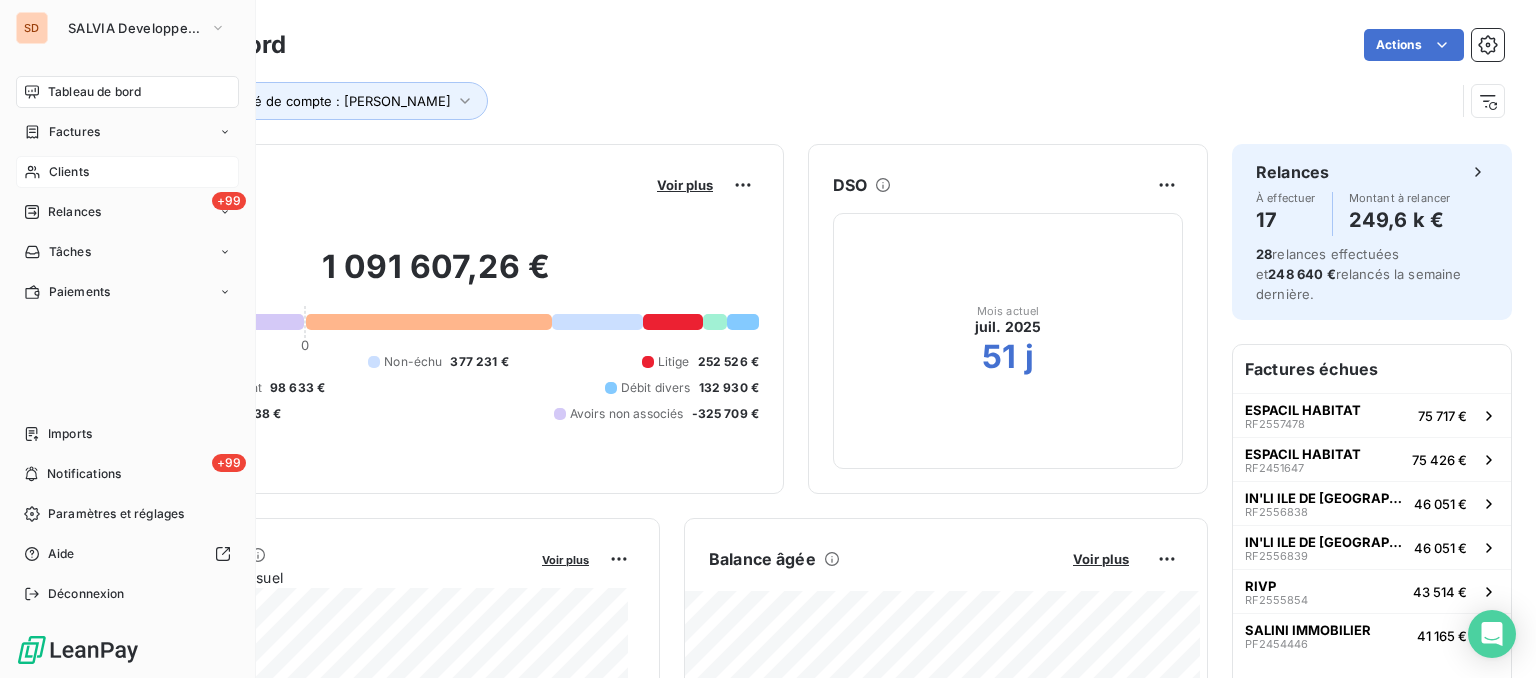 click on "Clients" at bounding box center (69, 172) 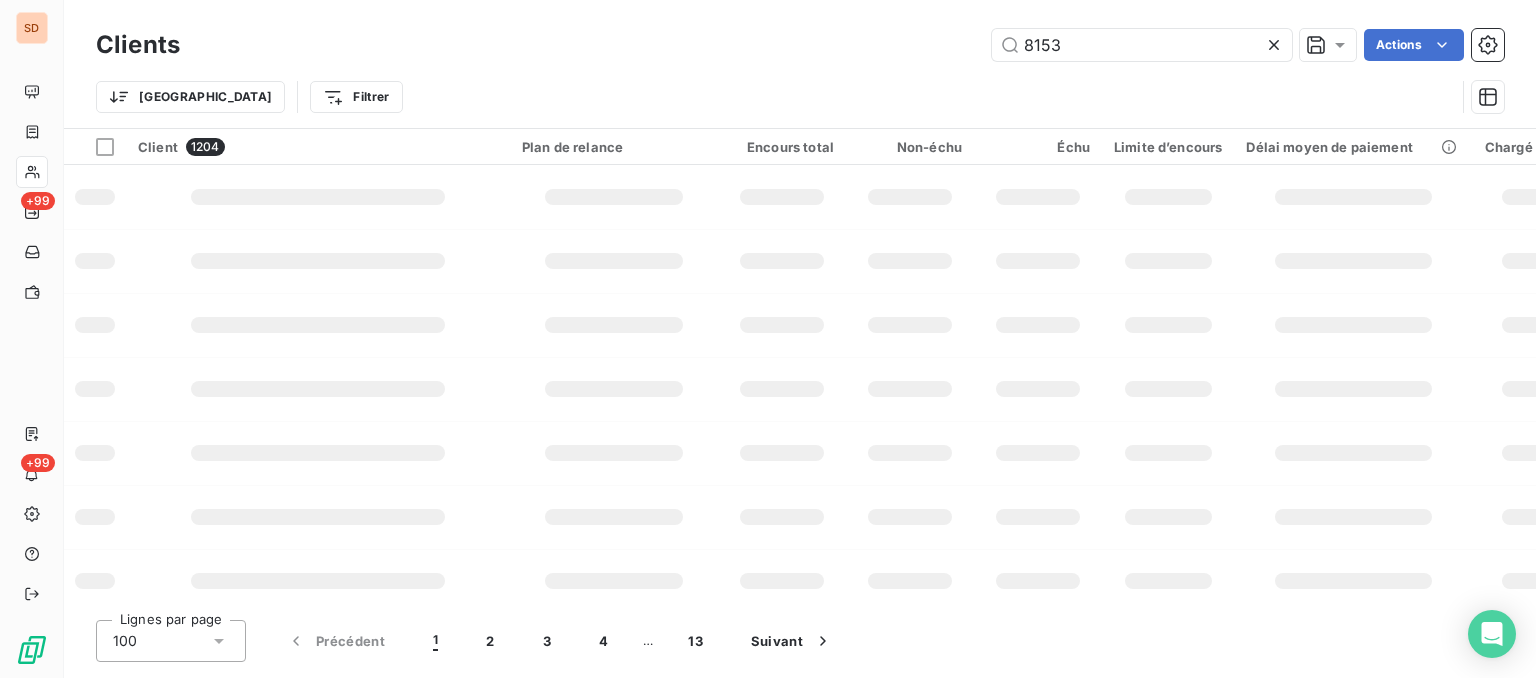 type on "8153" 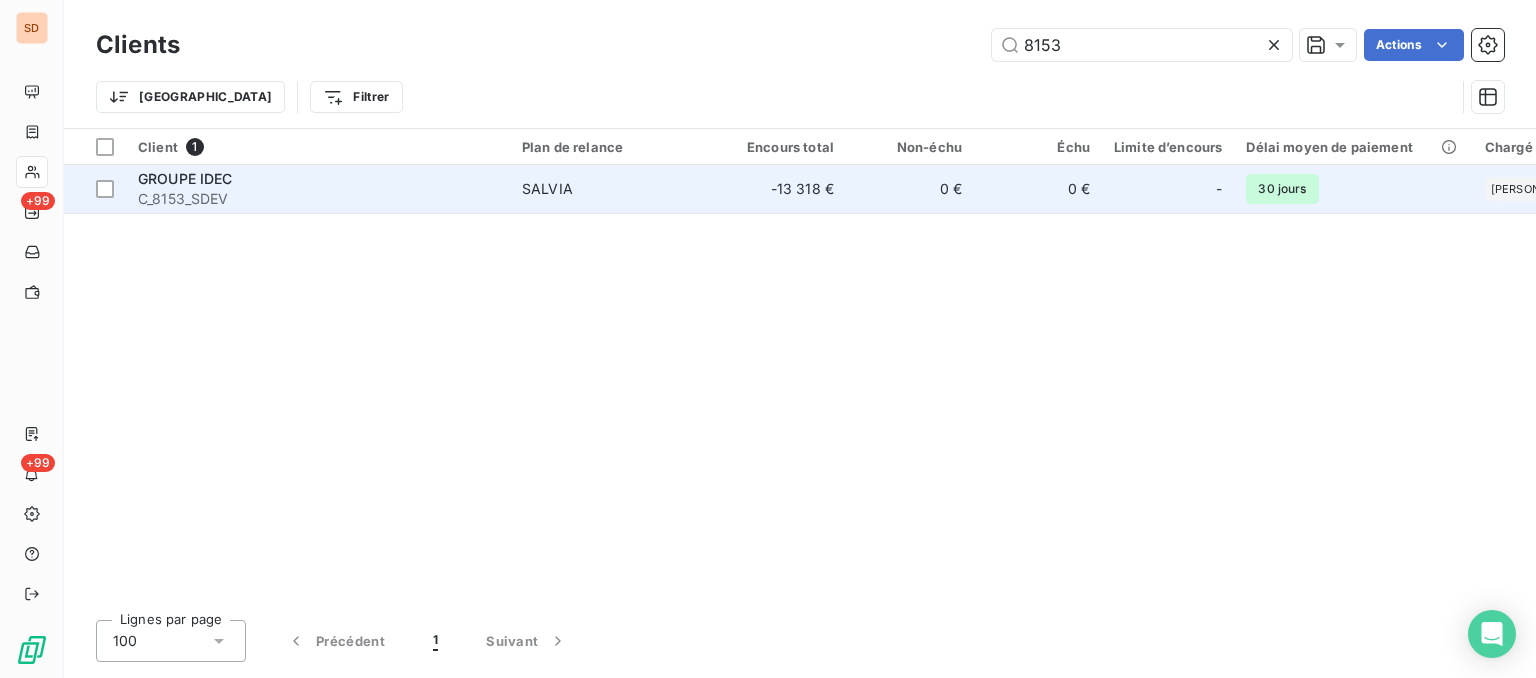 click on "C_8153_SDEV" at bounding box center (318, 199) 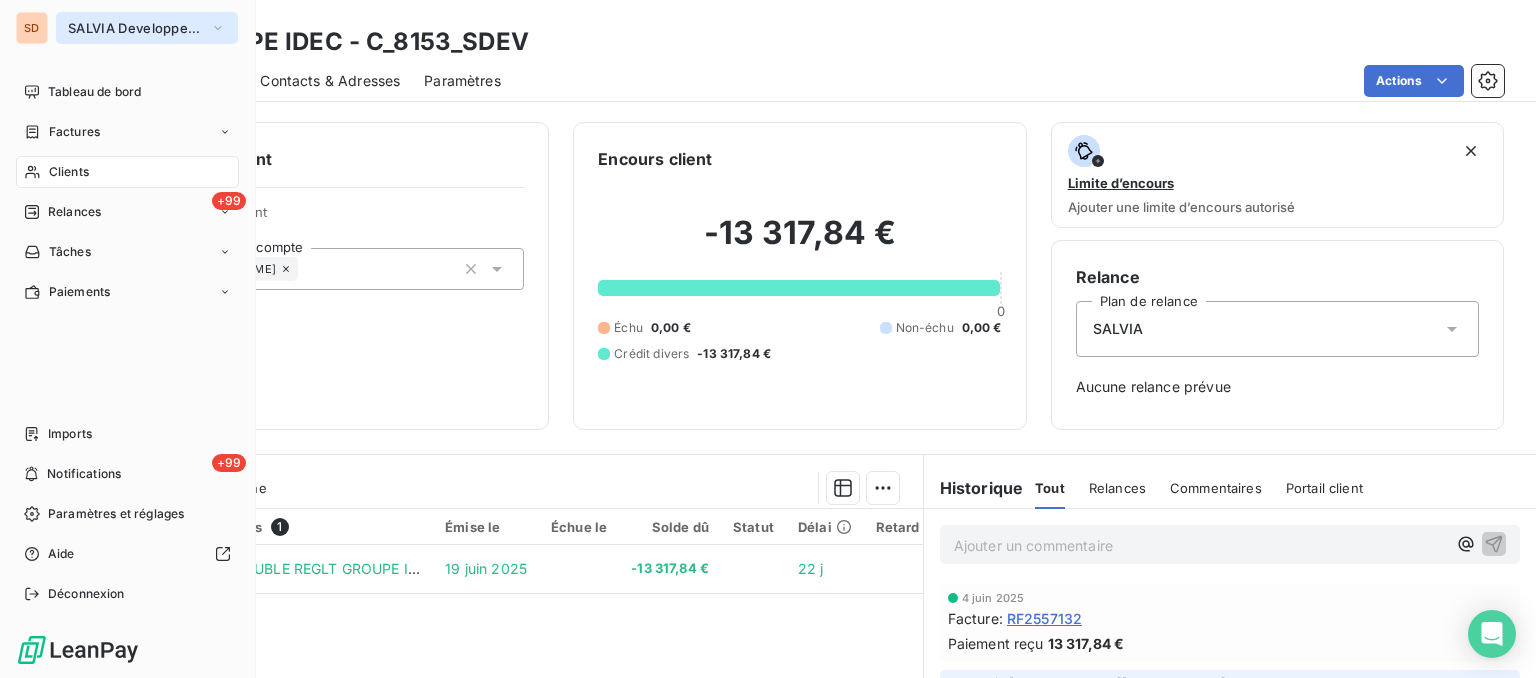 click 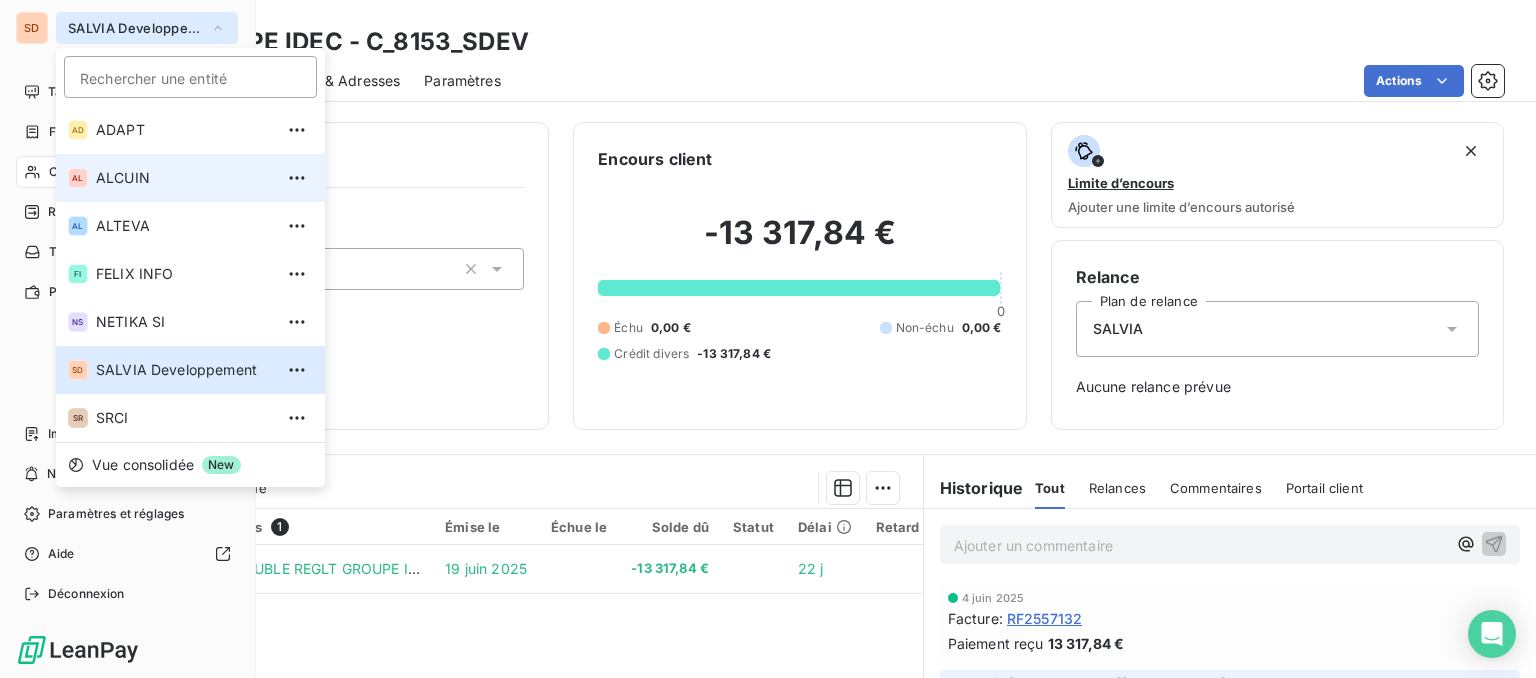 click on "AL" at bounding box center (78, 178) 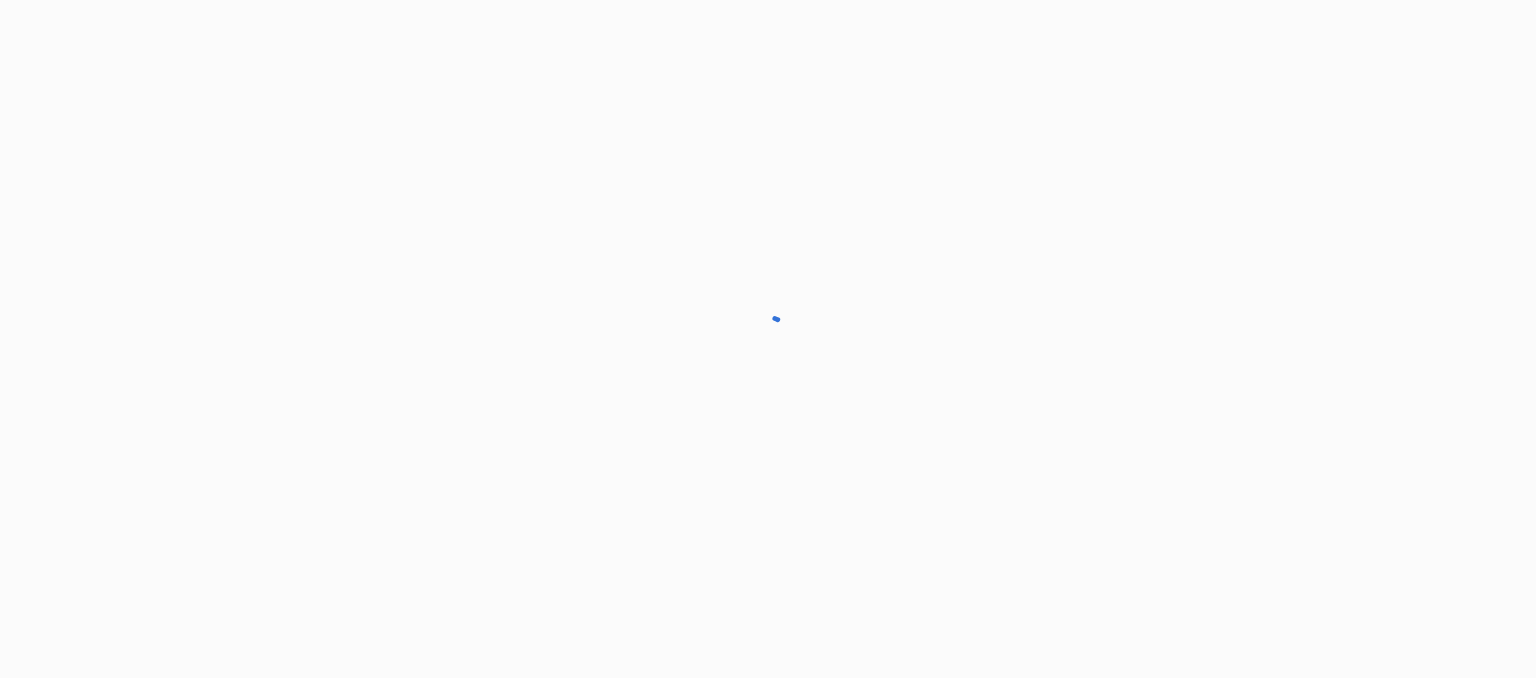 scroll, scrollTop: 0, scrollLeft: 0, axis: both 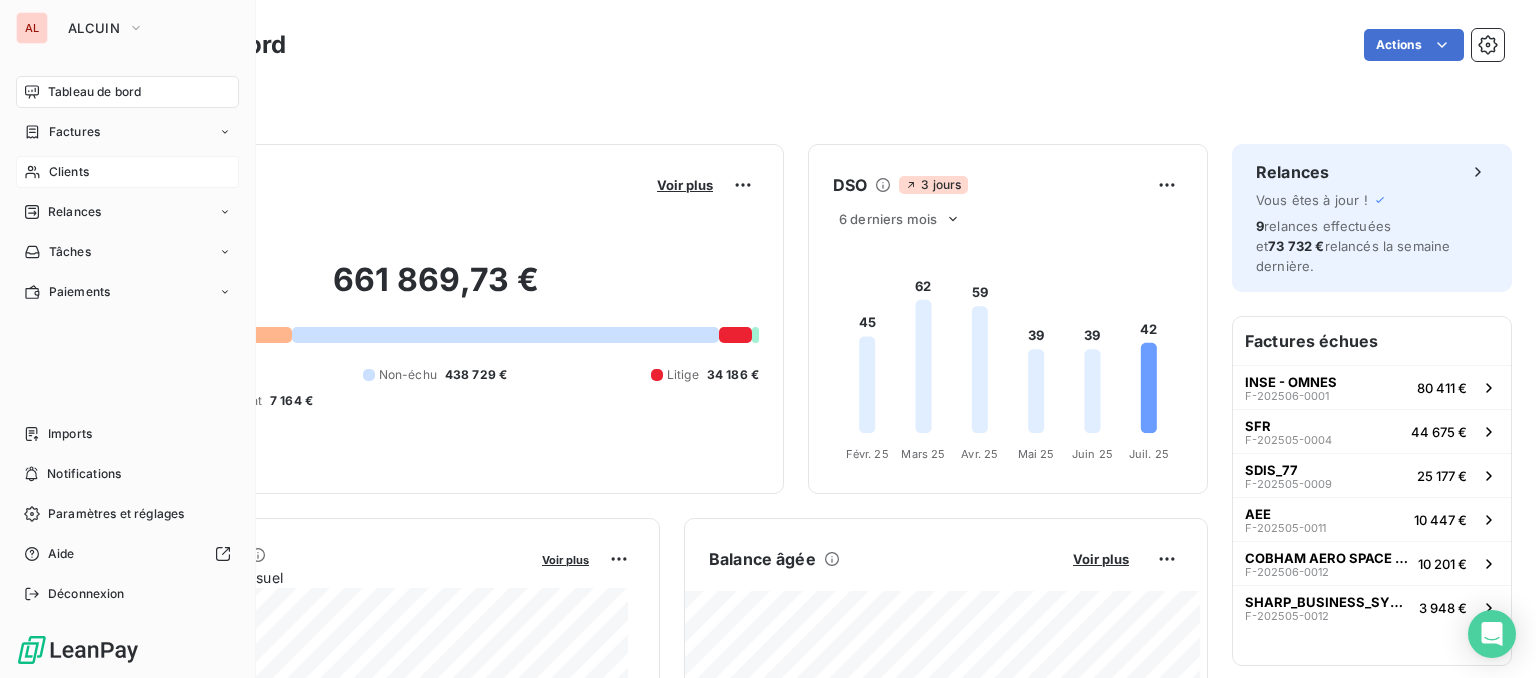 click on "Clients" at bounding box center [69, 172] 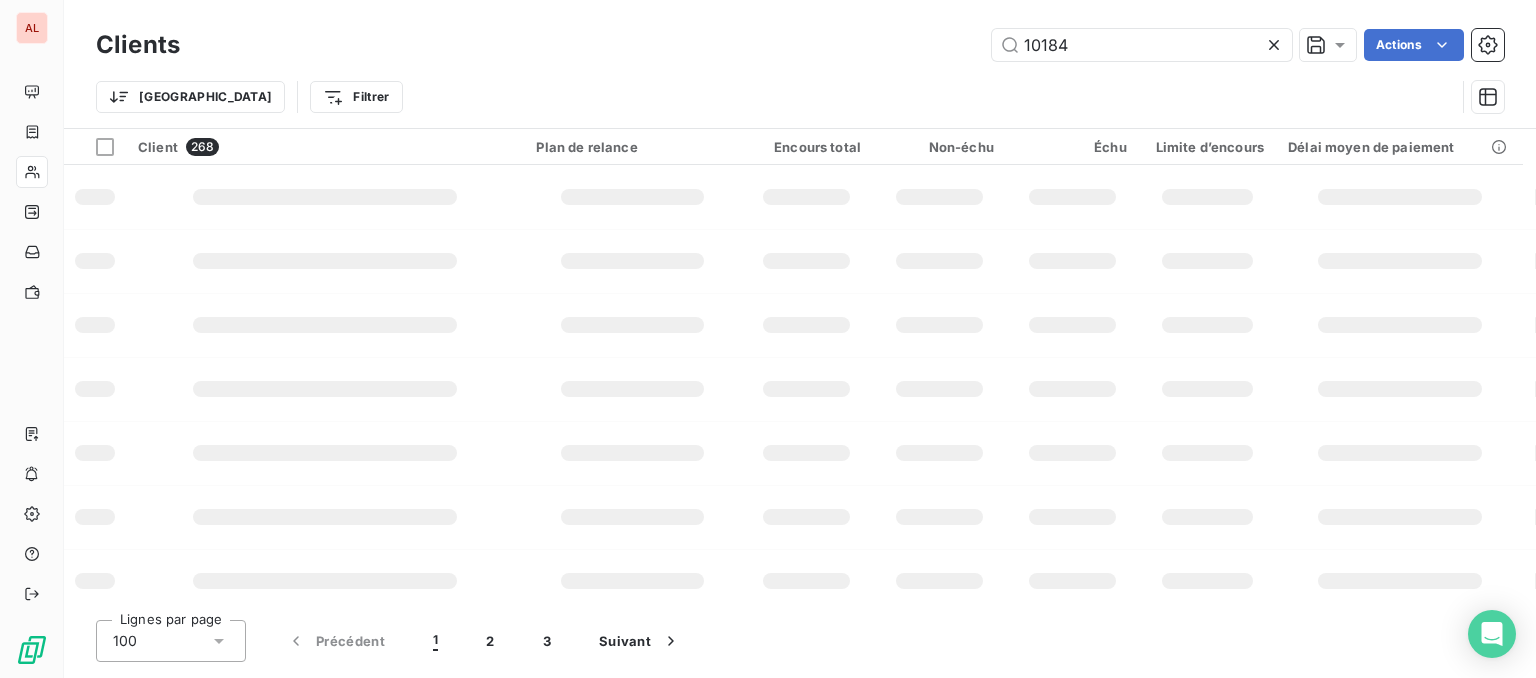 type on "10184" 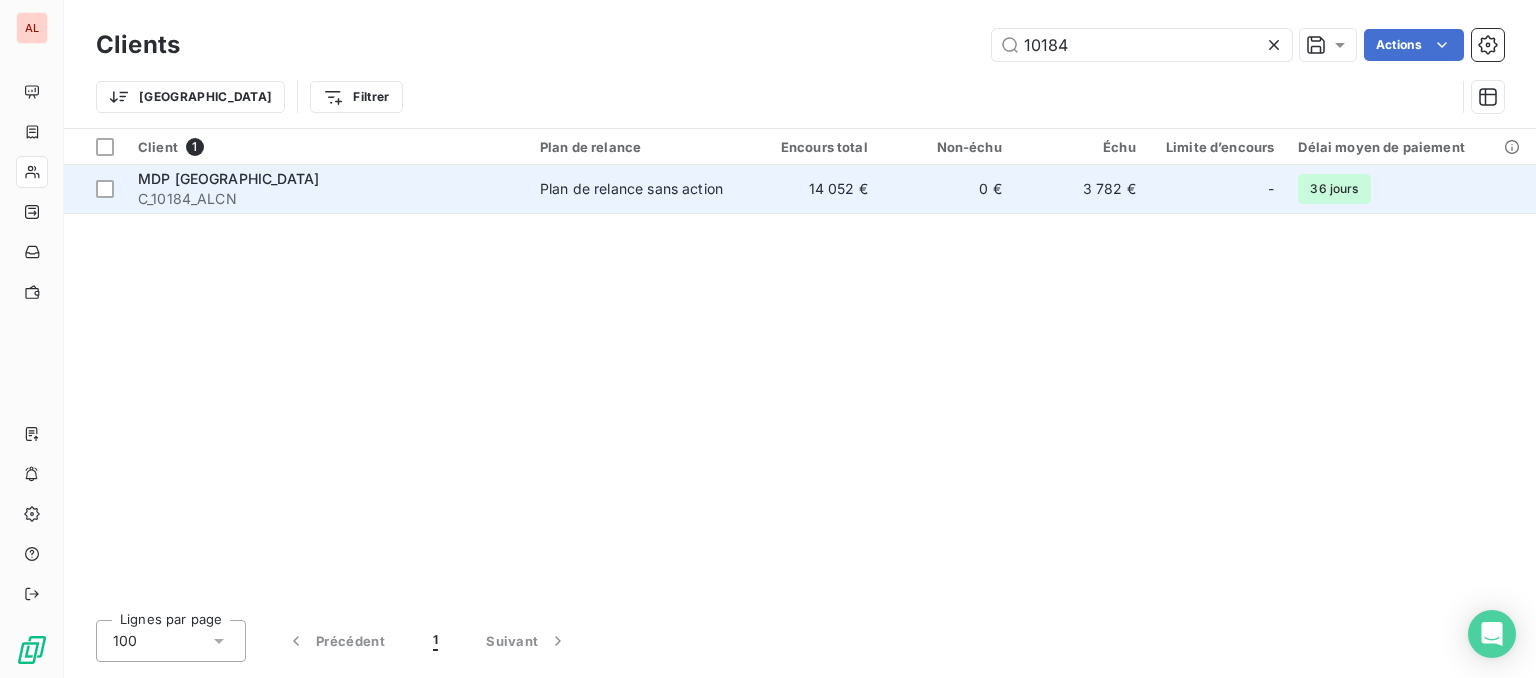 click on "C_10184_ALCN" at bounding box center [327, 199] 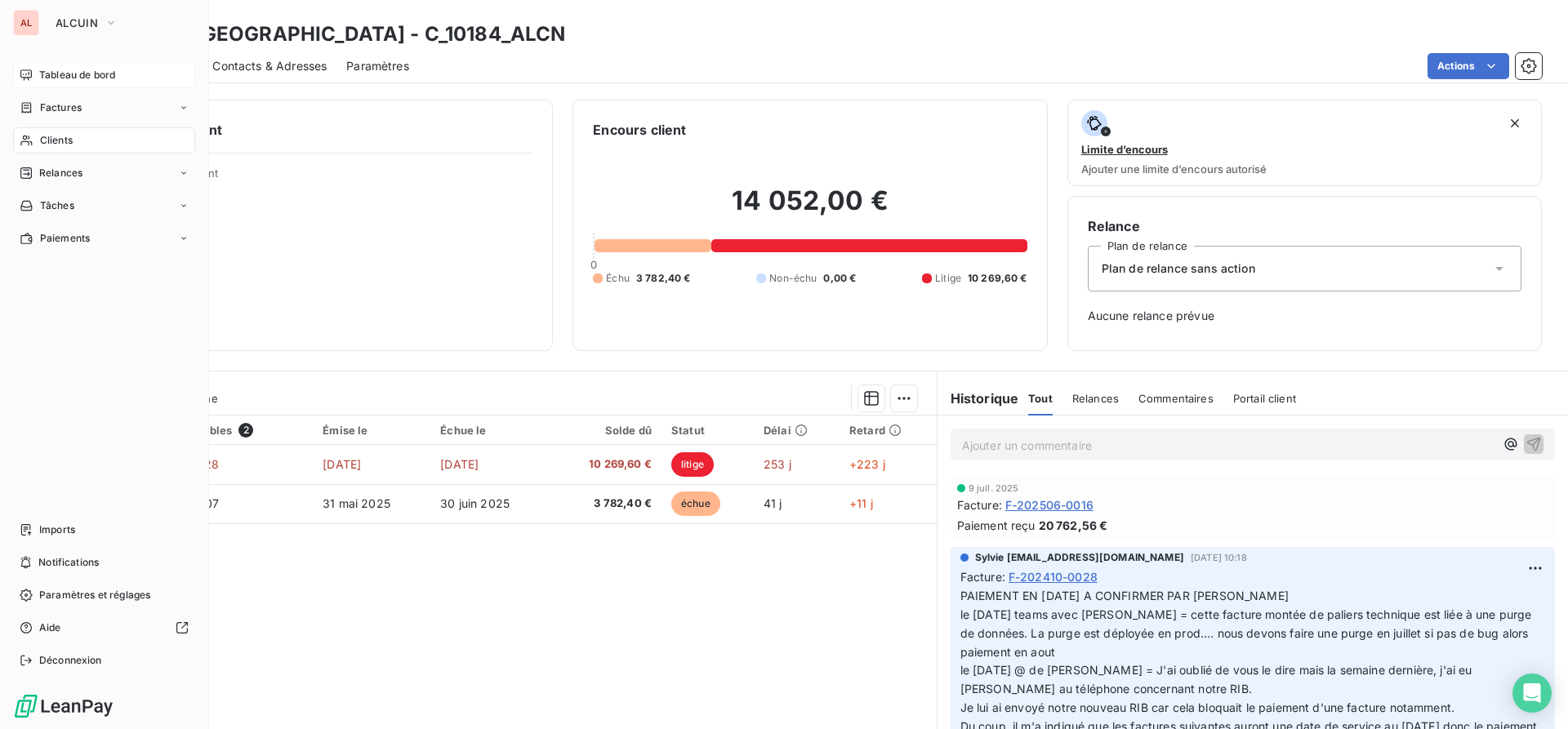 click on "Tableau de bord" at bounding box center (104, 75) 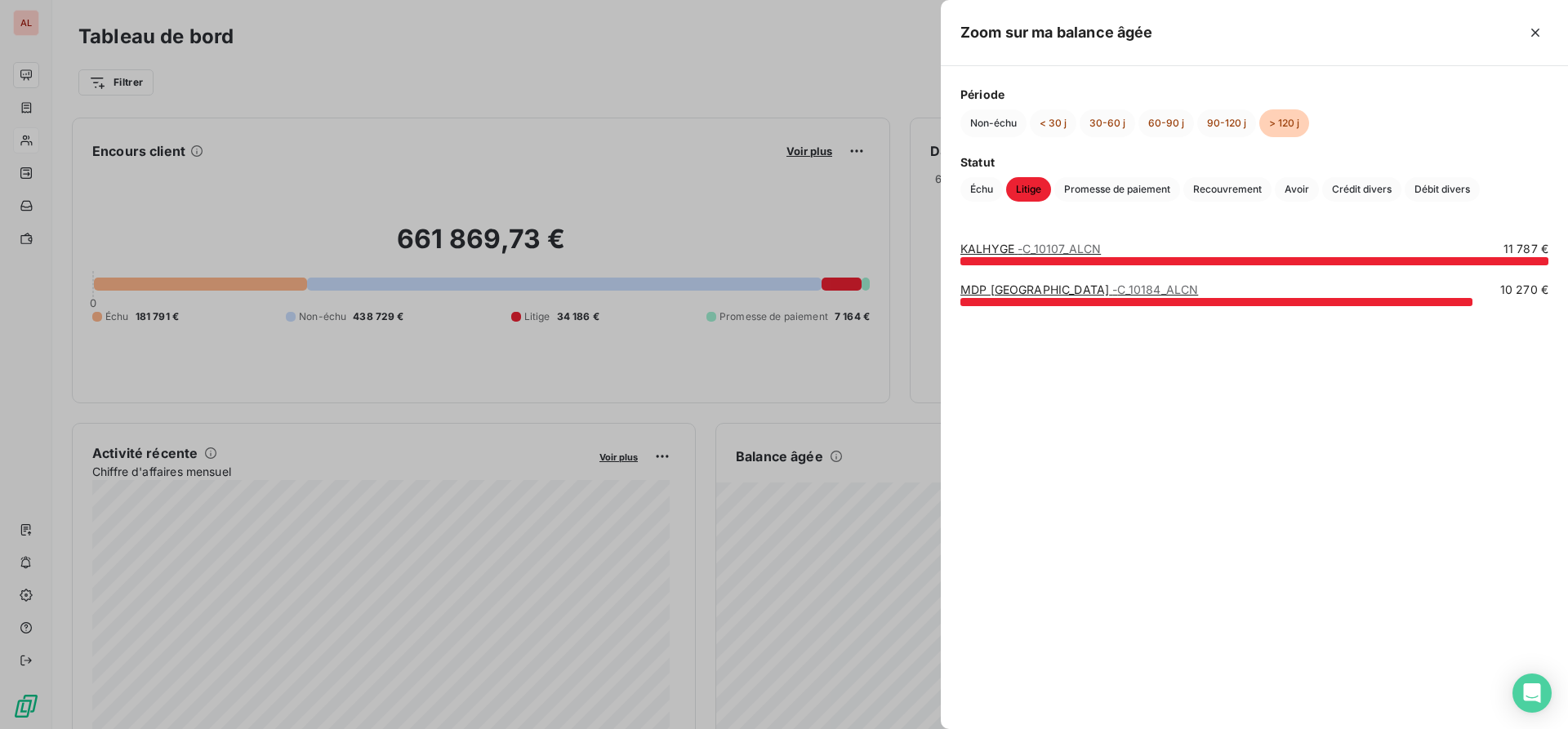 click on "KALHYGE   -  C_10107_ALCN" at bounding box center [1031, 248] 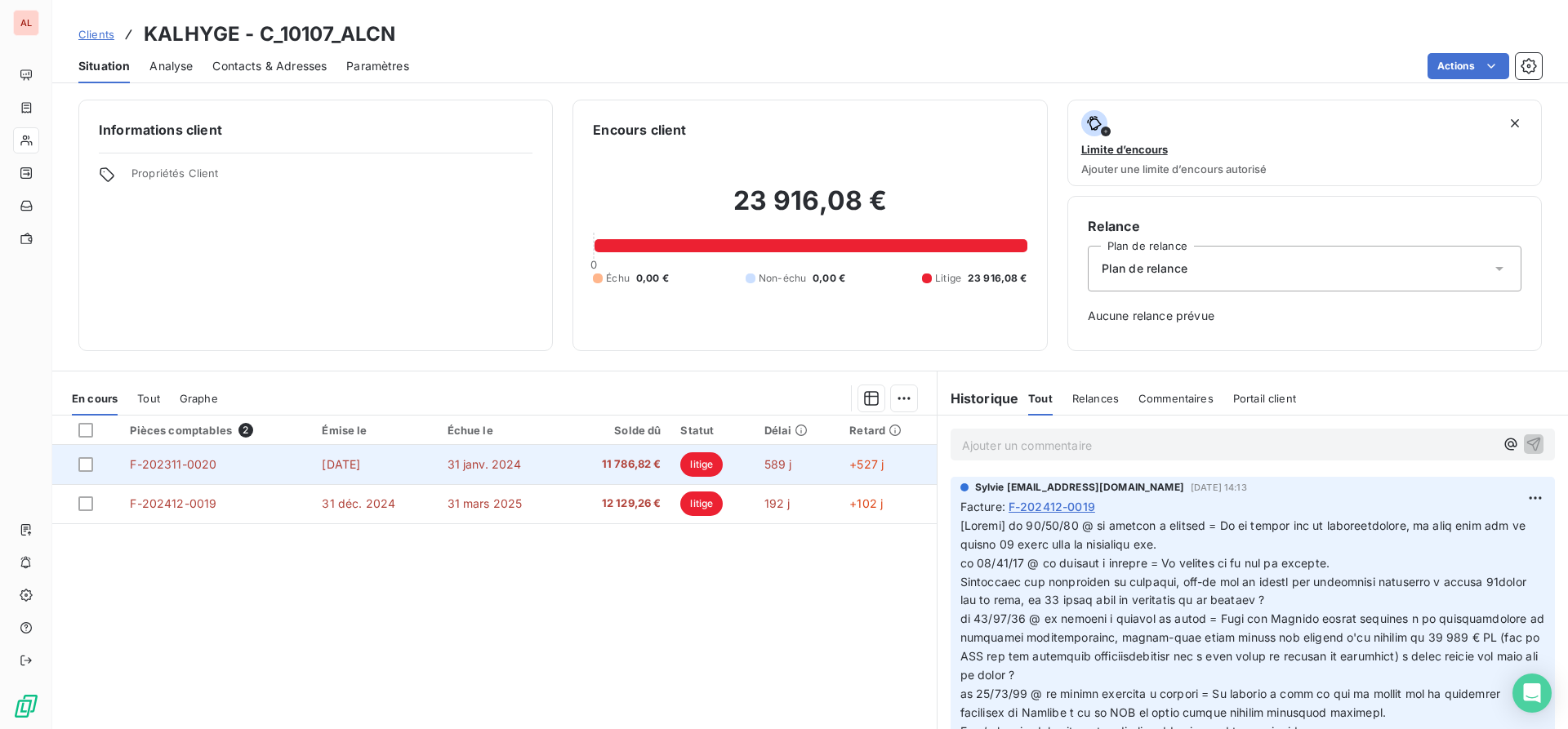 click on "F-202311-0020" at bounding box center (173, 464) 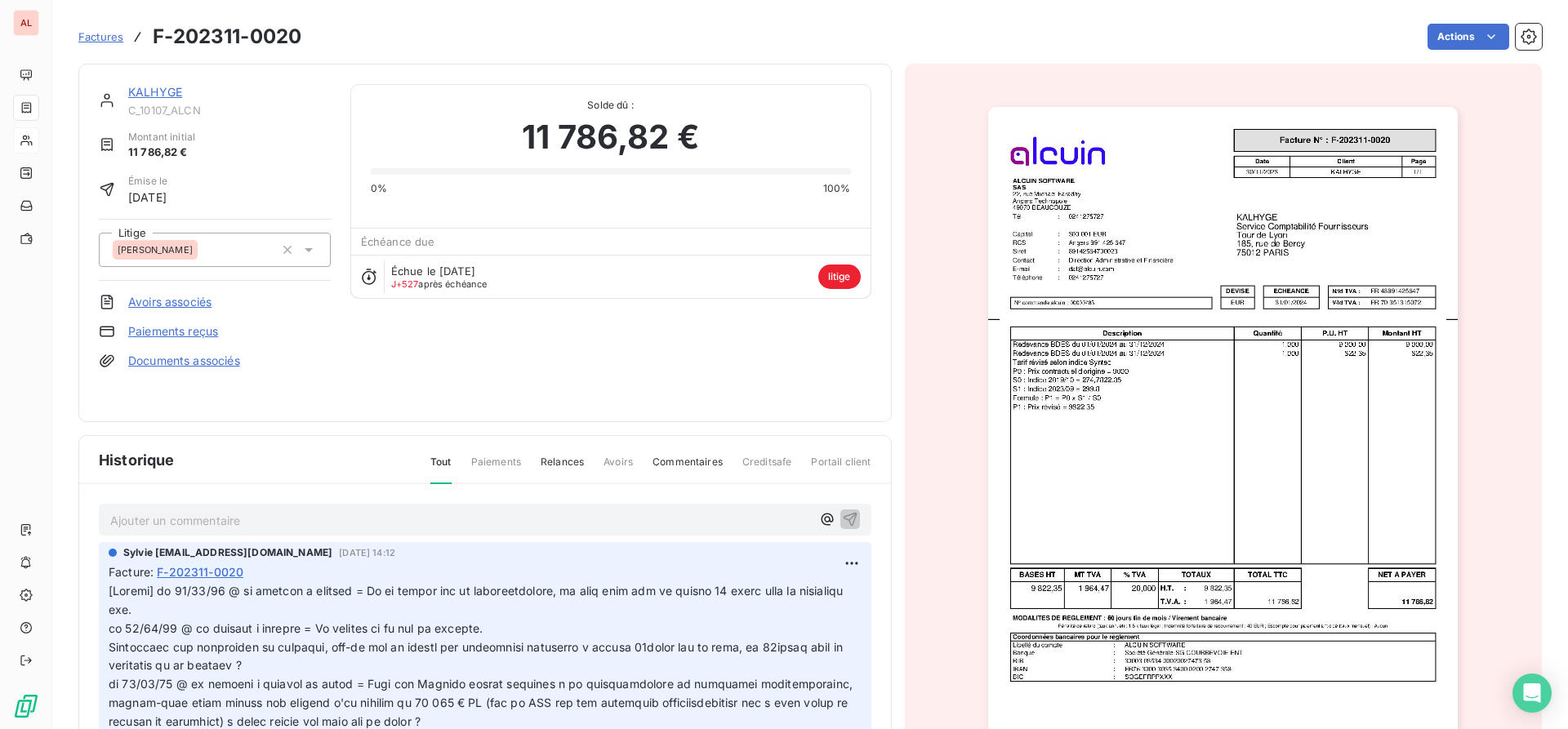 click on "Documents associés" at bounding box center (184, 361) 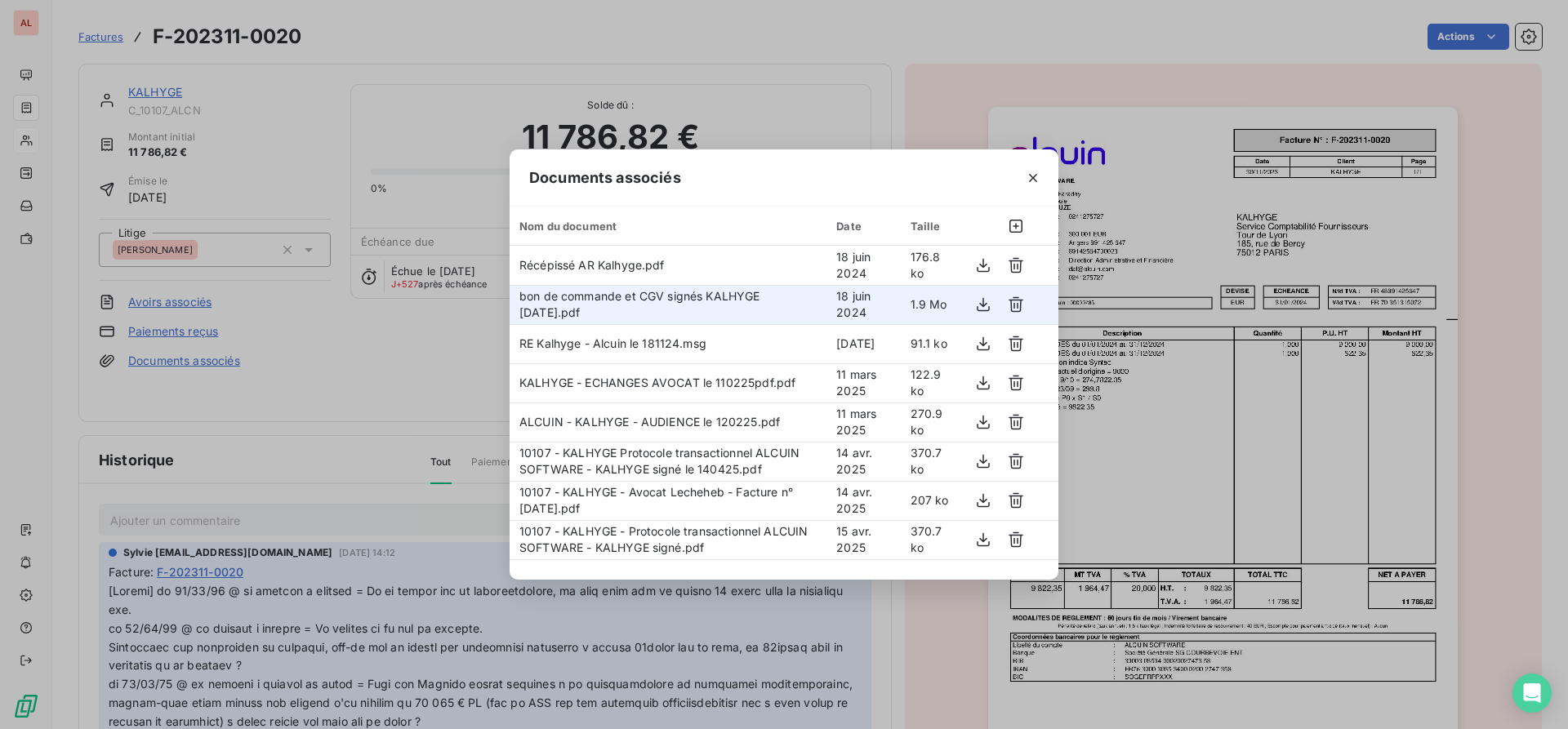 click on "bon de commande et CGV signés KALHYGE 27 09 2019.pdf" at bounding box center [639, 304] 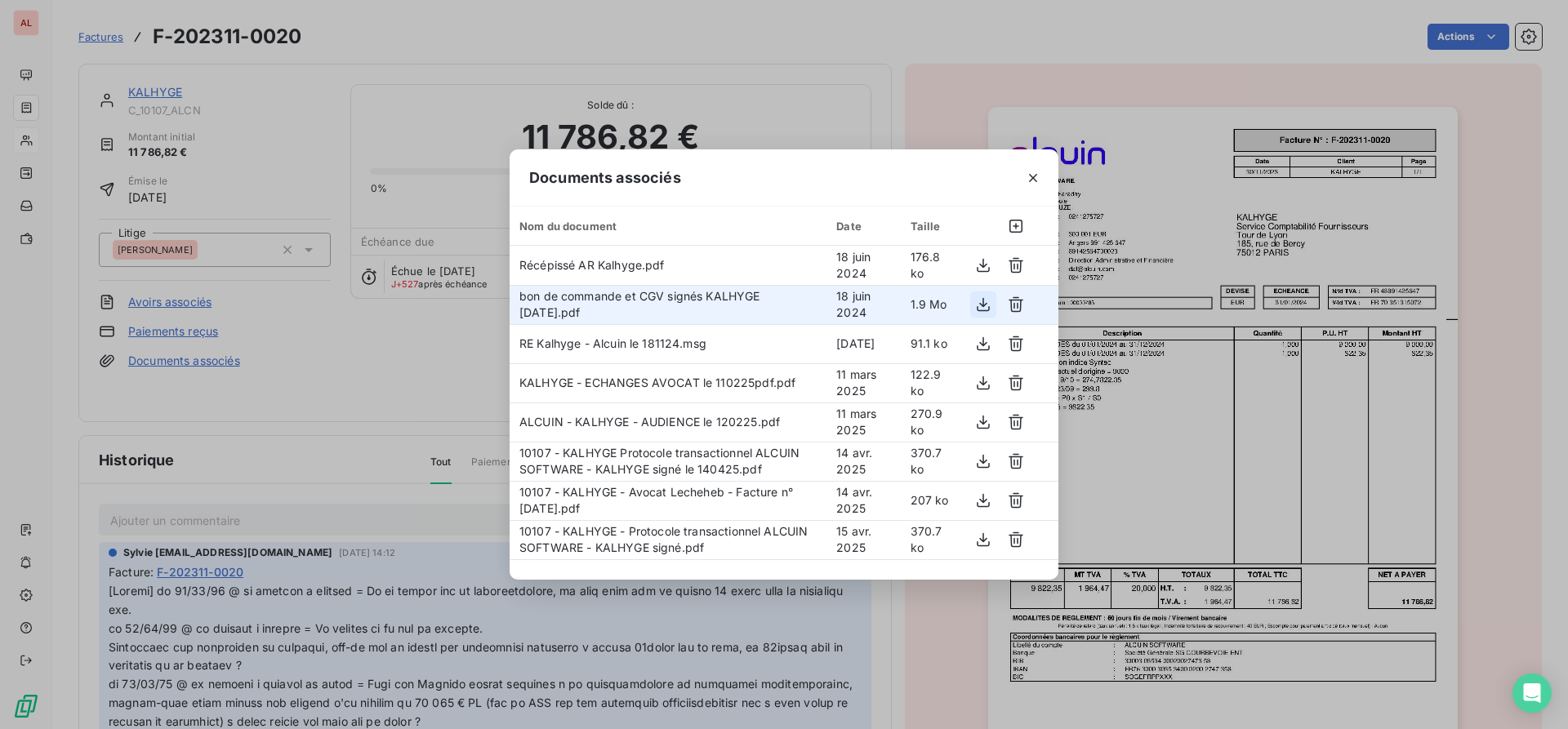 click 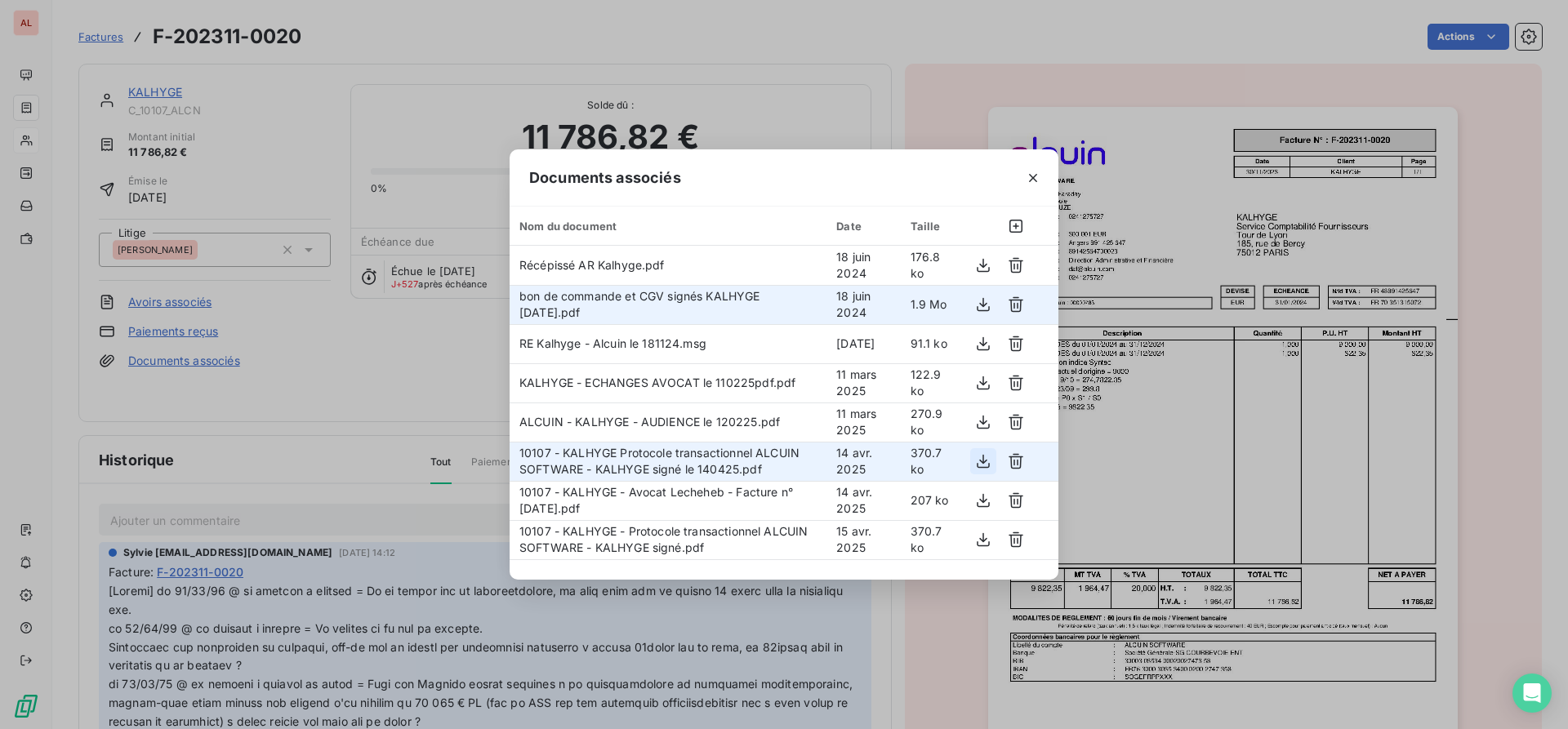 click 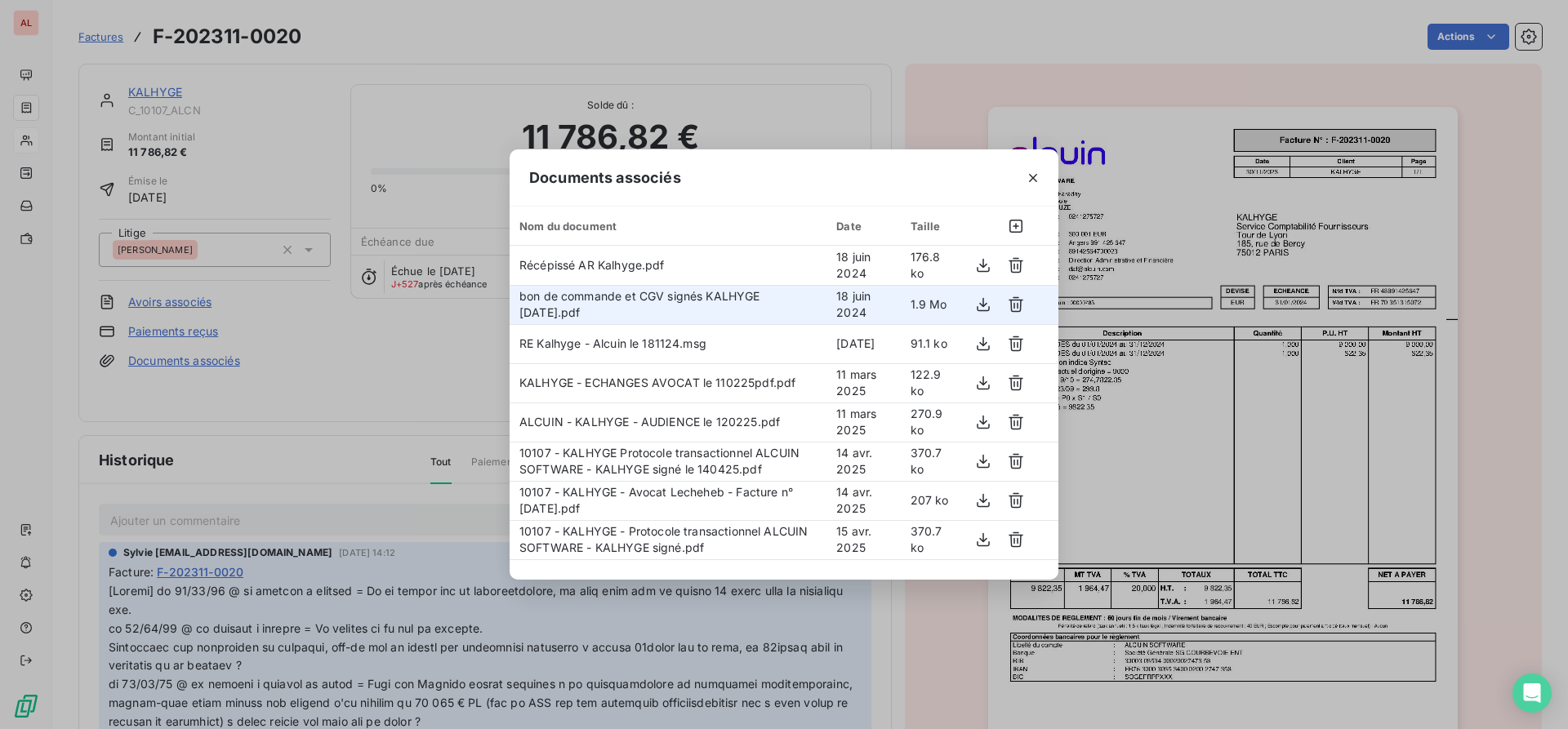 click on "Documents associés Nom du document Date Taille Récépissé AR Kalhyge.pdf 18 juin 2024 176.8 ko bon de commande et CGV signés KALHYGE 27 09 2019.pdf 18 juin 2024 1.9 Mo RE Kalhyge - Alcuin le 181124.msg 20 nov. 2024 91.1 ko KALHYGE - ECHANGES AVOCAT le 110225pdf.pdf 11 mars 2025 122.9 ko ALCUIN - KALHYGE - AUDIENCE le 120225.pdf 11 mars 2025 270.9 ko 10107 - KALHYGE Protocole transactionnel ALCUIN SOFTWARE - KALHYGE signé le 140425.pdf 14 avr. 2025 370.7 ko 10107 - KALHYGE - Avocat Lecheheb - Facture n° 25.04.01.pdf 14 avr. 2025 207 ko 10107 - KALHYGE - Protocole transactionnel ALCUIN SOFTWARE - KALHYGE signé.pdf 15 avr. 2025 370.7 ko" at bounding box center (784, 364) 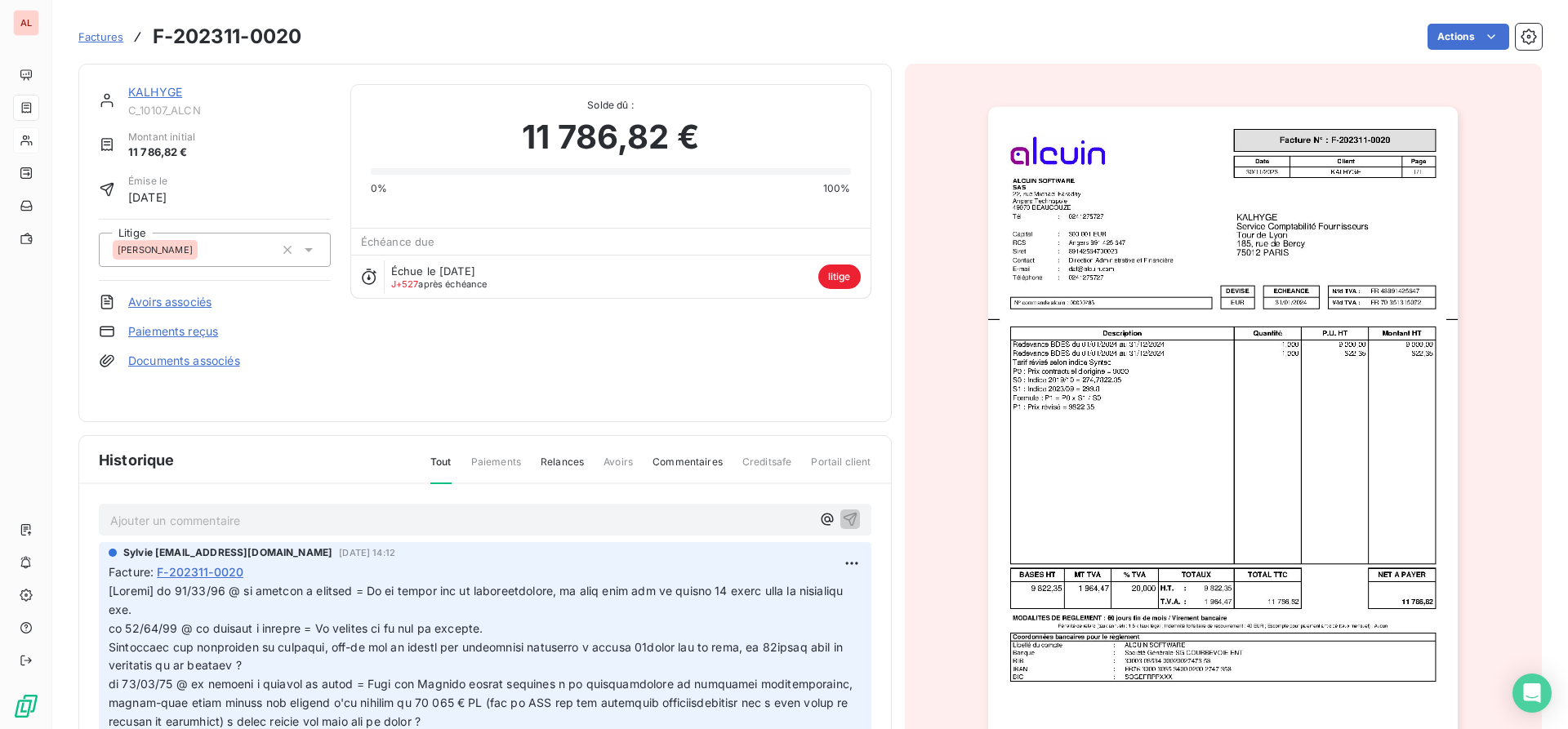 click on "KALHYGE" at bounding box center [155, 91] 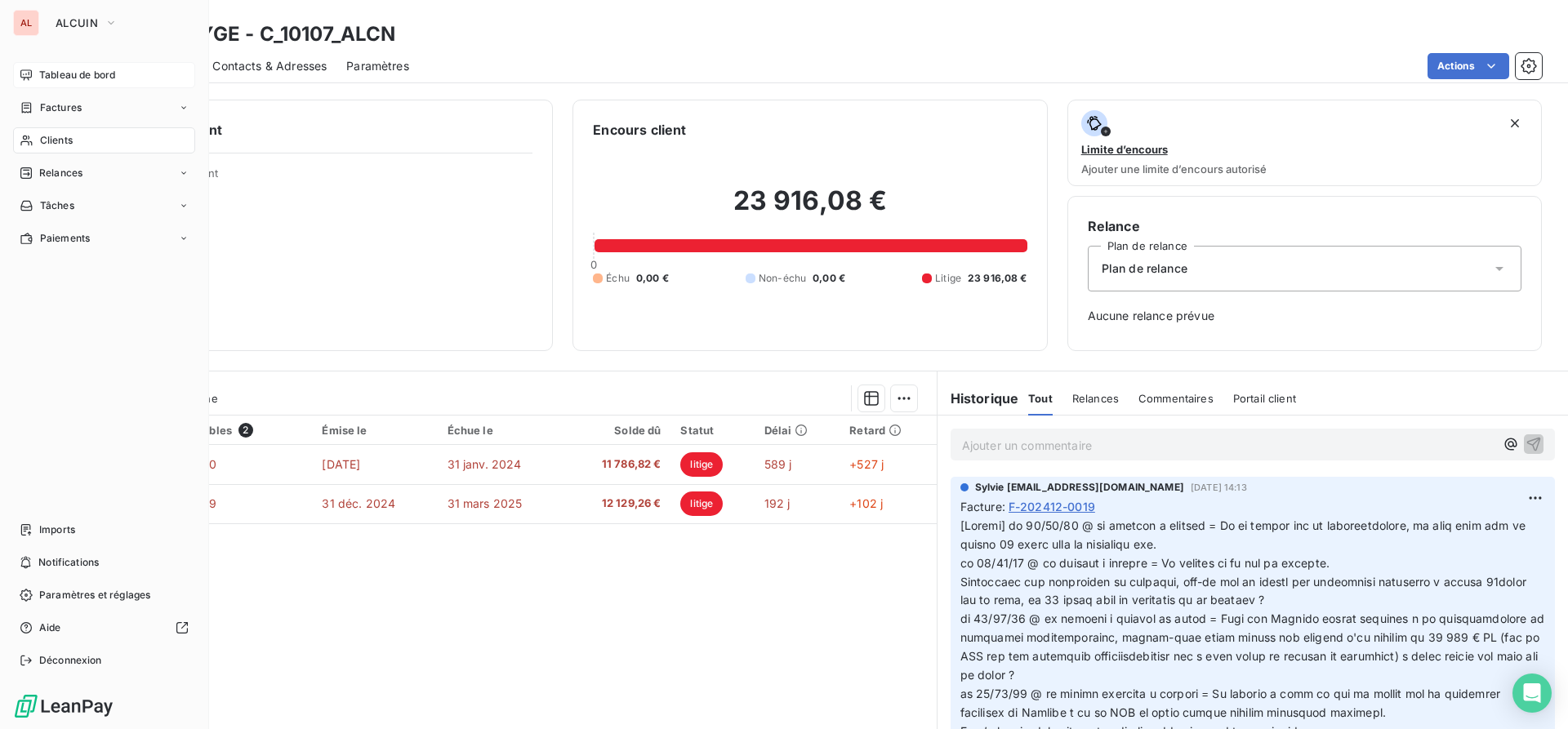 click on "Tableau de bord" at bounding box center (77, 75) 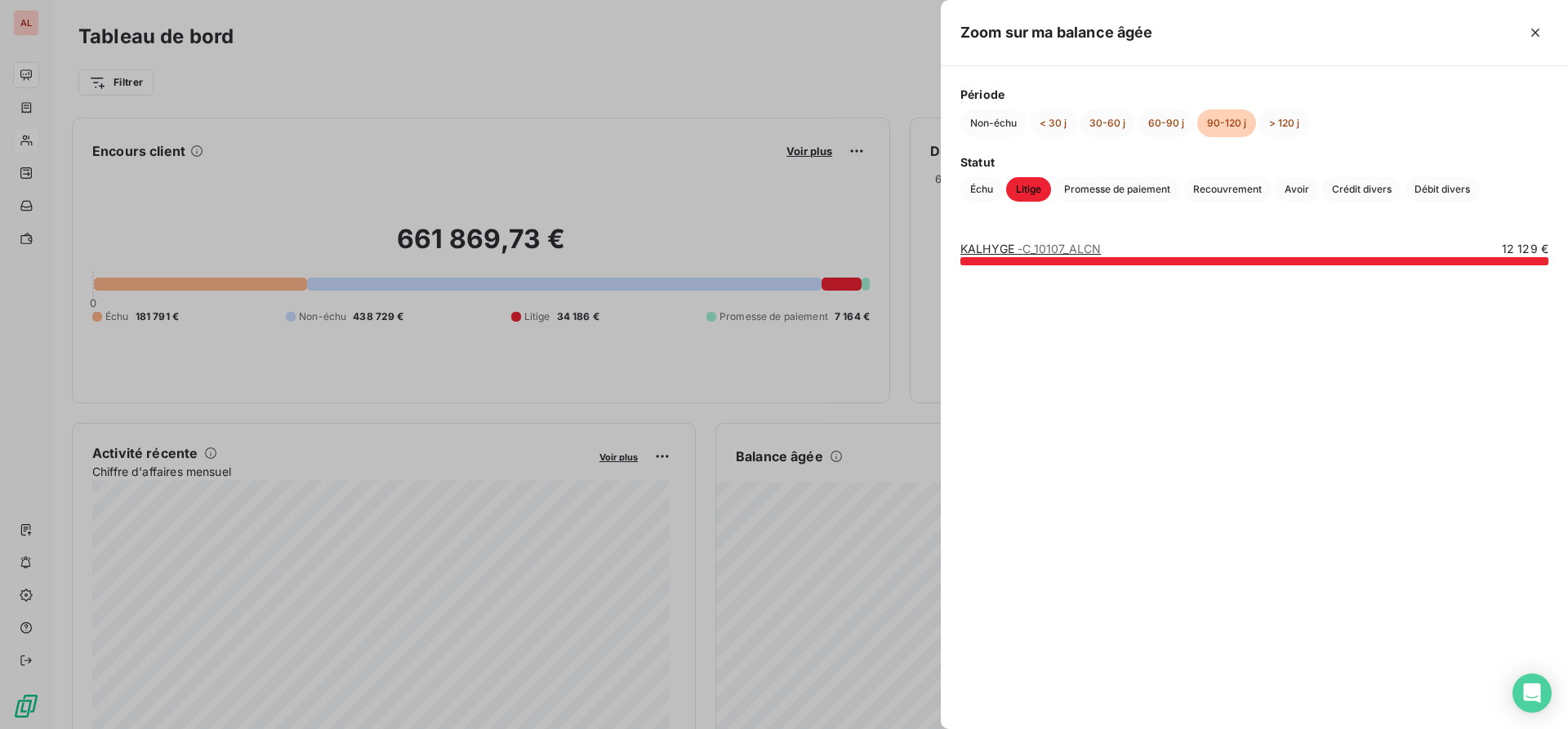 drag, startPoint x: 1047, startPoint y: 423, endPoint x: 977, endPoint y: 442, distance: 72.53275 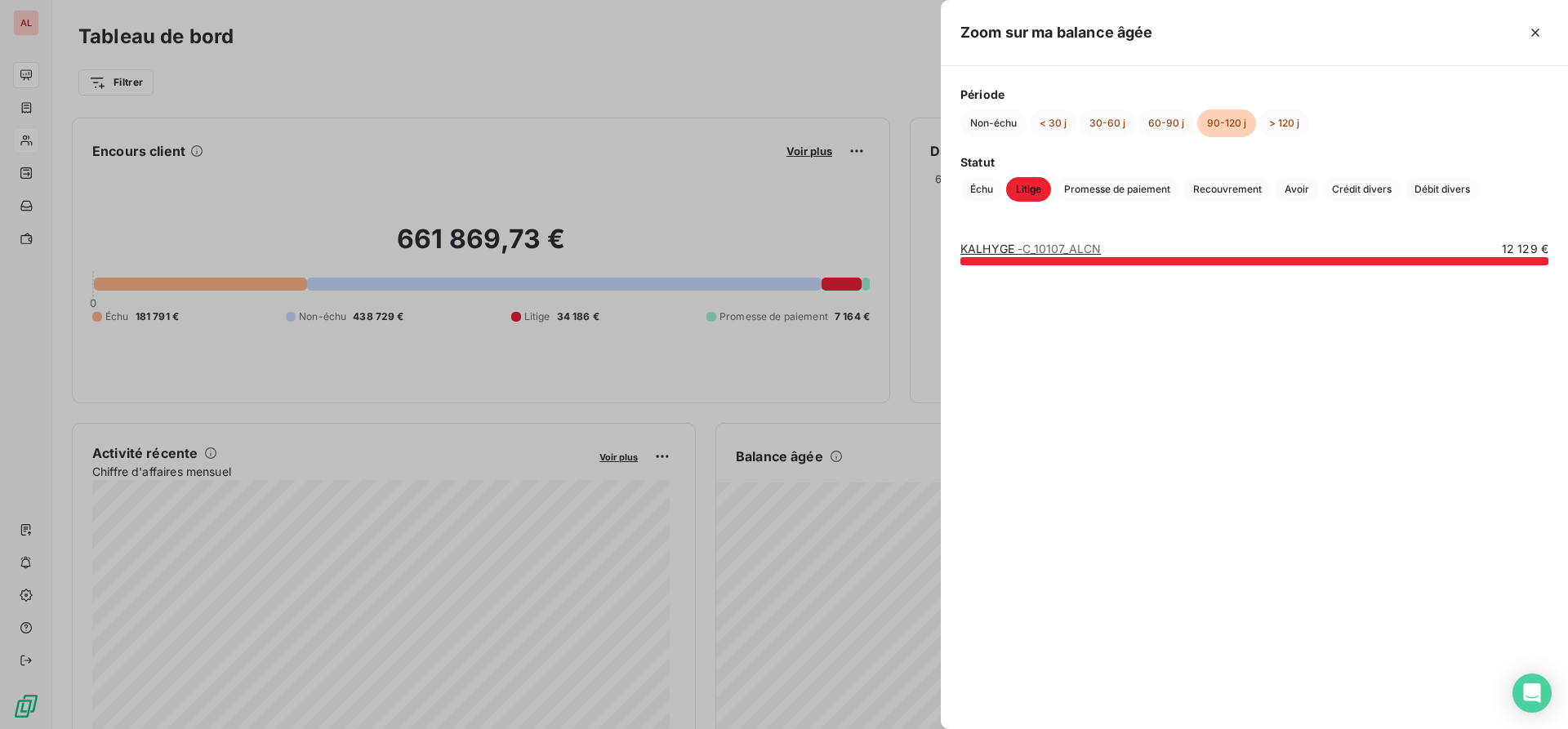drag, startPoint x: 1530, startPoint y: 32, endPoint x: 1491, endPoint y: 63, distance: 49.819675 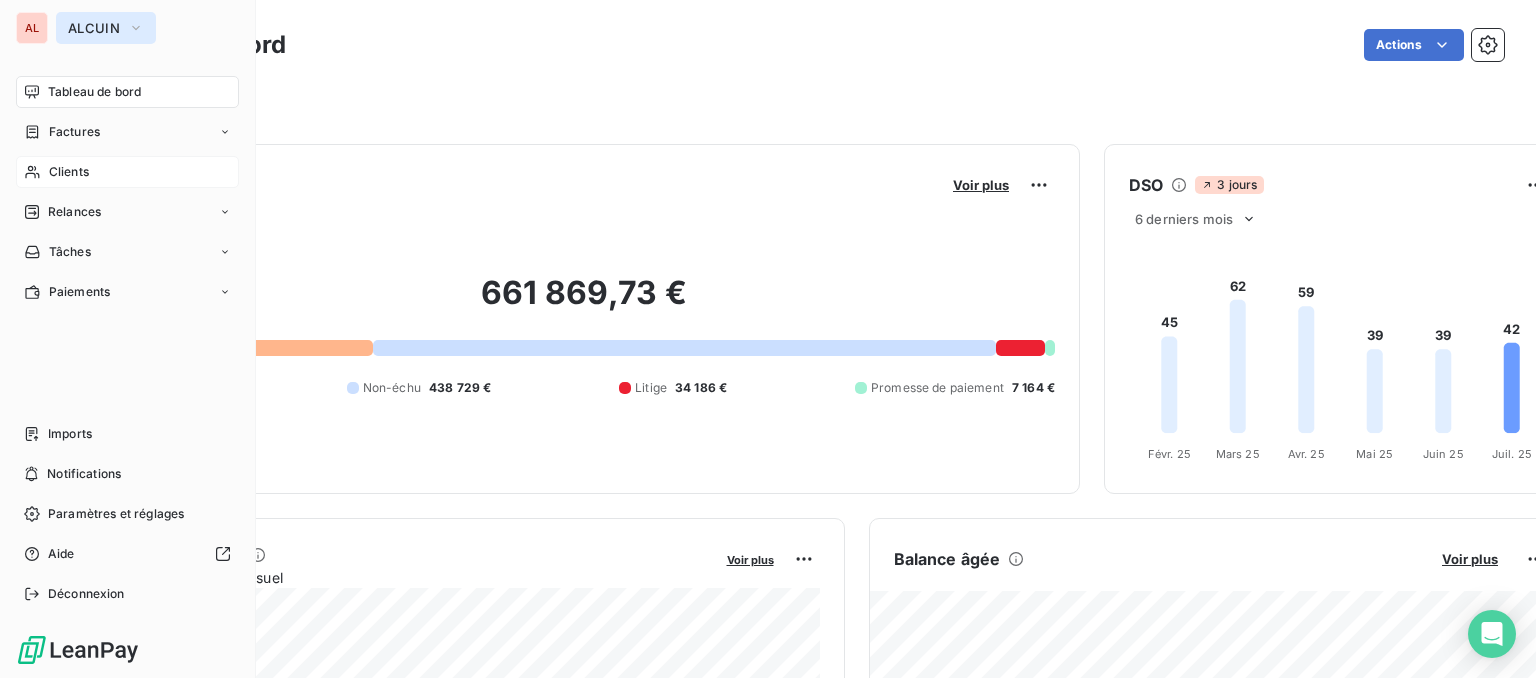 click 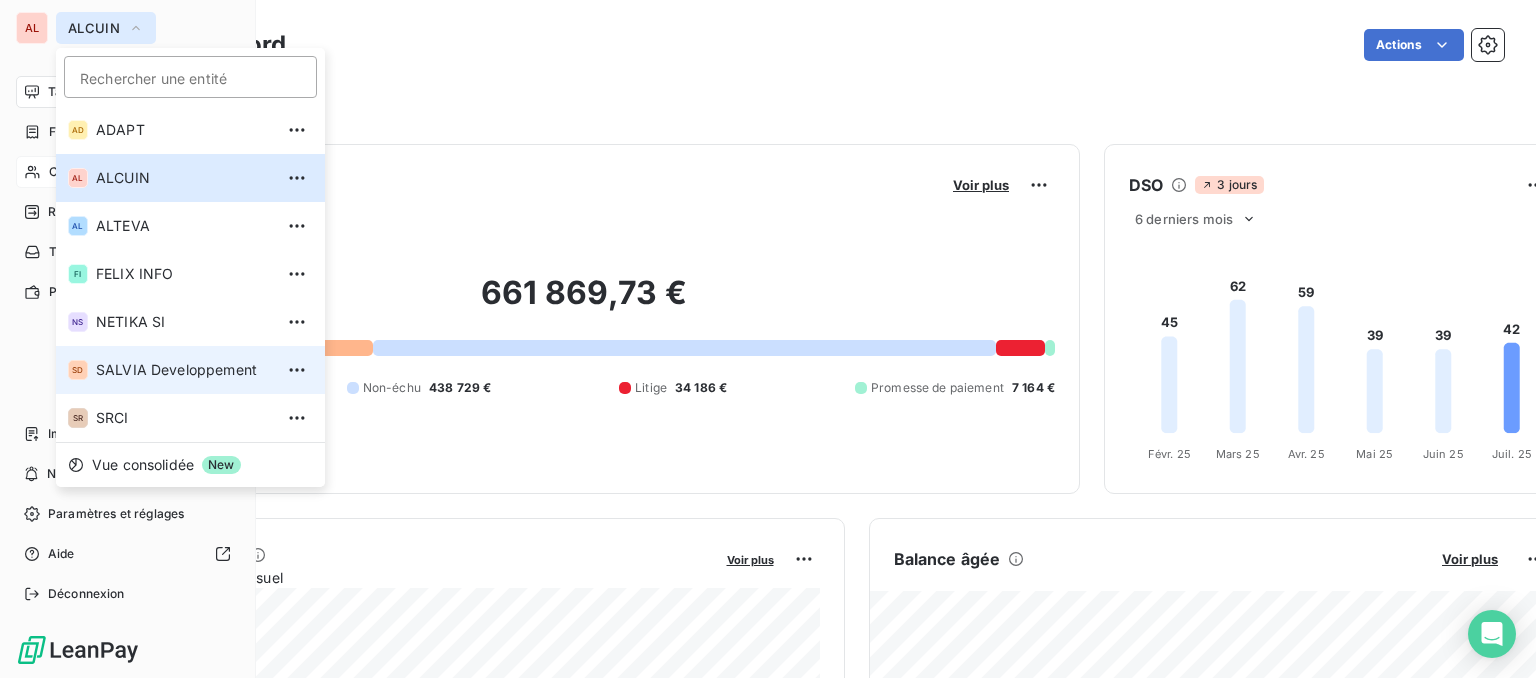 click on "SALVIA Developpement" at bounding box center (184, 370) 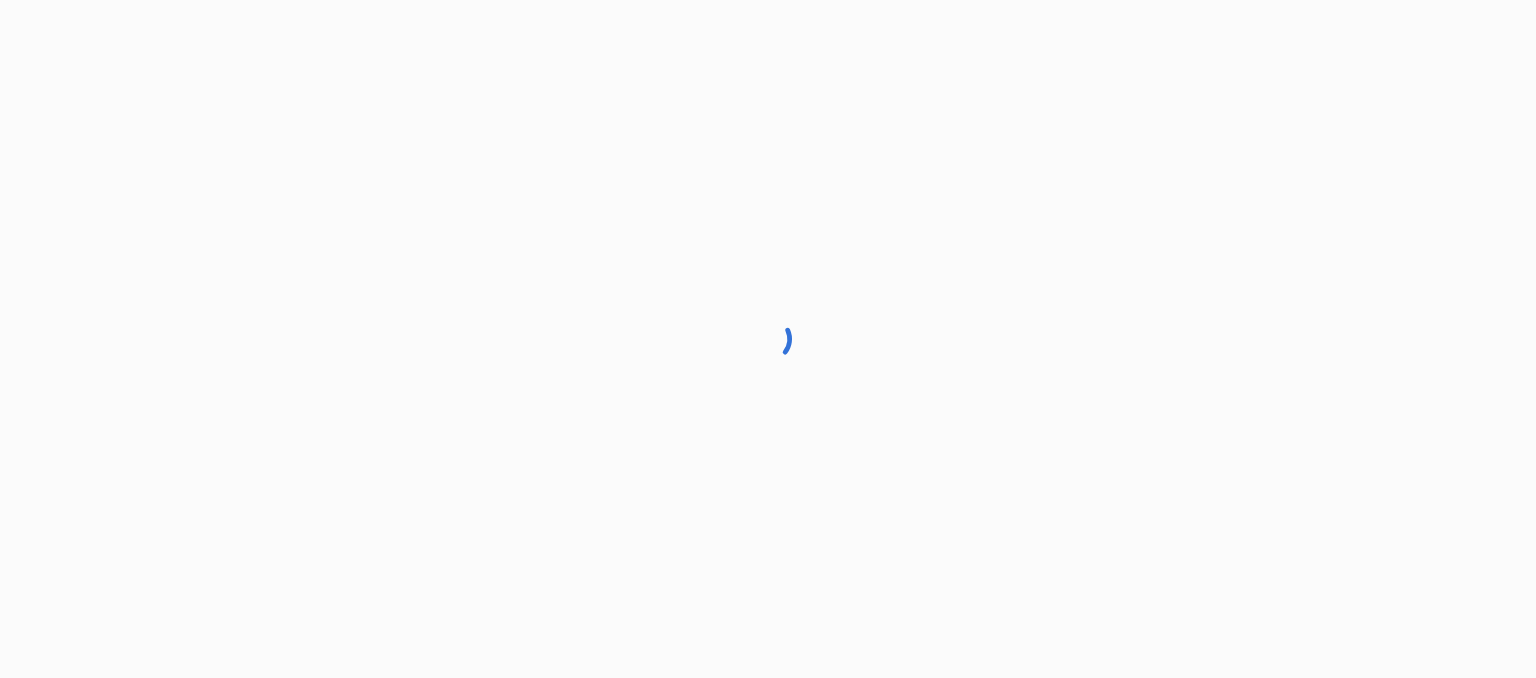 scroll, scrollTop: 0, scrollLeft: 0, axis: both 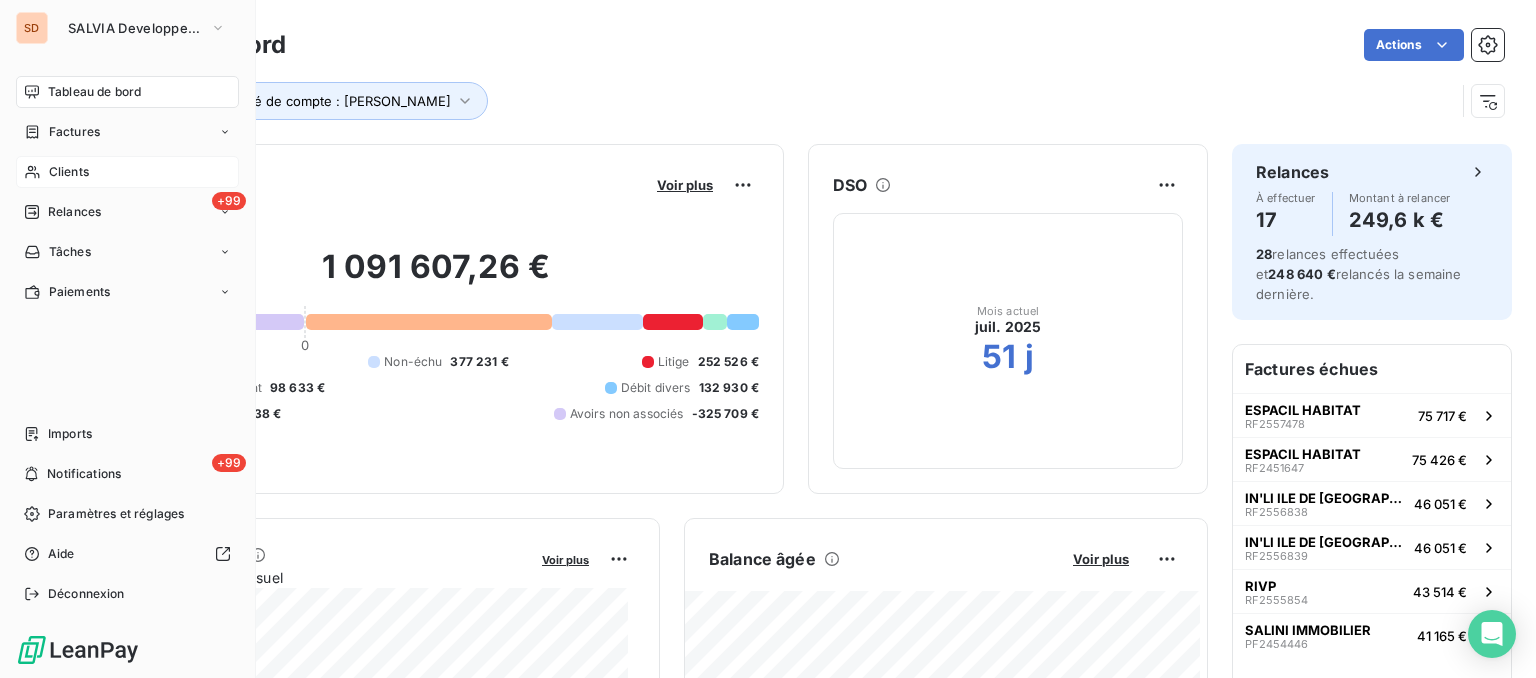 click on "Clients" at bounding box center (69, 172) 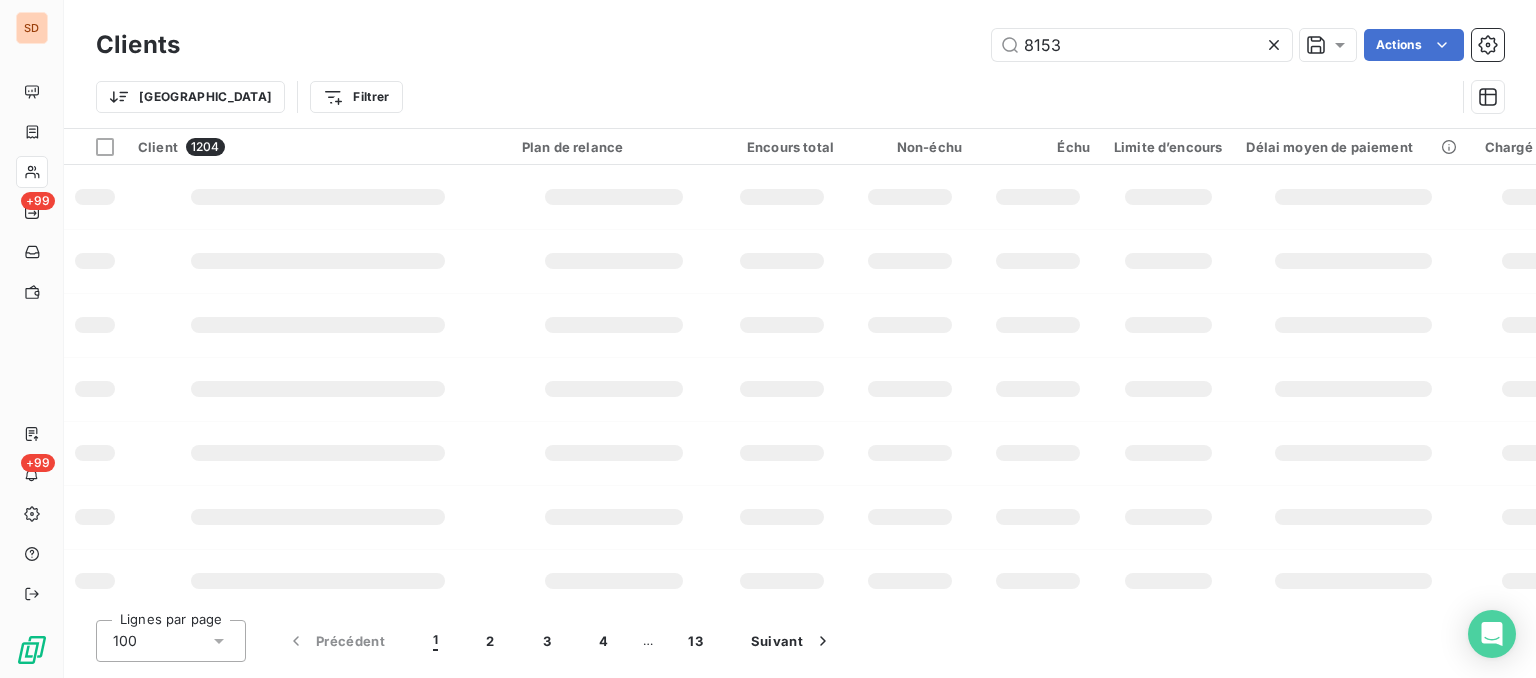 type on "8153" 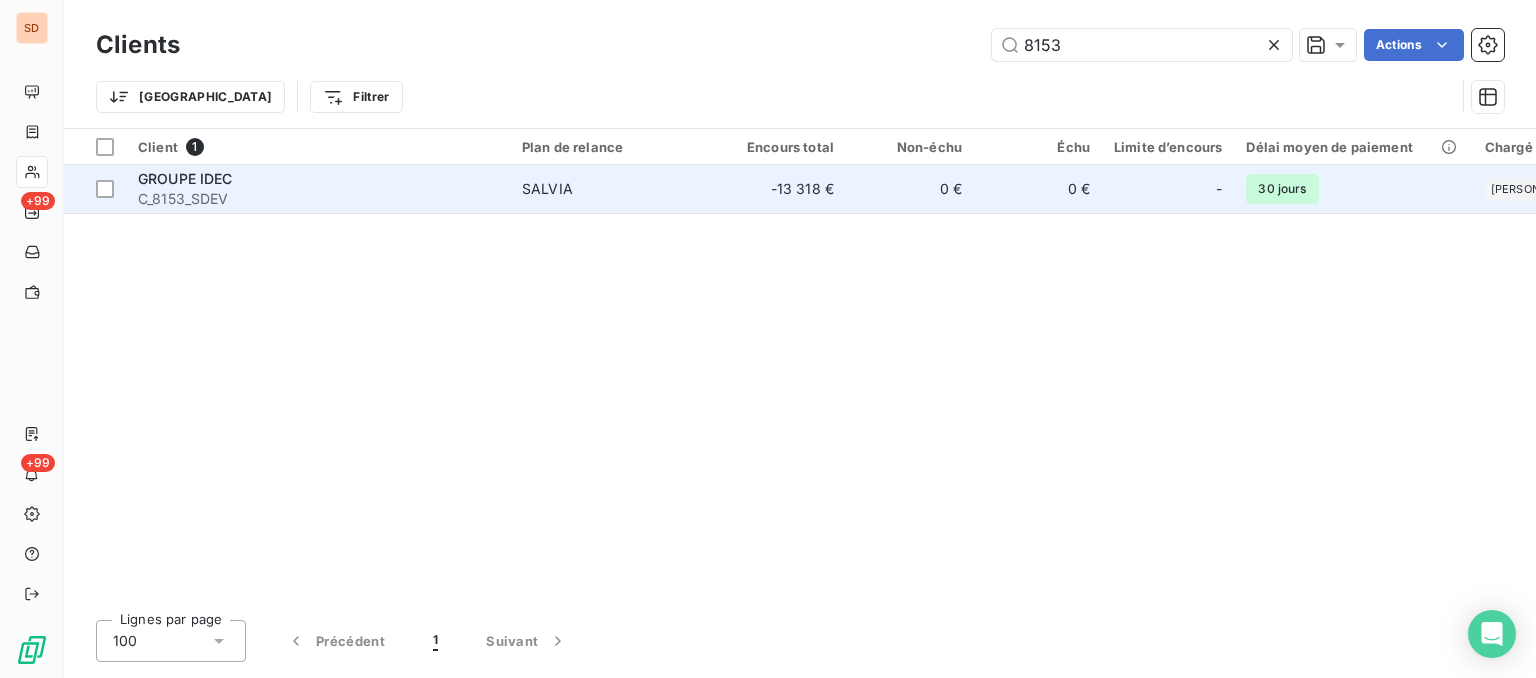 click on "C_8153_SDEV" at bounding box center [318, 199] 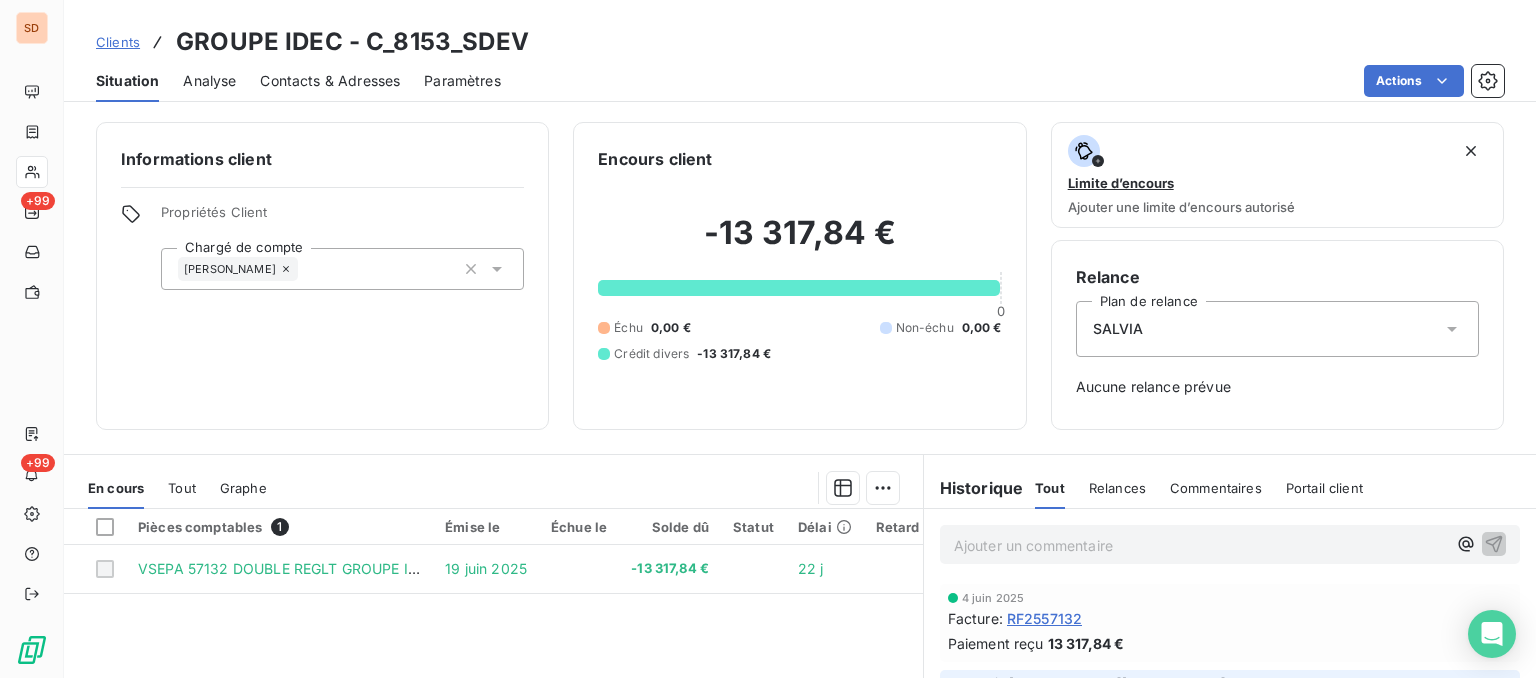 click on "Contacts & Adresses" at bounding box center [330, 81] 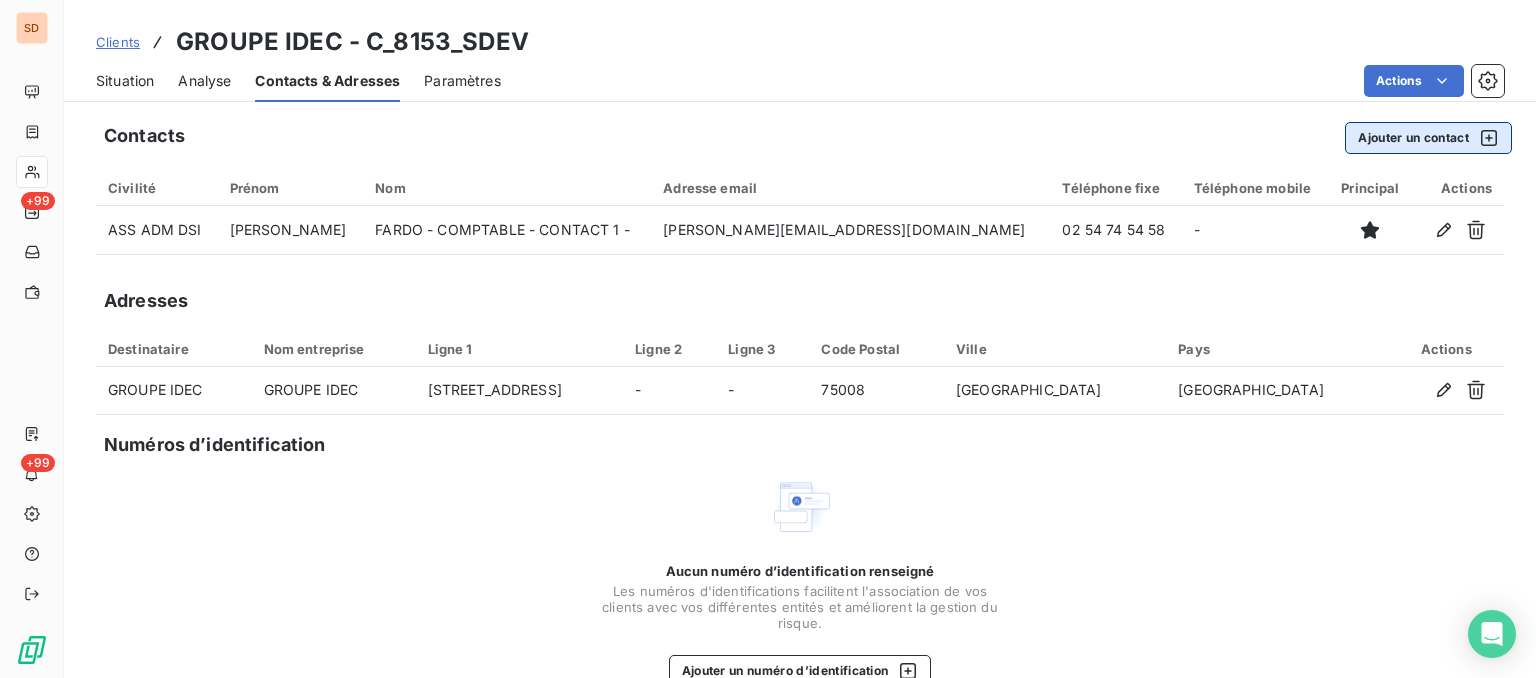 click on "Ajouter un contact" at bounding box center (1428, 138) 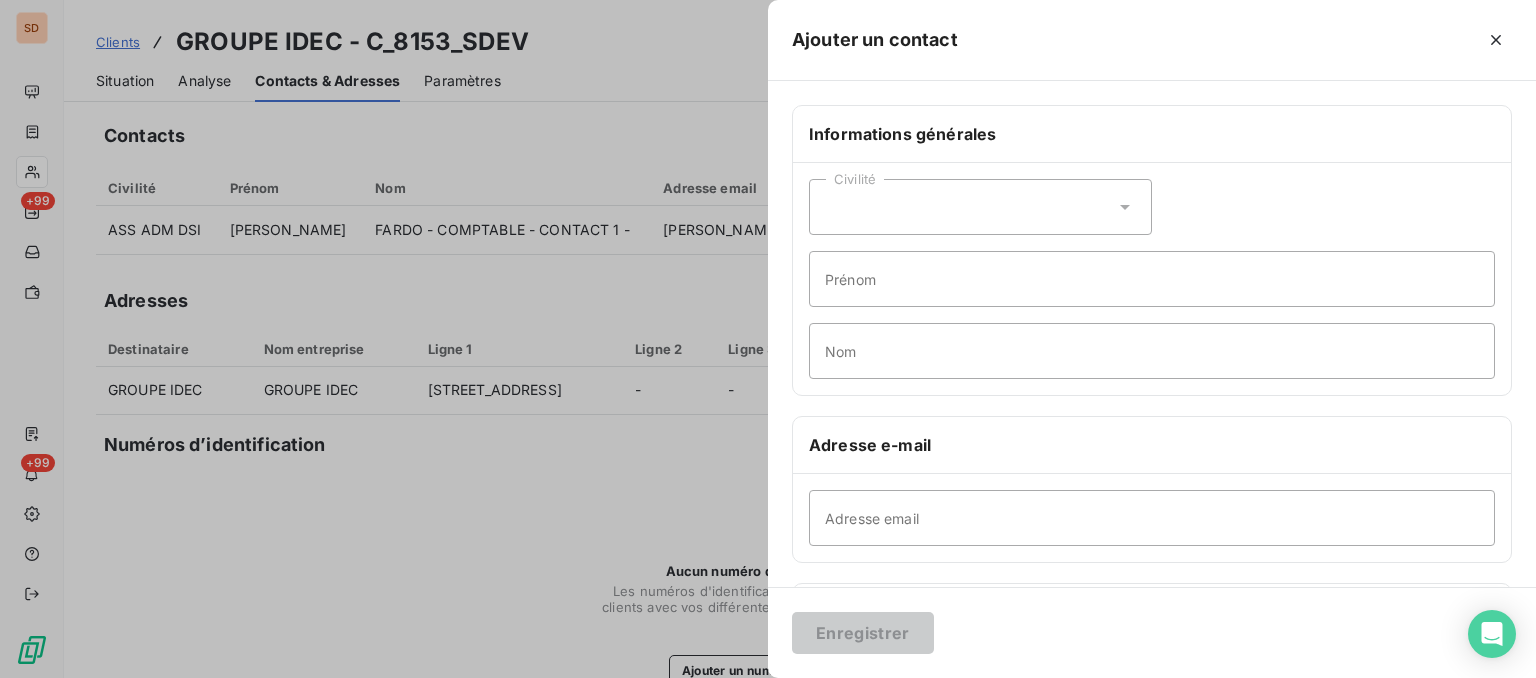 click 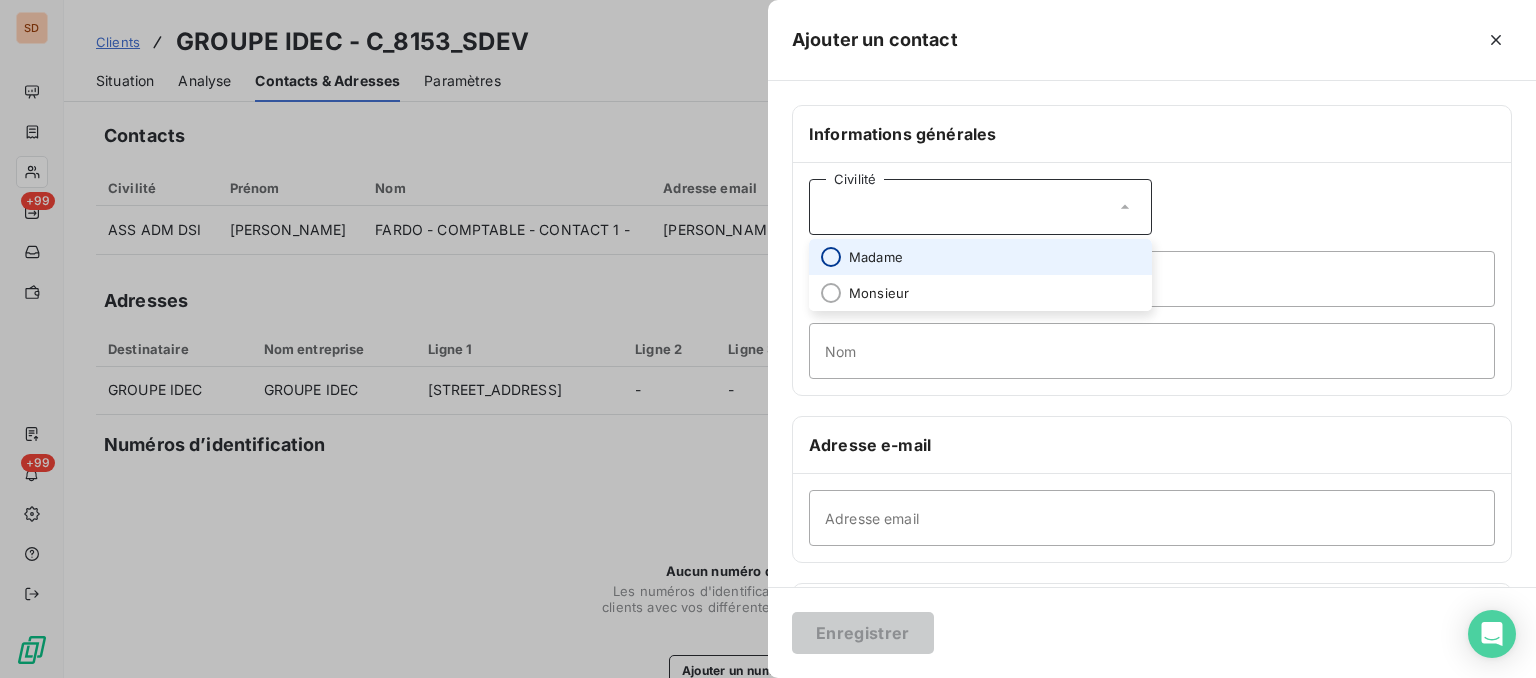 click at bounding box center (831, 257) 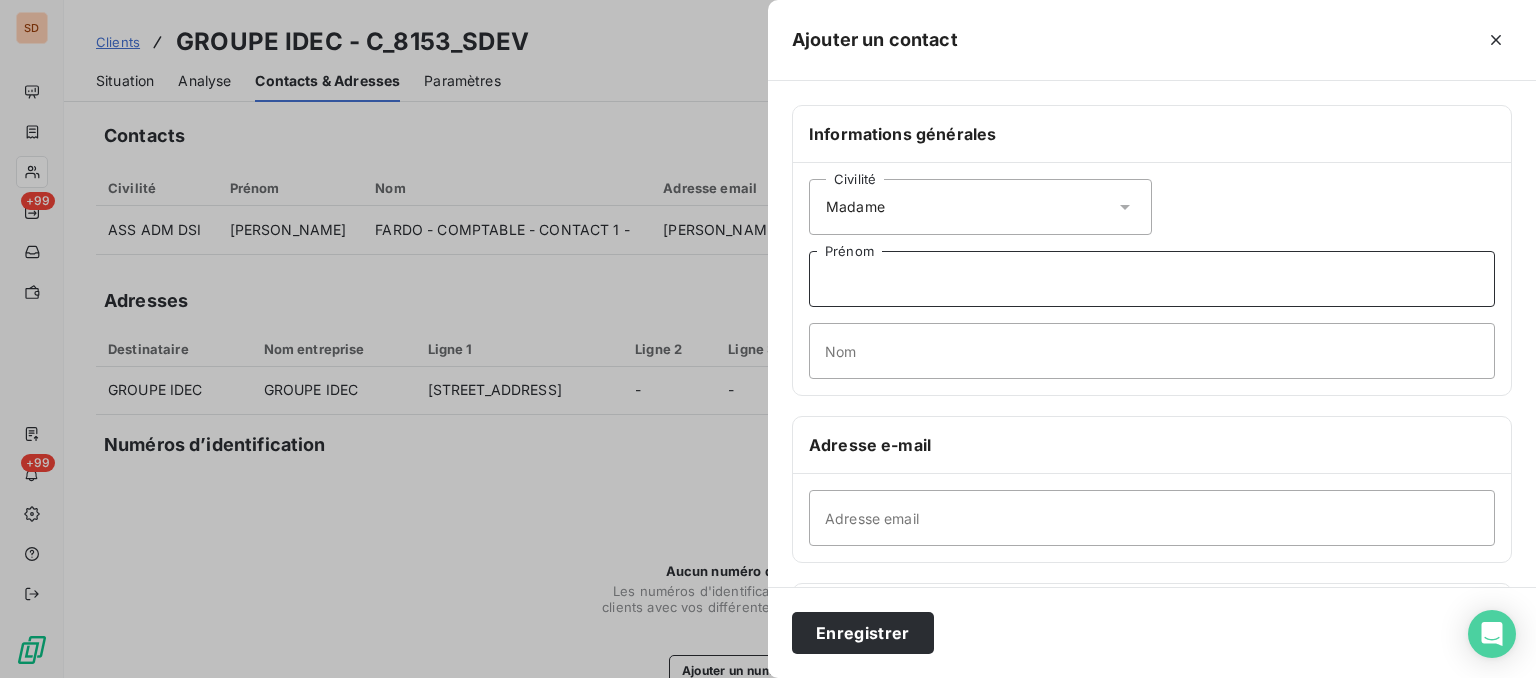 click on "Prénom" at bounding box center [1152, 279] 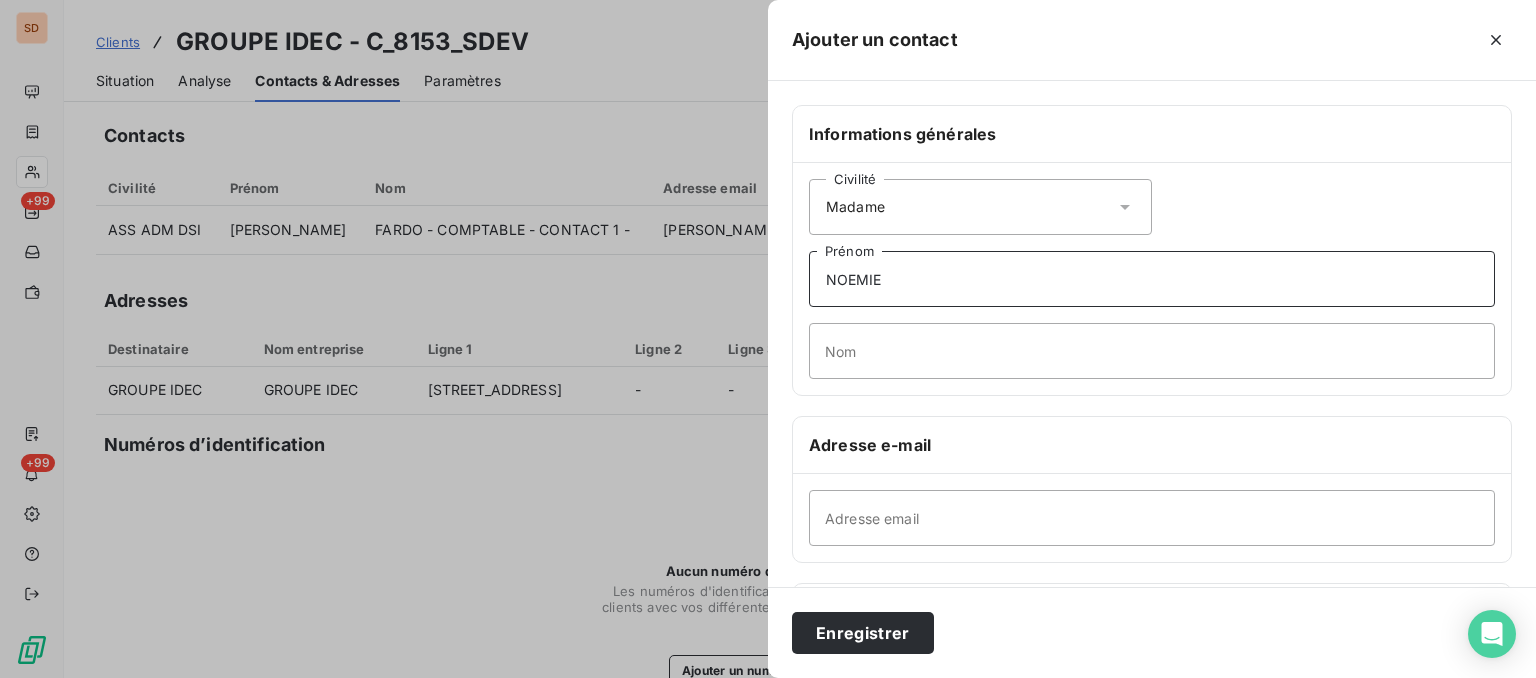 type on "NOEMIE" 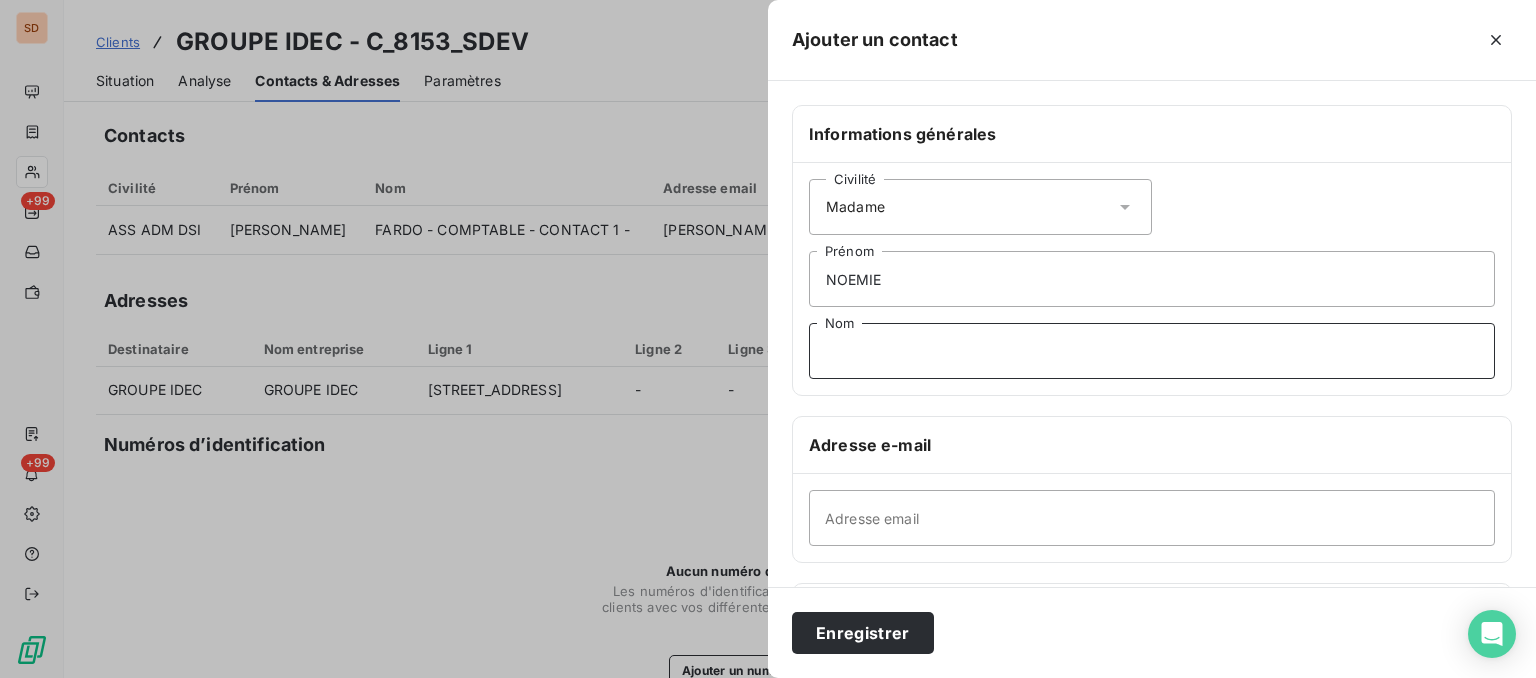 click on "Nom" at bounding box center (1152, 351) 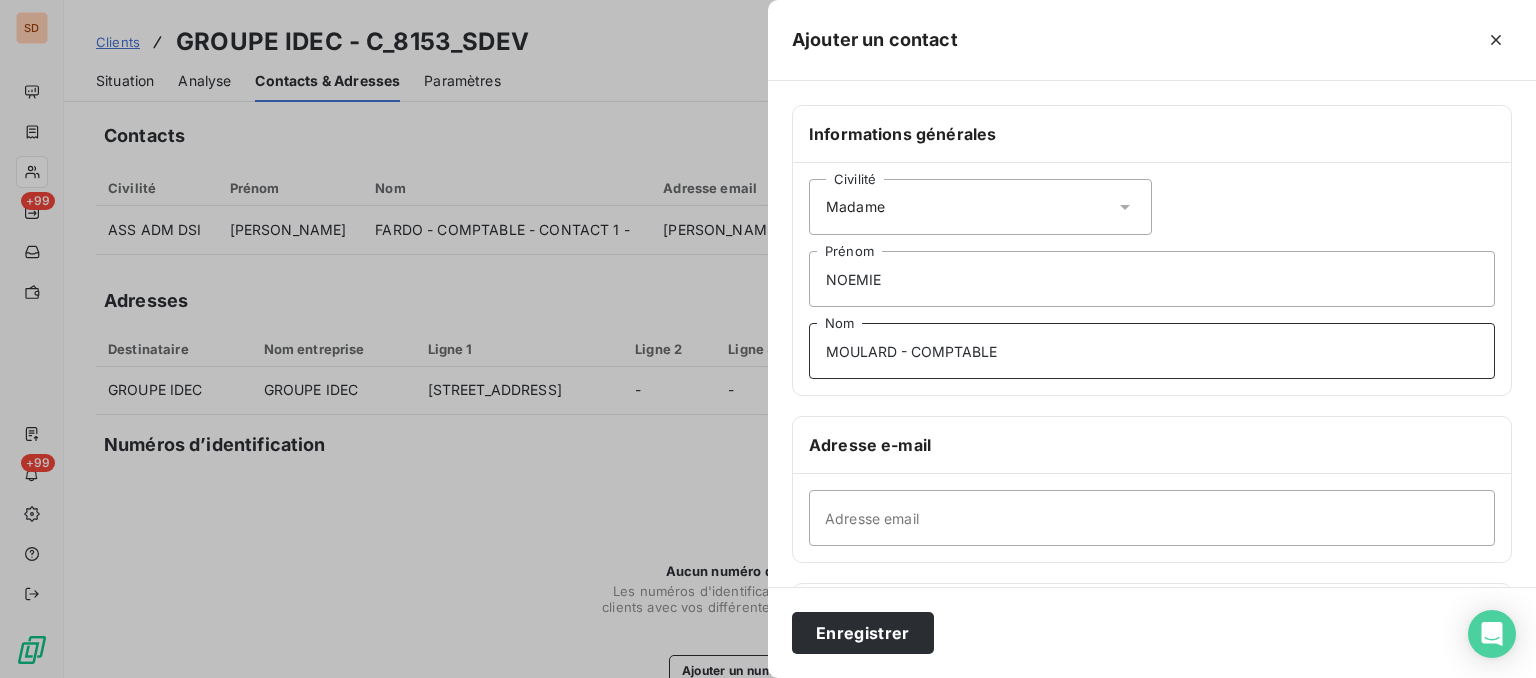type on "MOULARD - COMPTABLE" 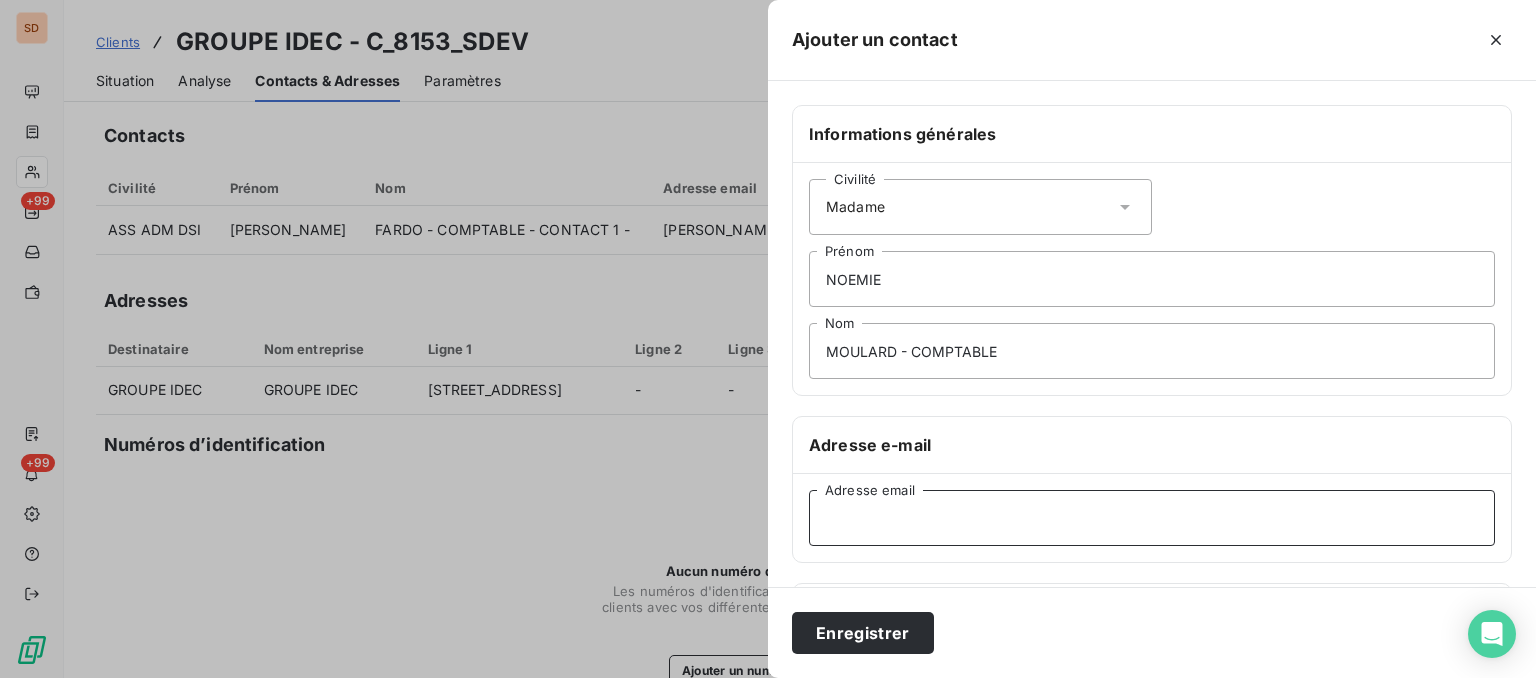 click on "Adresse email" at bounding box center (1152, 518) 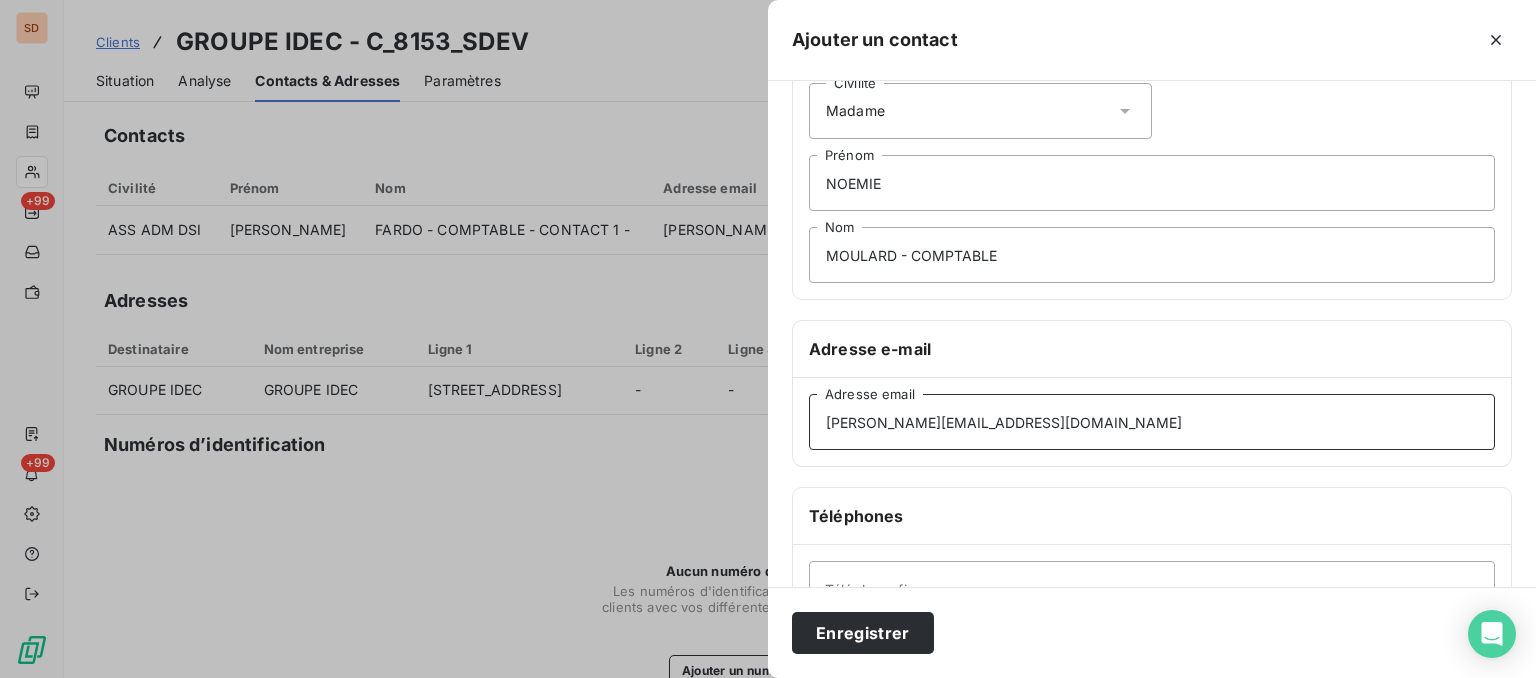 scroll, scrollTop: 200, scrollLeft: 0, axis: vertical 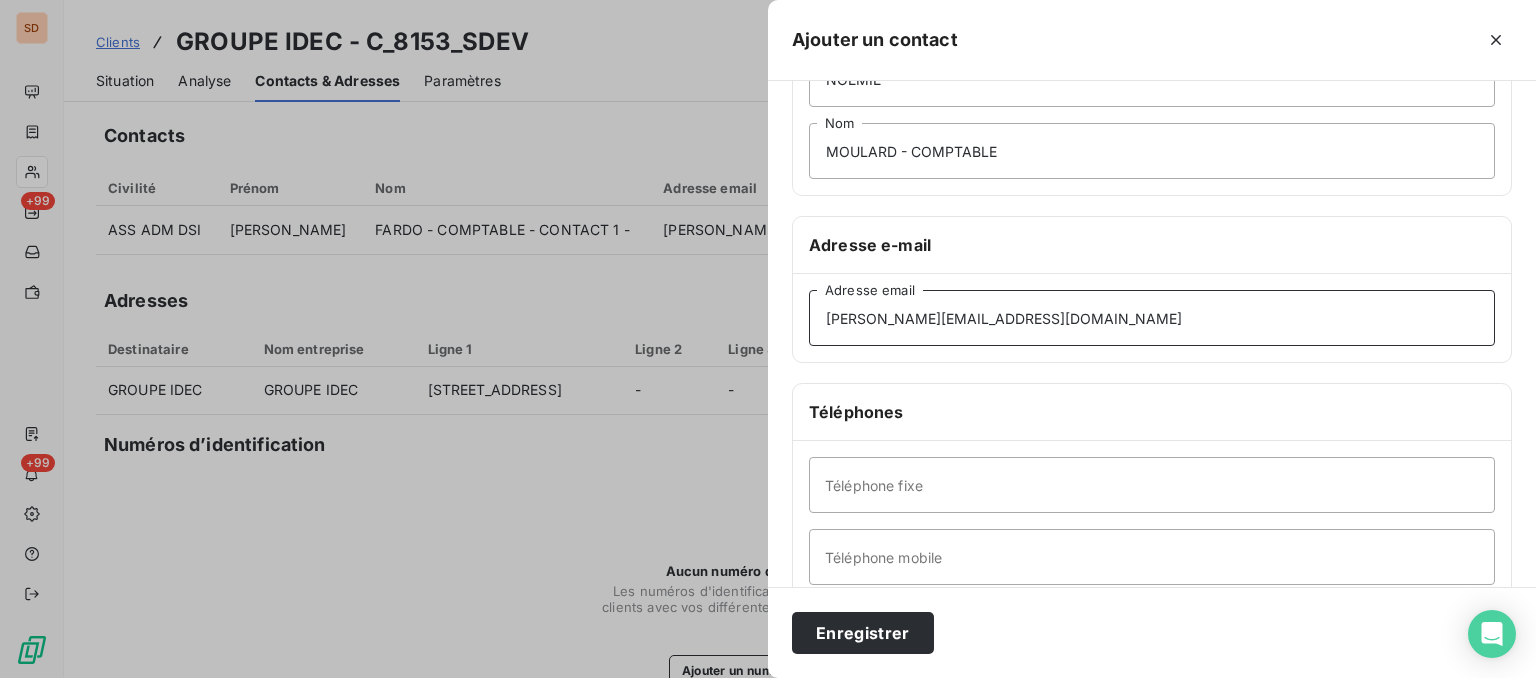 type on "n.moulard@groupeidec.com" 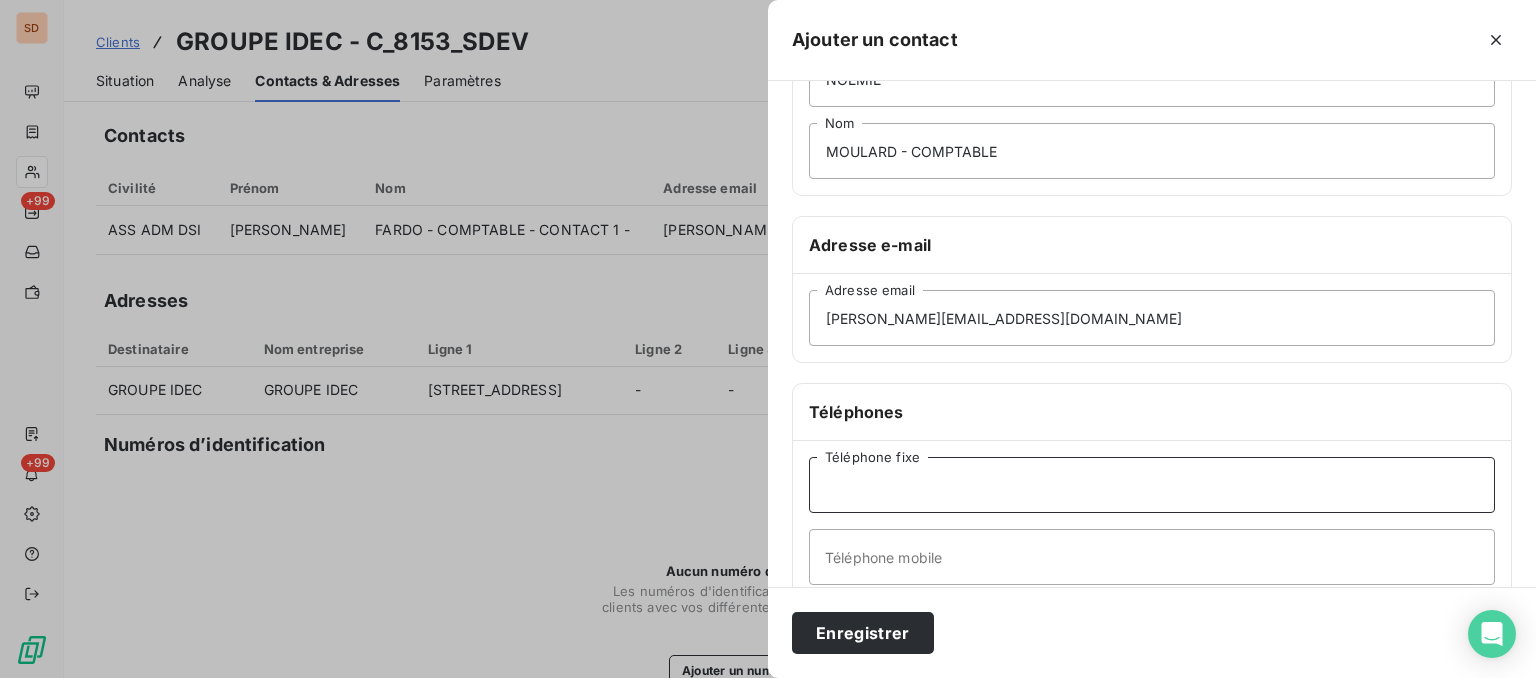 click on "Téléphone fixe" at bounding box center (1152, 485) 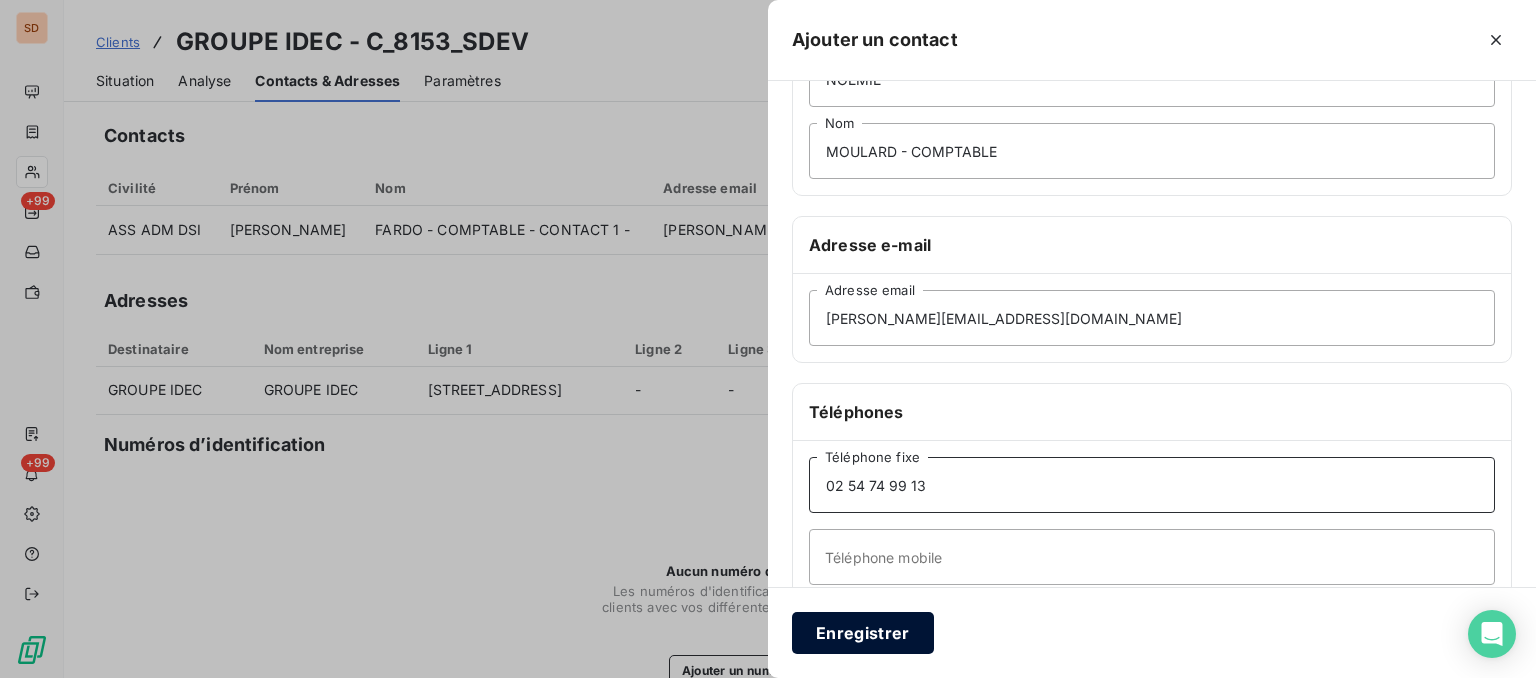 type on "02 54 74 99 13" 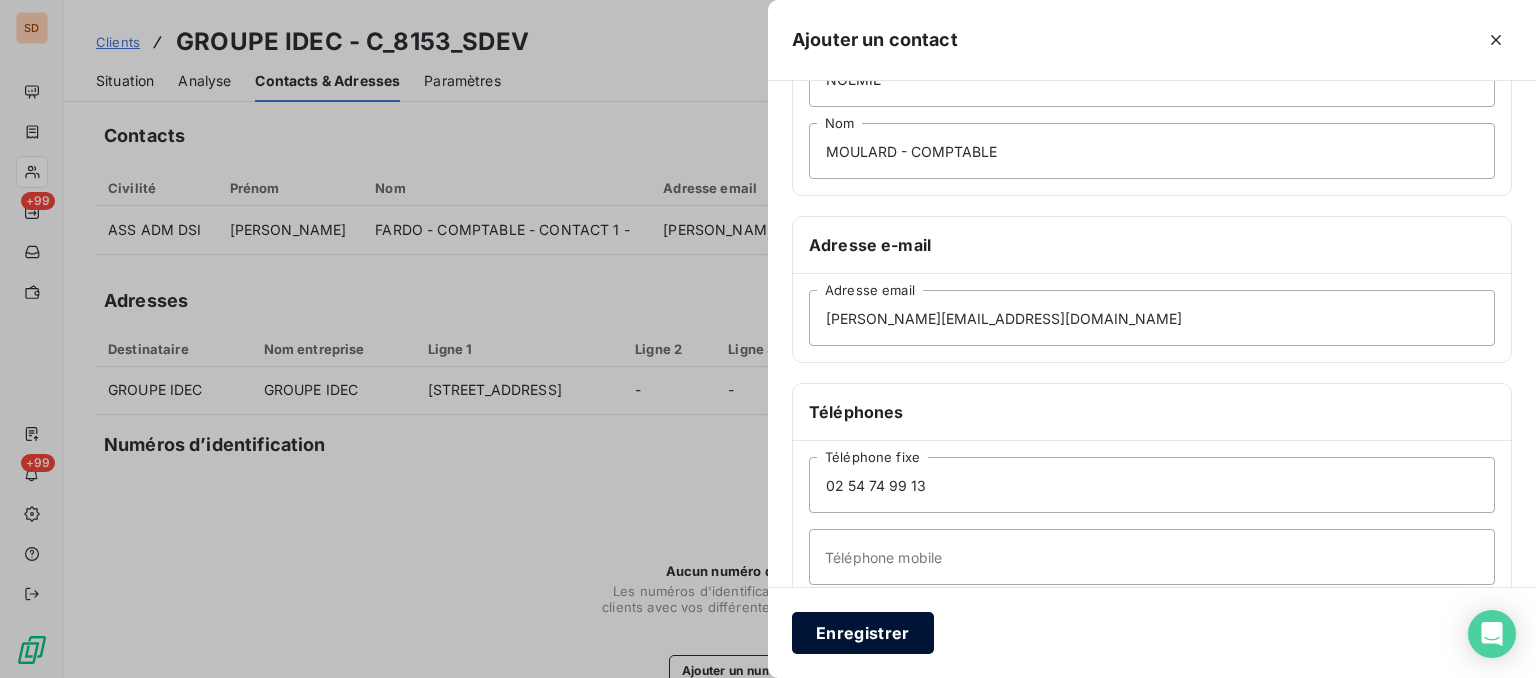 click on "Enregistrer" at bounding box center (863, 633) 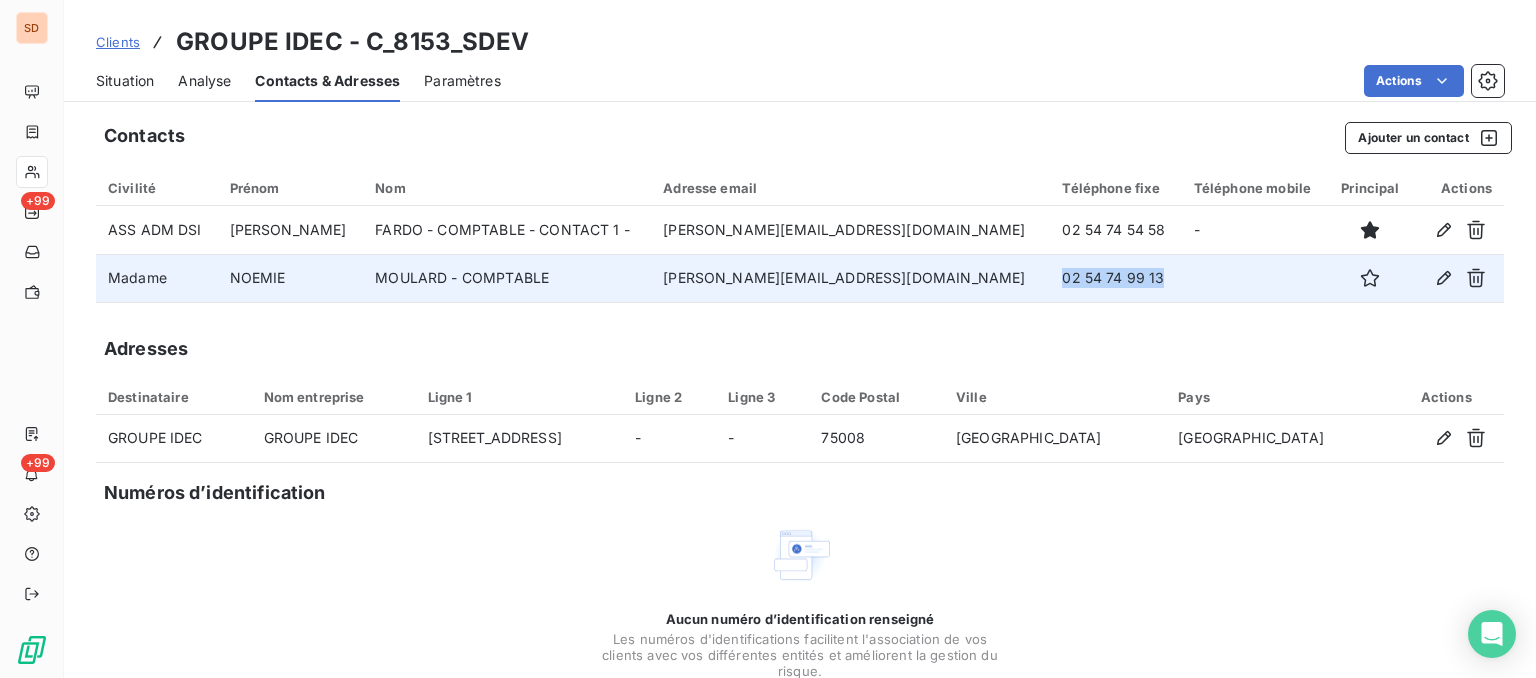 drag, startPoint x: 1064, startPoint y: 275, endPoint x: 956, endPoint y: 273, distance: 108.01852 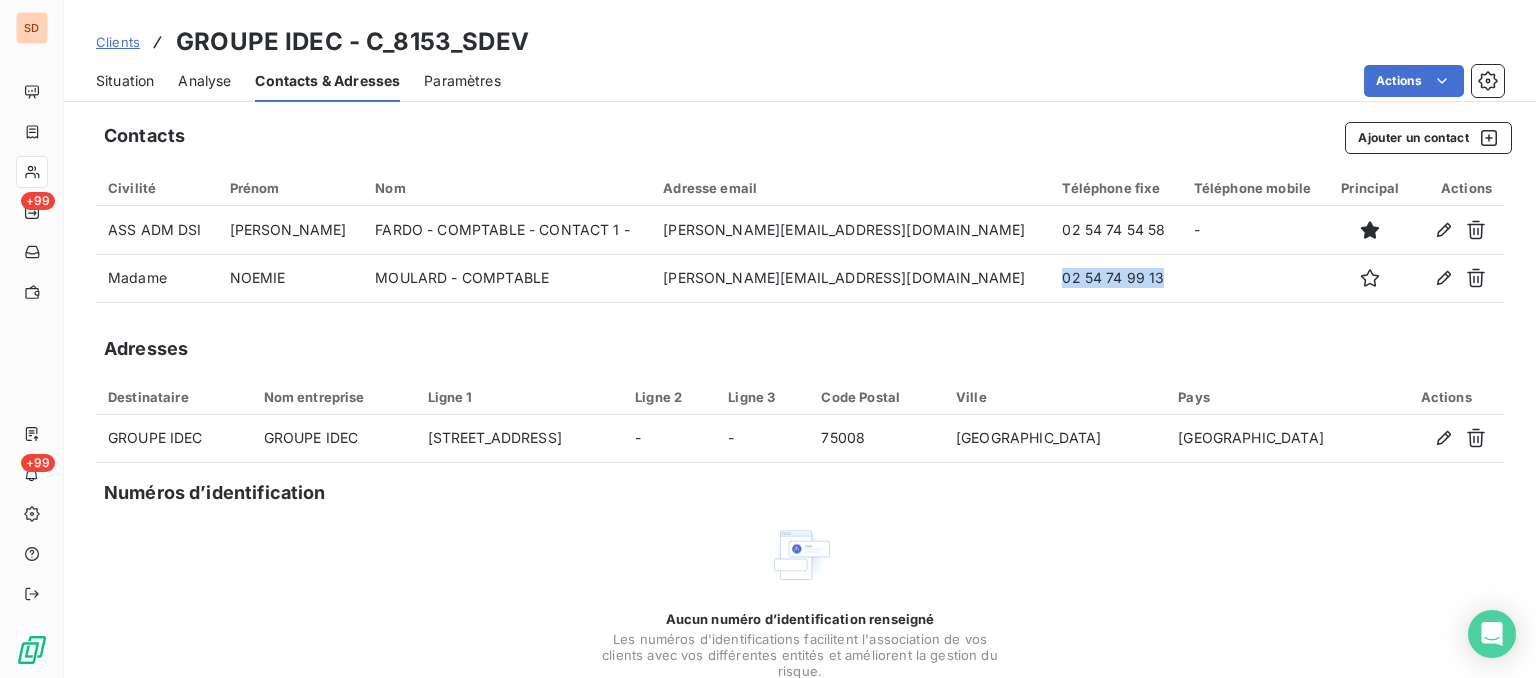 click on "Situation" at bounding box center (125, 81) 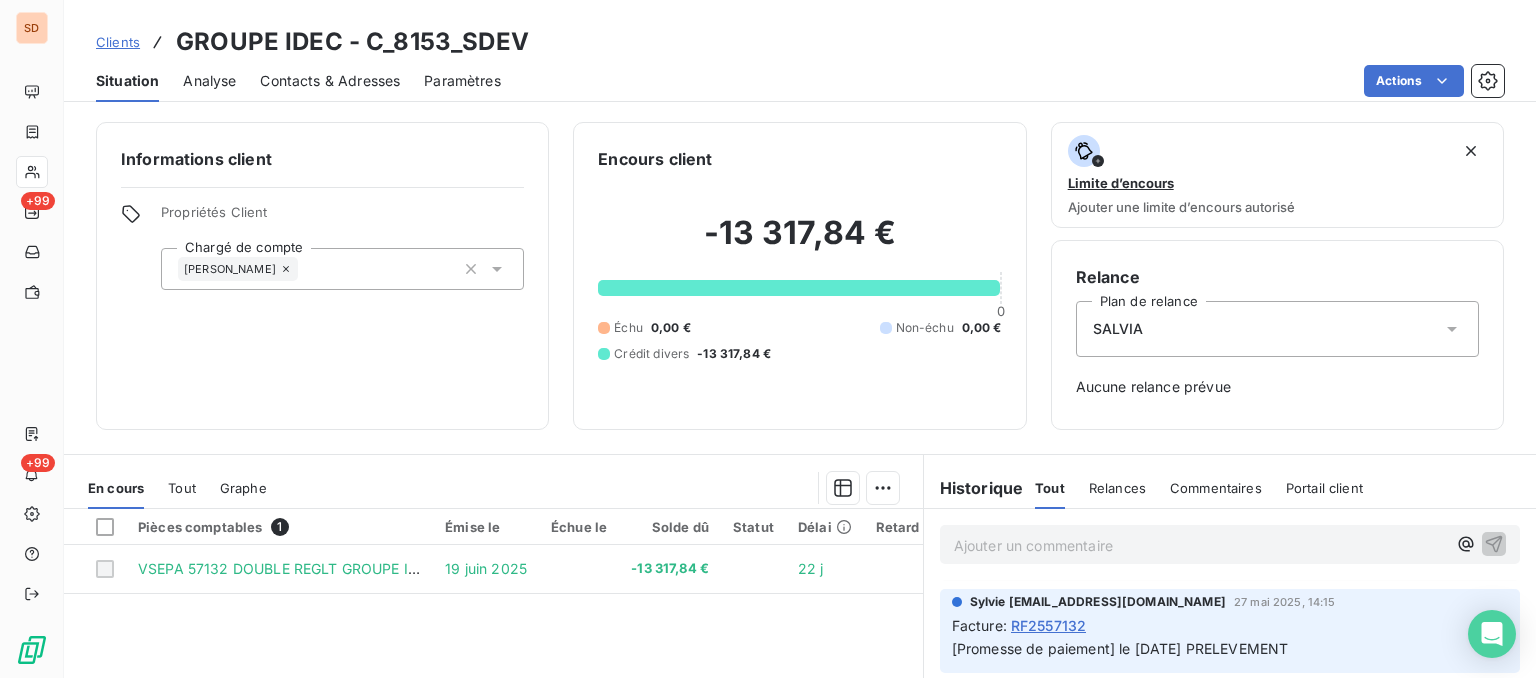 scroll, scrollTop: 0, scrollLeft: 0, axis: both 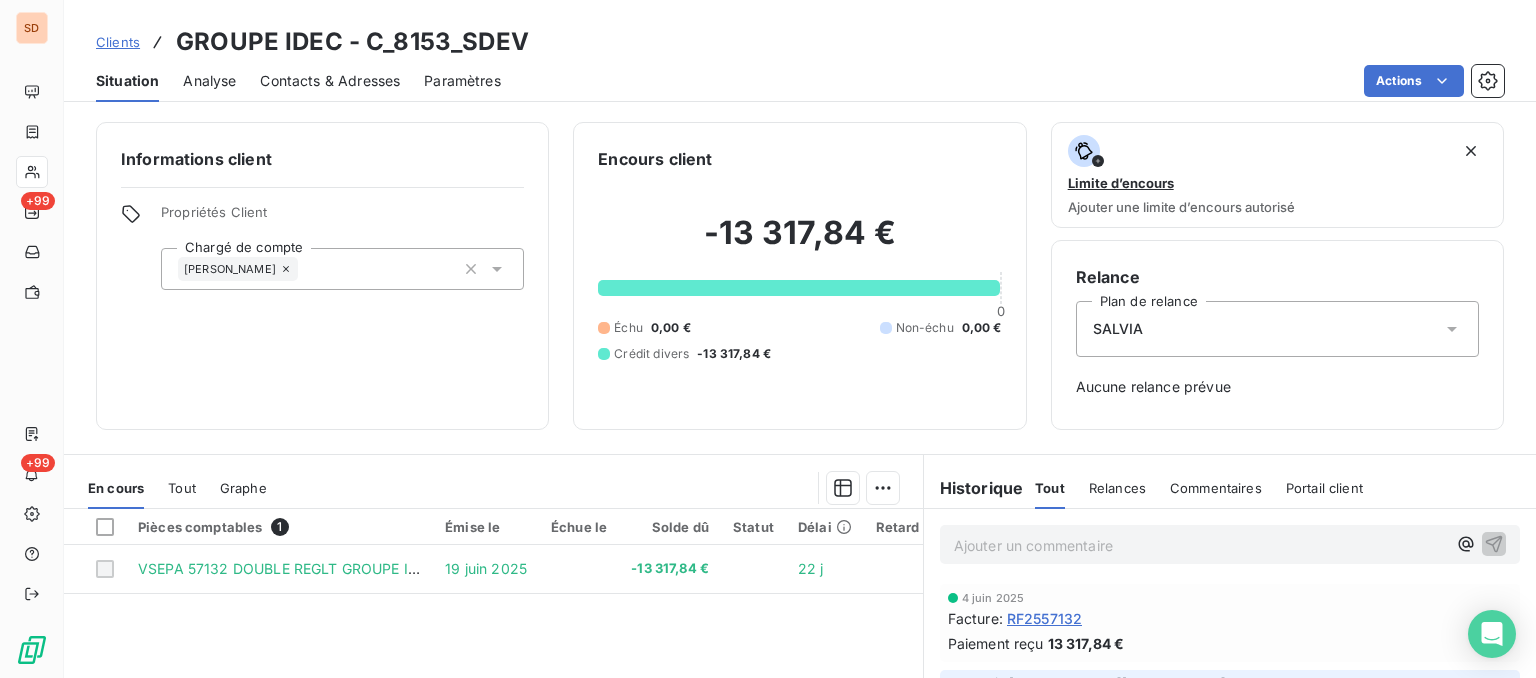 click on "Ajouter un commentaire ﻿" at bounding box center [1200, 545] 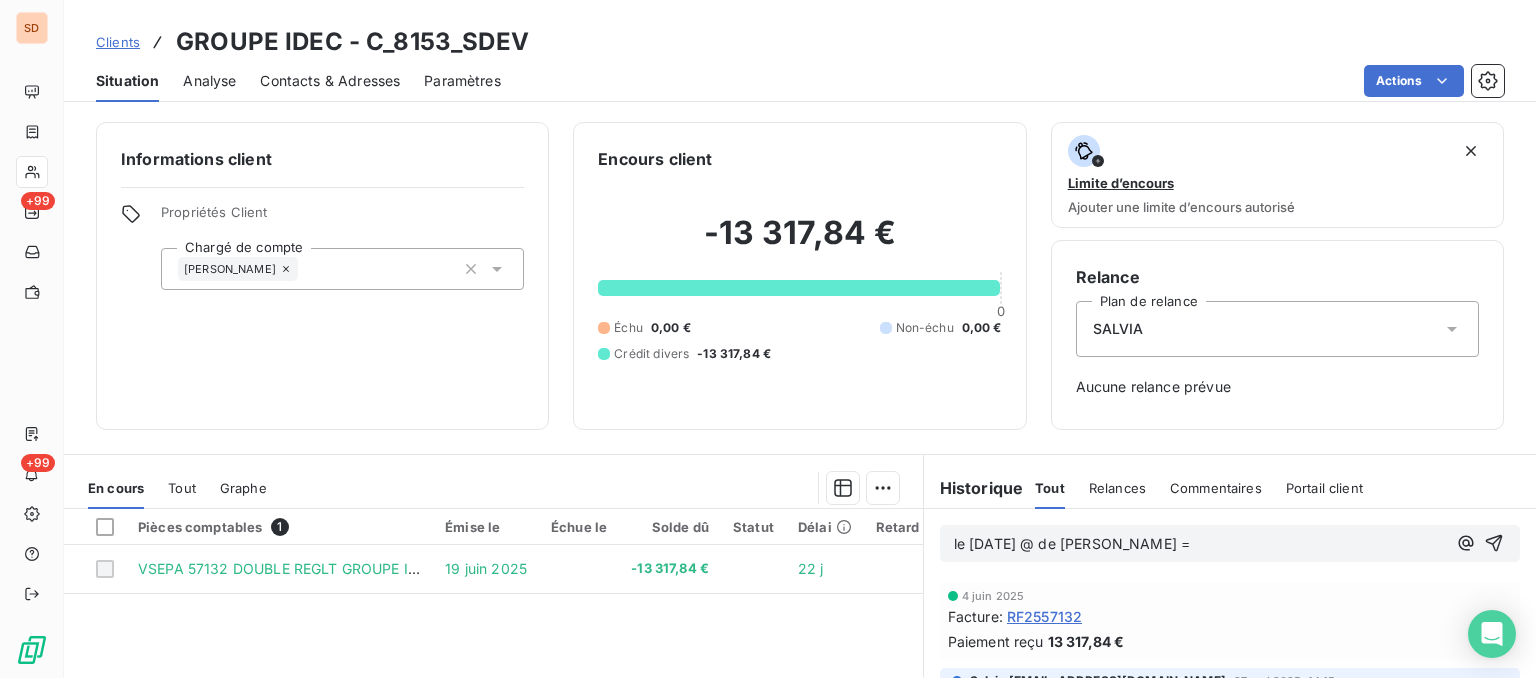 click on "le 11/07/25 @ de mme moulard =" at bounding box center (1072, 543) 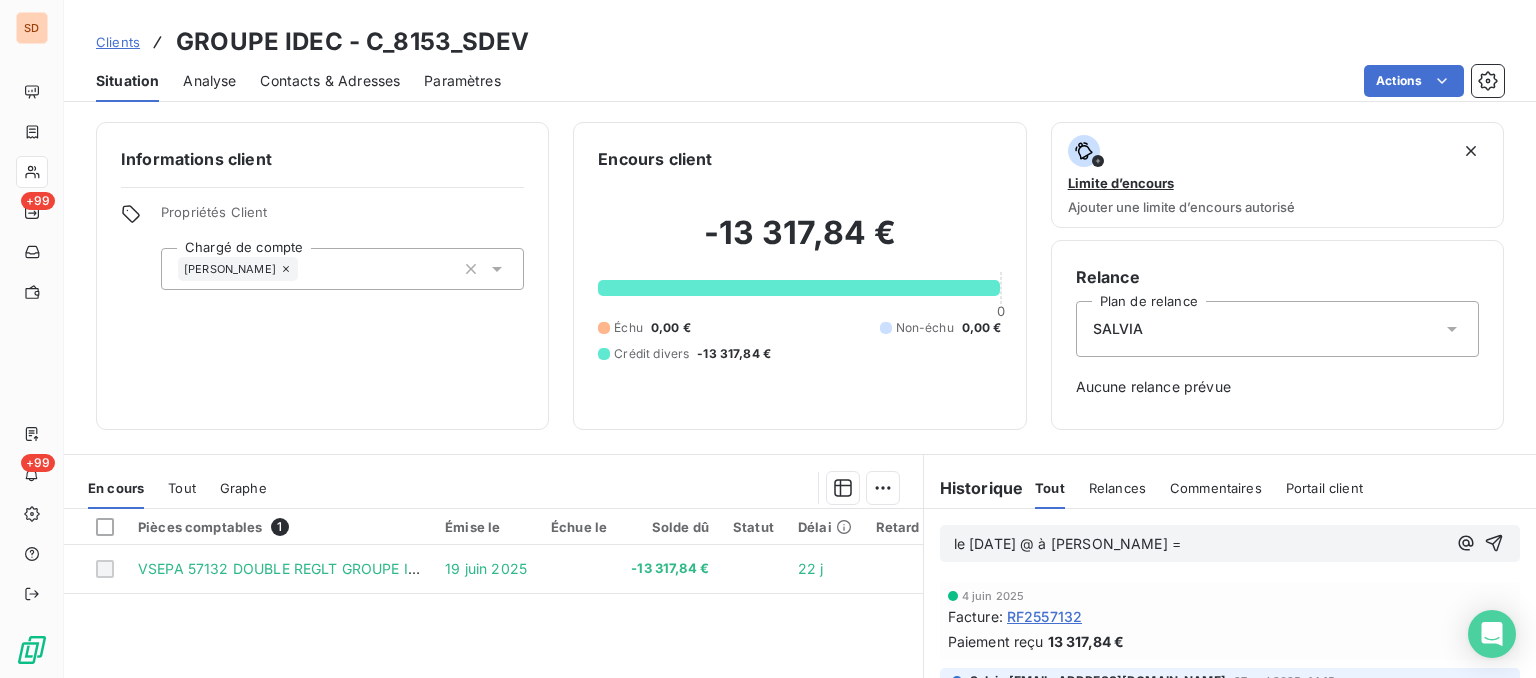 click on "le 11/07/25 @ à mme moulard =" at bounding box center [1200, 544] 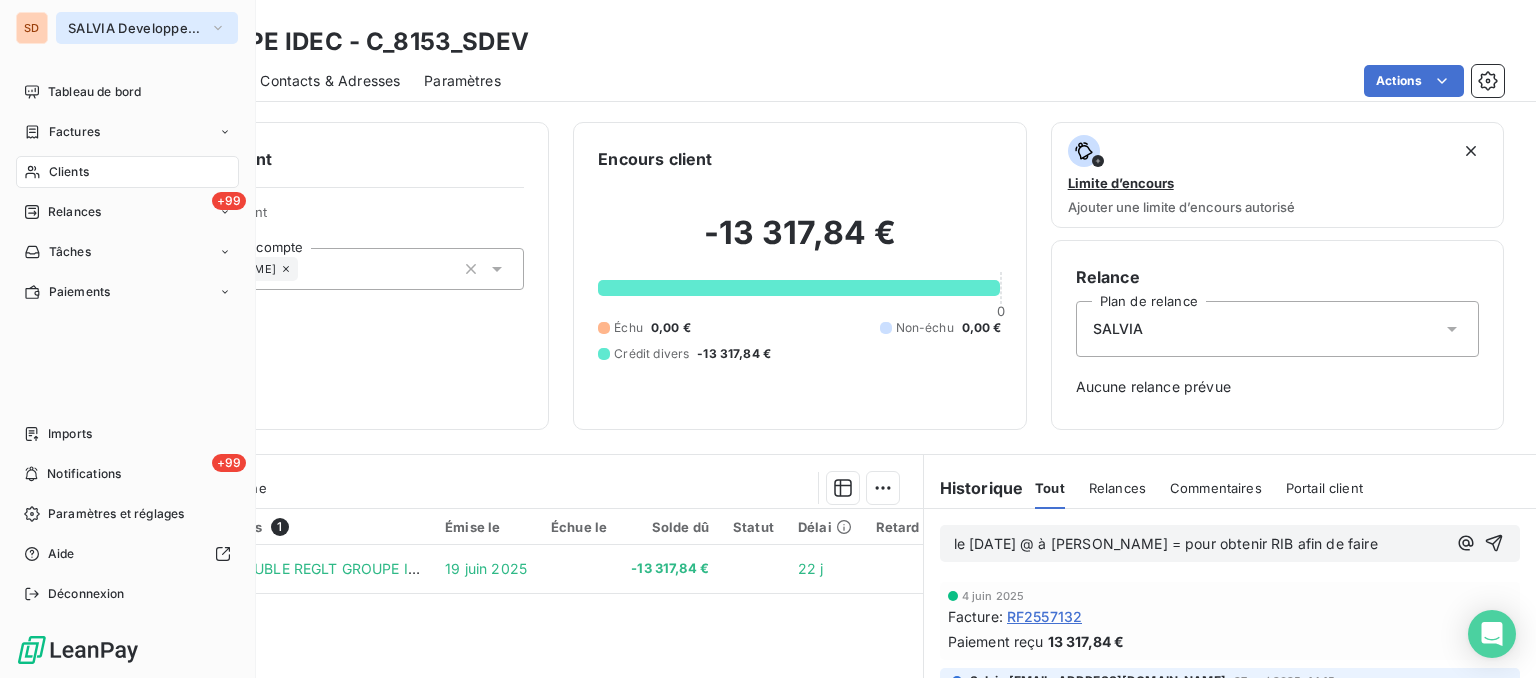 click on "SALVIA Developpement" at bounding box center [147, 28] 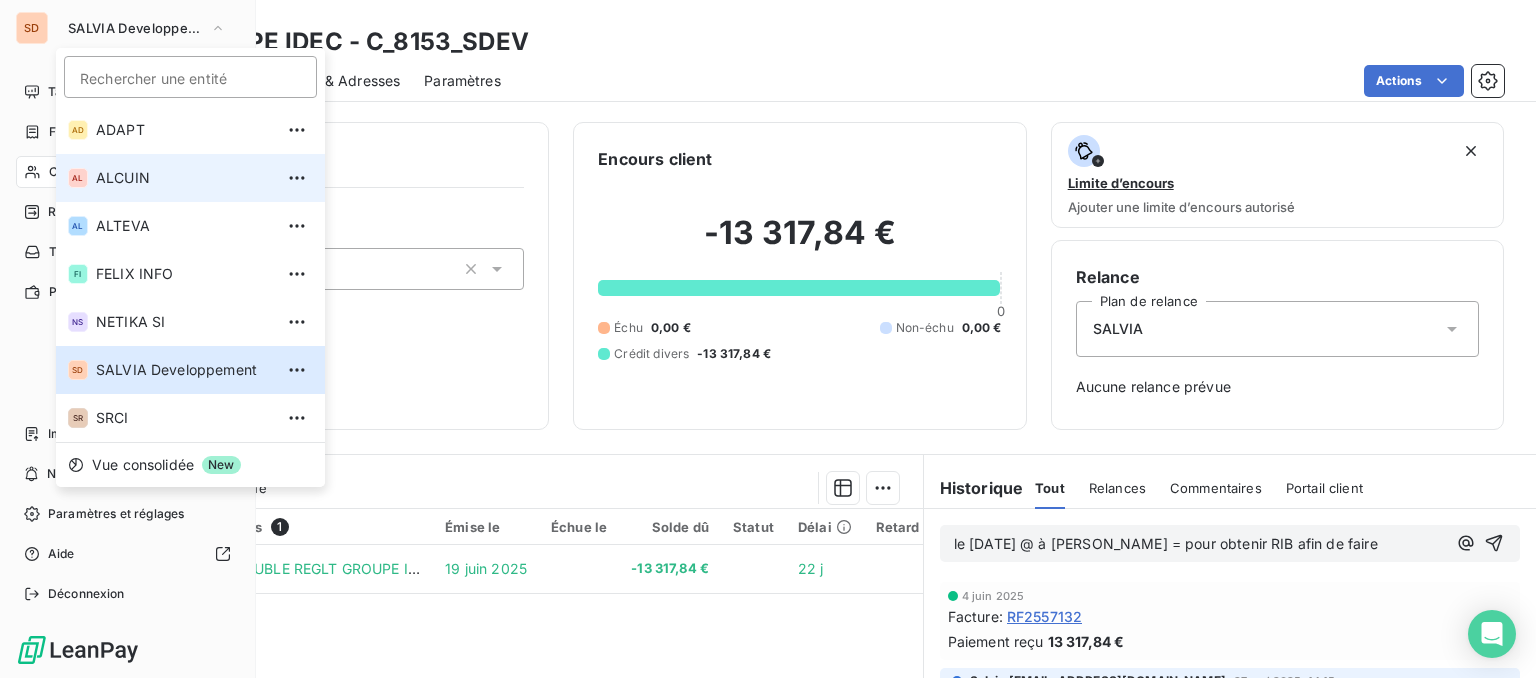 click on "ALCUIN" at bounding box center (184, 178) 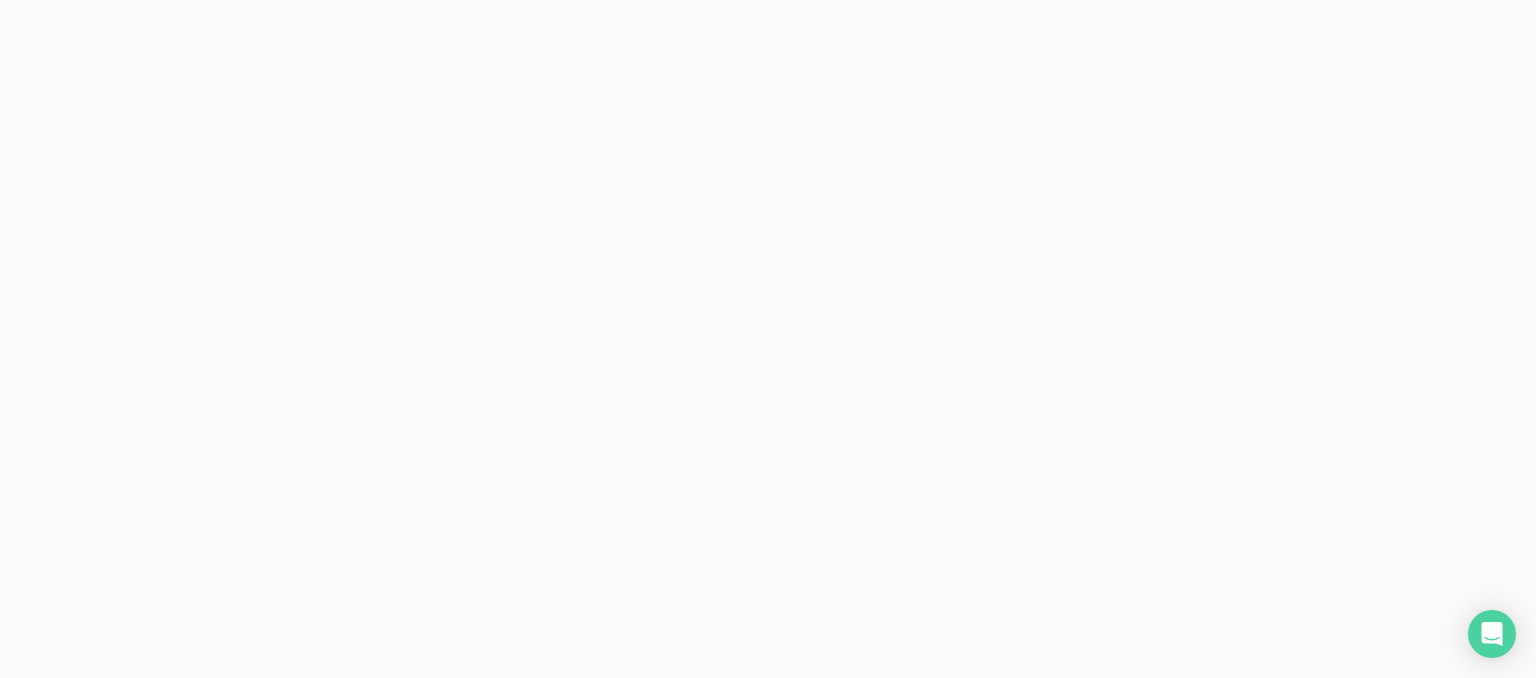 scroll, scrollTop: 0, scrollLeft: 0, axis: both 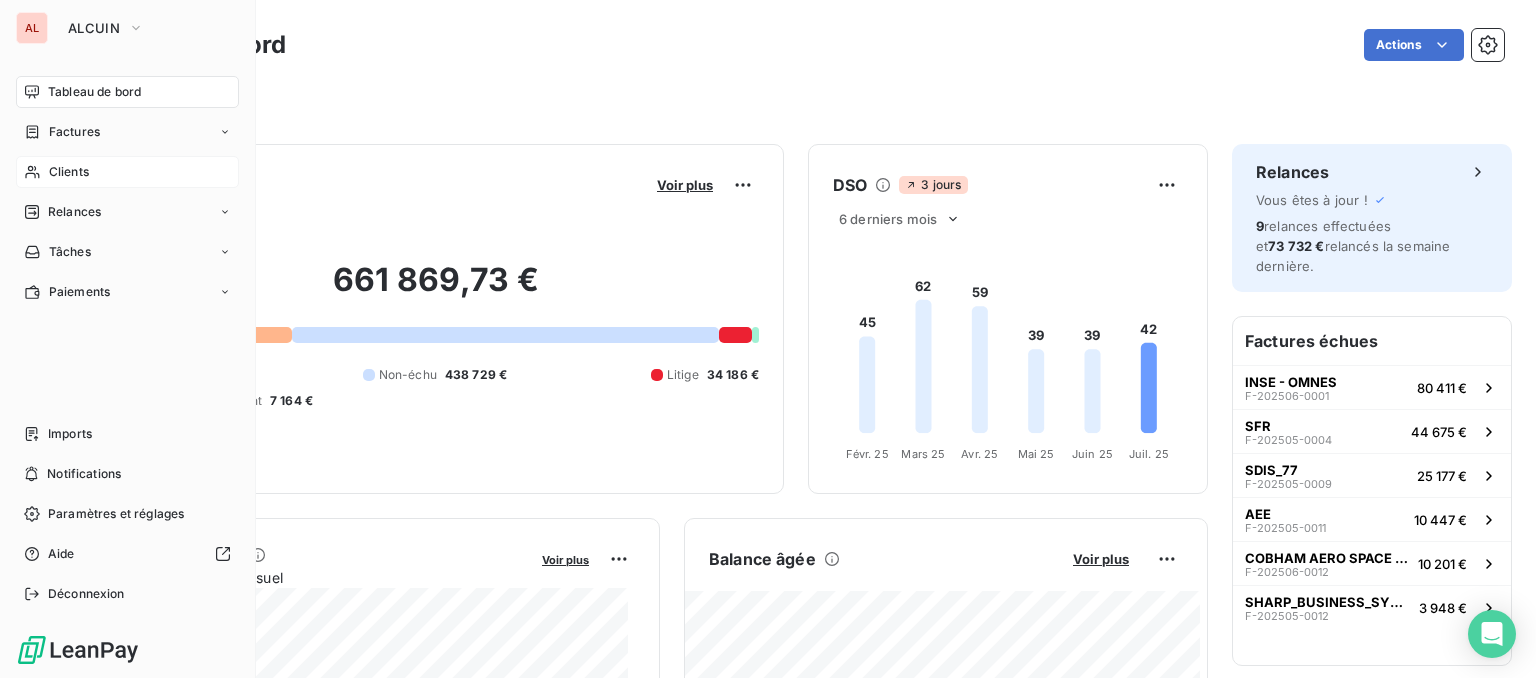 click on "Clients" at bounding box center [69, 172] 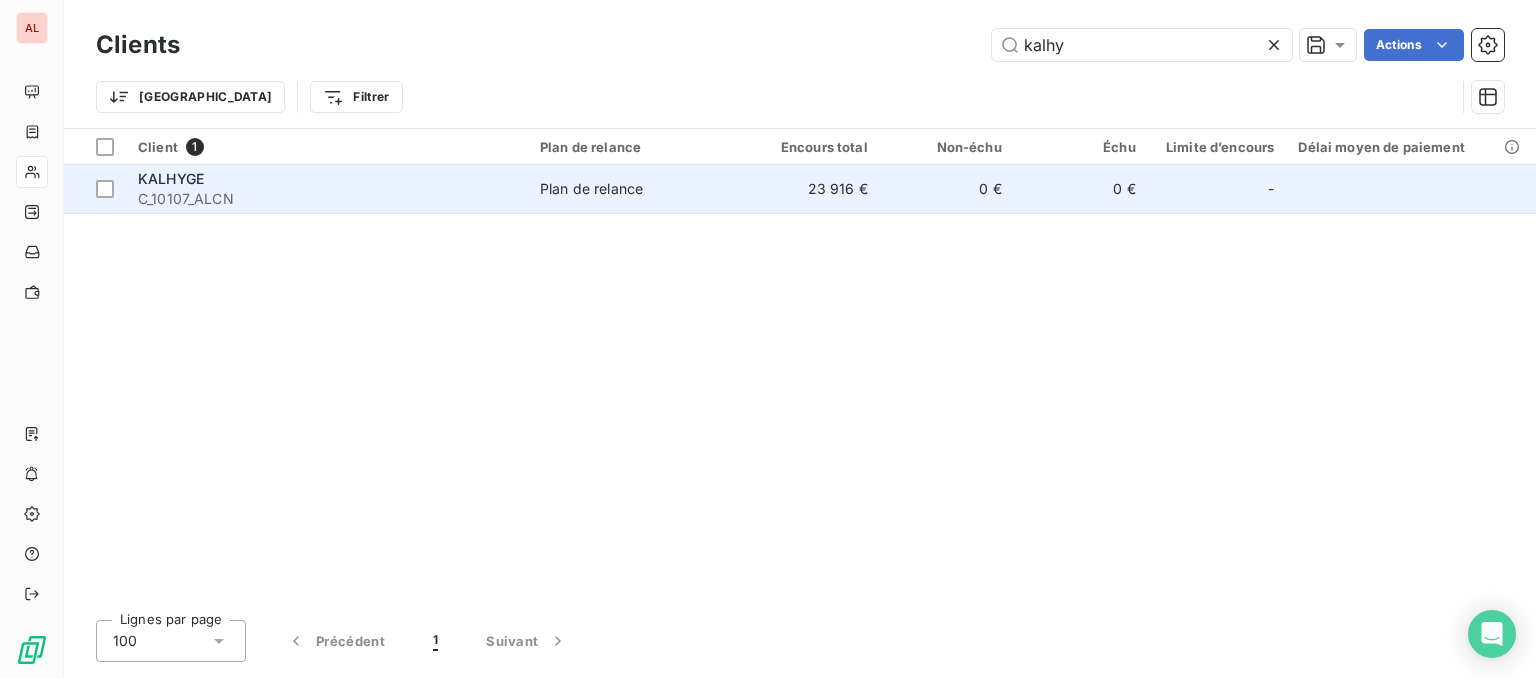 type on "kalhy" 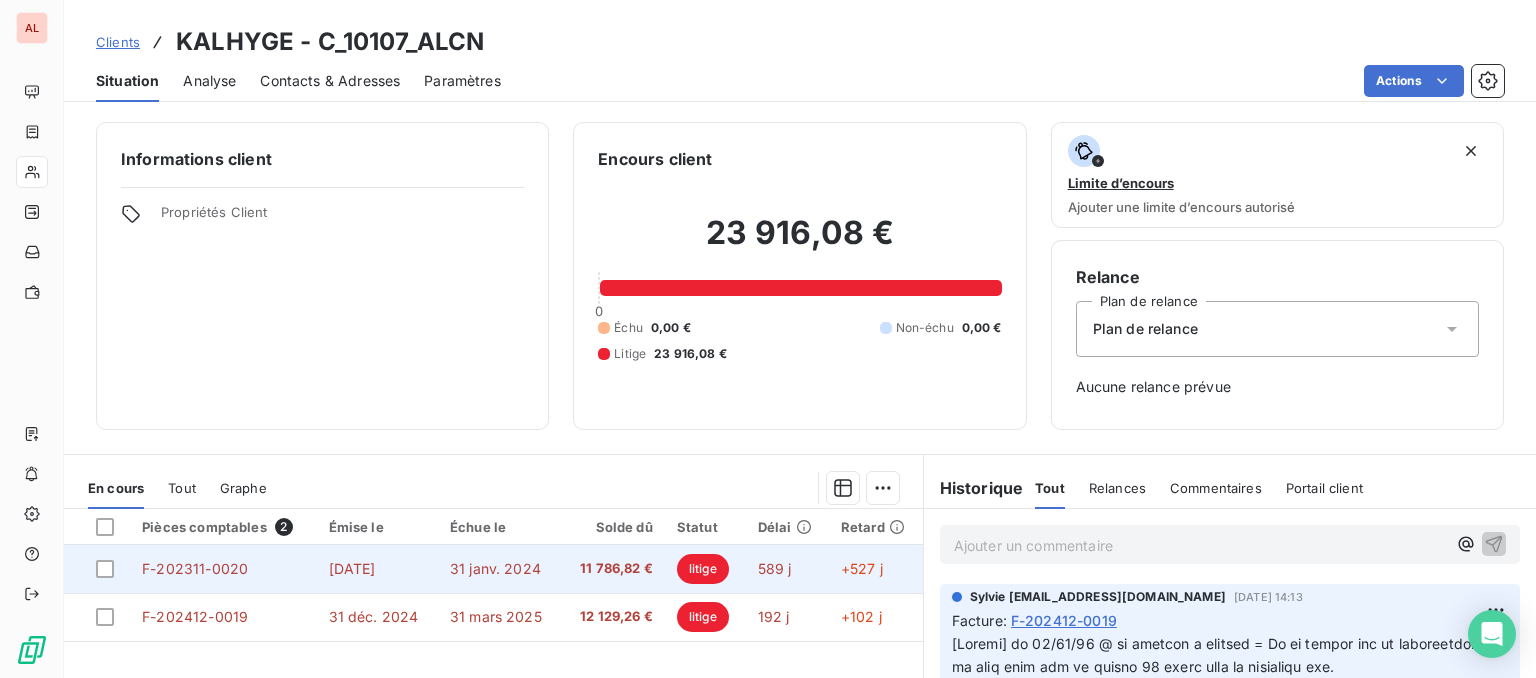 click on "F-202311-0020" at bounding box center (195, 568) 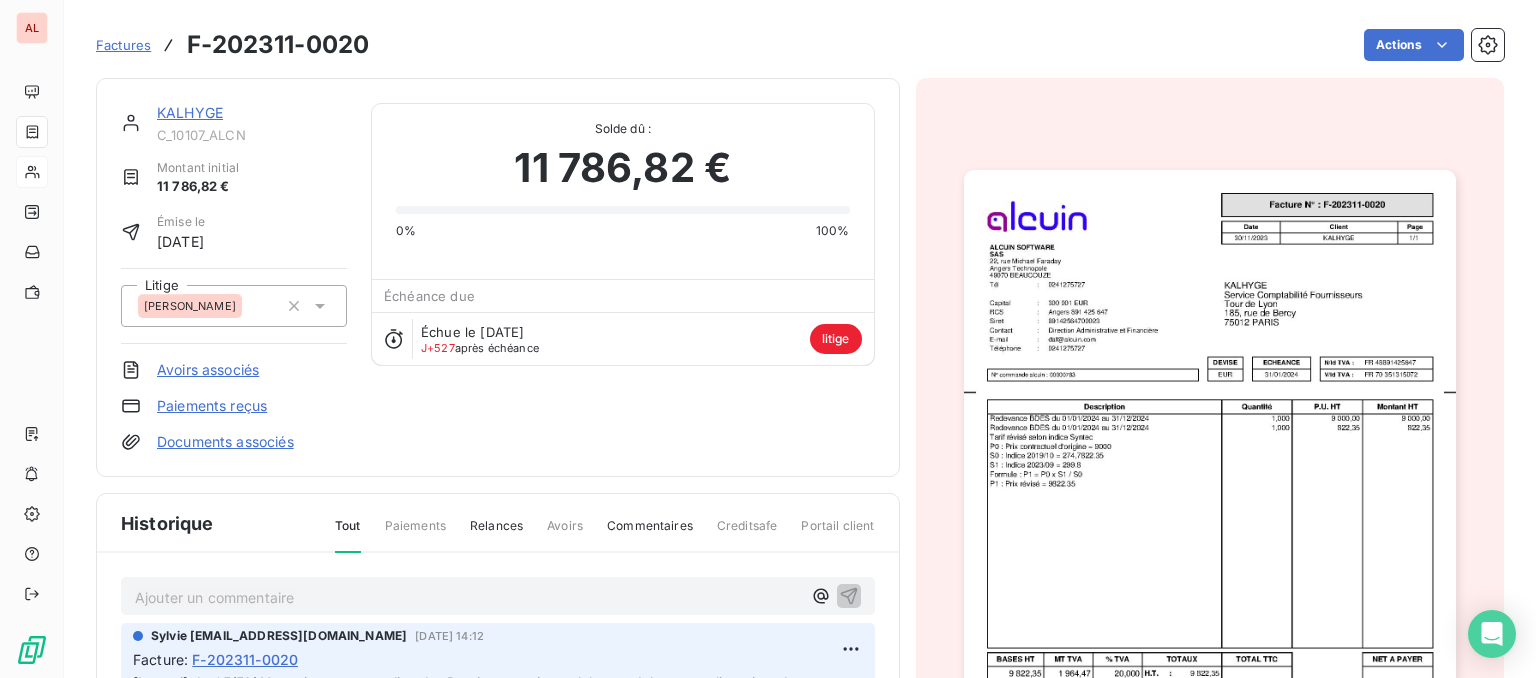 click on "Documents associés" at bounding box center [225, 442] 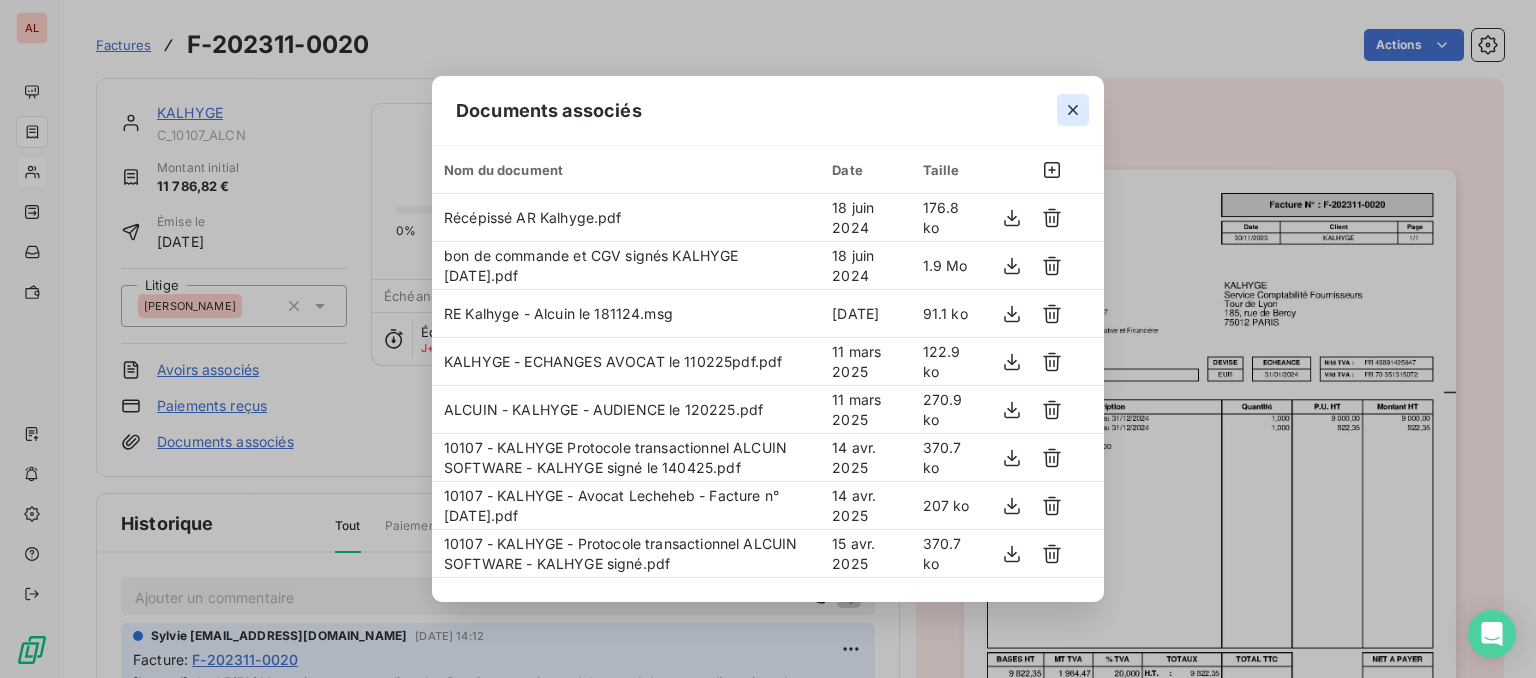 click 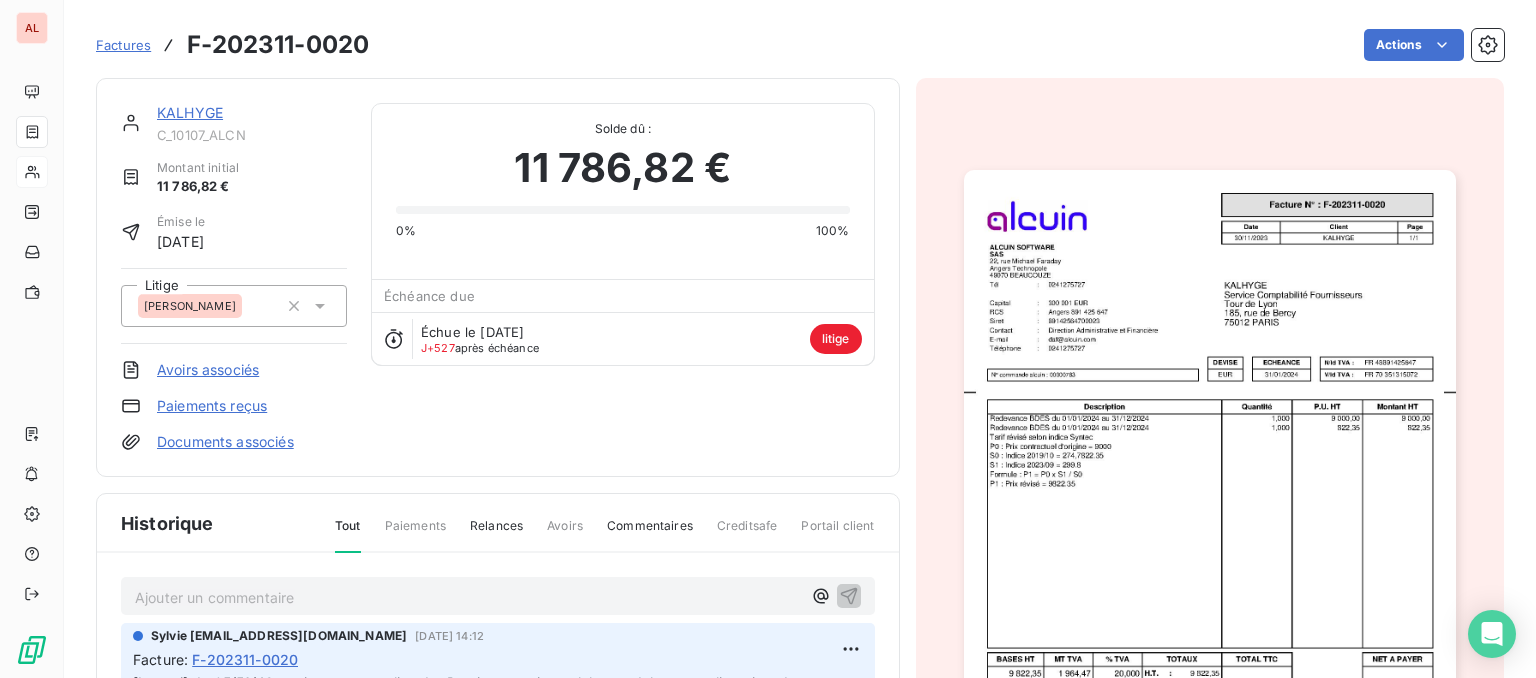 click at bounding box center [1210, 517] 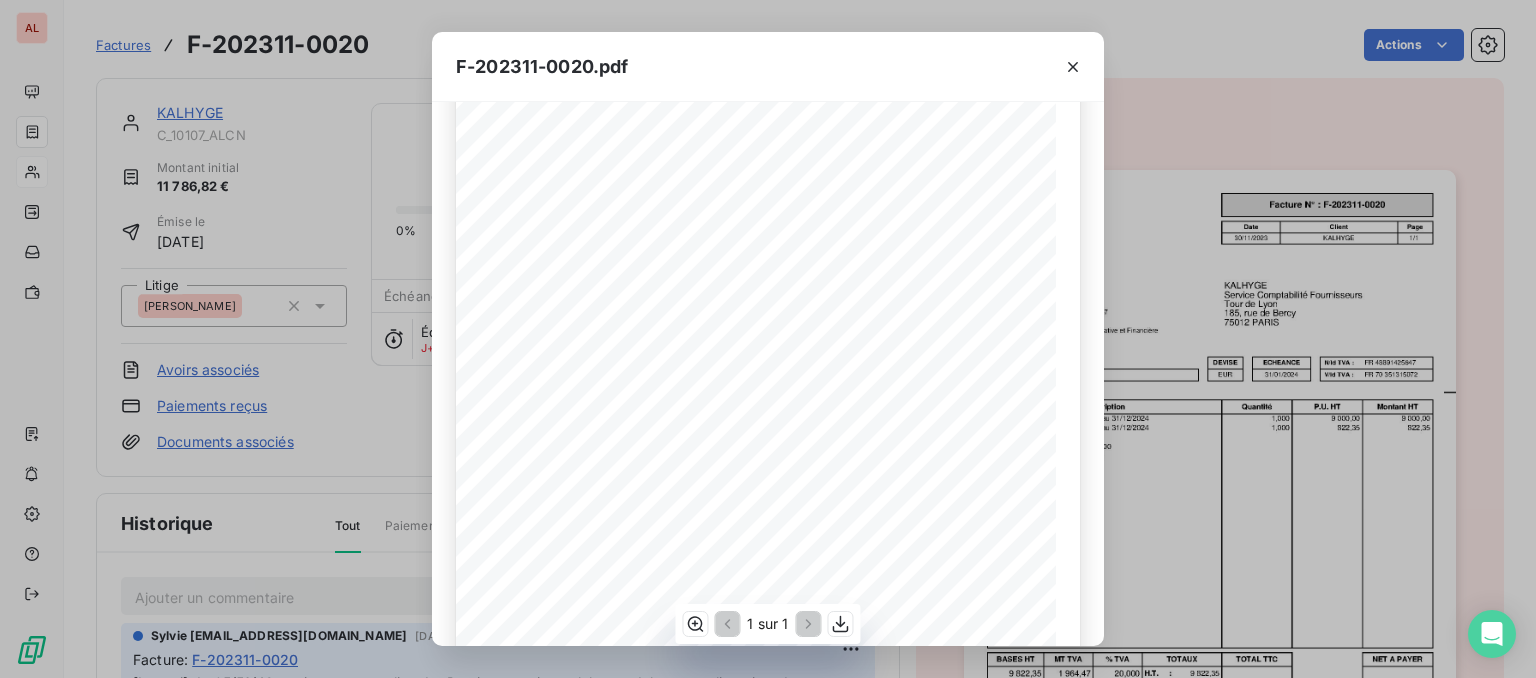 scroll, scrollTop: 352, scrollLeft: 0, axis: vertical 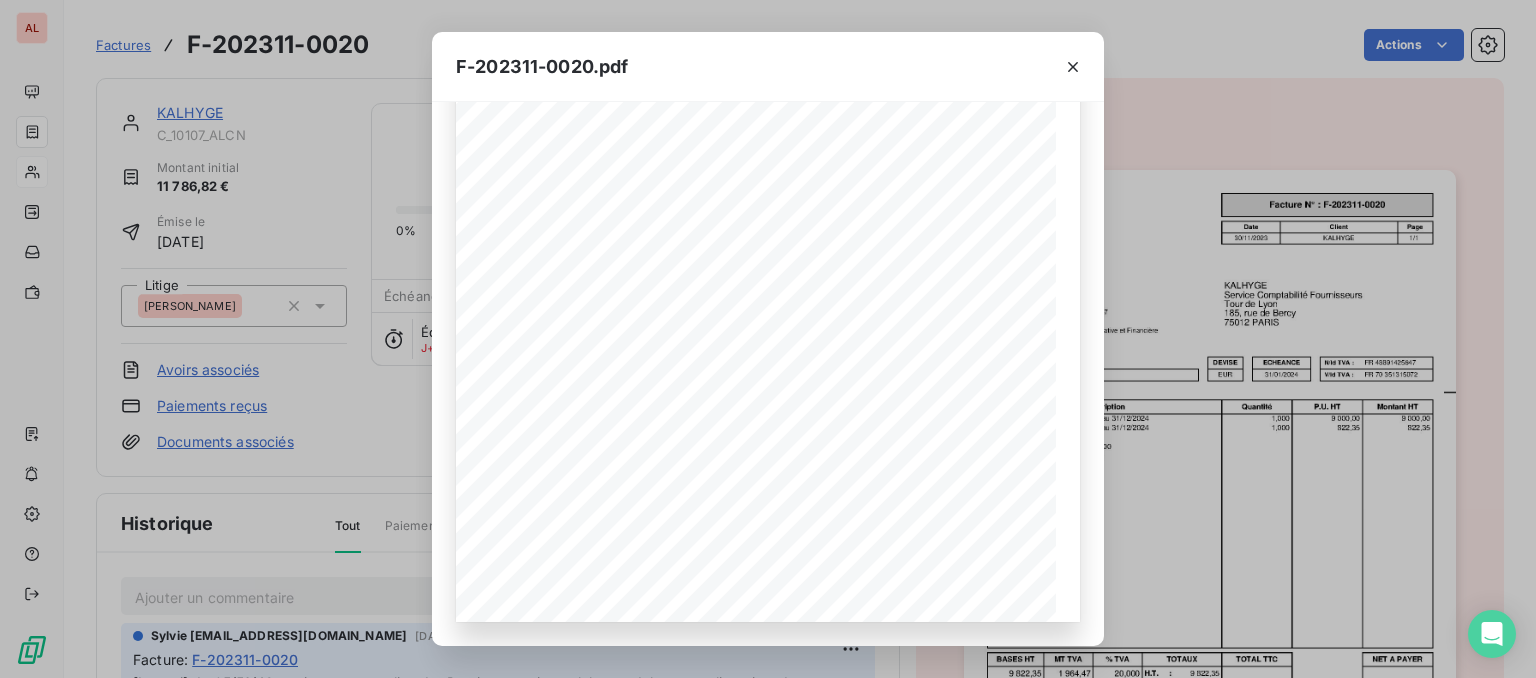 drag, startPoint x: 1071, startPoint y: 61, endPoint x: 993, endPoint y: 81, distance: 80.523285 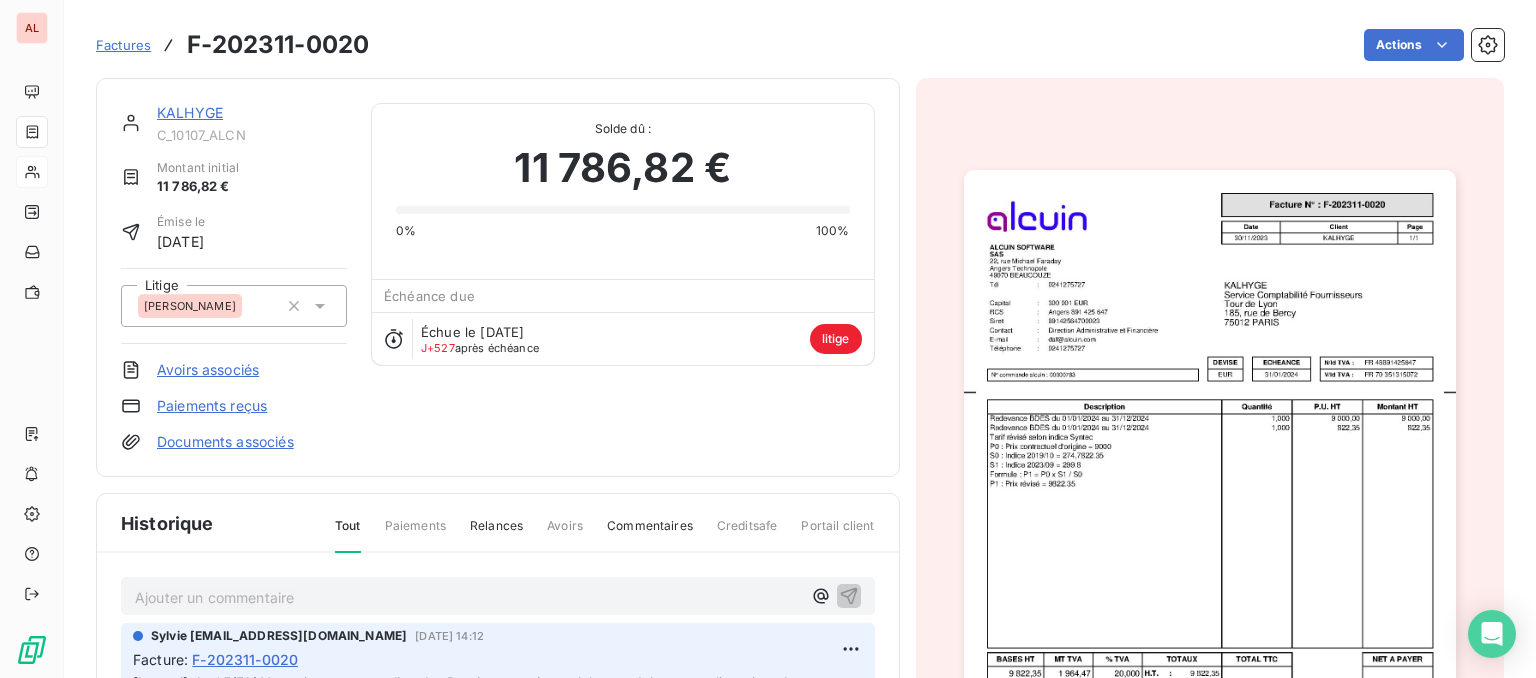 click on "KALHYGE" at bounding box center [190, 112] 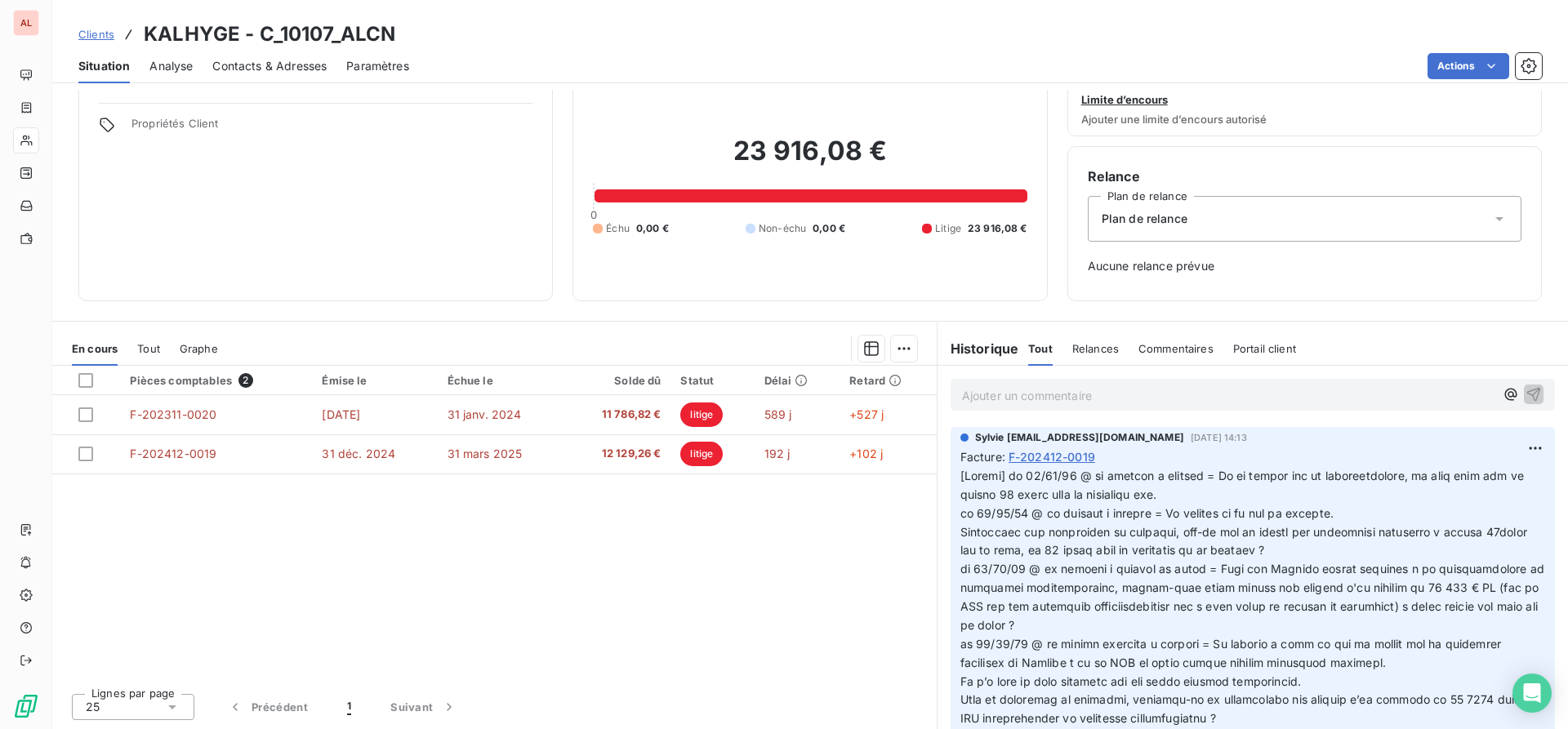scroll, scrollTop: 33, scrollLeft: 0, axis: vertical 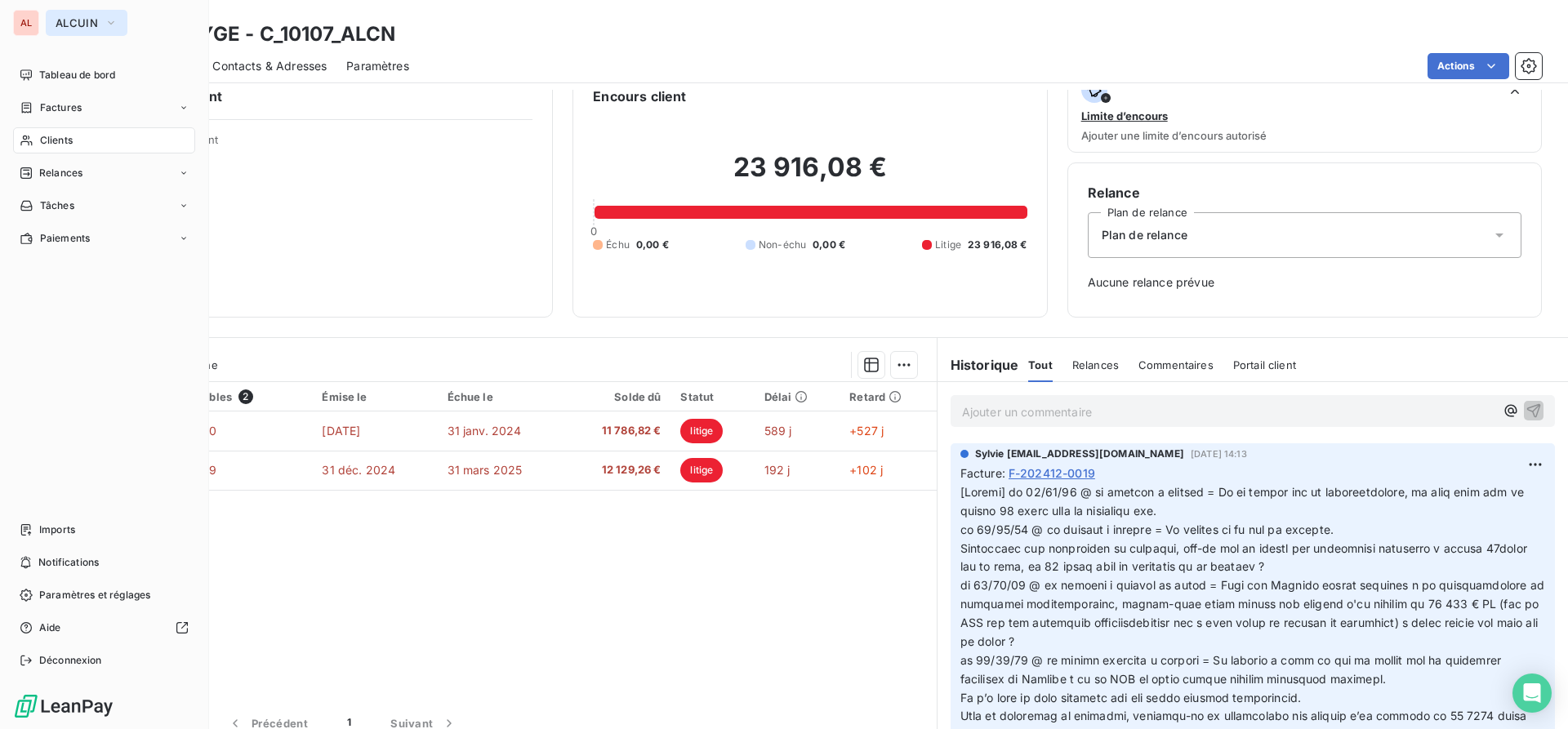 click on "ALCUIN" at bounding box center [87, 23] 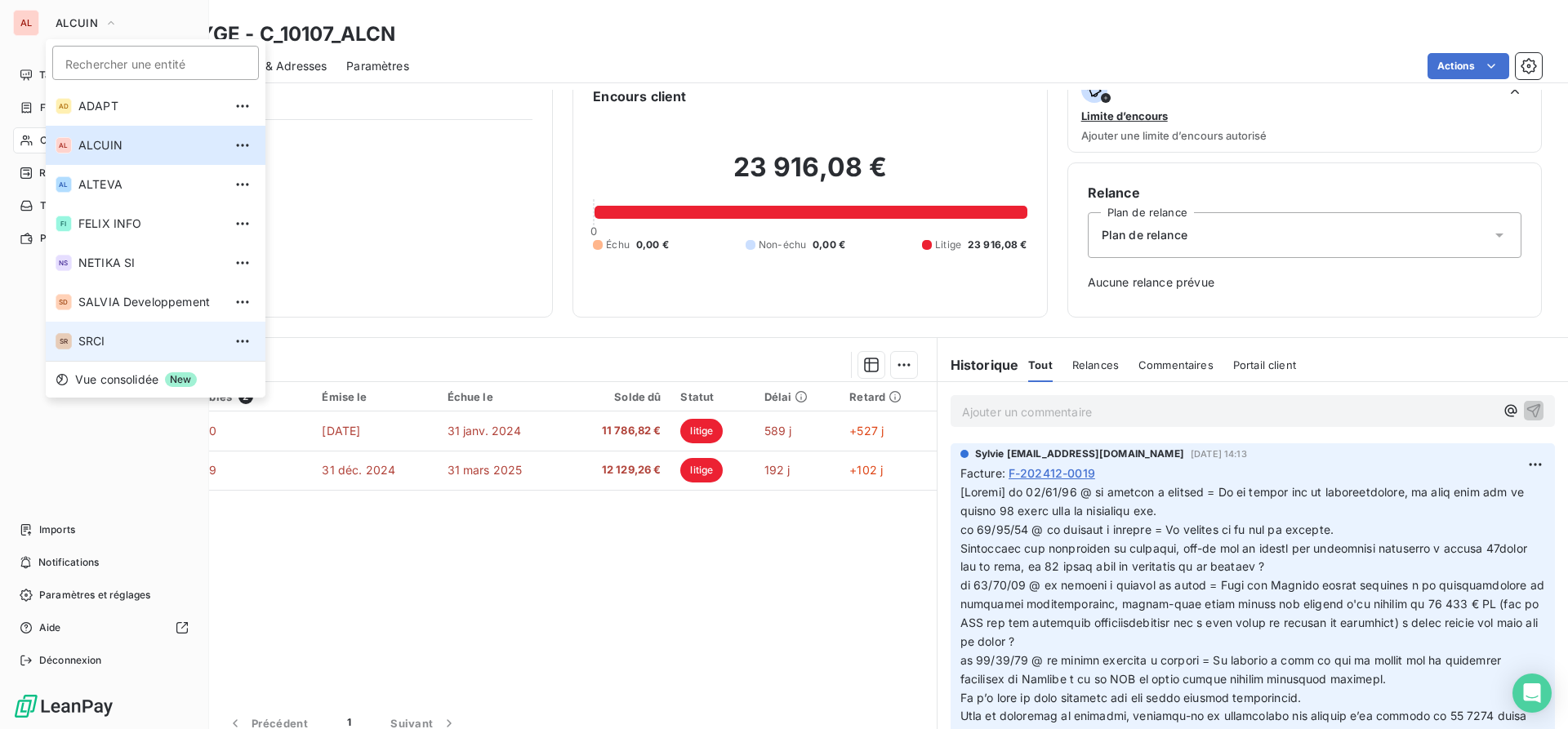 click on "SR SRCI" at bounding box center (155, 341) 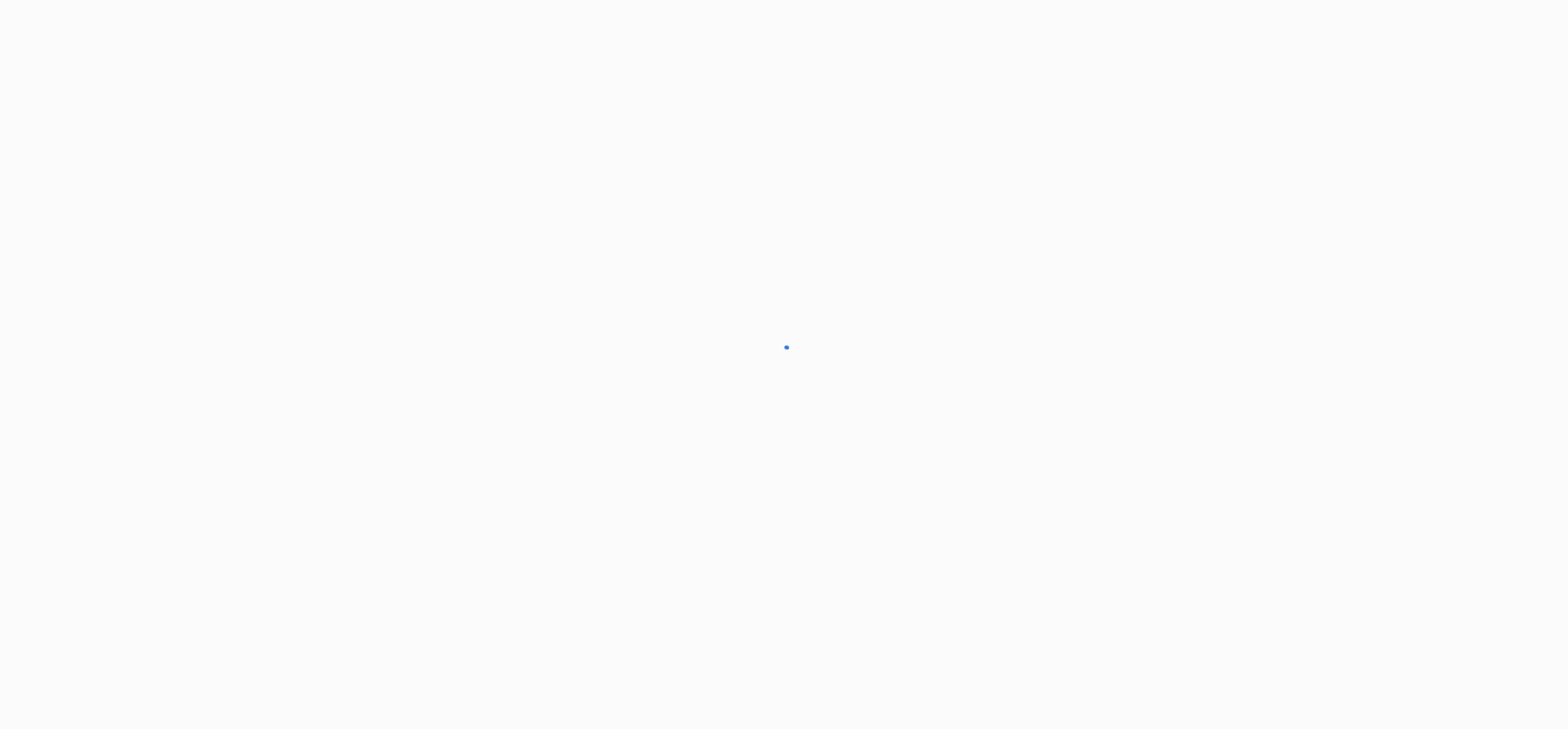 scroll, scrollTop: 0, scrollLeft: 0, axis: both 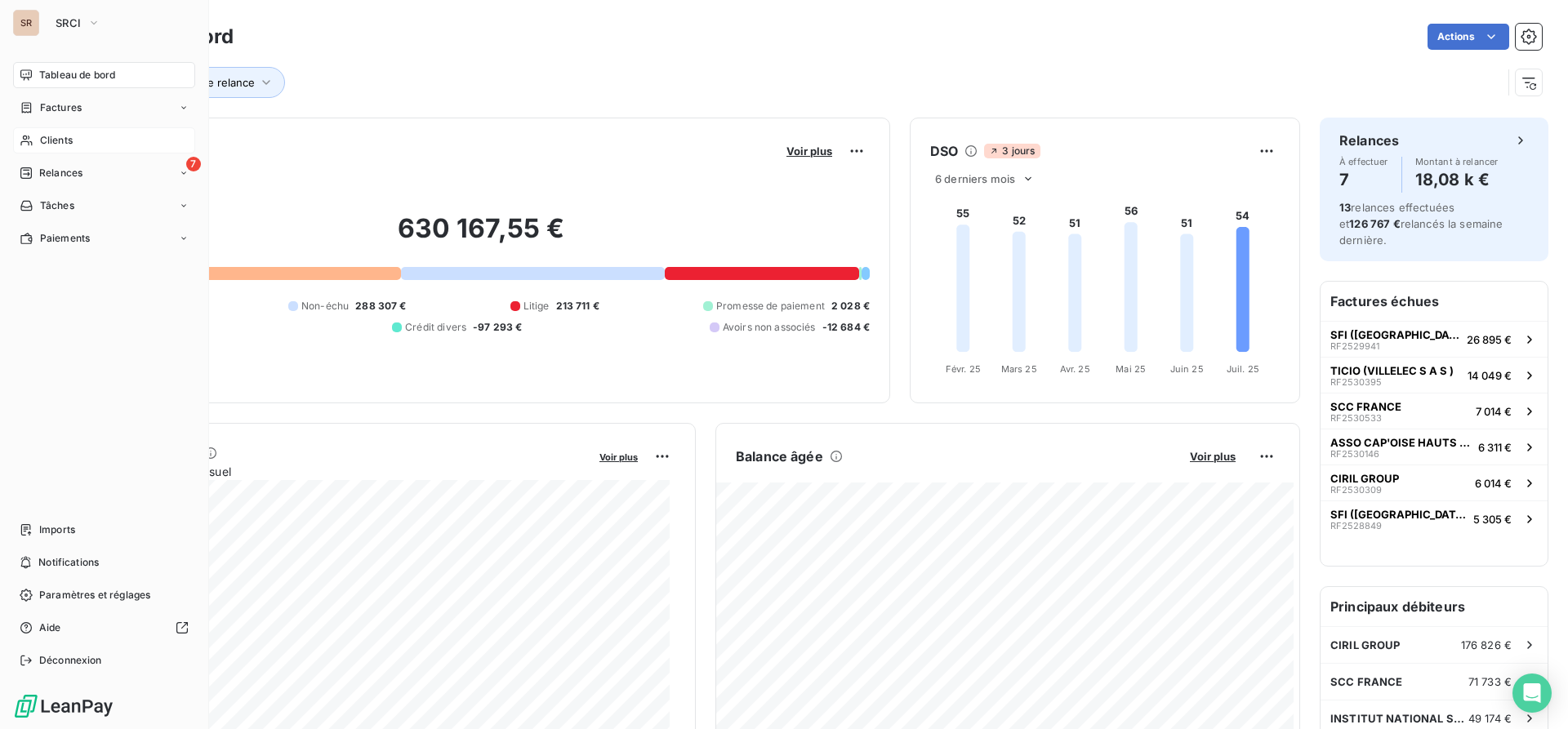 click on "Clients" at bounding box center [56, 140] 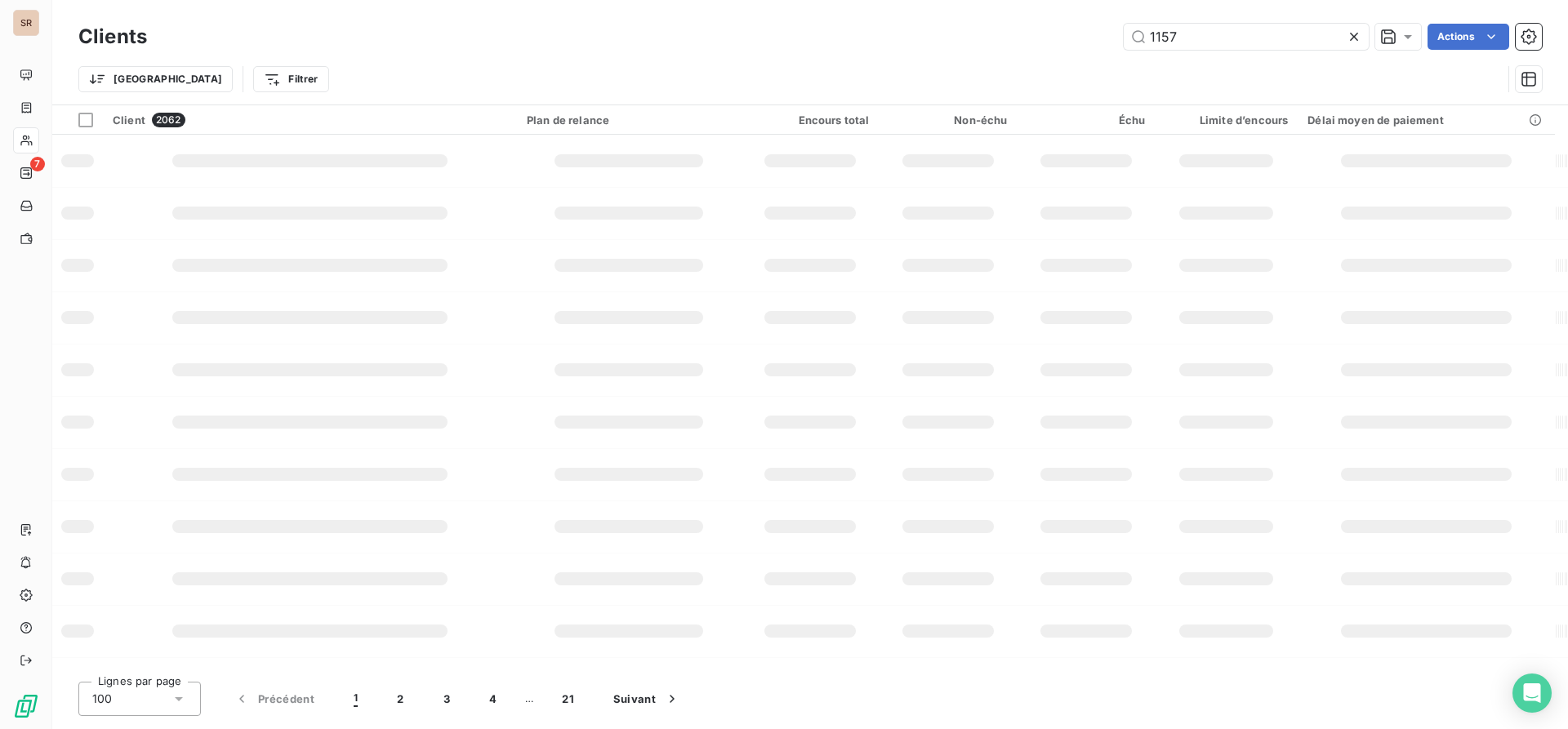 type on "1157" 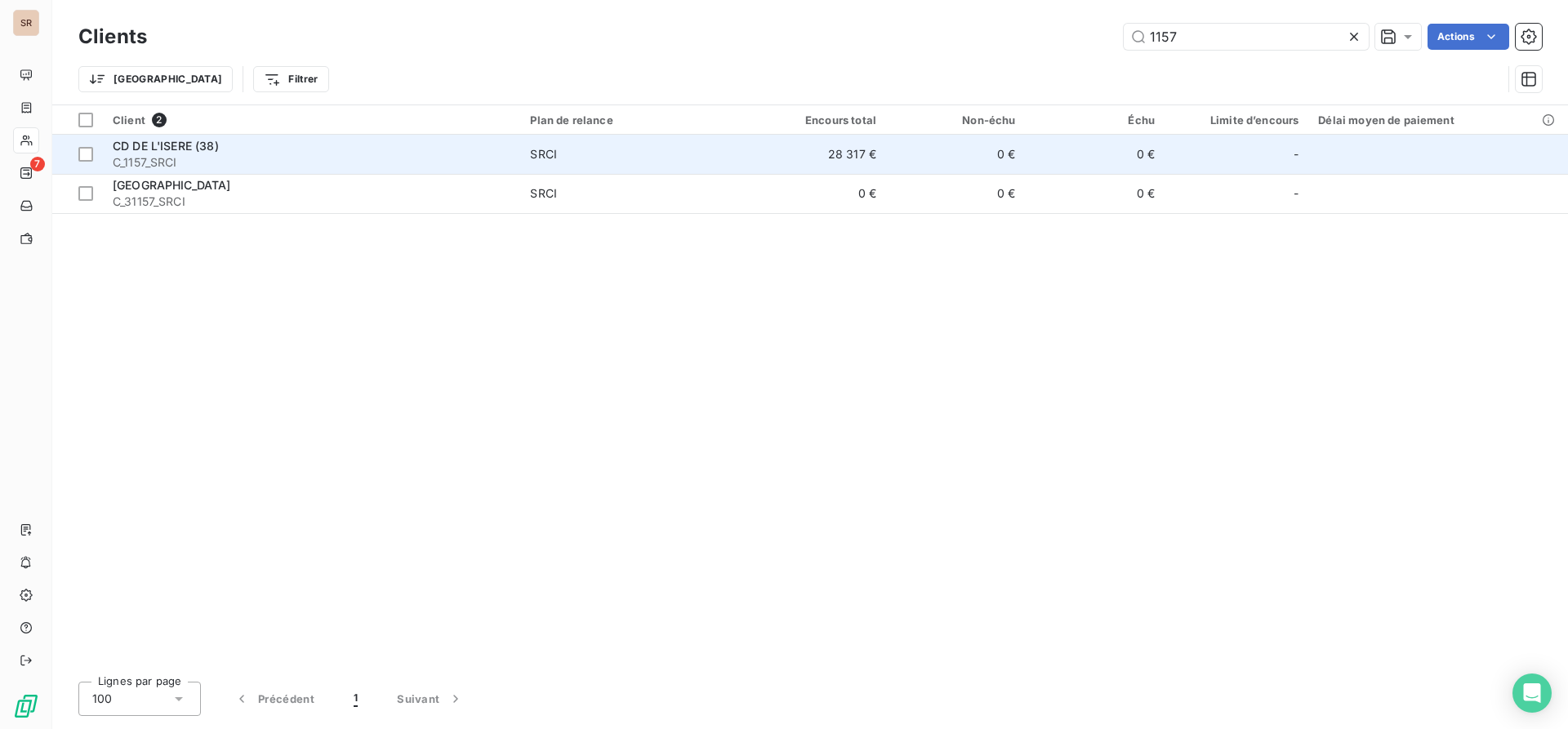 click on "C_1157_SRCI" at bounding box center (311, 162) 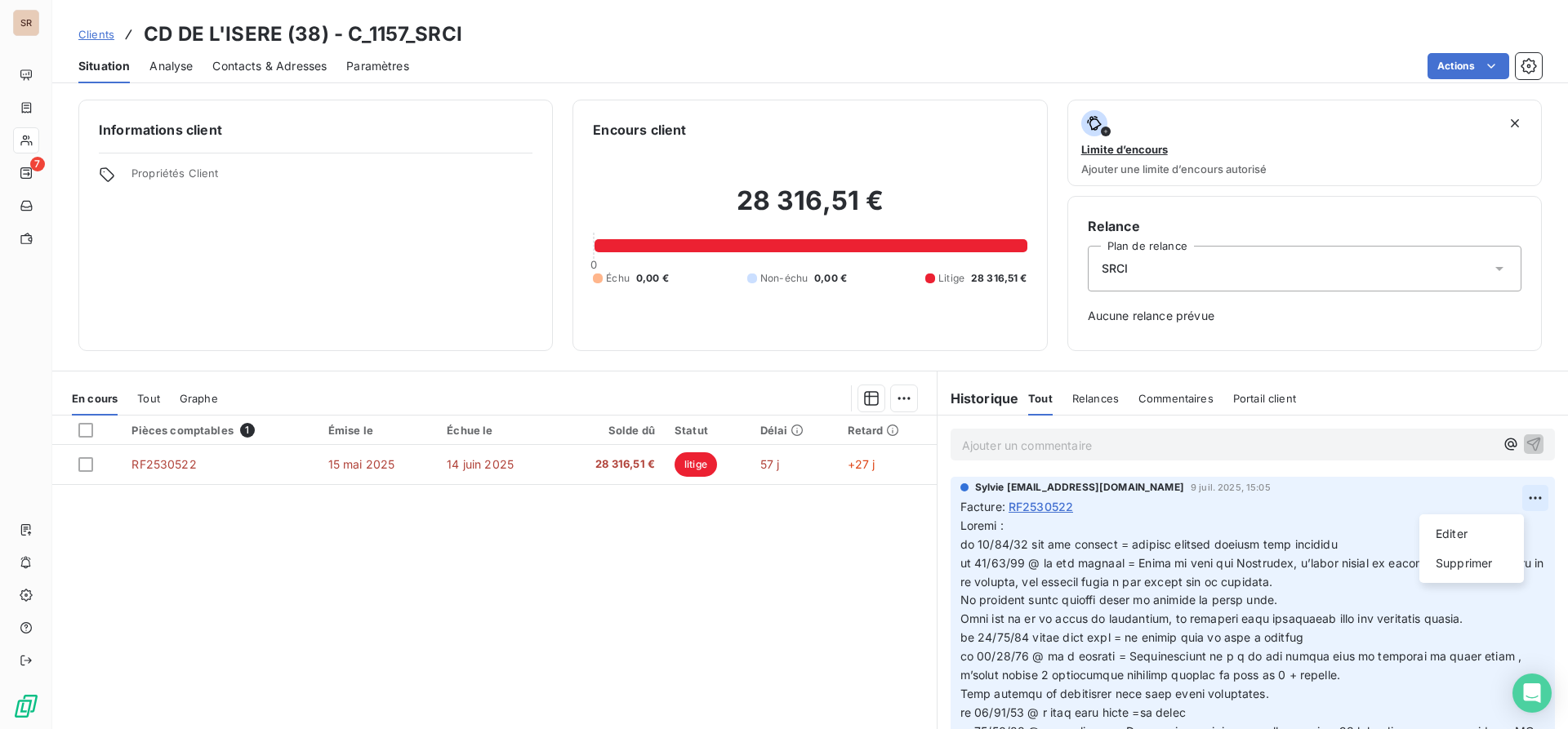 click on "SR 7 Clients CD DE L'ISERE (38) - C_1157_SRCI Situation Analyse Contacts & Adresses Paramètres Actions Informations client Propriétés Client Encours client   28 316,51 € 0 Échu 0,00 € Non-échu 0,00 €   Litige 28 316,51 €   Limite d’encours Ajouter une limite d’encours autorisé Relance Plan de relance SRCI Aucune relance prévue En cours Tout Graphe Pièces comptables 1 Émise le Échue le Solde dû Statut Délai   Retard   RF2530522 [DATE] [DATE] 28 316,51 € litige 57 j +27 j Lignes par page 25 Précédent 1 Suivant Historique Tout Relances Commentaires Portail client Tout Relances Commentaires Portail client Ajouter un commentaire ﻿ Sylvie [EMAIL_ADDRESS][DOMAIN_NAME] [DATE] 15:05 Facture  : RF2530522 Editer Supprimer Email [DATE] 11:24 Niveau 4 Email [DATE] 11:44 Niveau 2 Email [DATE] 11:45 Niveau 1 Email [DATE] 08:49 Notification [DATE] Facture  : RF2428493 Paiement reçu 4 140,00 € Email Niveau 4" at bounding box center (784, 364) 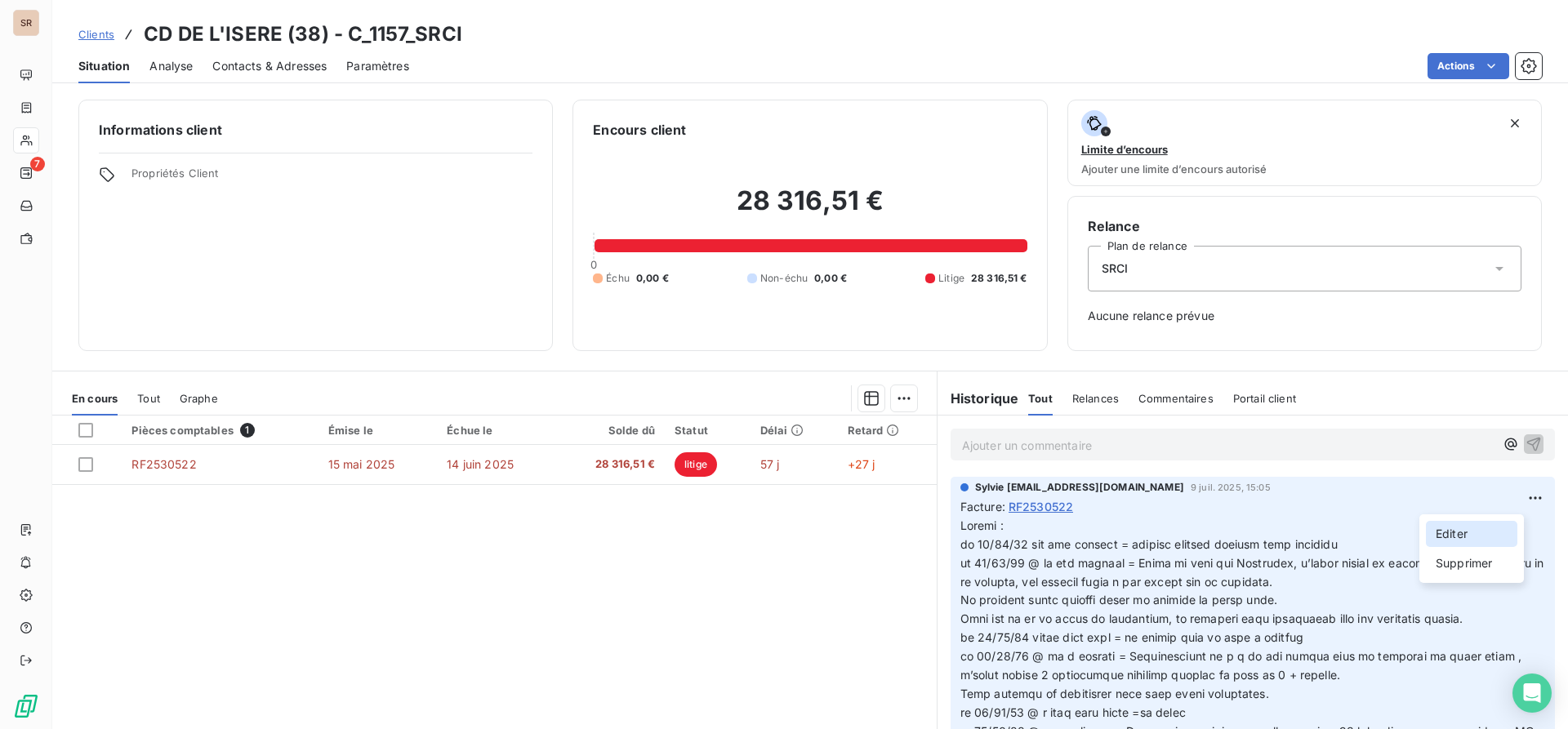 click on "Editer" at bounding box center [1472, 534] 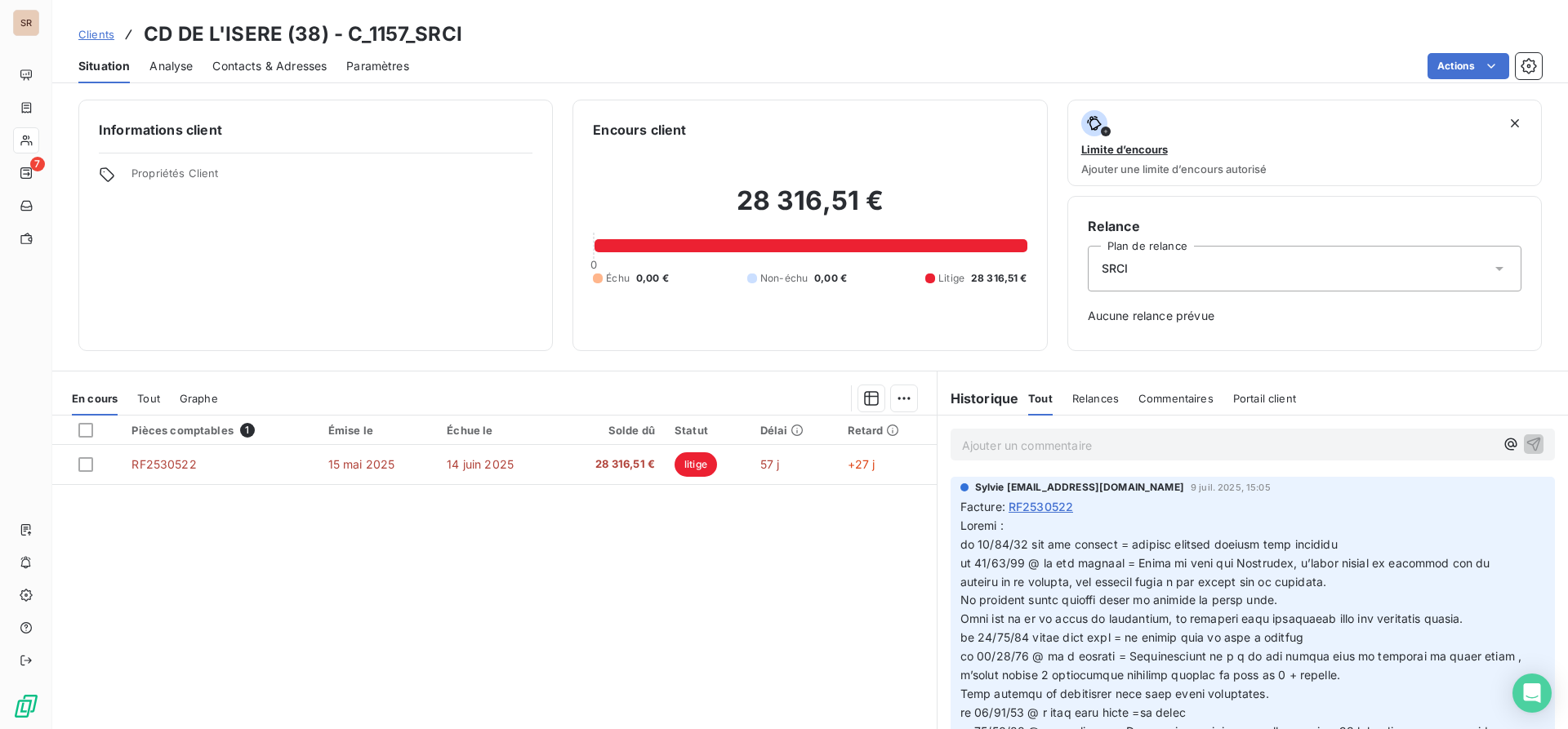 click at bounding box center [1243, 684] 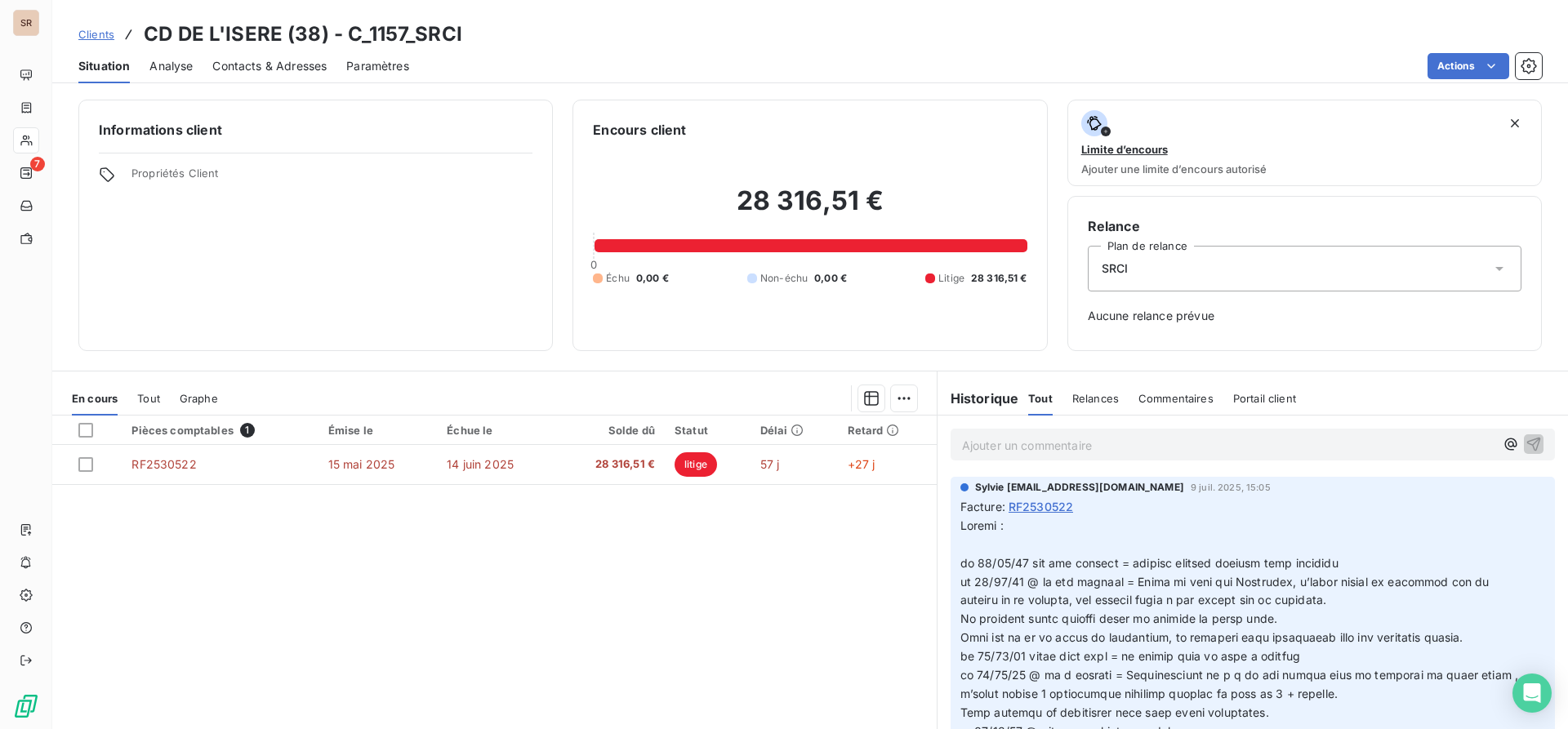 click at bounding box center [1243, 694] 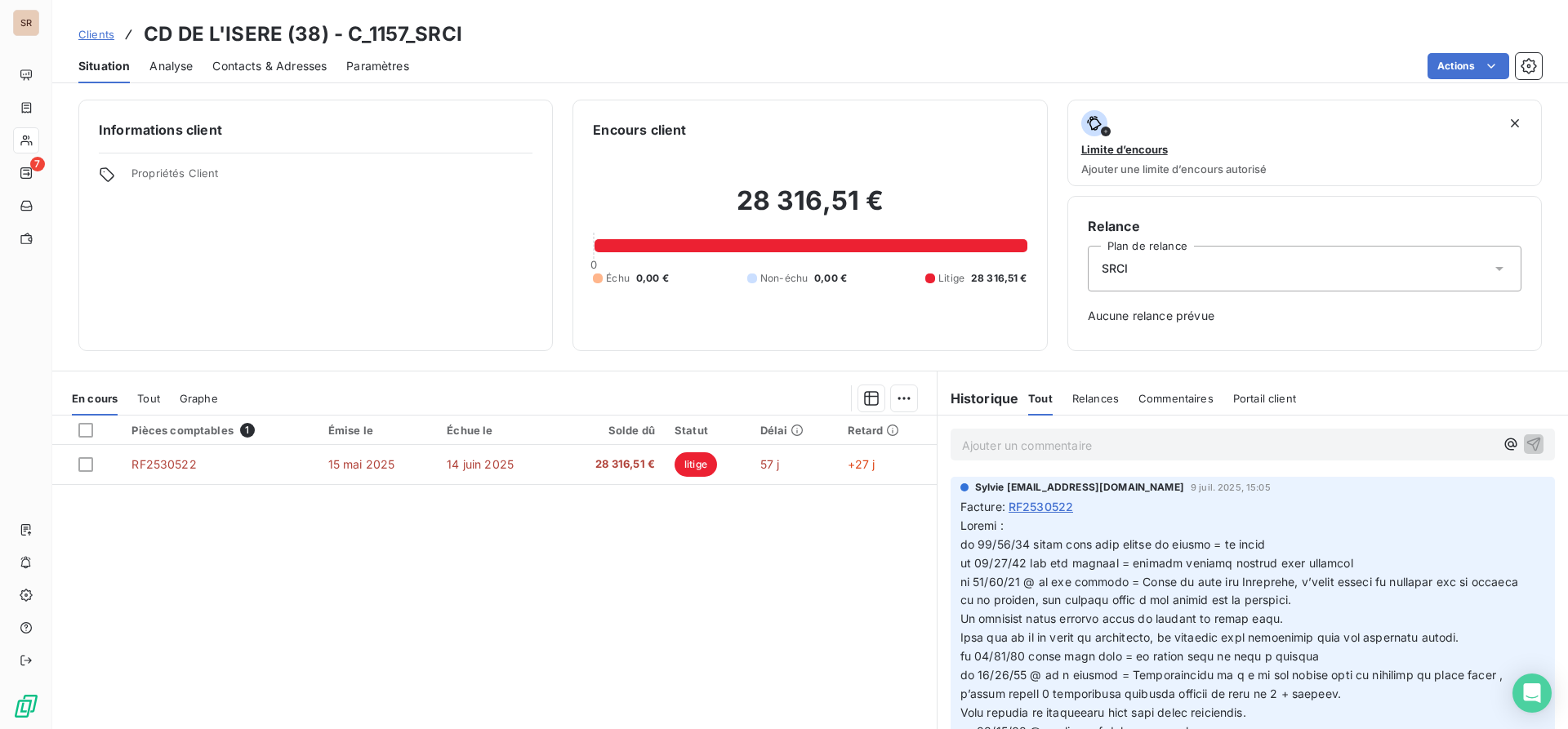 click 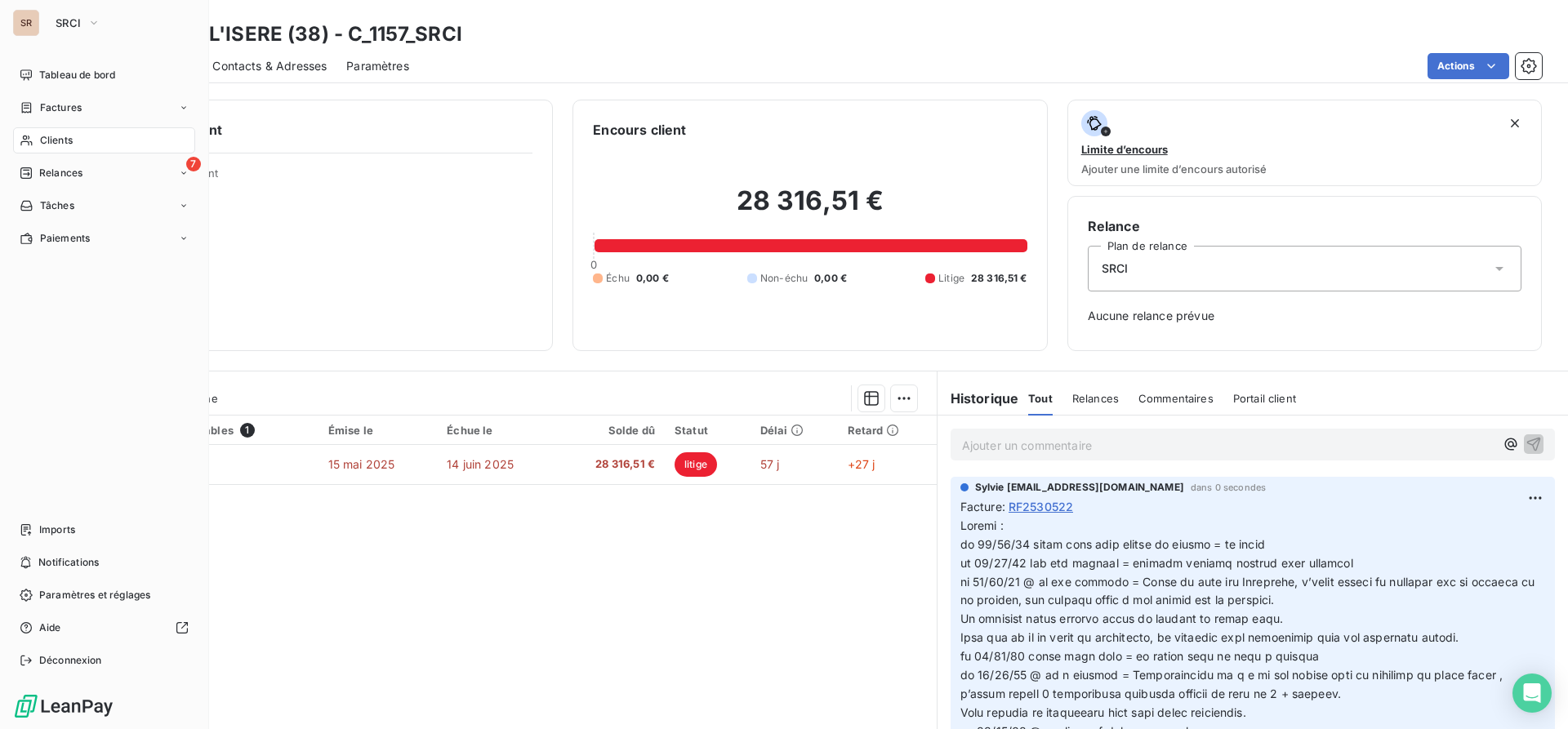 click on "Clients" at bounding box center (56, 140) 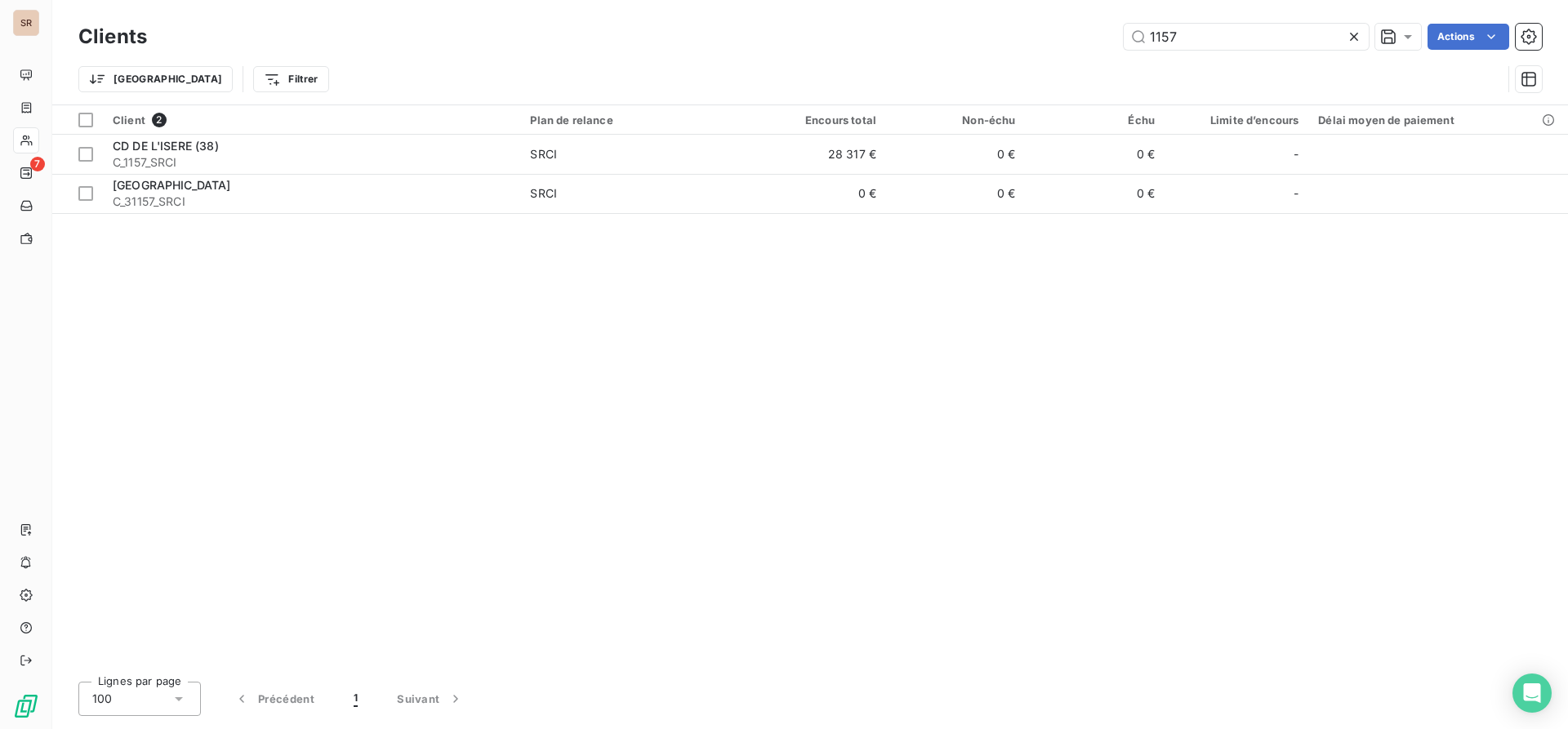 drag, startPoint x: 1207, startPoint y: 35, endPoint x: 1020, endPoint y: 41, distance: 187.09623 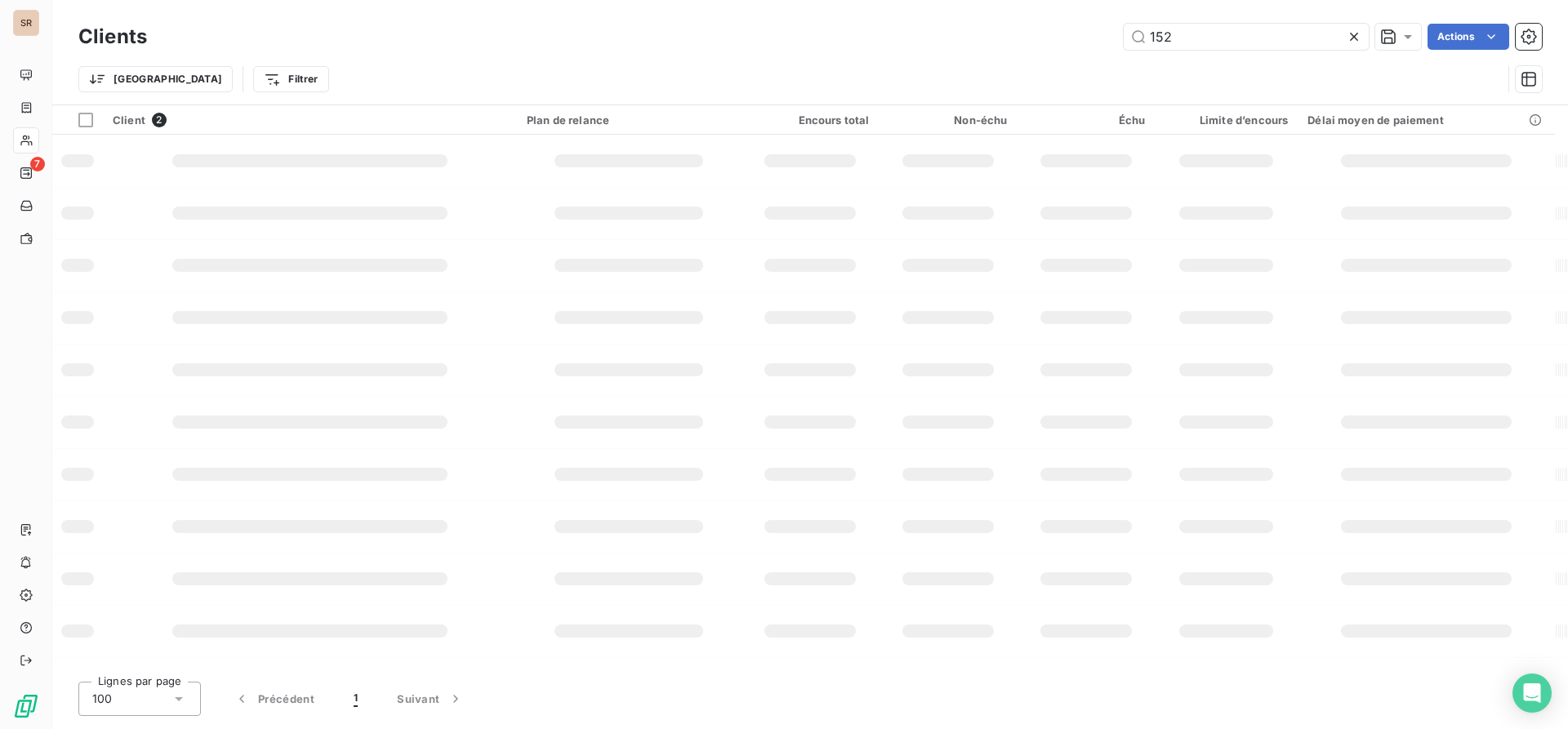 type on "152" 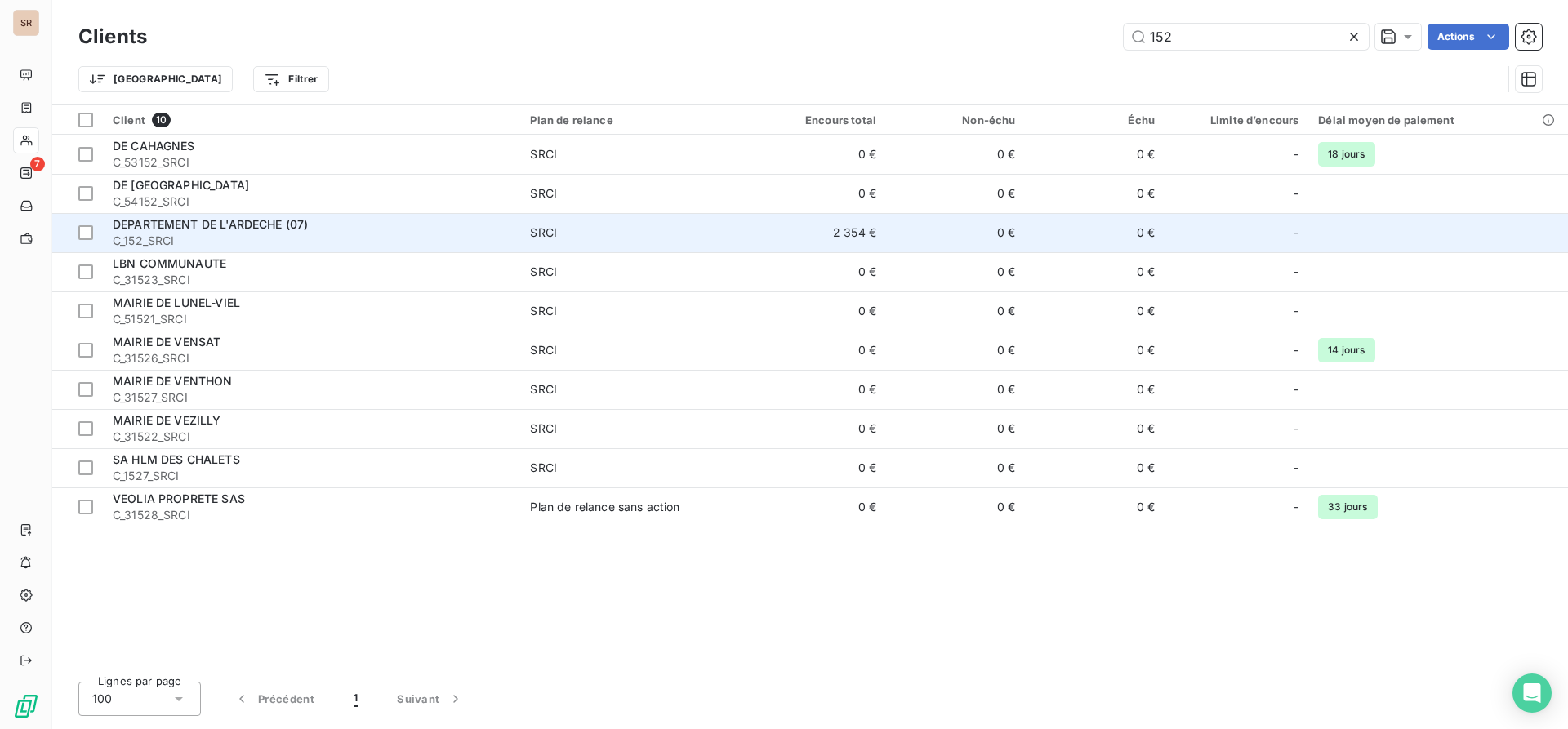 click on "DEPARTEMENT DE L'ARDECHE (07)" at bounding box center (311, 224) 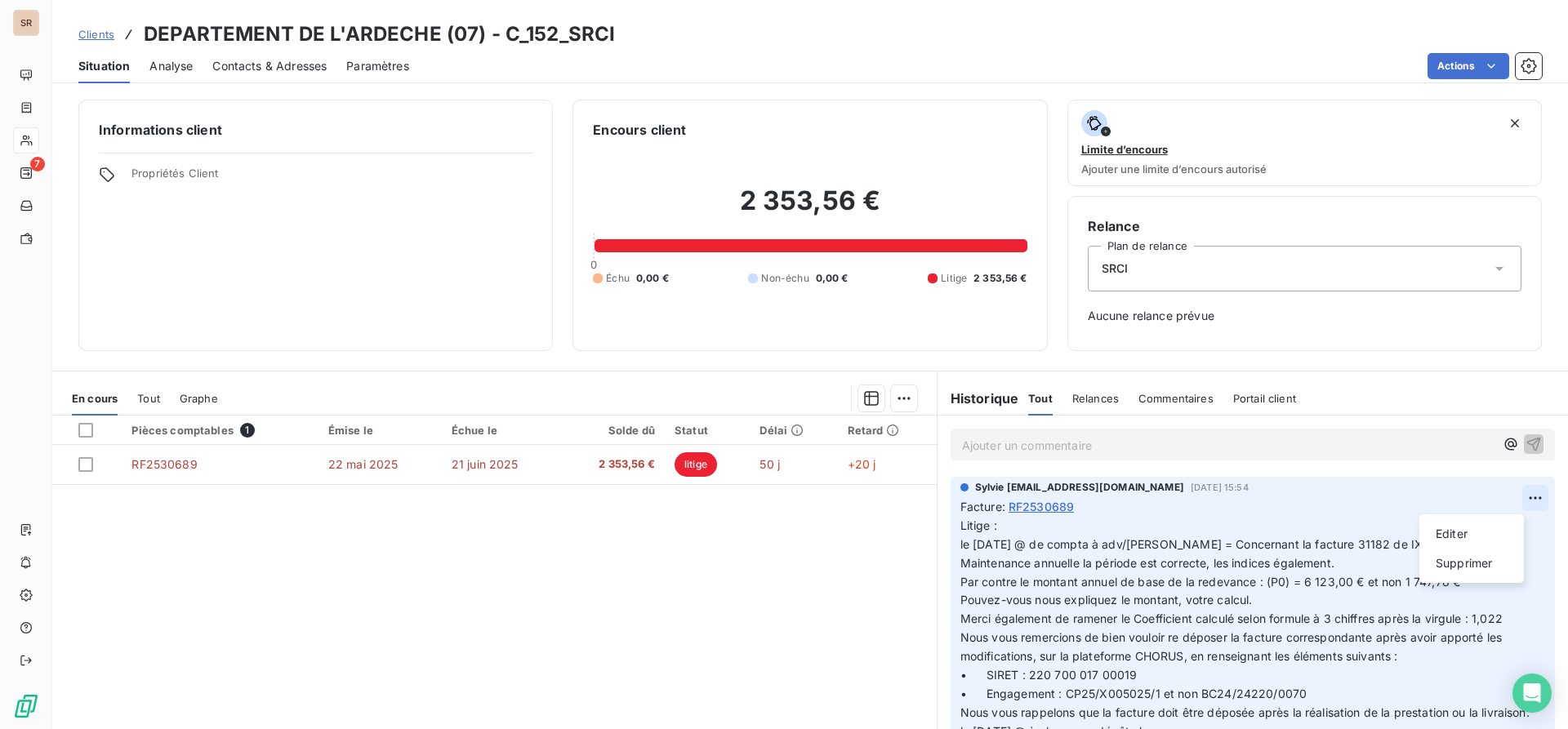 click on "SR 7 Clients DEPARTEMENT DE L'ARDECHE (07) - C_152_SRCI Situation Analyse Contacts & Adresses Paramètres Actions Informations client Propriétés Client Encours client   2 353,56 € 0 Échu 0,00 € Non-échu 0,00 €   Litige 2 353,56 €   Limite d’encours Ajouter une limite d’encours autorisé Relance Plan de relance SRCI Aucune relance prévue En cours Tout Graphe Pièces comptables 1 Émise le Échue le Solde dû Statut Délai   Retard   RF2530689 [DATE] [DATE] 2 353,56 € litige 50 j +20 j Lignes par page 25 Précédent 1 Suivant Historique Tout Relances Commentaires Portail client Tout Relances Commentaires Portail client Ajouter un commentaire ﻿ Sylvie [EMAIL_ADDRESS][DOMAIN_NAME] [DATE] 15:54 Facture  : RF2530689 Litige :
le [DATE] @ de compta à adv/[PERSON_NAME] = Concernant la facture 31182 de IXPARAPHEUR - Maintenance annuelle la période est correcte, les indices également.
Pouvez-vous nous expliquez le montant, votre calcul." at bounding box center (784, 364) 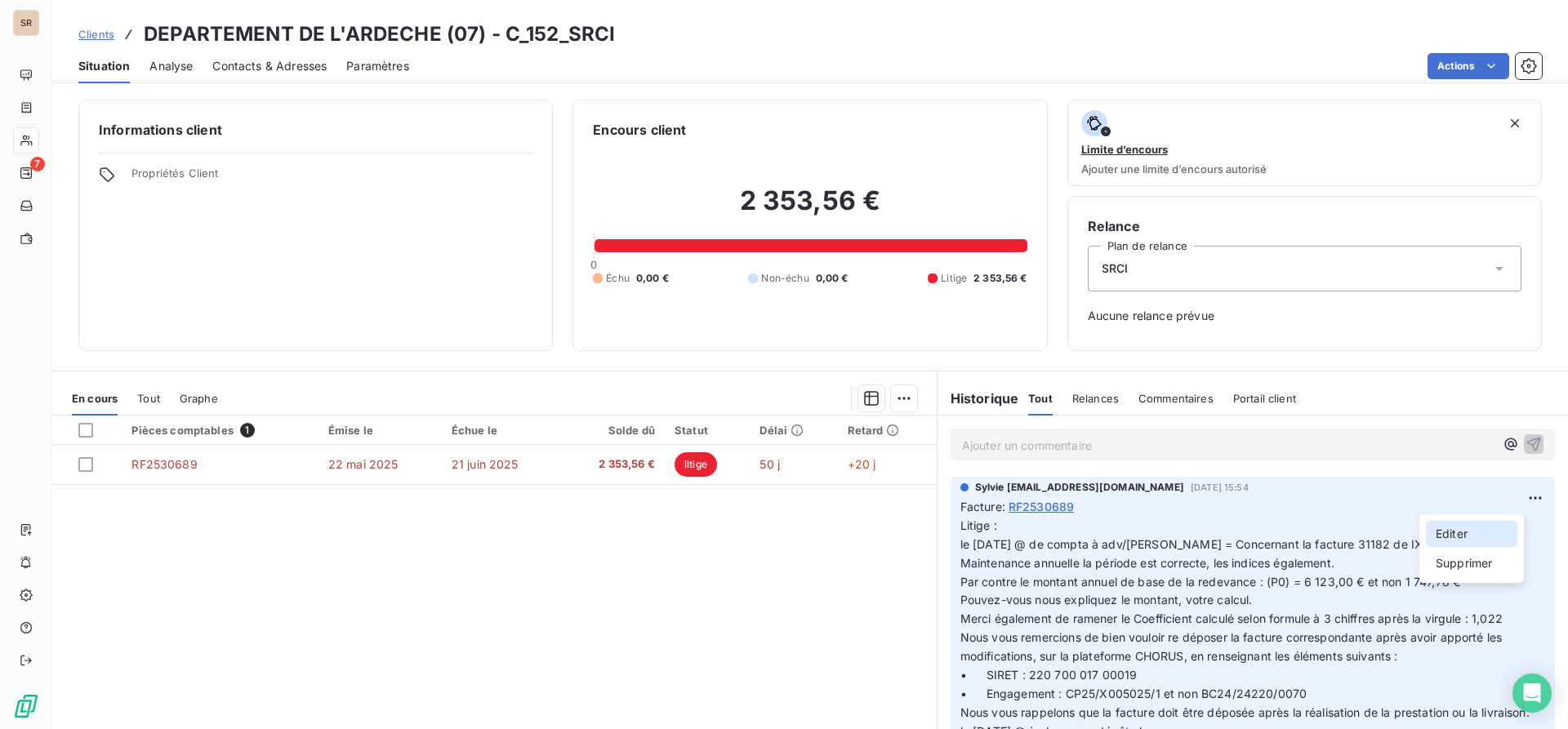 drag, startPoint x: 1470, startPoint y: 531, endPoint x: 1428, endPoint y: 526, distance: 42.29657 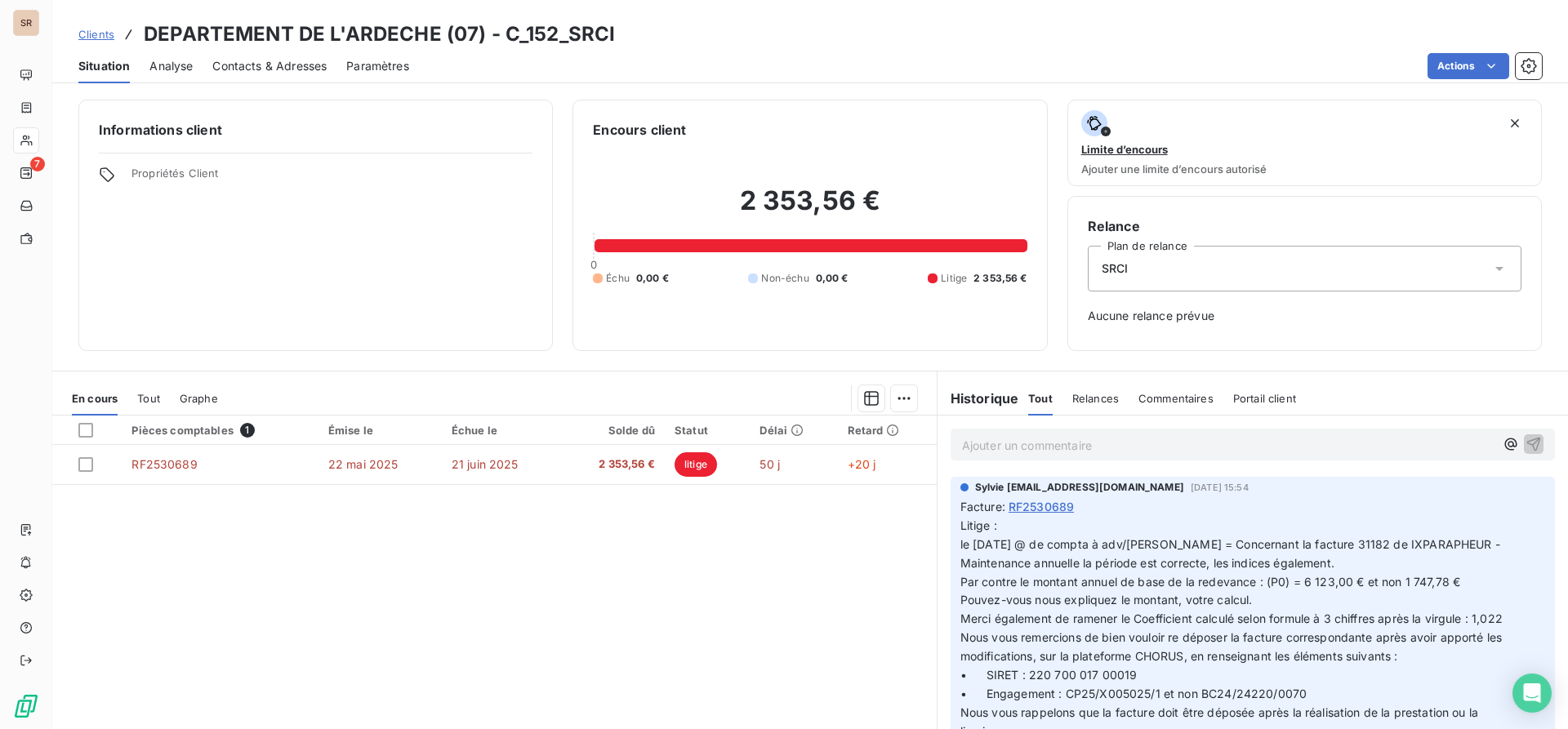 click on "Litige :
le [DATE] @ de compta à adv/[PERSON_NAME] = Concernant la facture 31182 de IXPARAPHEUR - Maintenance annuelle la période est correcte, les indices également.
Par contre le montant annuel de base de la redevance : (P0) = 6 123,00 € et non 1 747,78 €
Pouvez-vous nous expliquez le montant, votre calcul.
Merci également de ramener le Coefficient calculé selon formule à 3 chiffres après la virgule : 1,022
Nous vous remercions de bien vouloir re déposer la facture correspondante après avoir apporté les modifications, sur la plateforme CHORUS, en renseignant les éléments suivants :
•	SIRET : 220 700 017 00019
•	Engagement : CP25/X005025/1 et non BC24/24220/0070" at bounding box center (1243, 740) 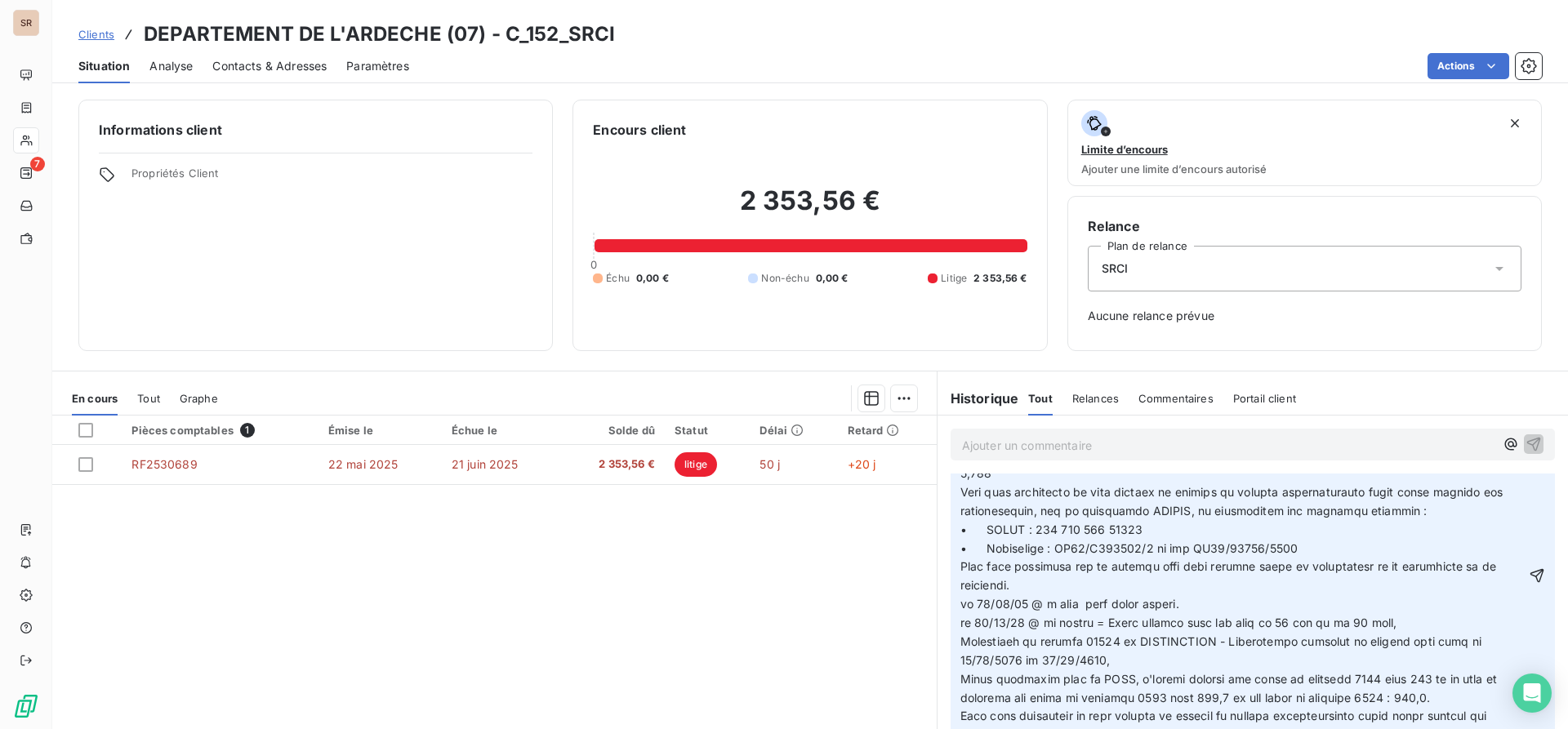 scroll, scrollTop: 188, scrollLeft: 0, axis: vertical 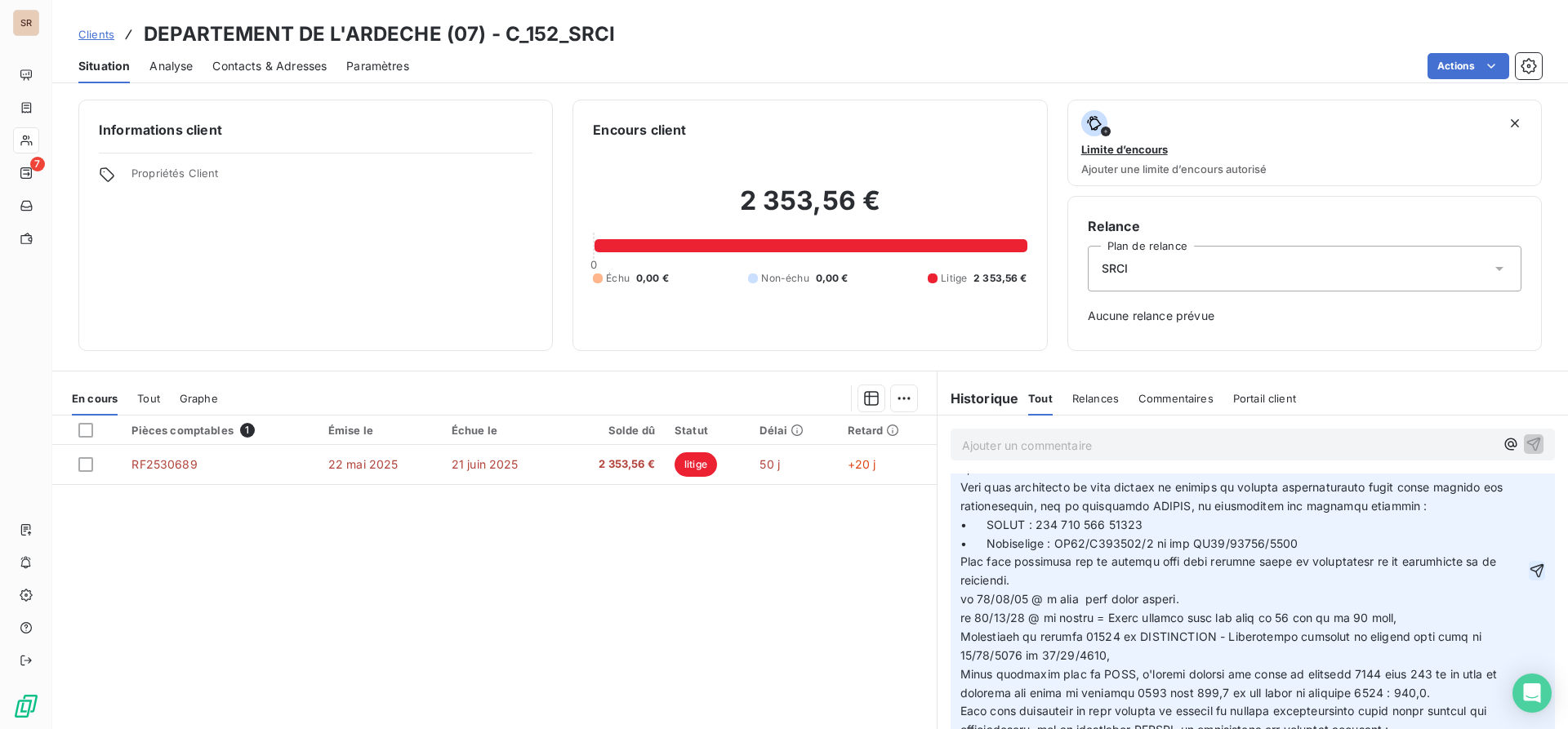 click 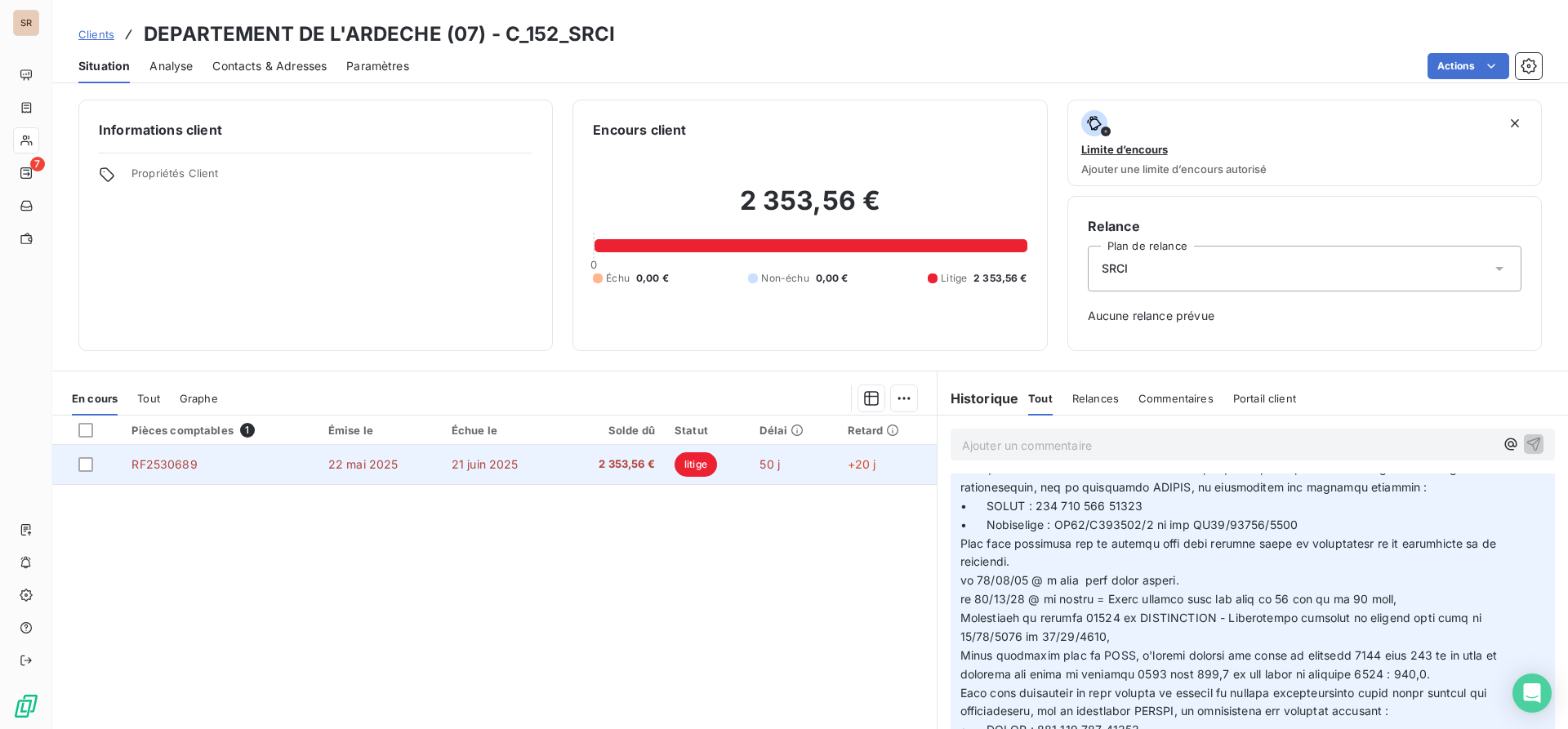 click on "RF2530689" at bounding box center [164, 464] 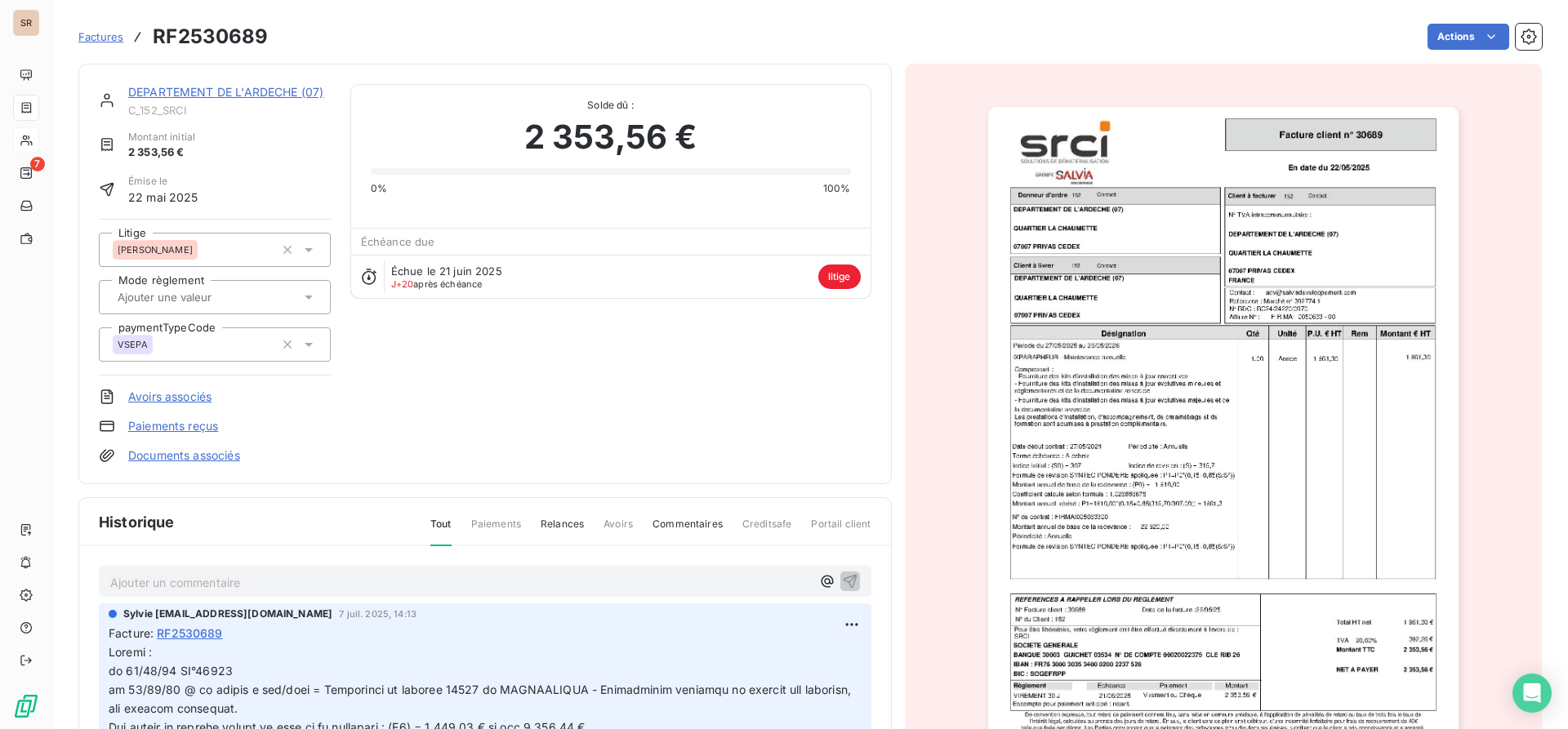 click 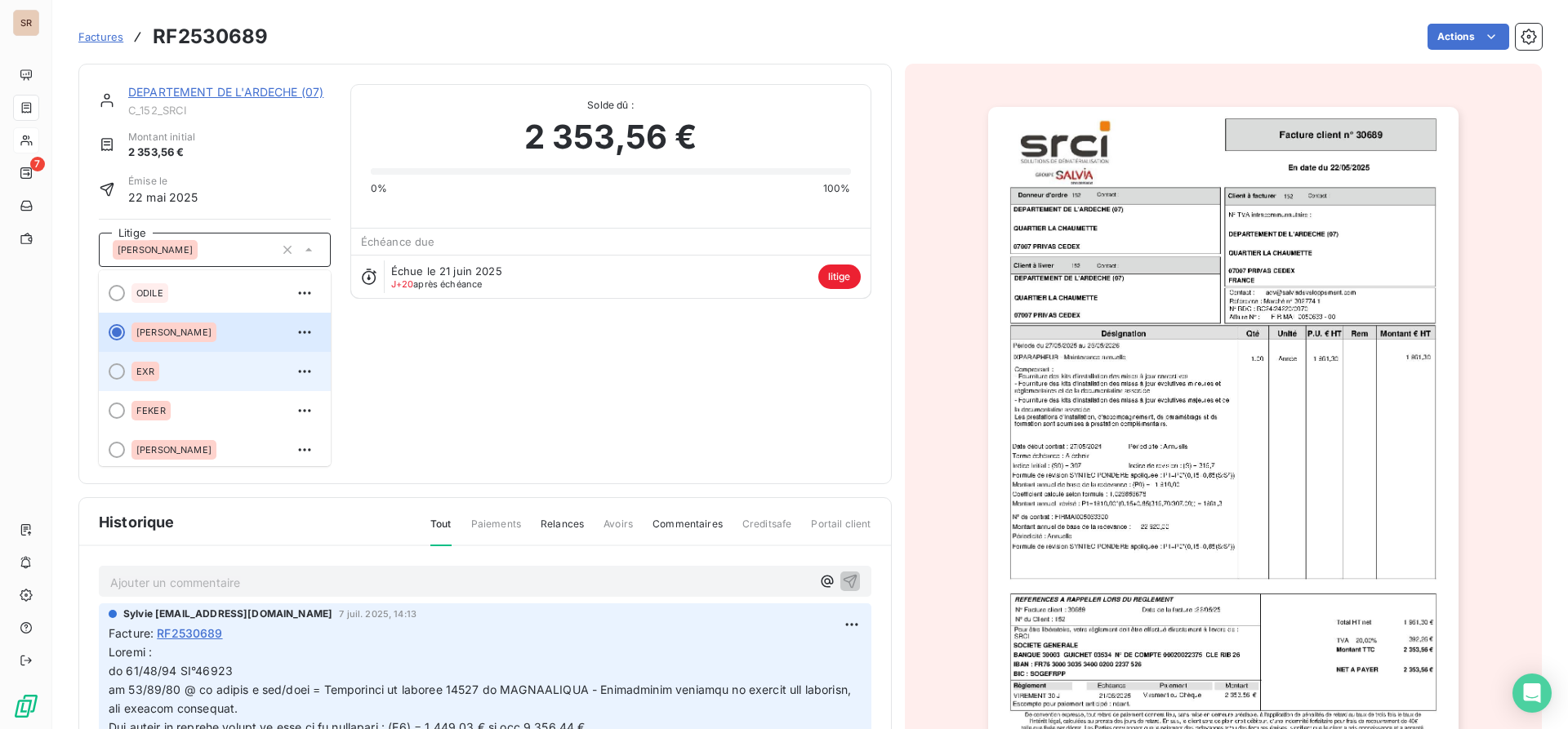 click at bounding box center (117, 371) 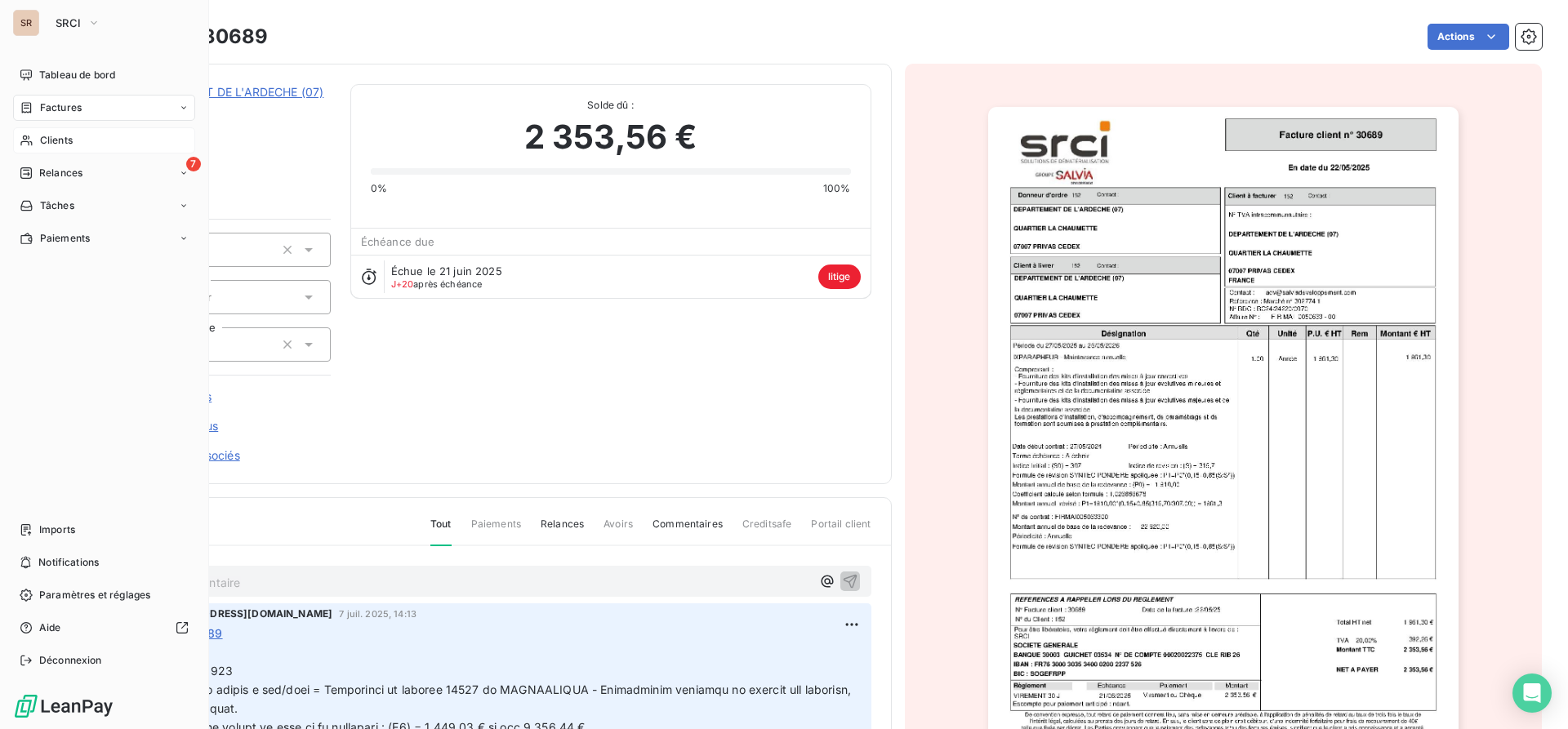 click on "Clients" at bounding box center (56, 140) 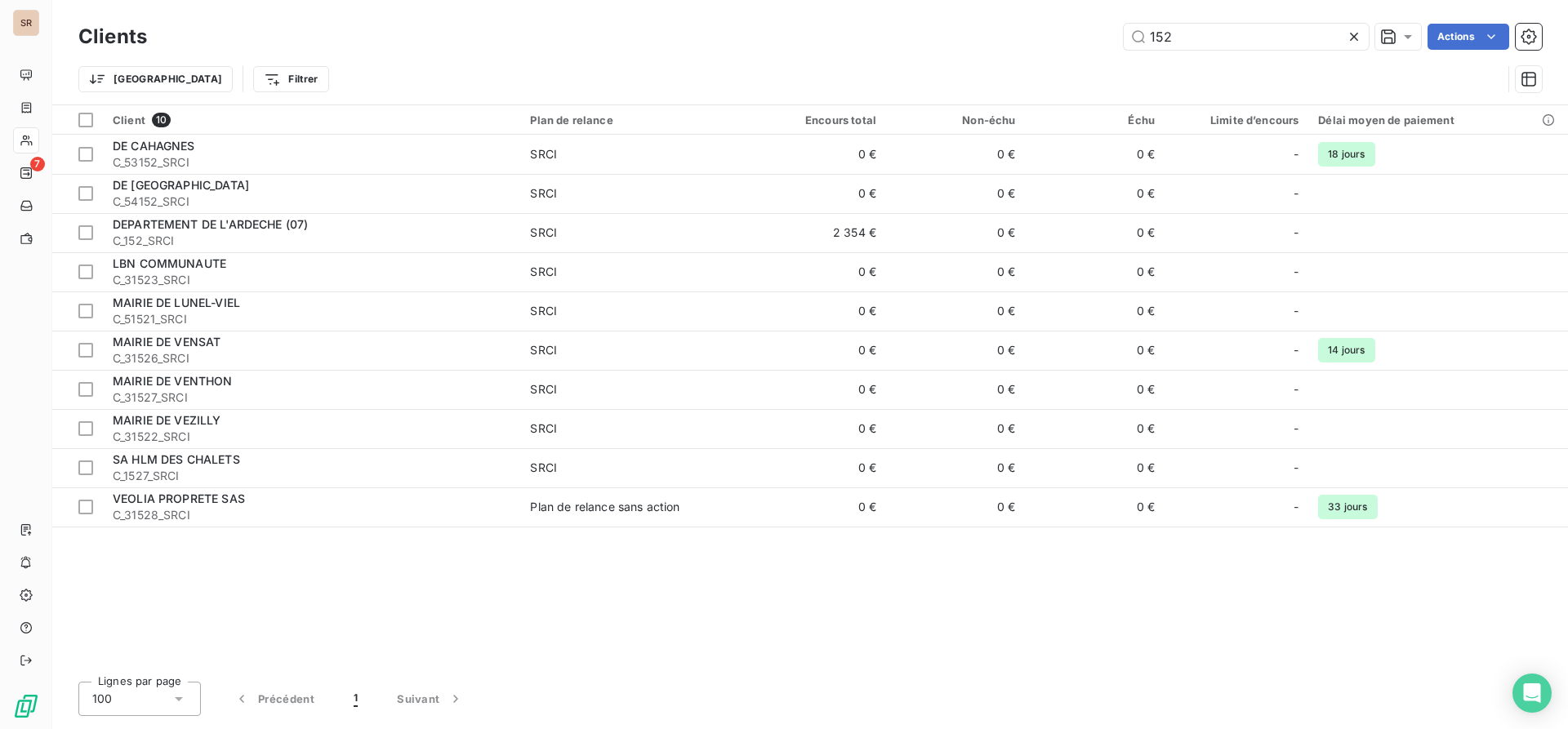 drag, startPoint x: 1208, startPoint y: 33, endPoint x: 1074, endPoint y: 37, distance: 134.05969 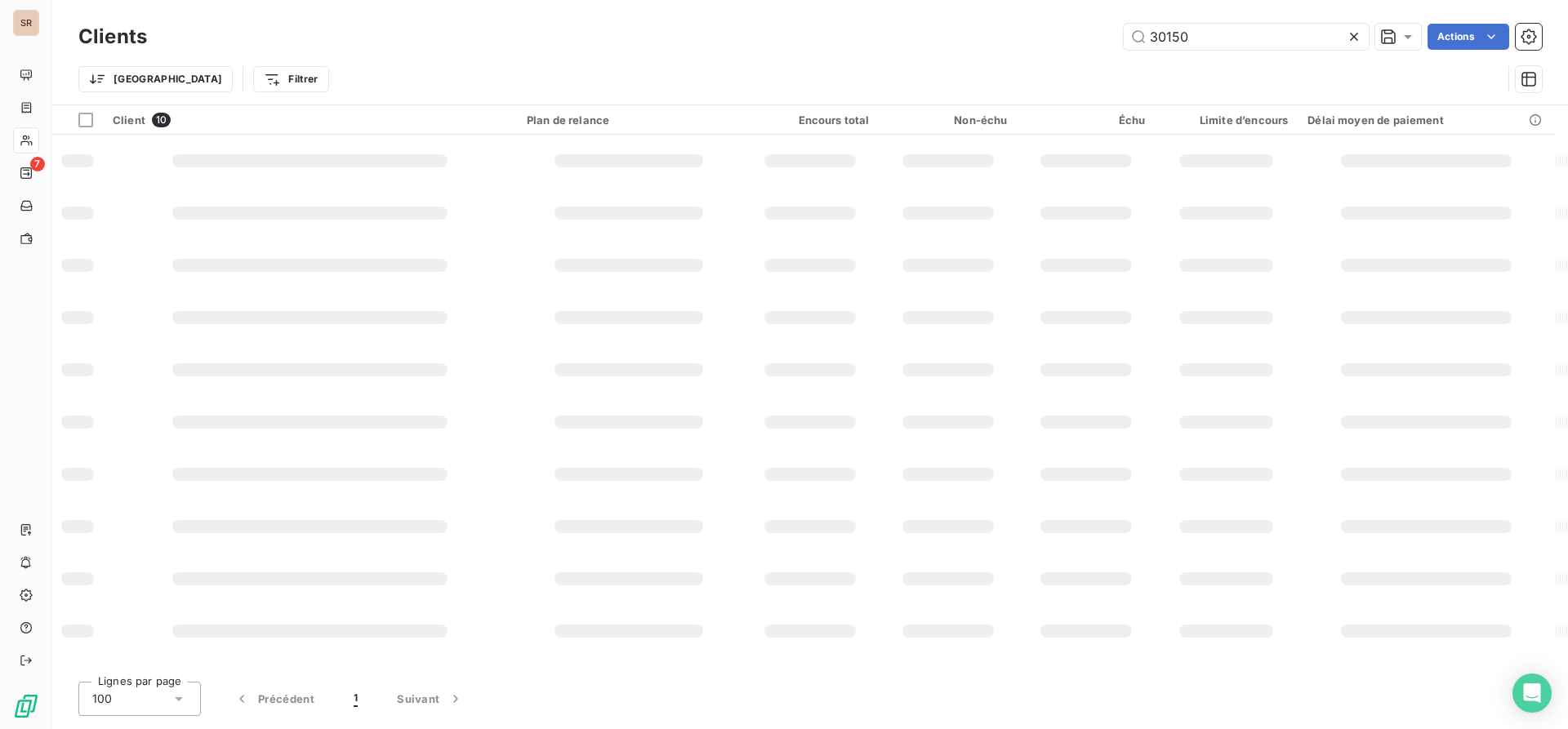 type on "30150" 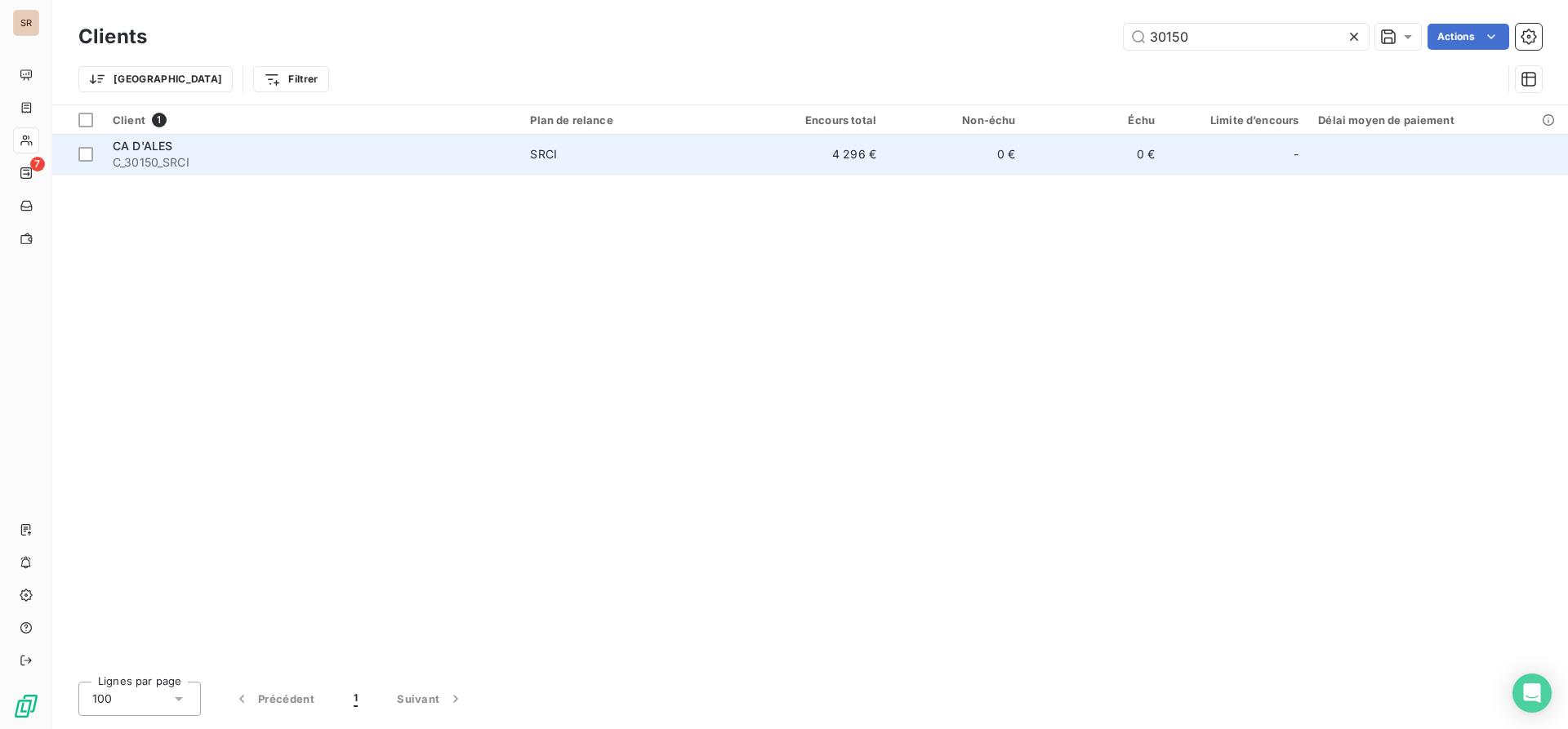 click on "CA D'ALES" at bounding box center [142, 145] 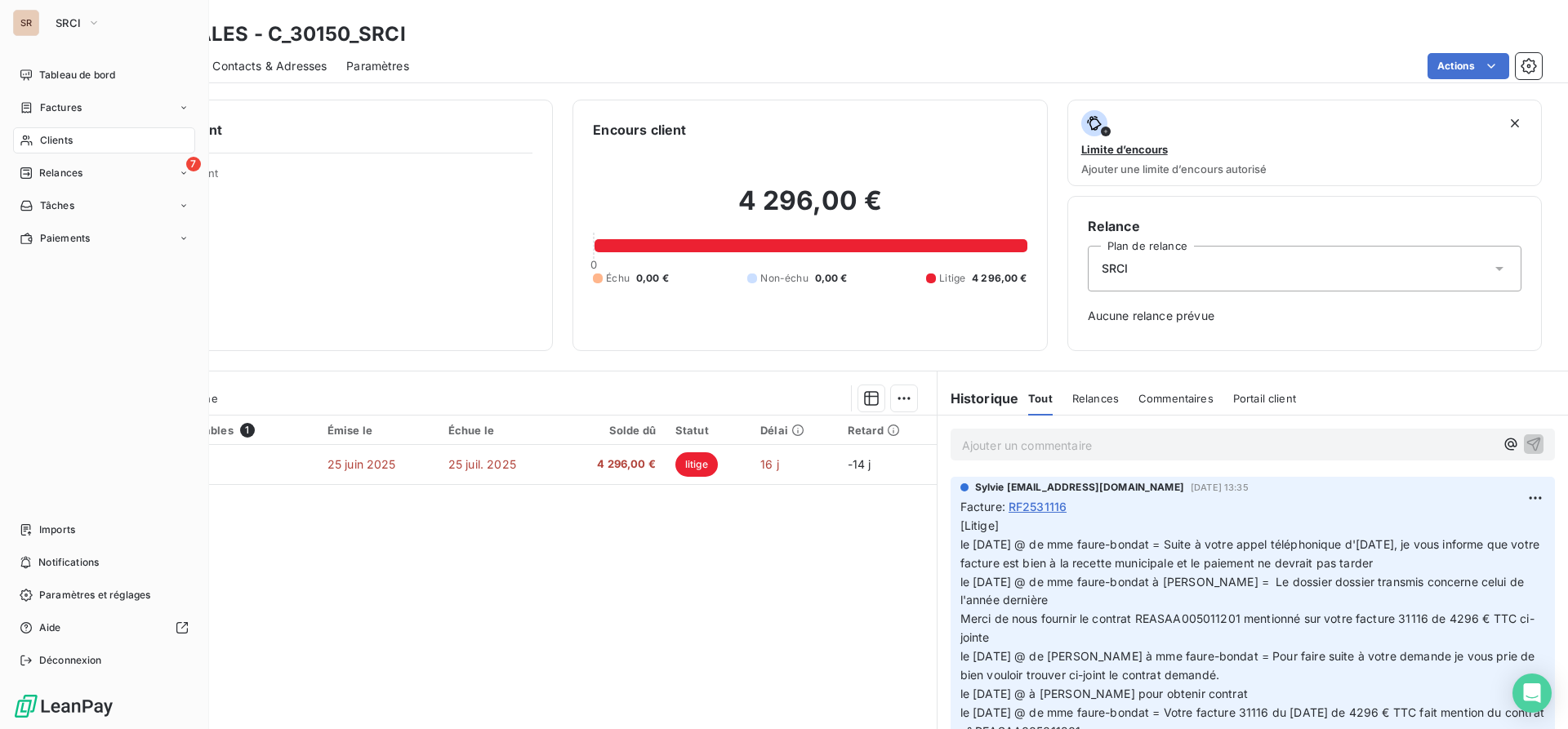 click on "Clients" at bounding box center [56, 140] 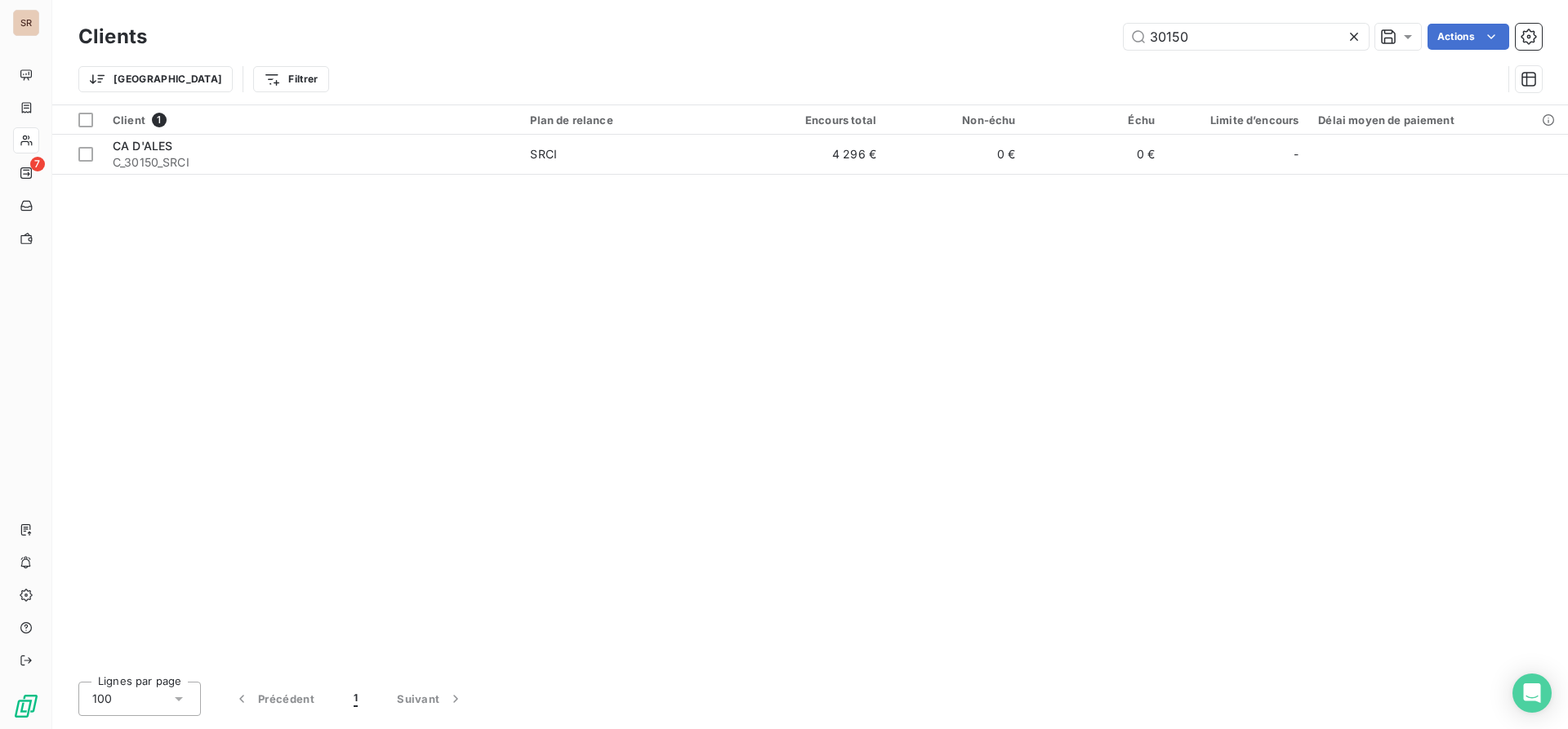 drag, startPoint x: 1183, startPoint y: 39, endPoint x: 1066, endPoint y: 38, distance: 117.00427 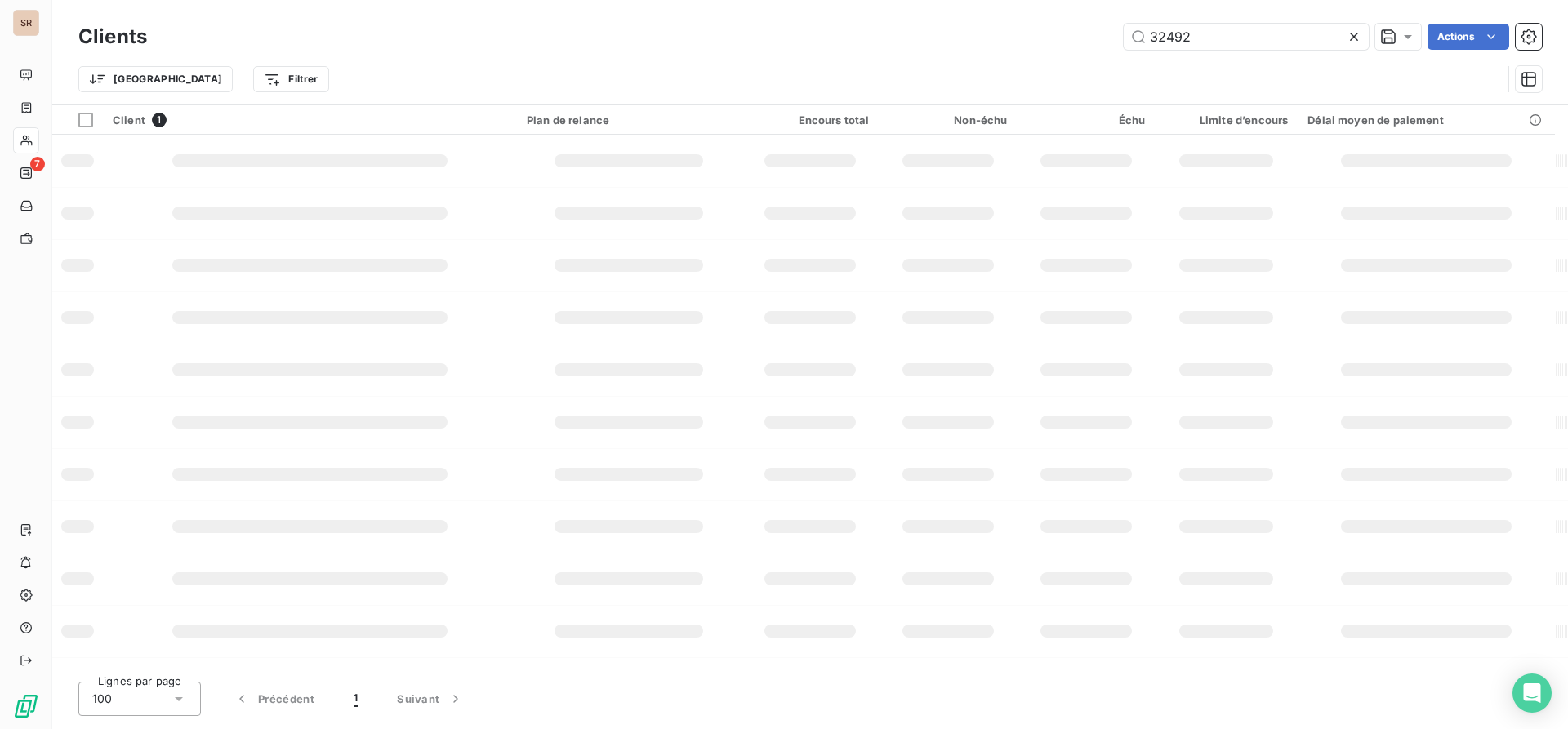 type on "32492" 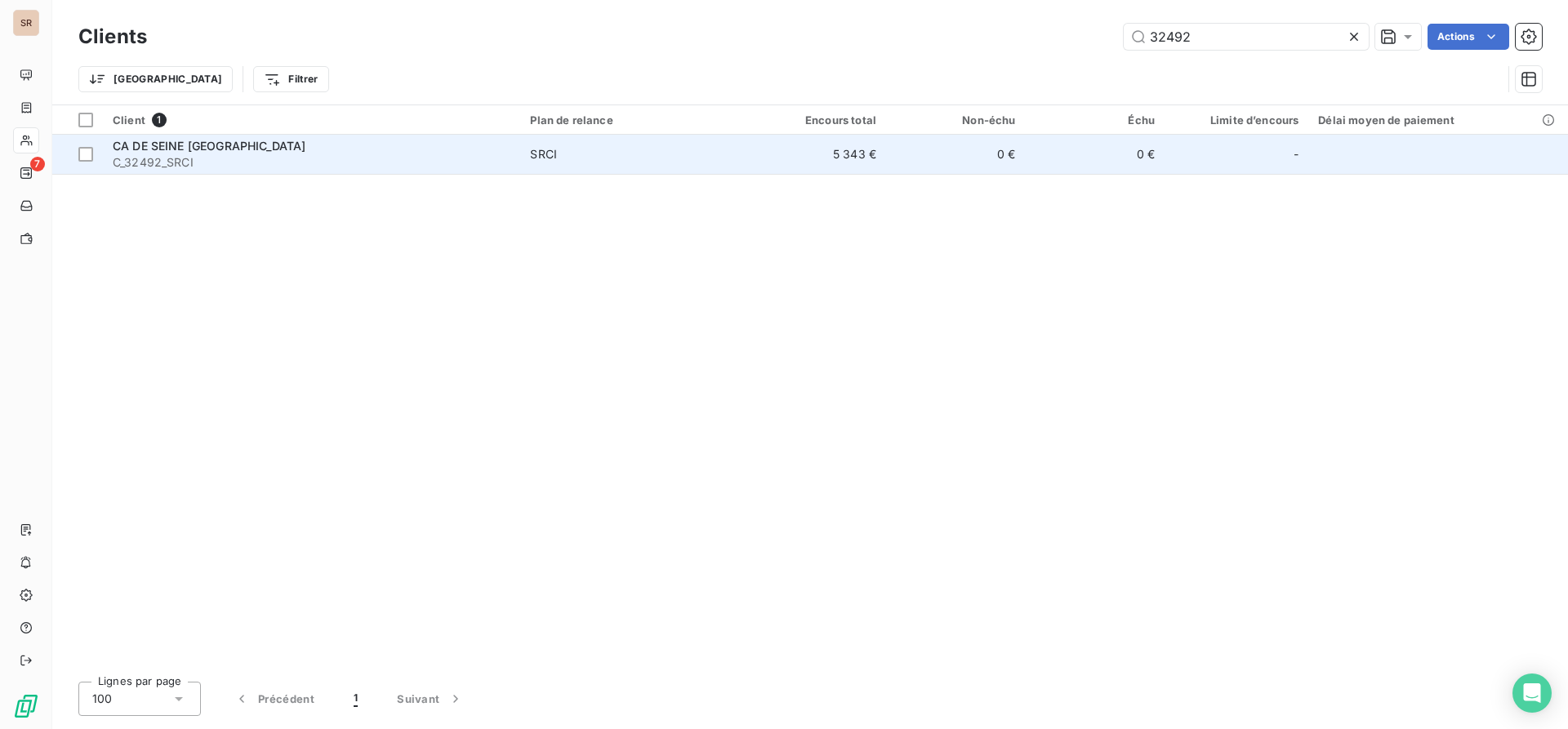 click on "C_32492_SRCI" at bounding box center (311, 162) 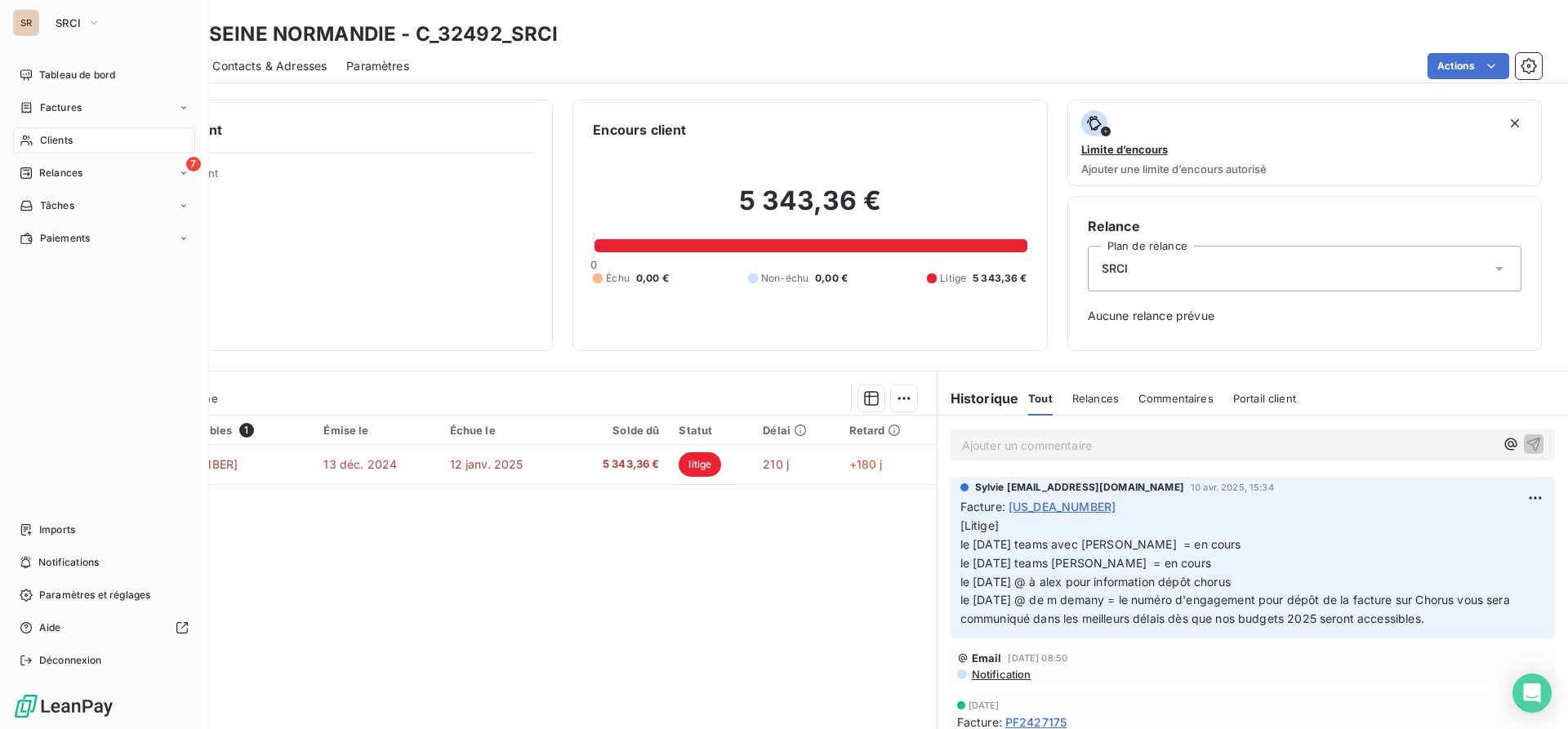 click on "Clients" at bounding box center [56, 140] 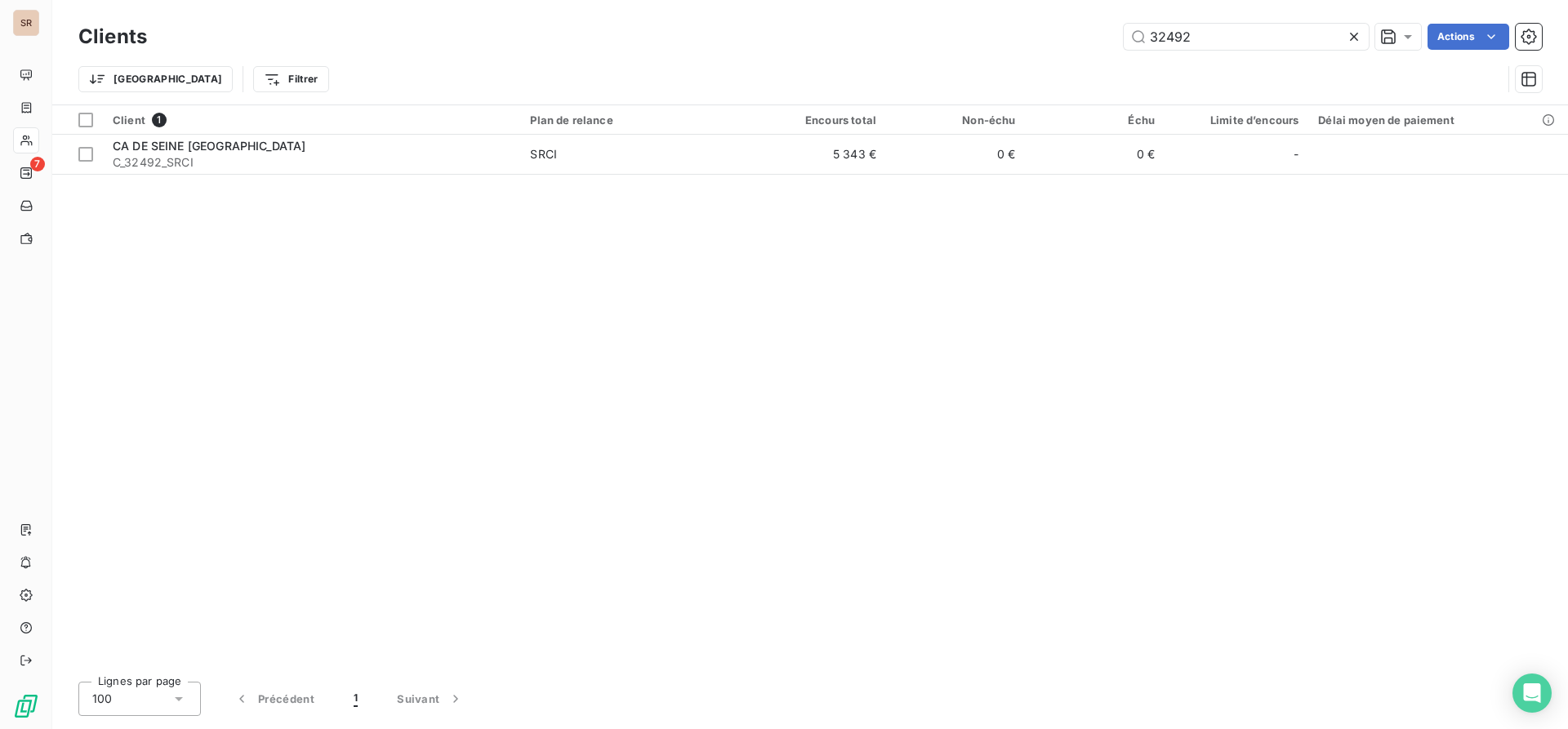 drag, startPoint x: 1200, startPoint y: 30, endPoint x: 1110, endPoint y: 39, distance: 90.44888 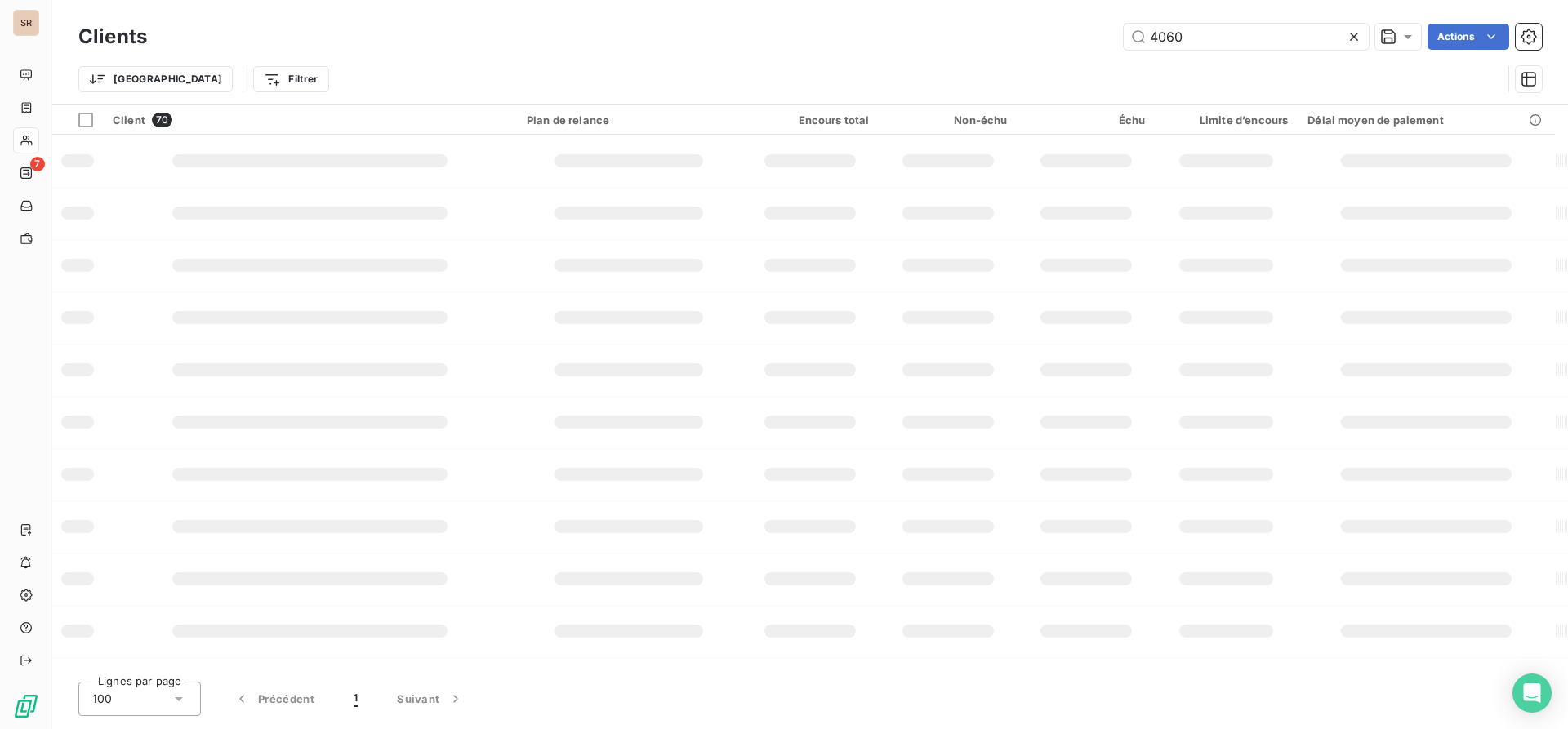 type on "4060" 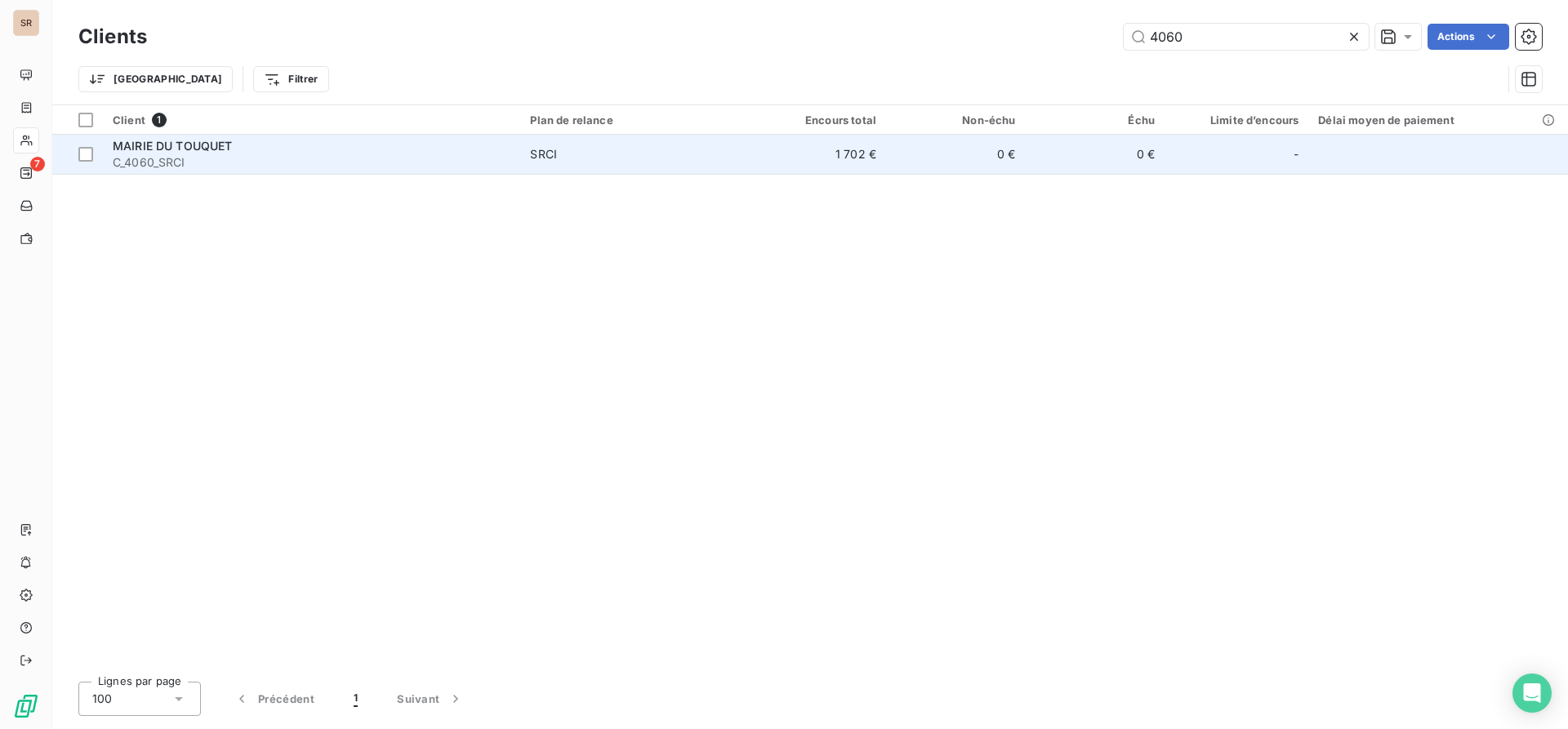 click on "MAIRIE DU TOUQUET" at bounding box center [172, 145] 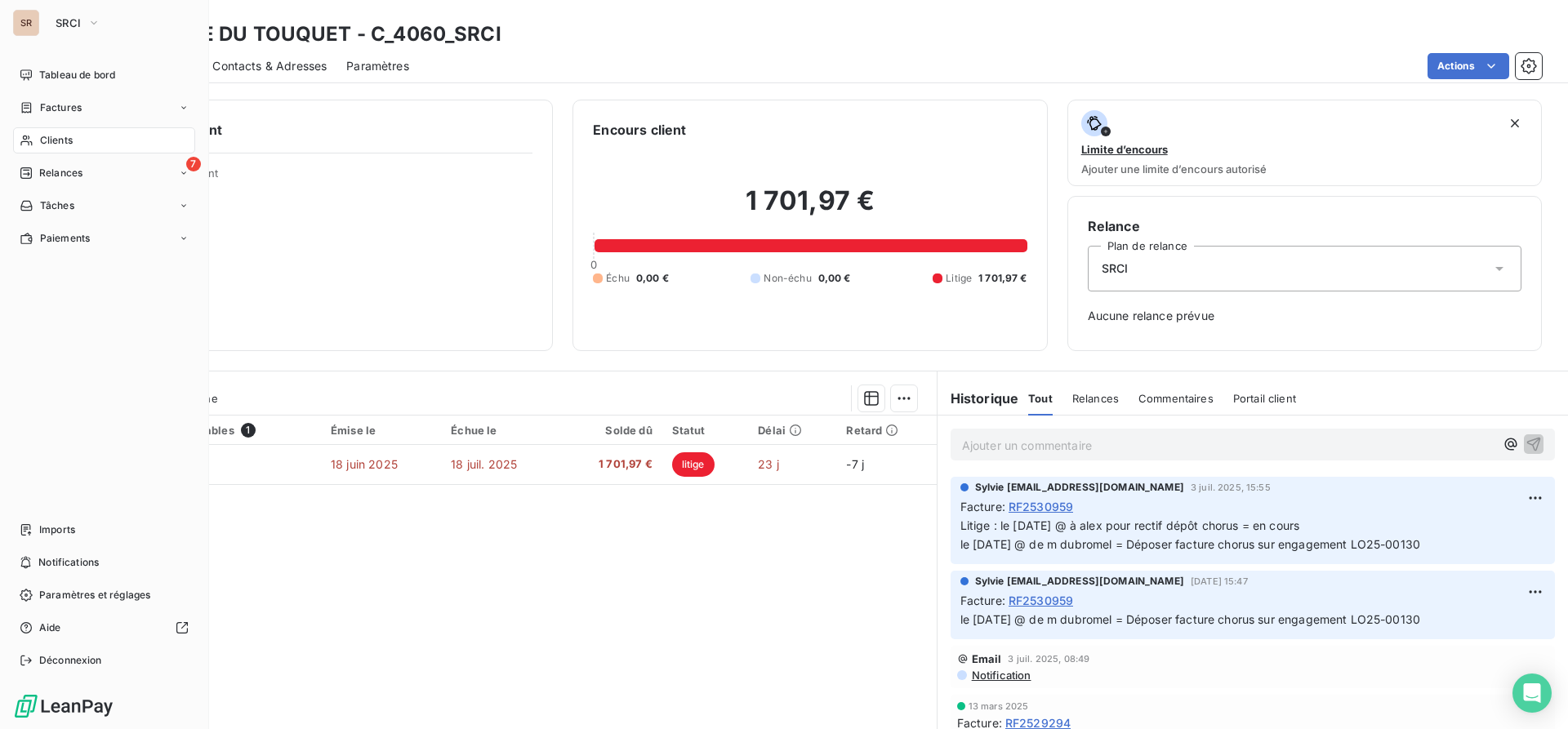 click on "Clients" at bounding box center [56, 140] 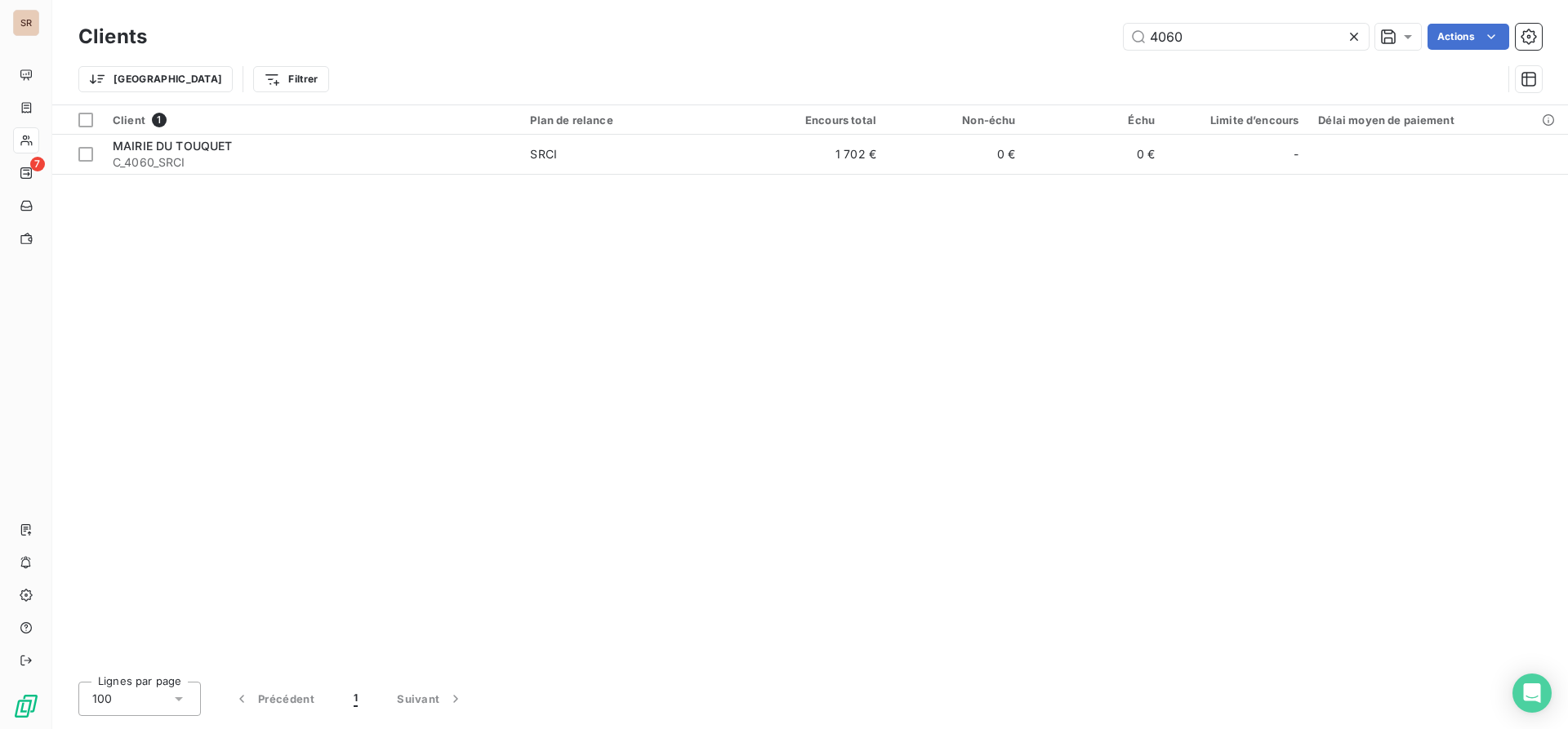 drag, startPoint x: 1205, startPoint y: 29, endPoint x: 1144, endPoint y: 21, distance: 61.52235 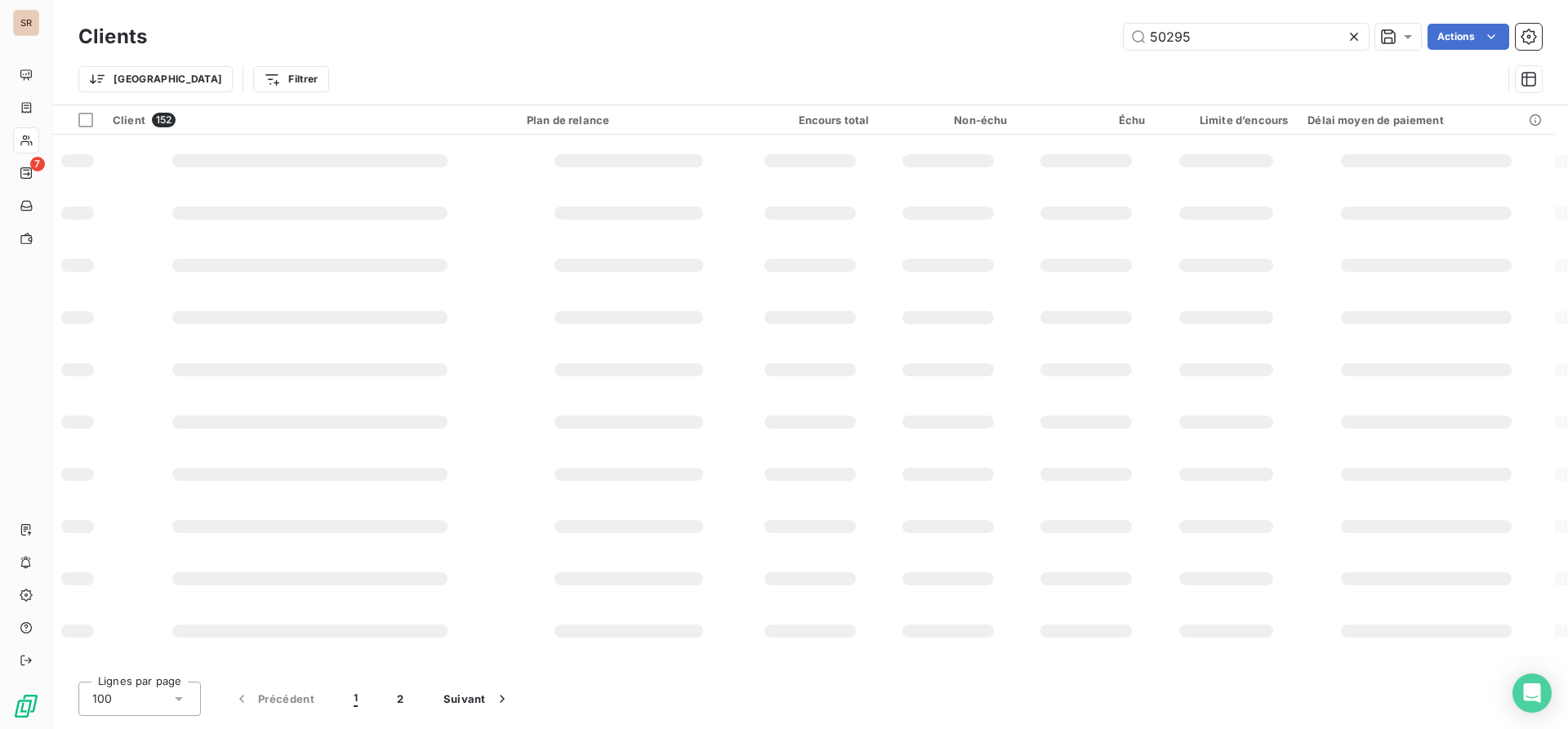 type on "50295" 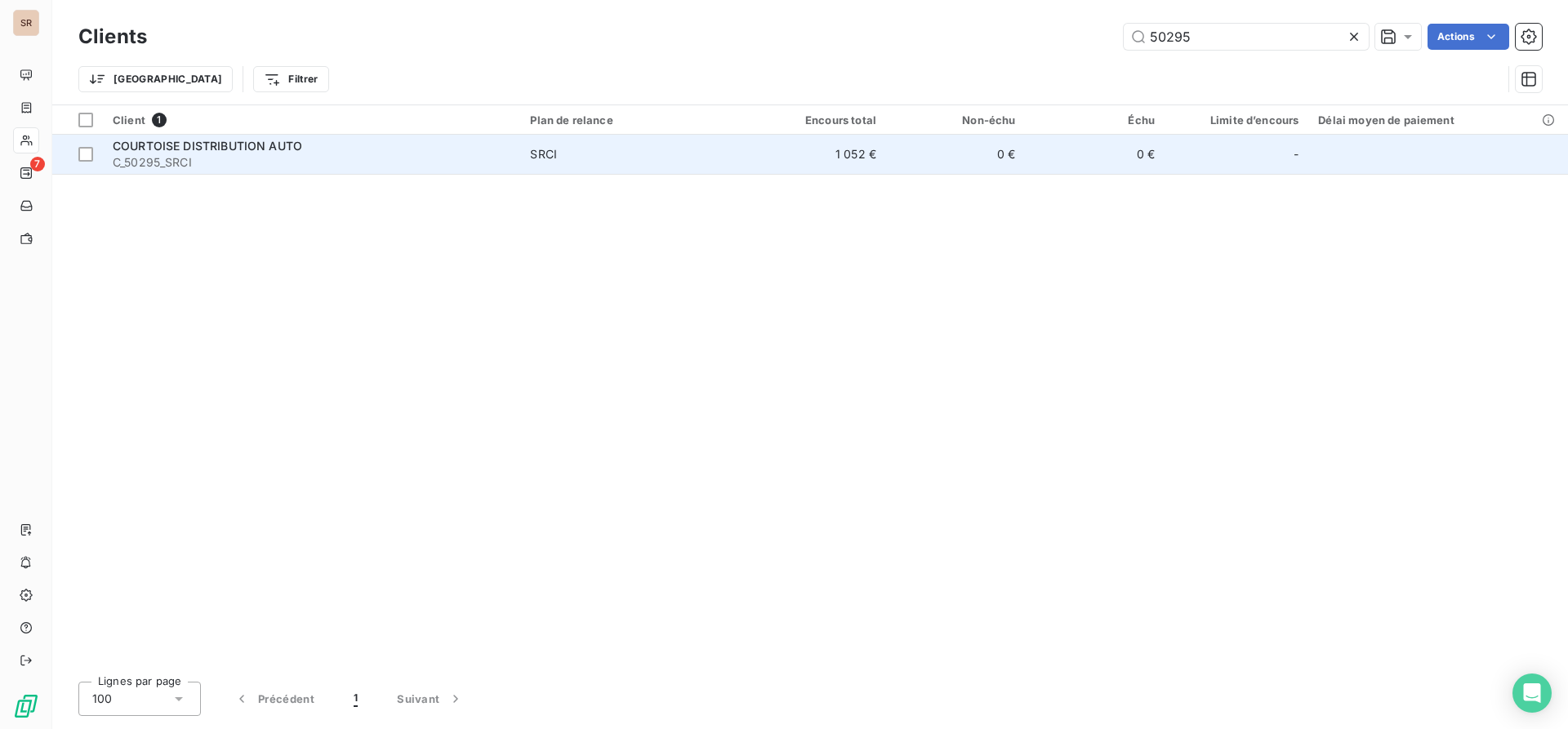 click on "COURTOISE DISTRIBUTION AUTO" at bounding box center [207, 145] 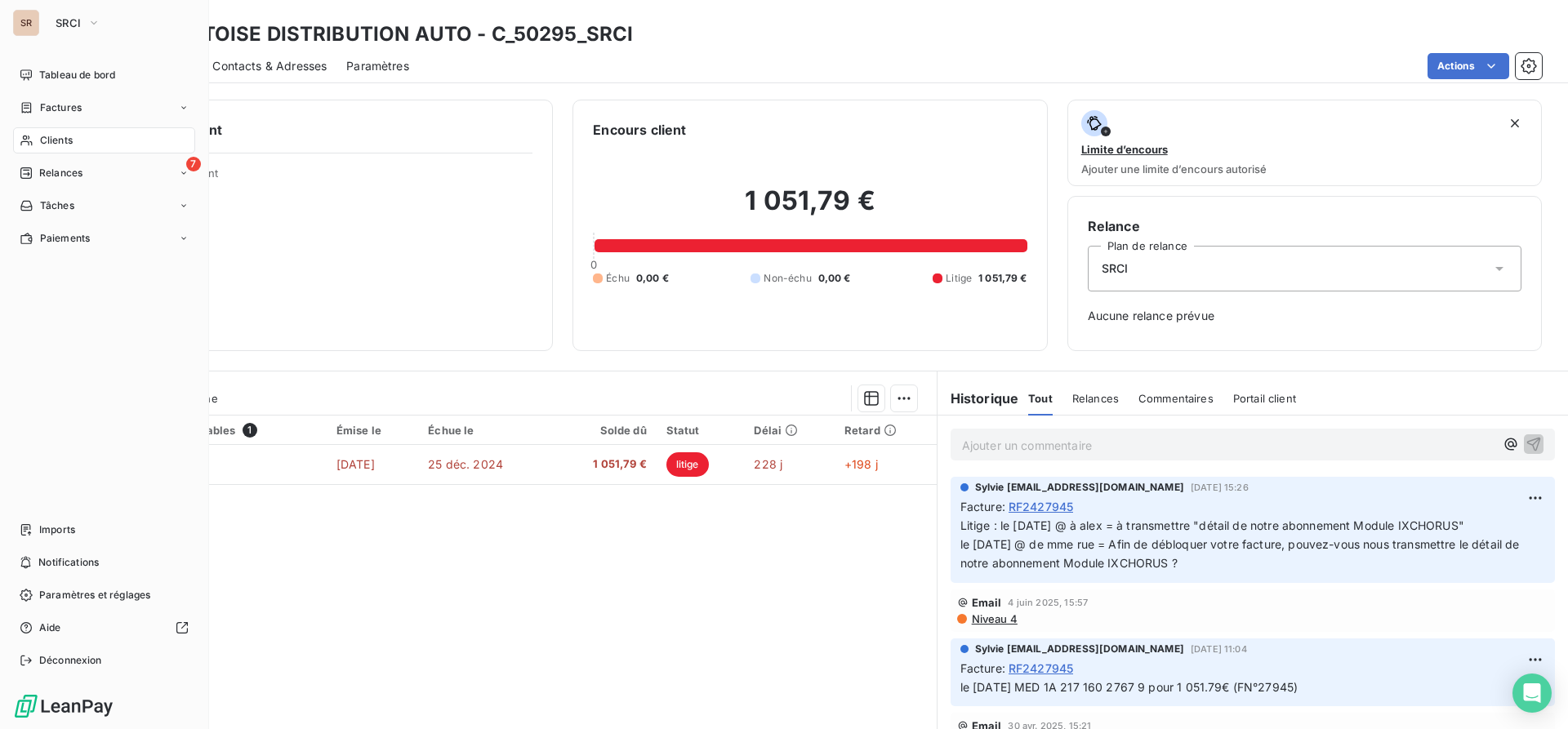 click on "Clients" at bounding box center (56, 140) 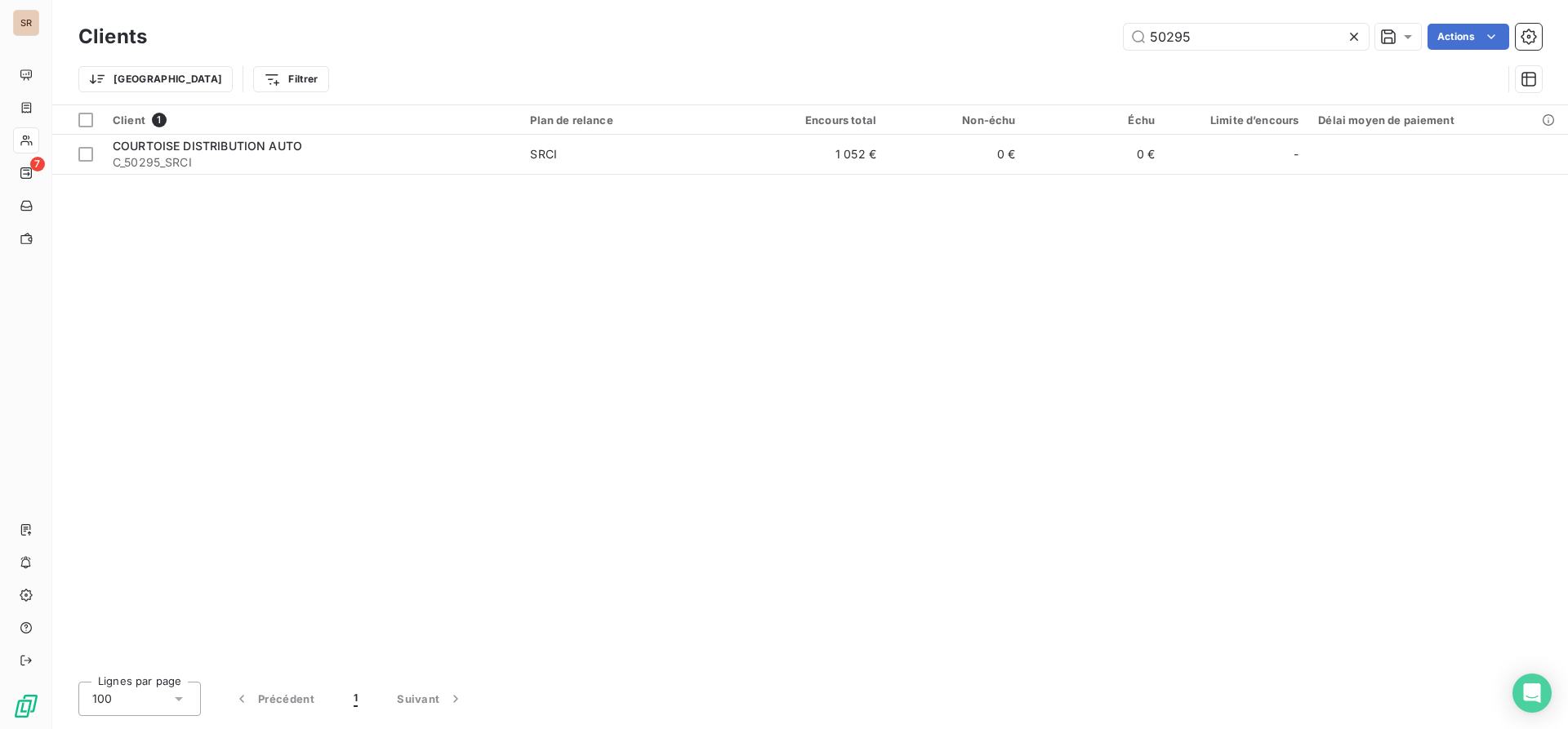 drag, startPoint x: 1205, startPoint y: 38, endPoint x: 1089, endPoint y: 25, distance: 116.72618 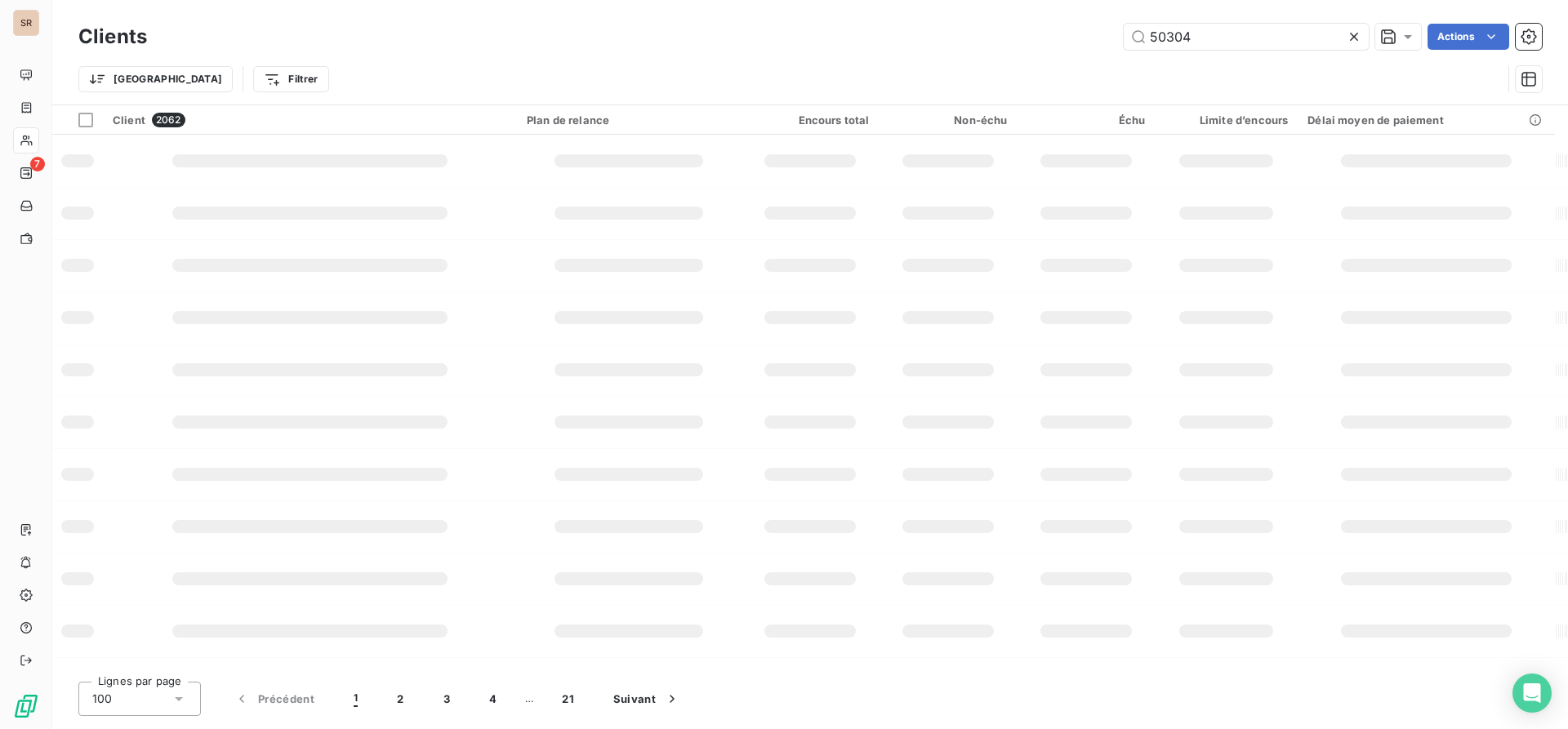 type on "50304" 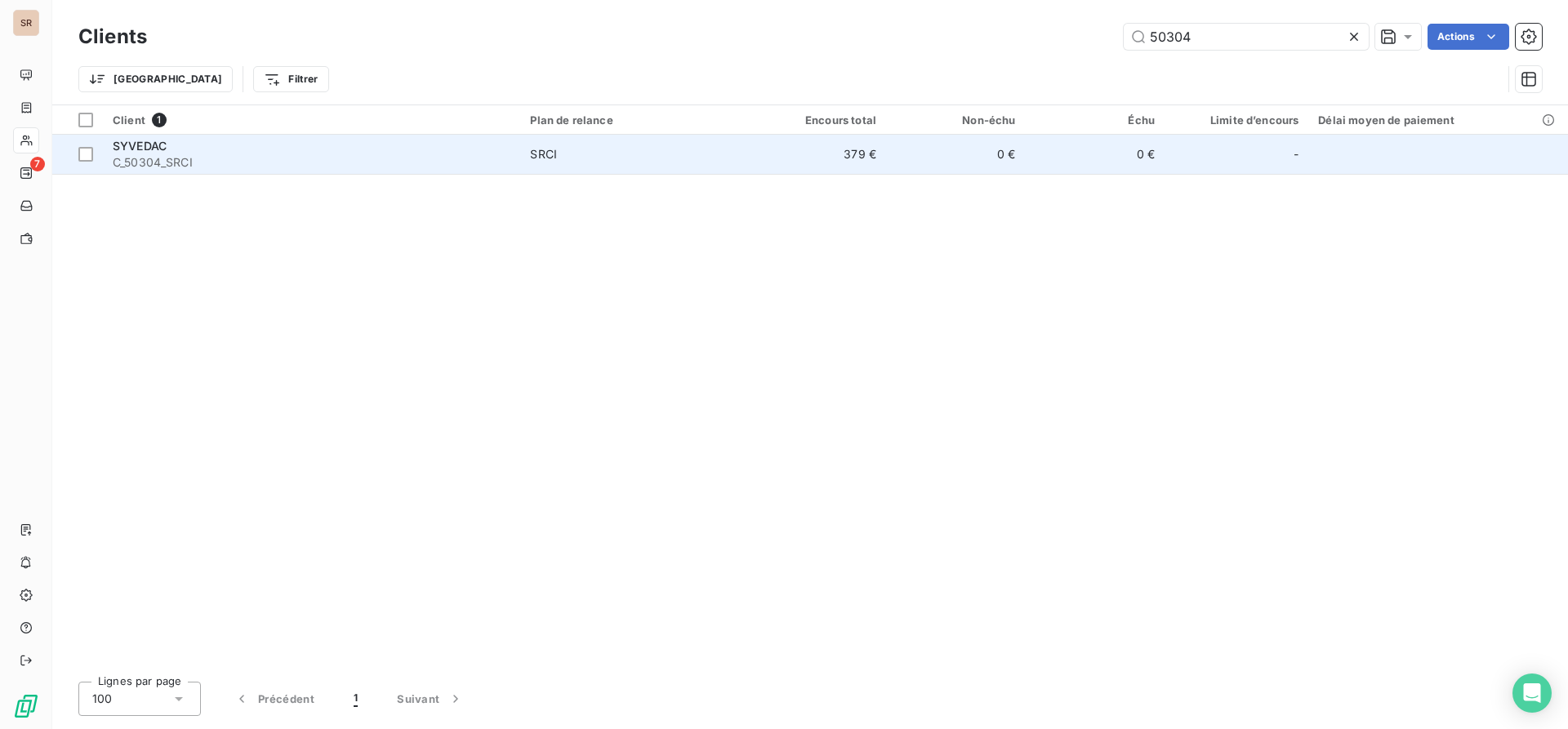 click on "C_50304_SRCI" at bounding box center [311, 162] 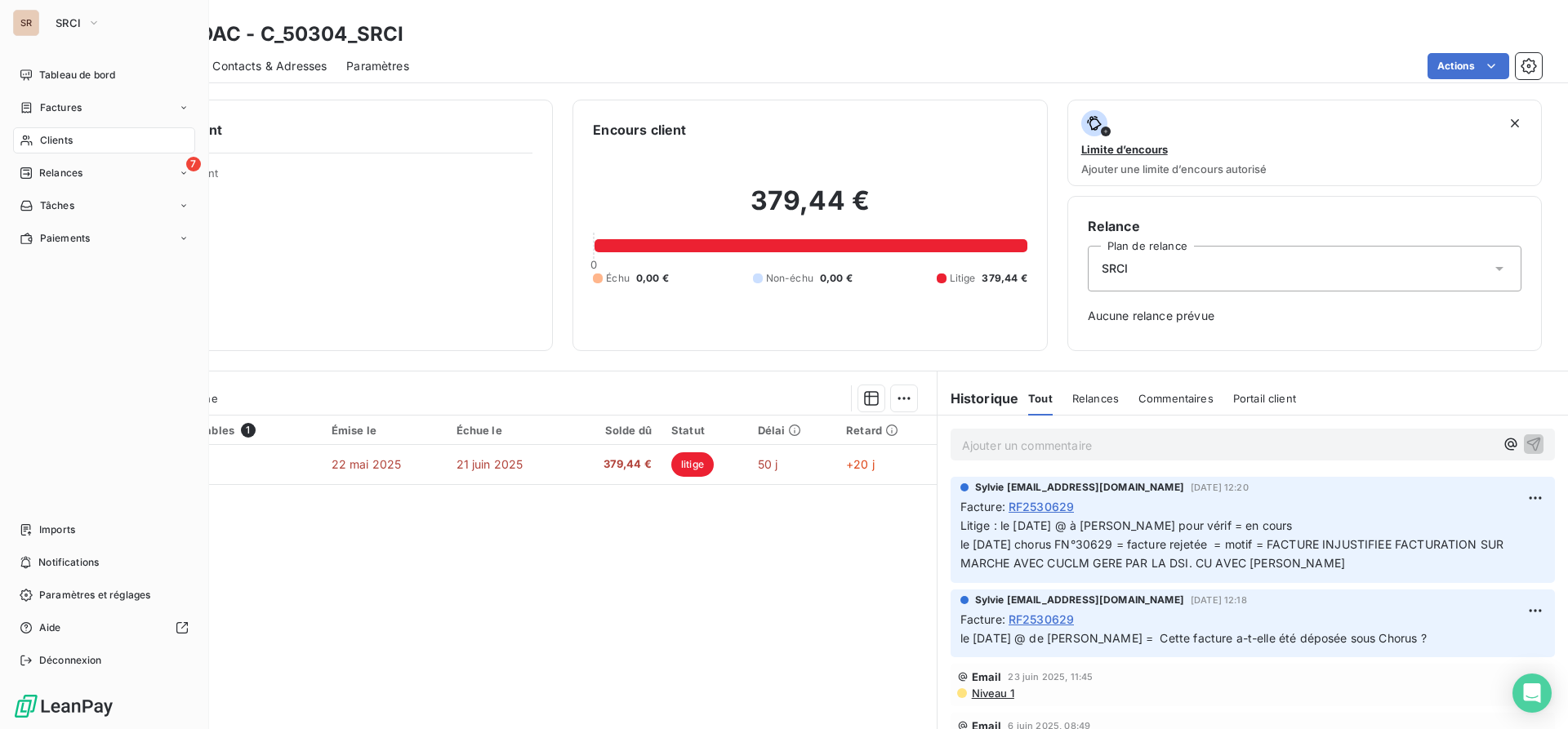 click on "Clients" at bounding box center [56, 140] 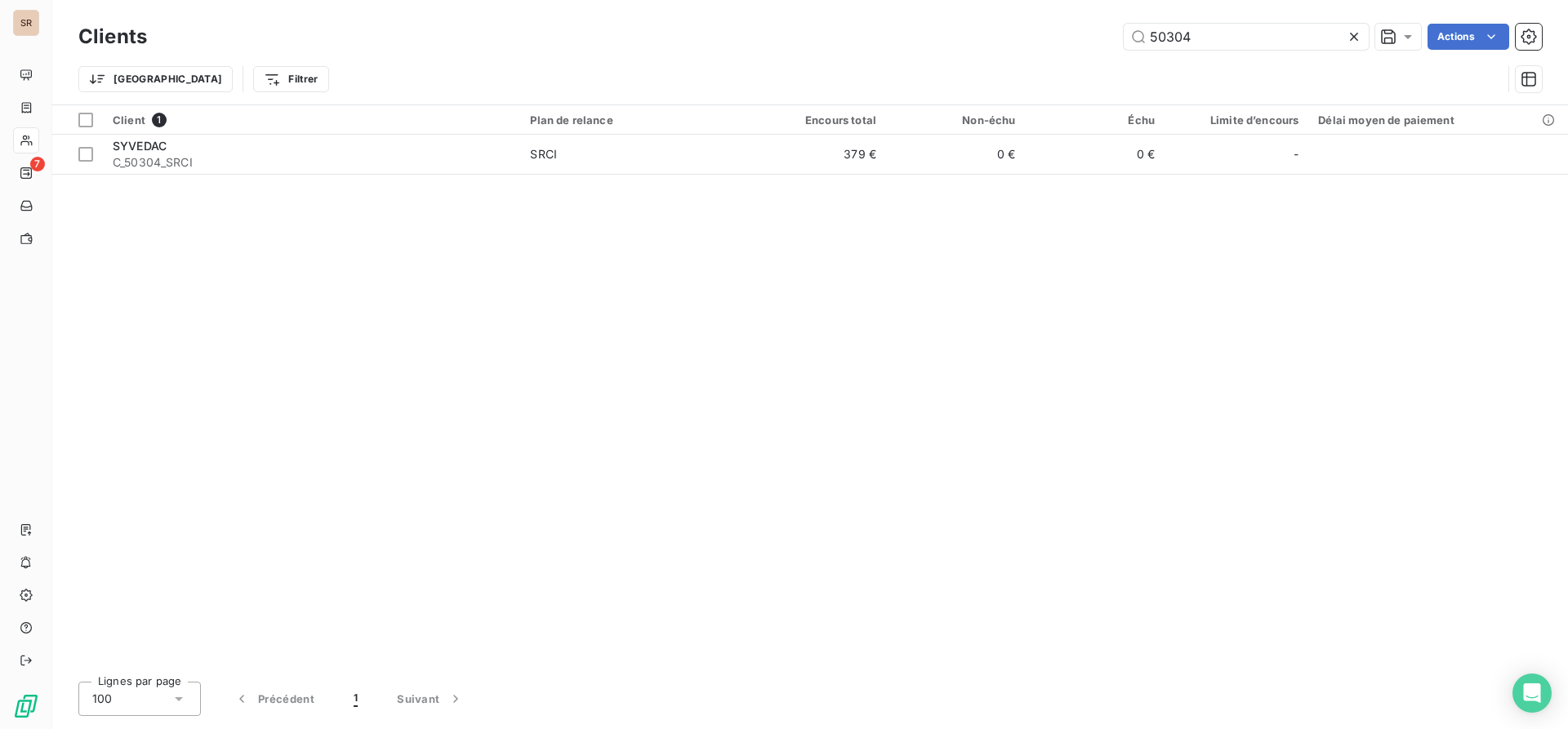drag, startPoint x: 1208, startPoint y: 38, endPoint x: 1095, endPoint y: 38, distance: 113 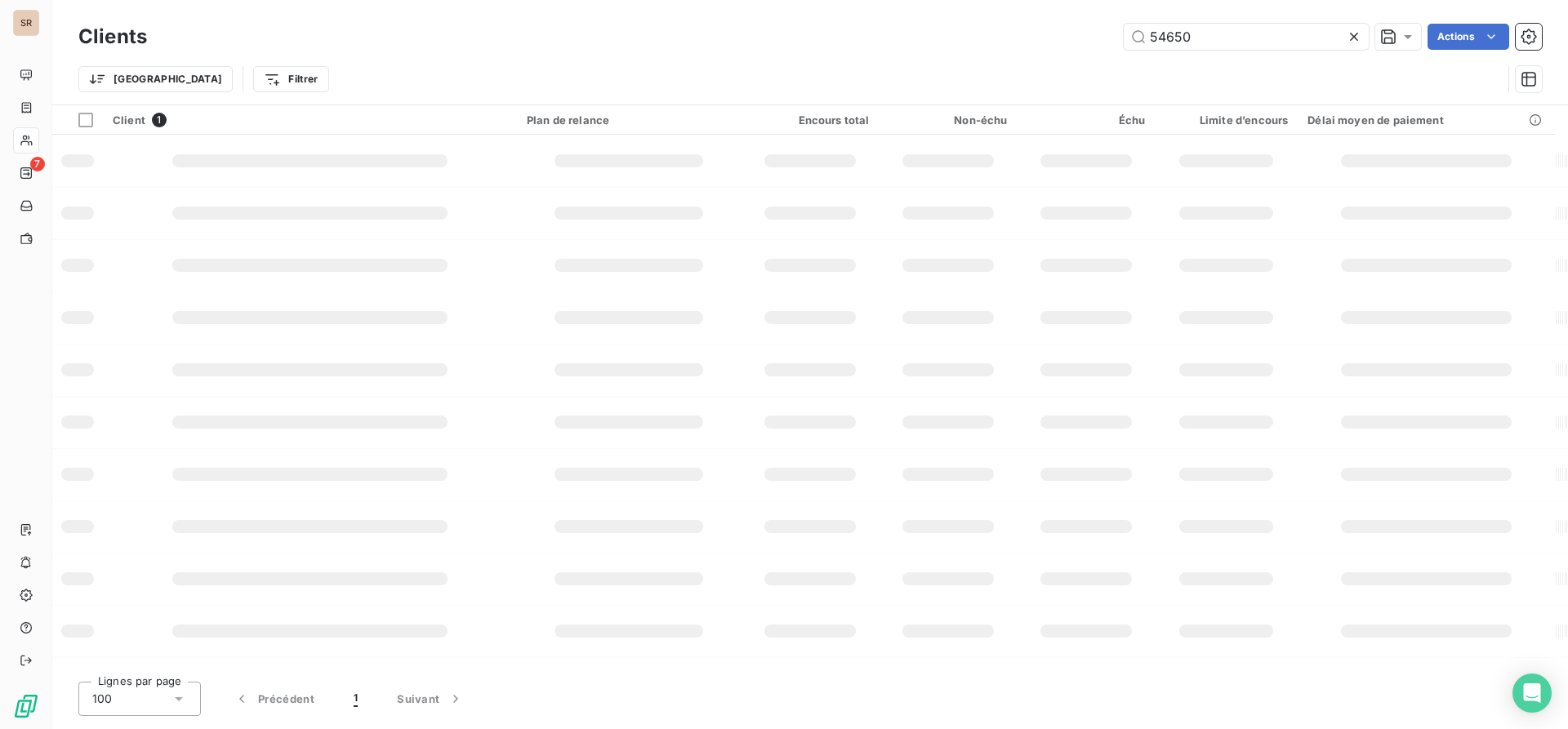 type on "54650" 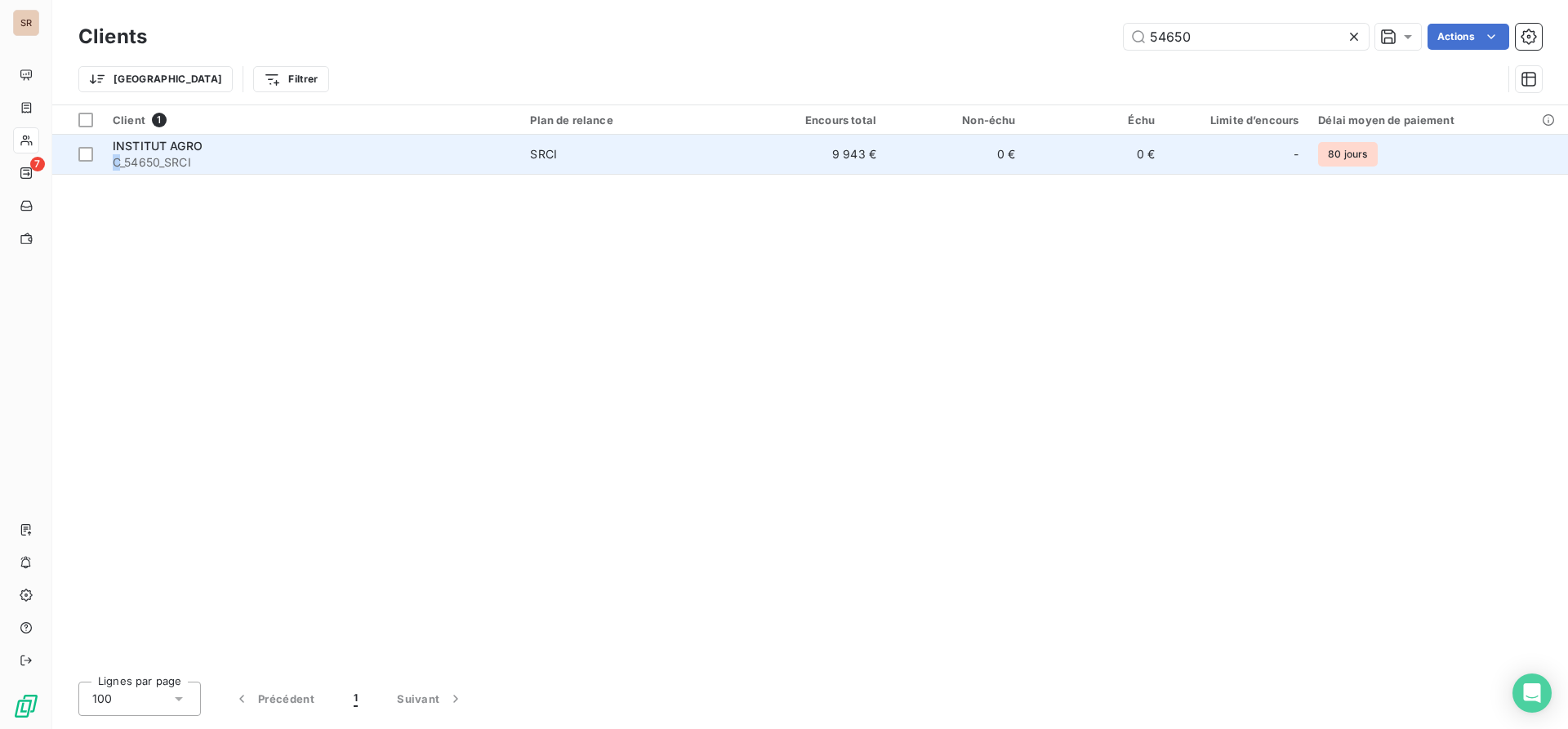 click on "C_54650_SRCI" at bounding box center (311, 162) 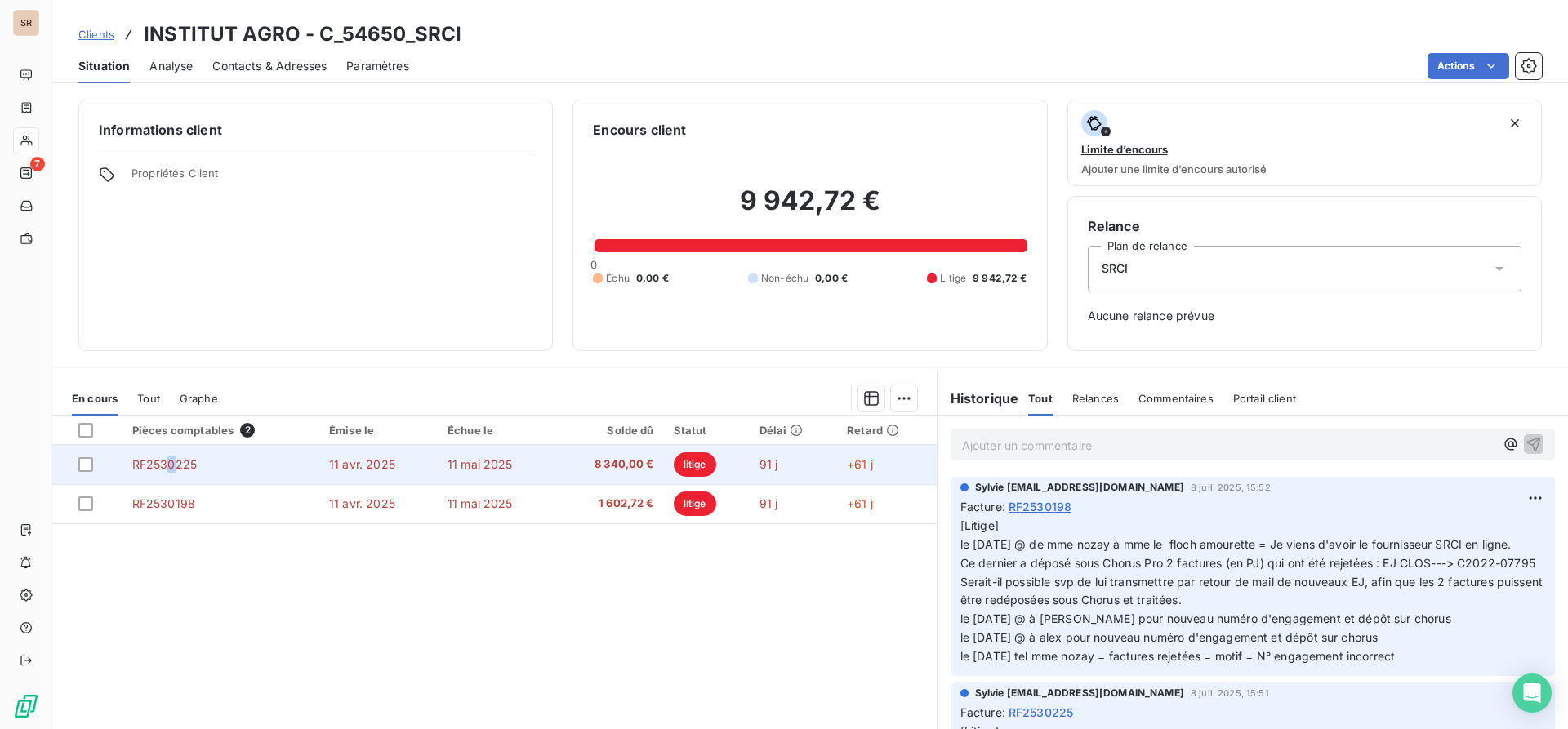 click on "RF2530225" at bounding box center [164, 464] 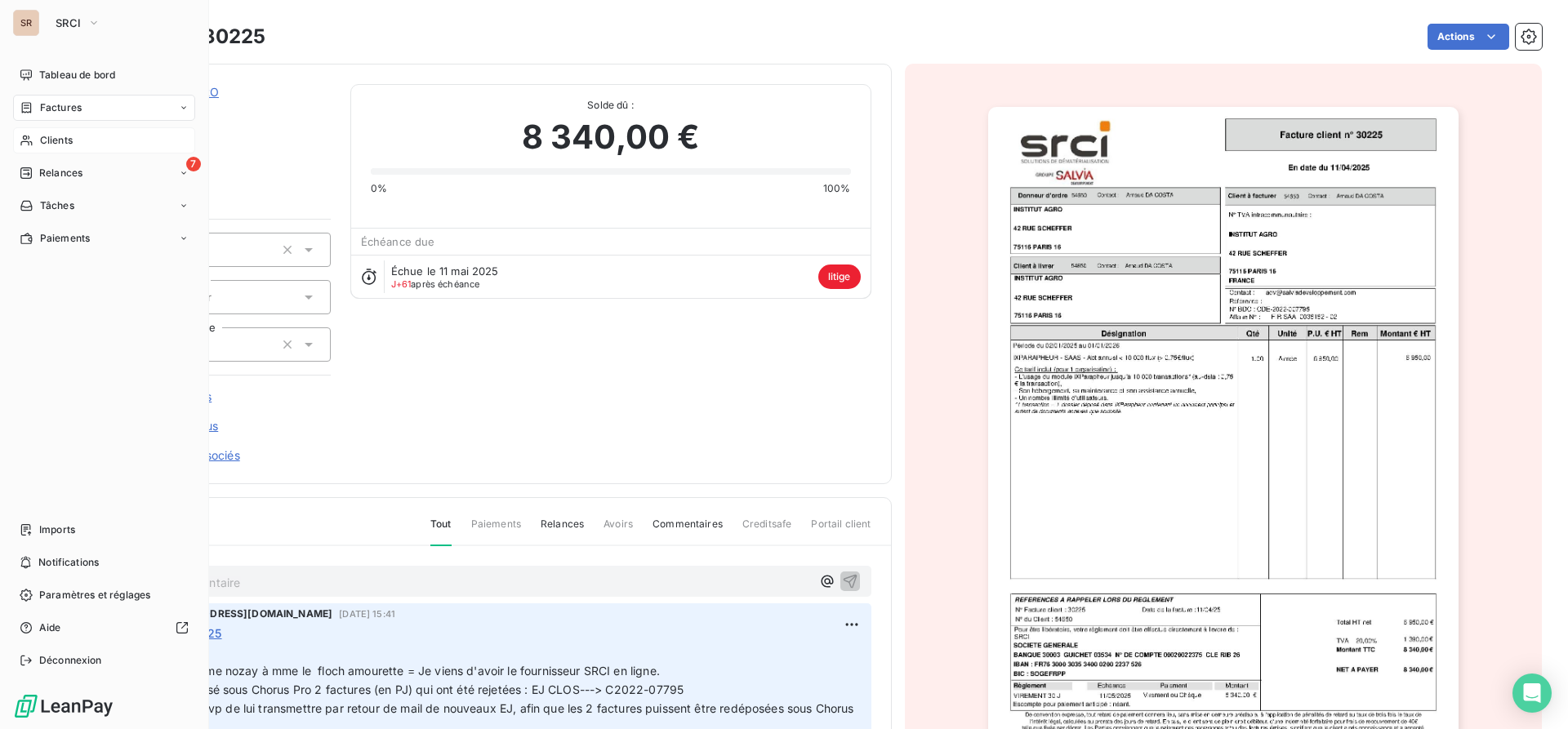 click on "Clients" at bounding box center (56, 140) 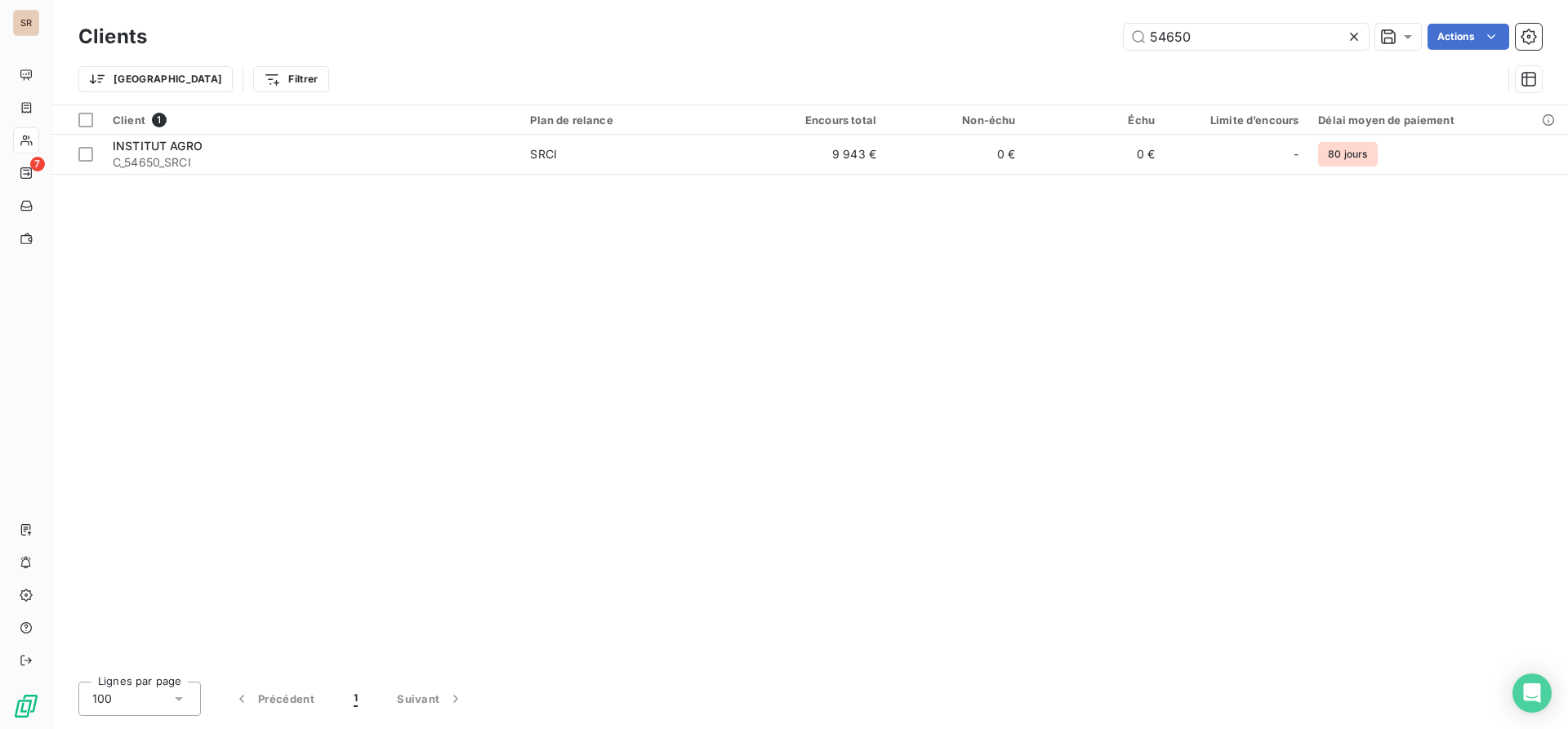 drag, startPoint x: 1217, startPoint y: 35, endPoint x: 1091, endPoint y: 27, distance: 126.25371 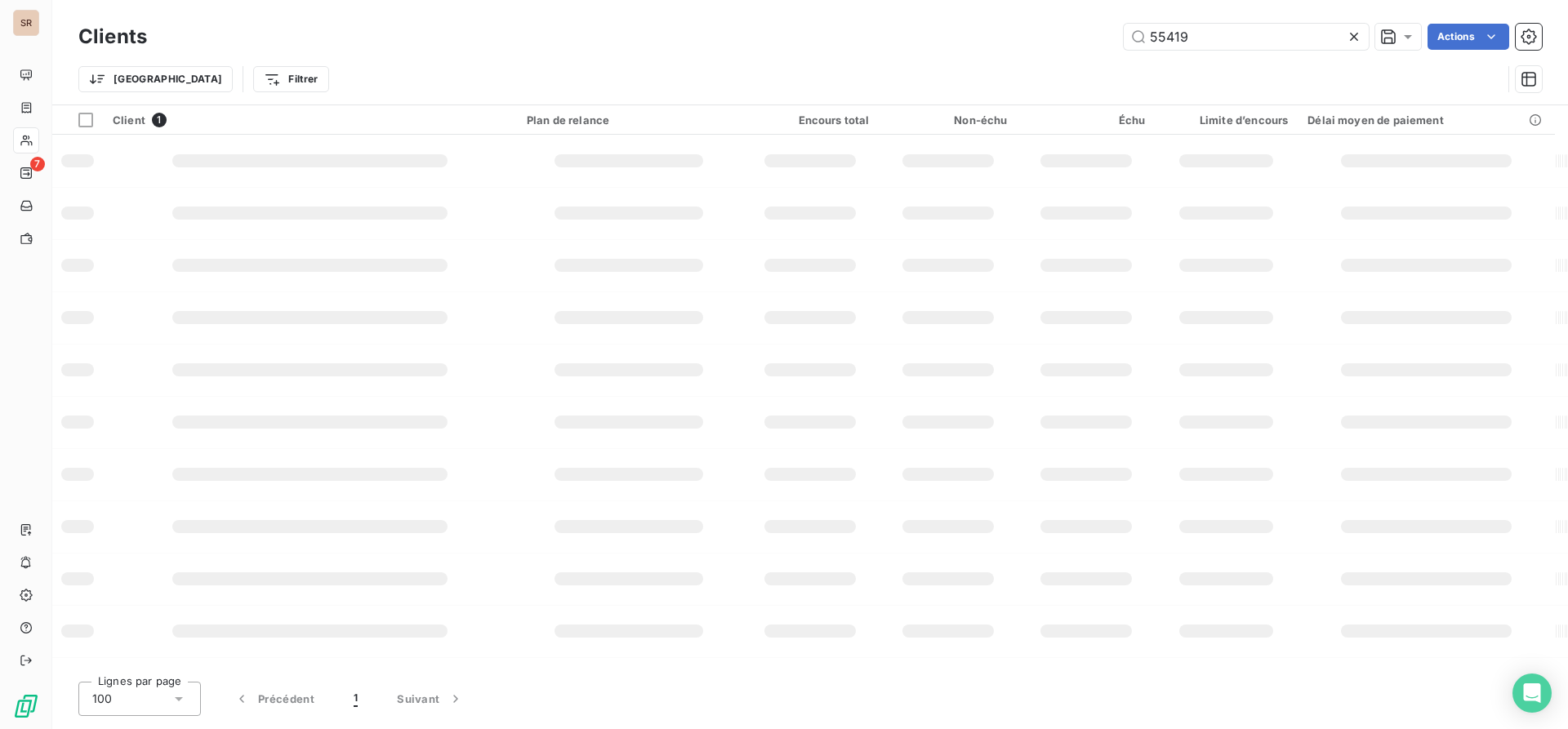 type on "55419" 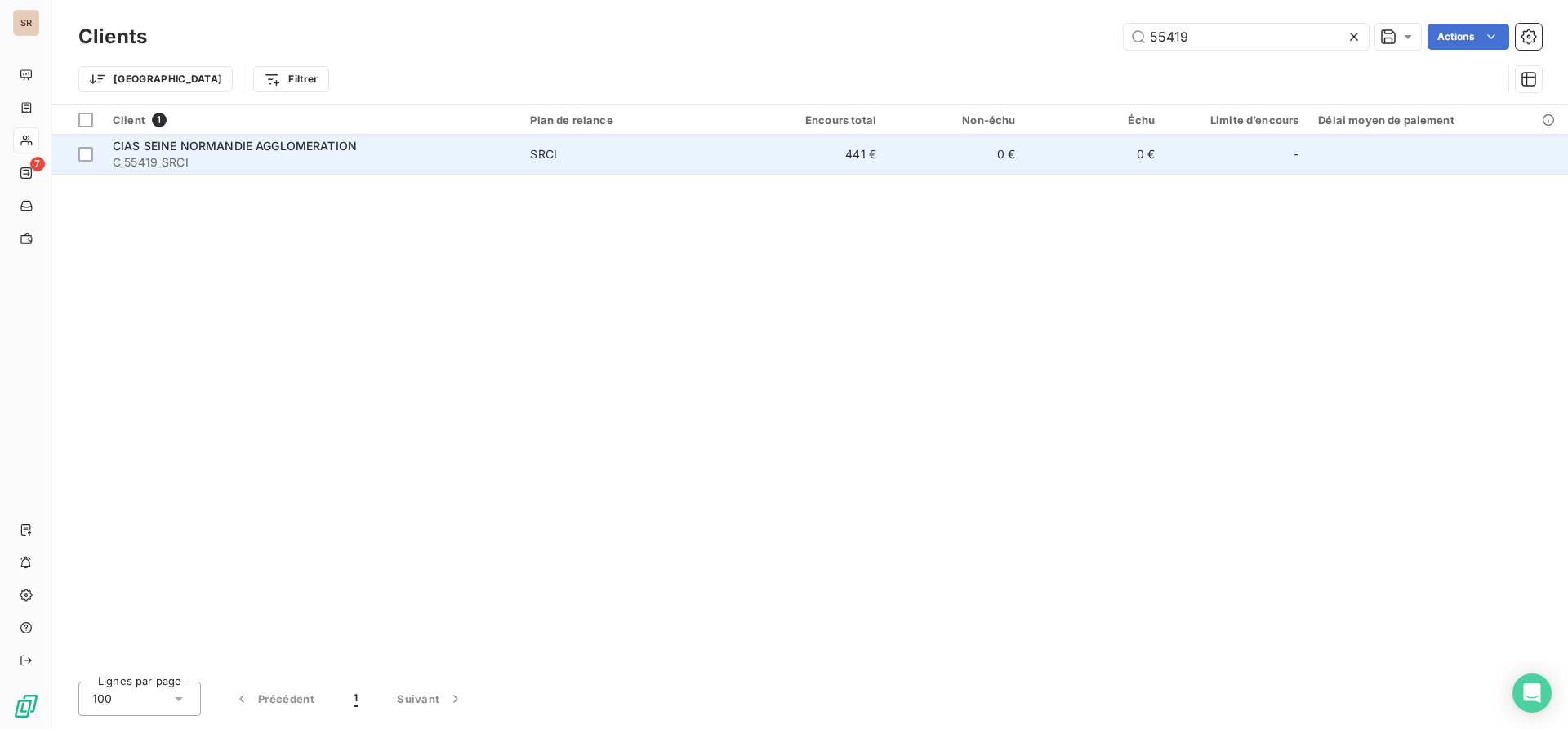 click on "CIAS SEINE NORMANDIE AGGLOMERATION" at bounding box center (234, 145) 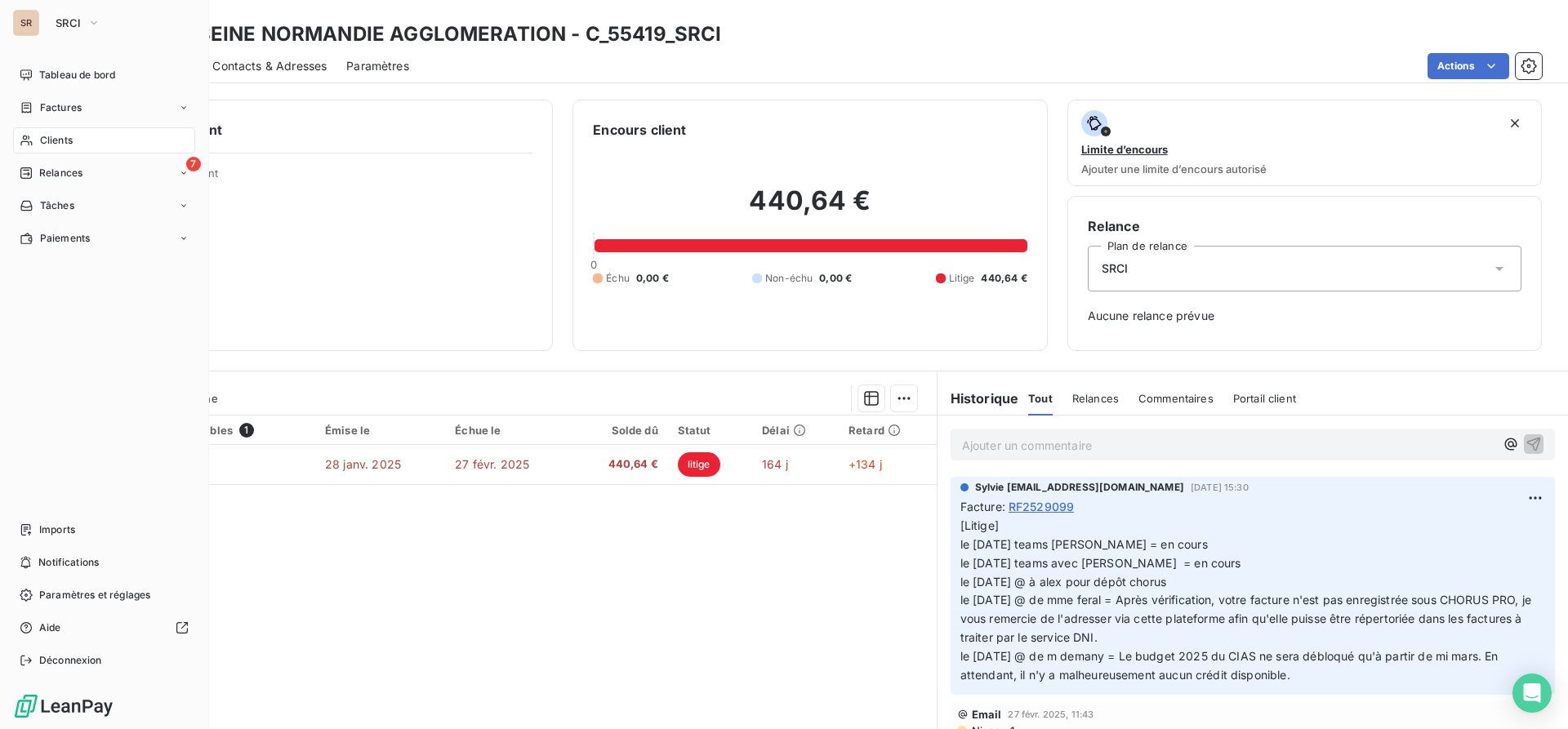 click on "Clients" at bounding box center [56, 140] 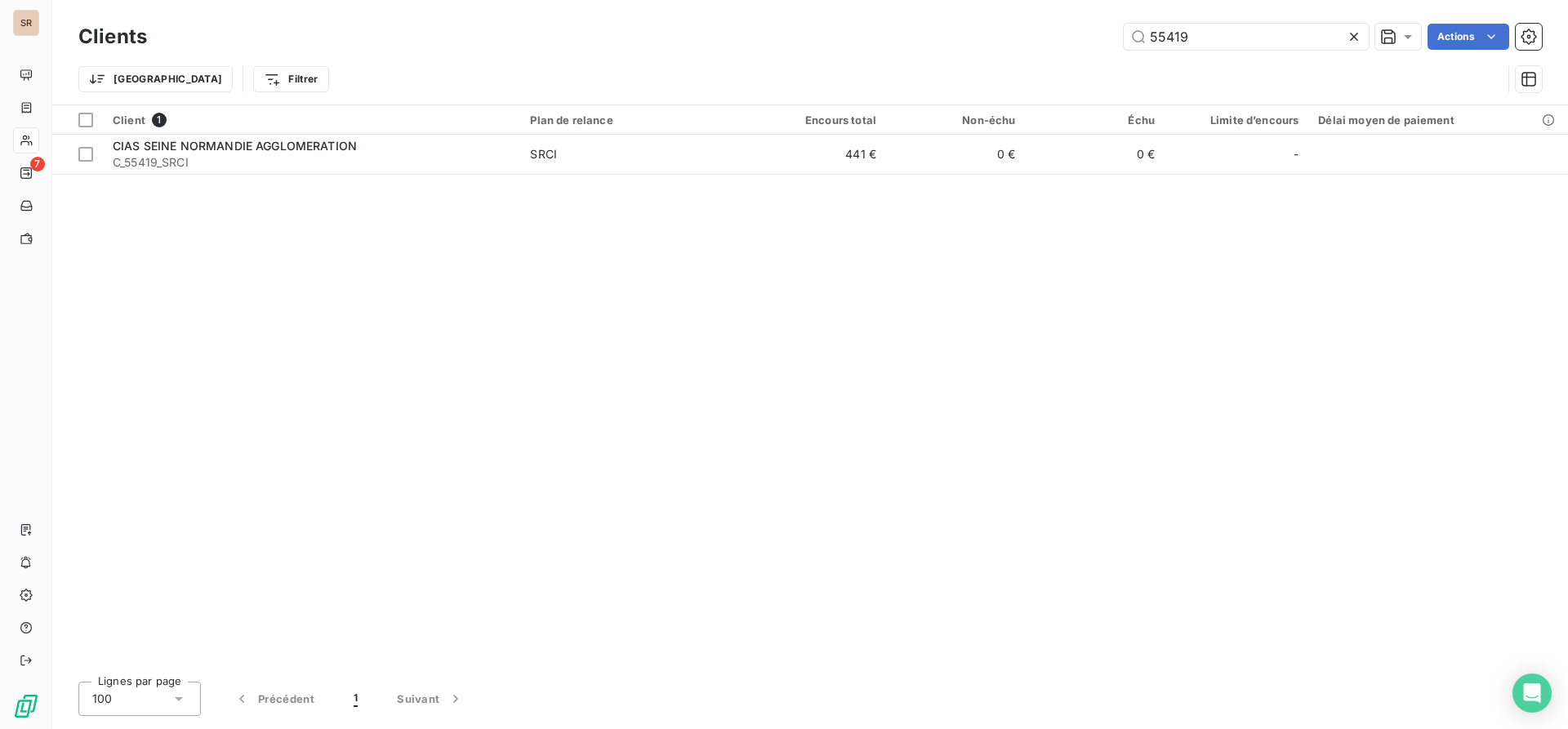 drag, startPoint x: 1200, startPoint y: 32, endPoint x: 1120, endPoint y: 37, distance: 80.1561 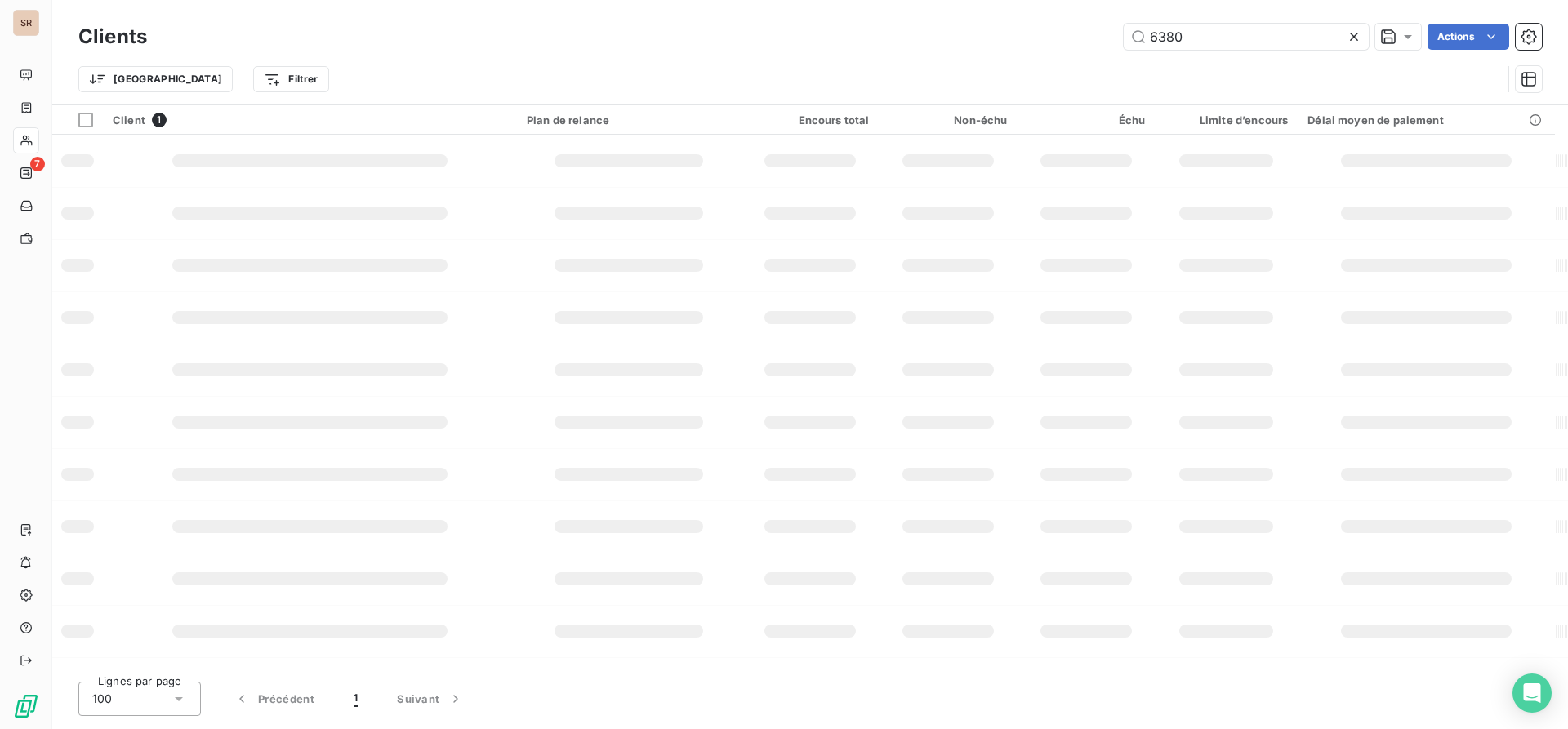 type on "6380" 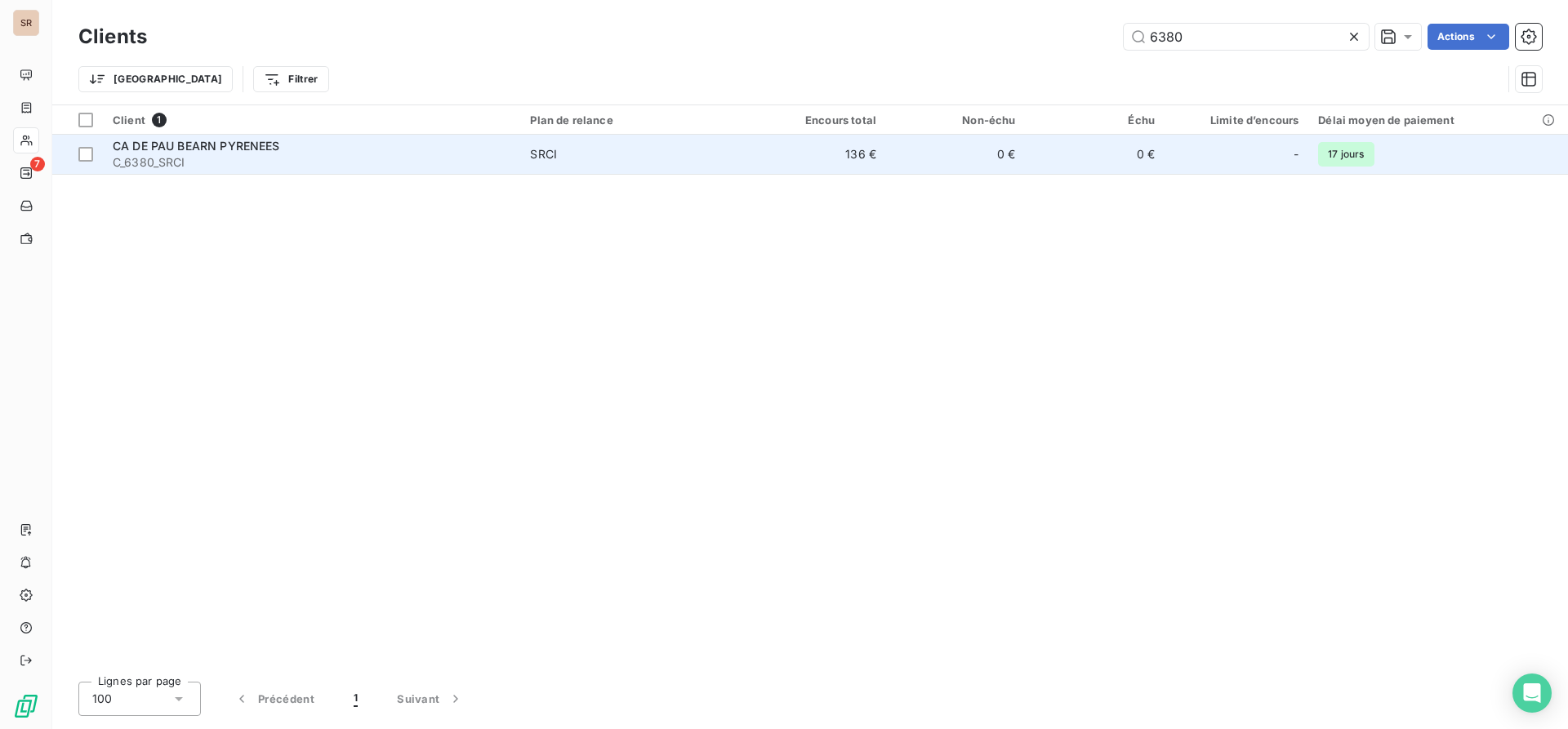 click on "CA DE PAU BEARN PYRENEES" at bounding box center (196, 145) 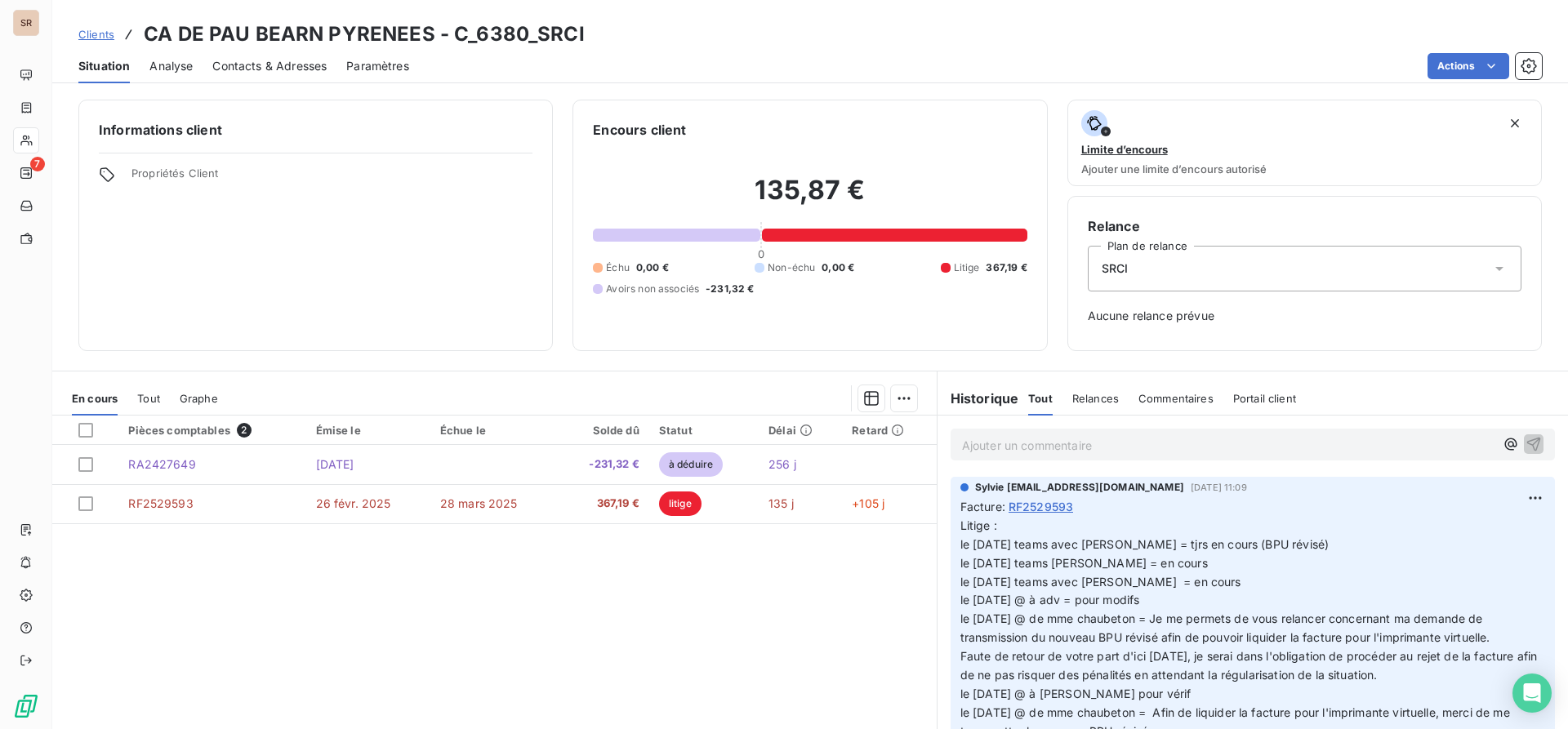 click on "Contacts & Adresses" at bounding box center (270, 66) 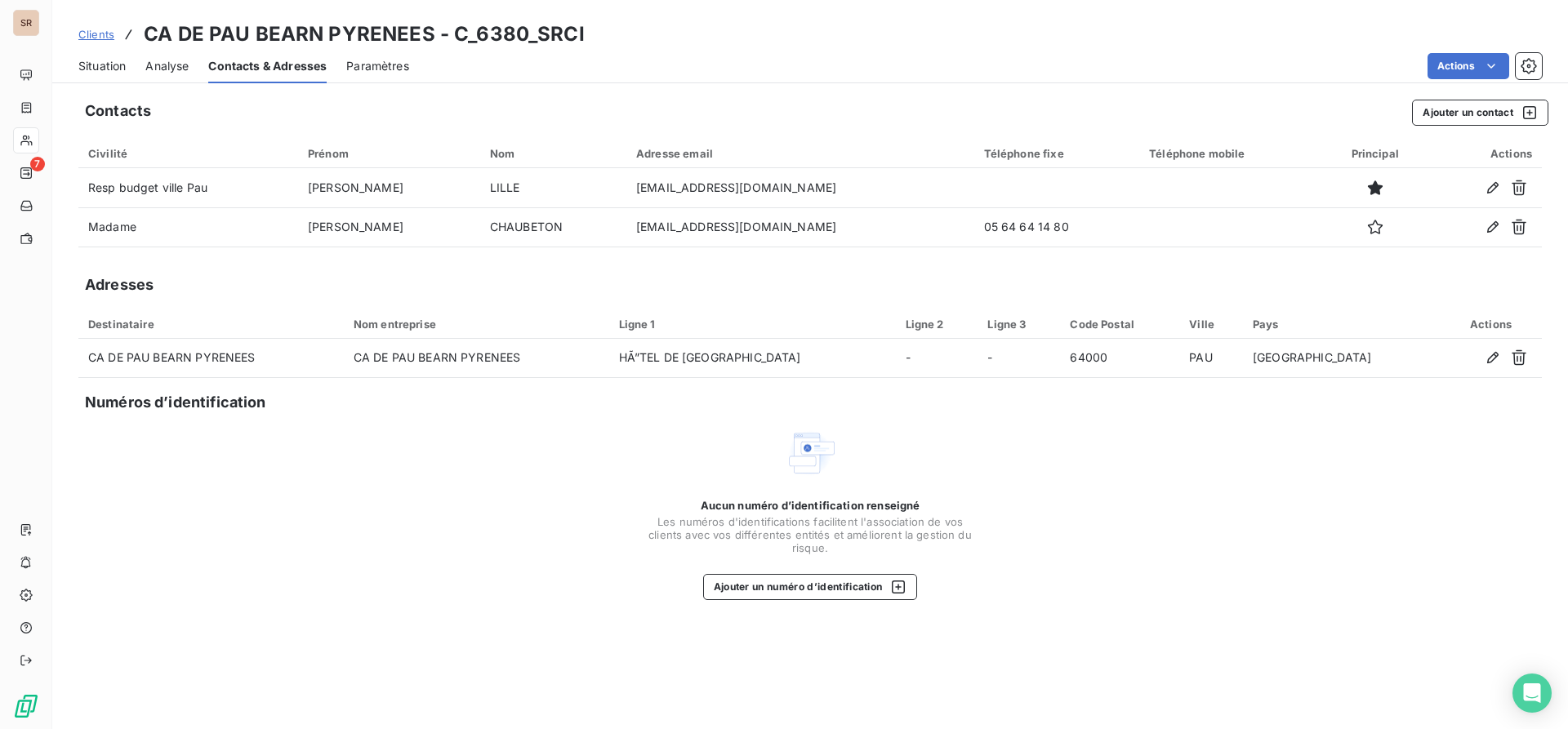 click on "Situation" at bounding box center (102, 66) 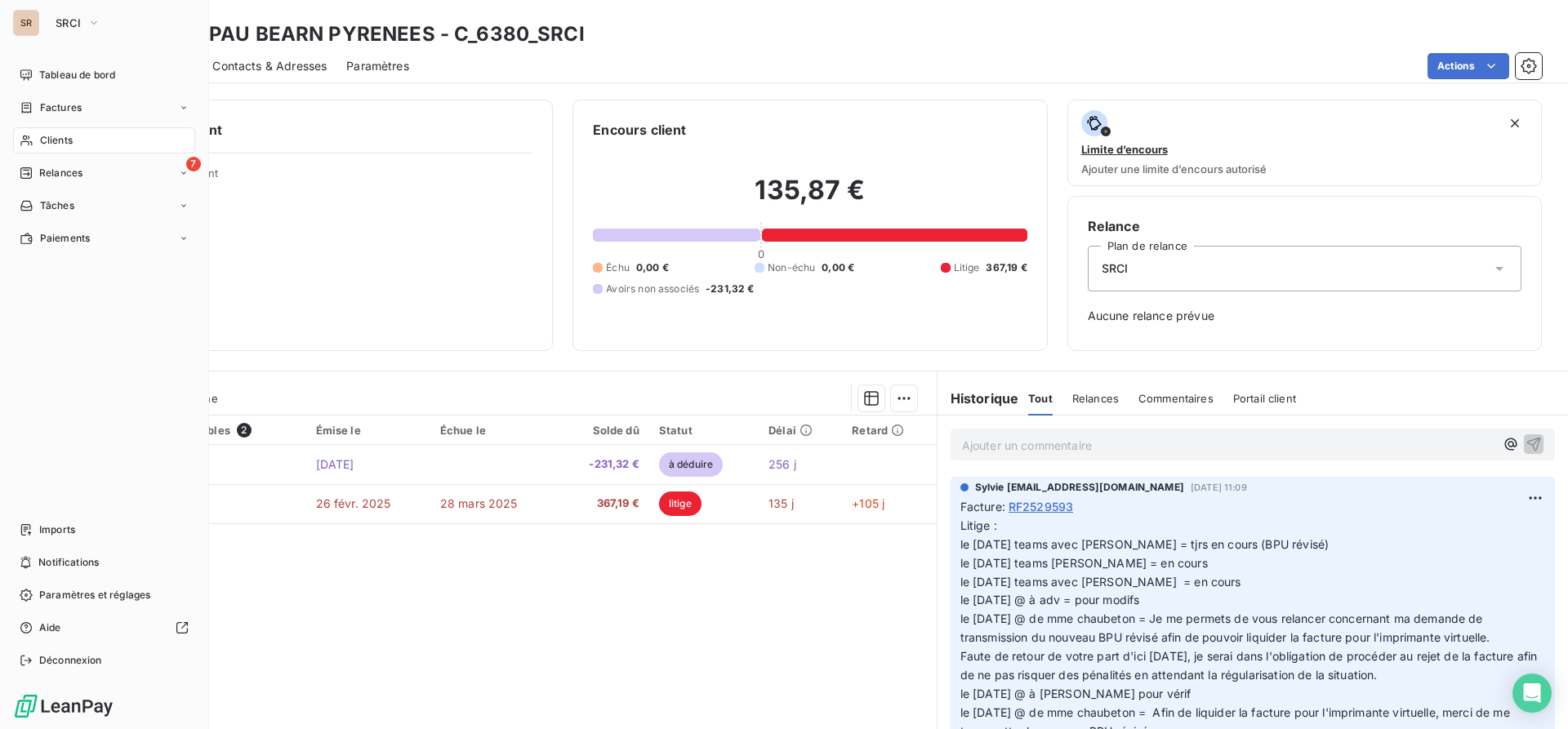 click on "Clients" at bounding box center [104, 140] 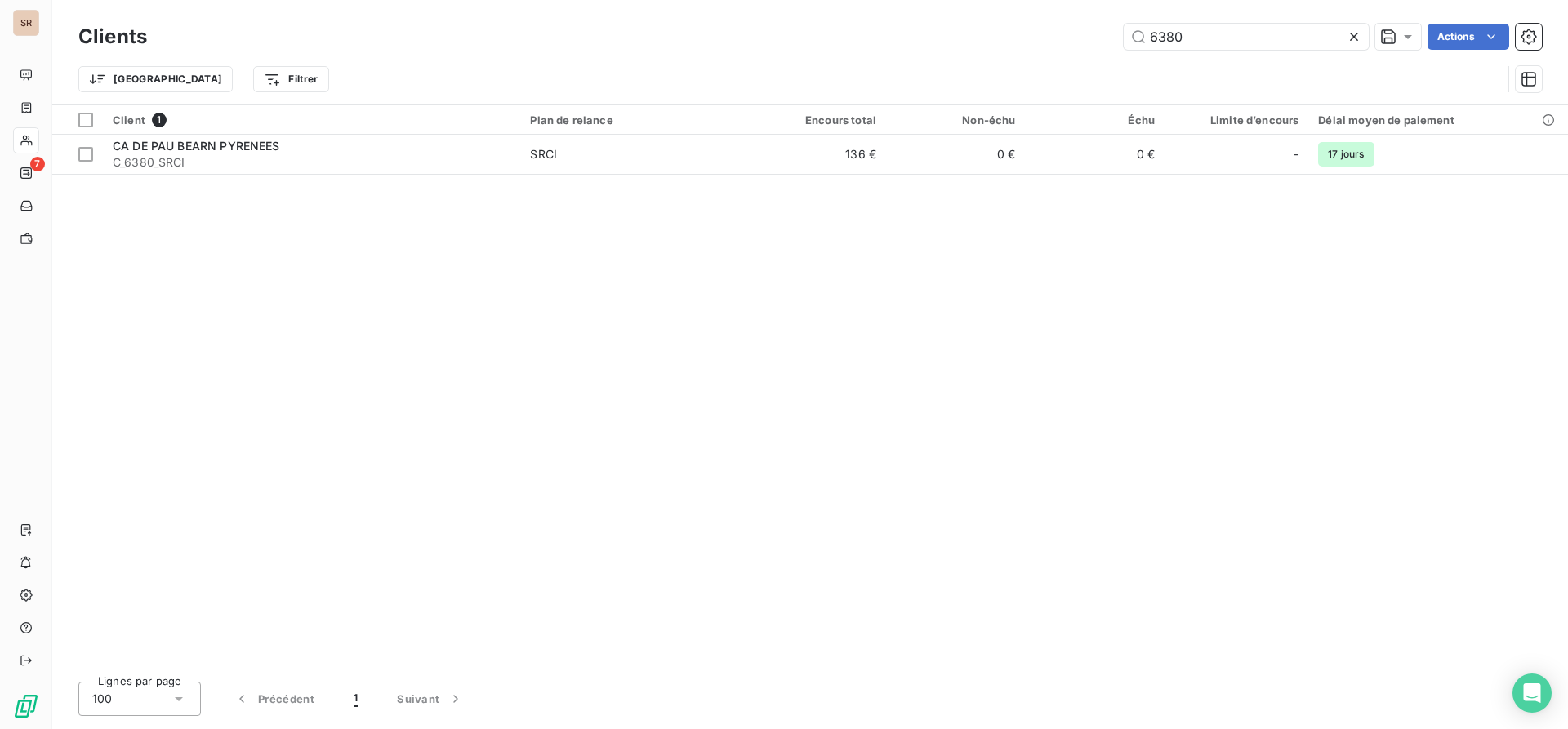 drag, startPoint x: 1194, startPoint y: 36, endPoint x: 1077, endPoint y: 53, distance: 118.22859 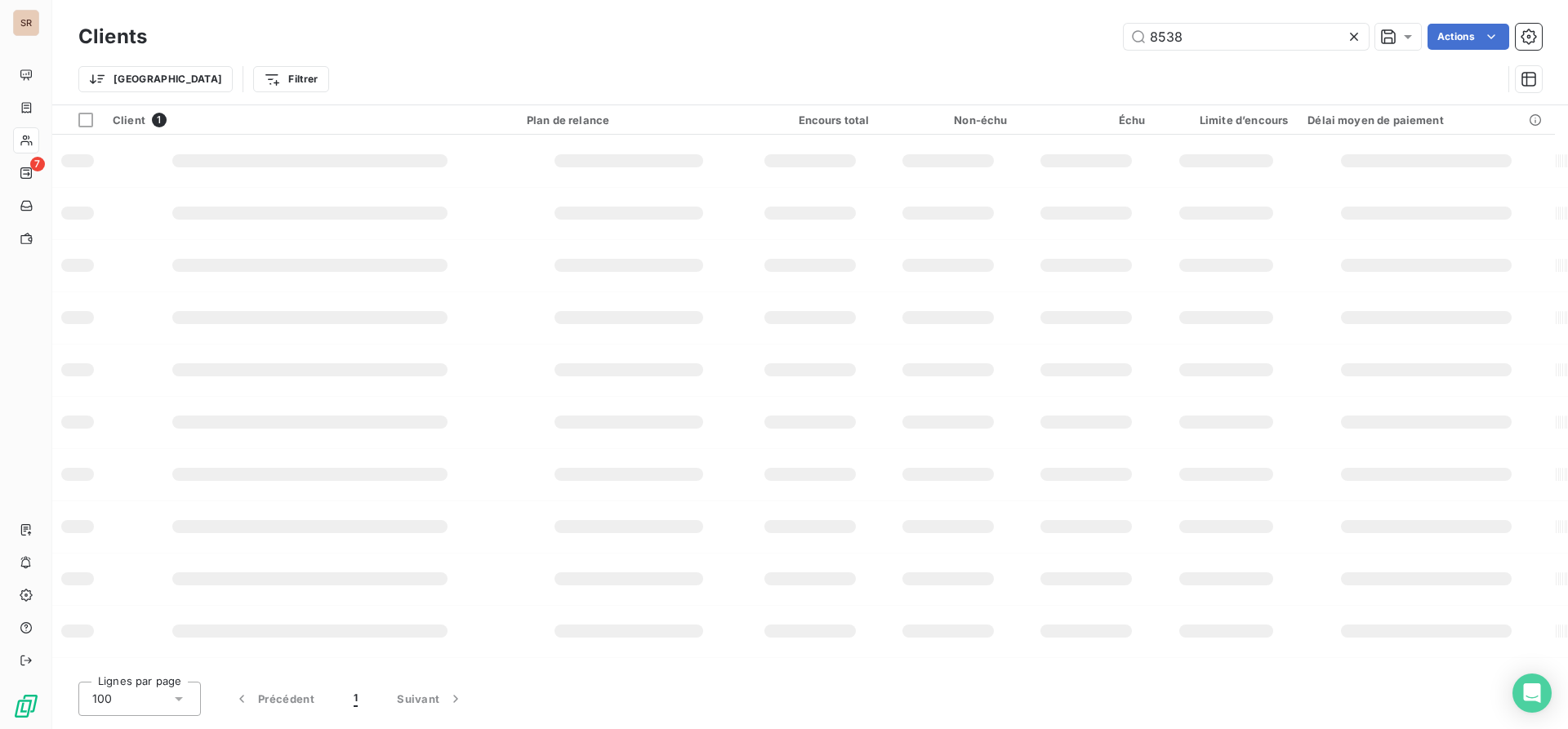type on "8538" 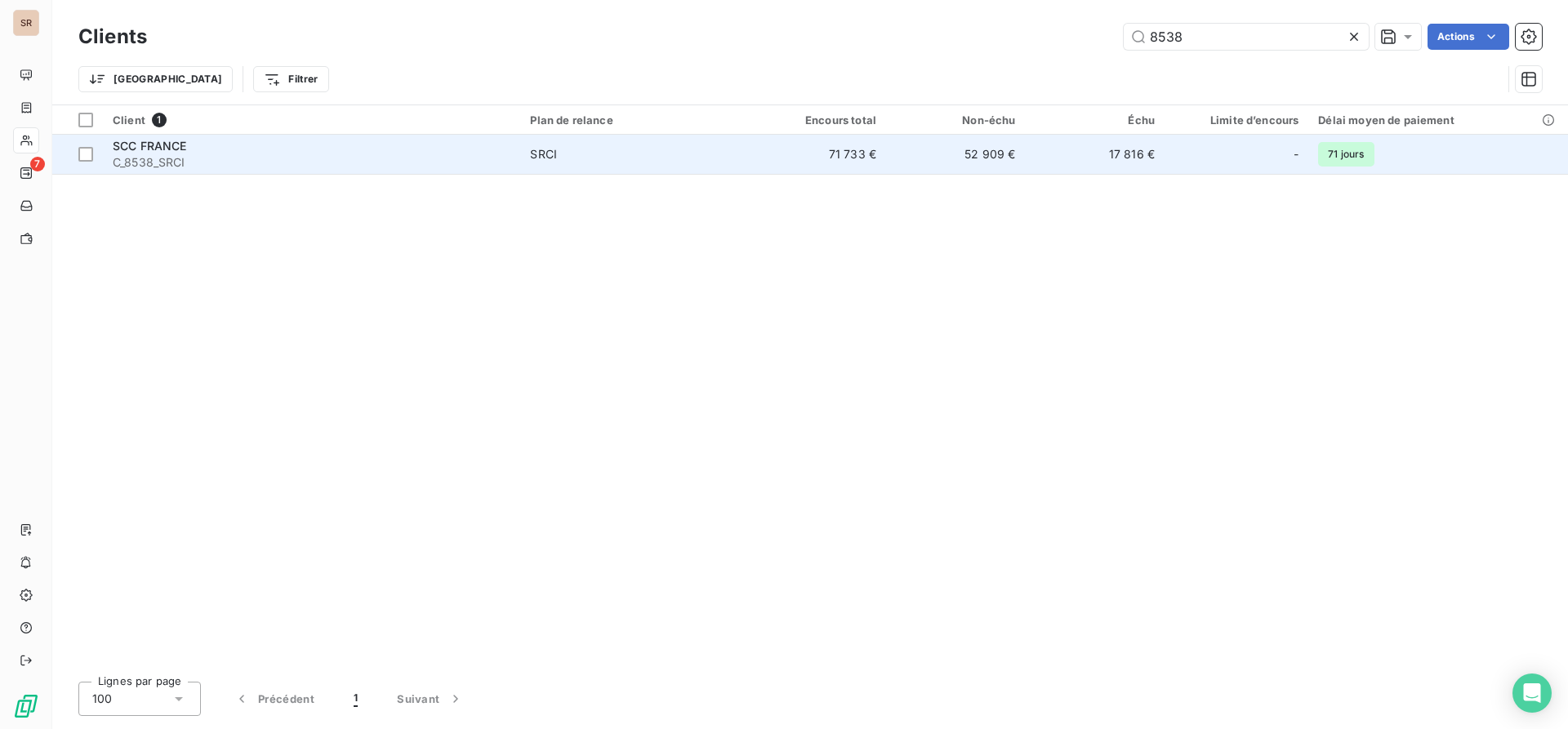 click on "SCC FRANCE" at bounding box center [149, 145] 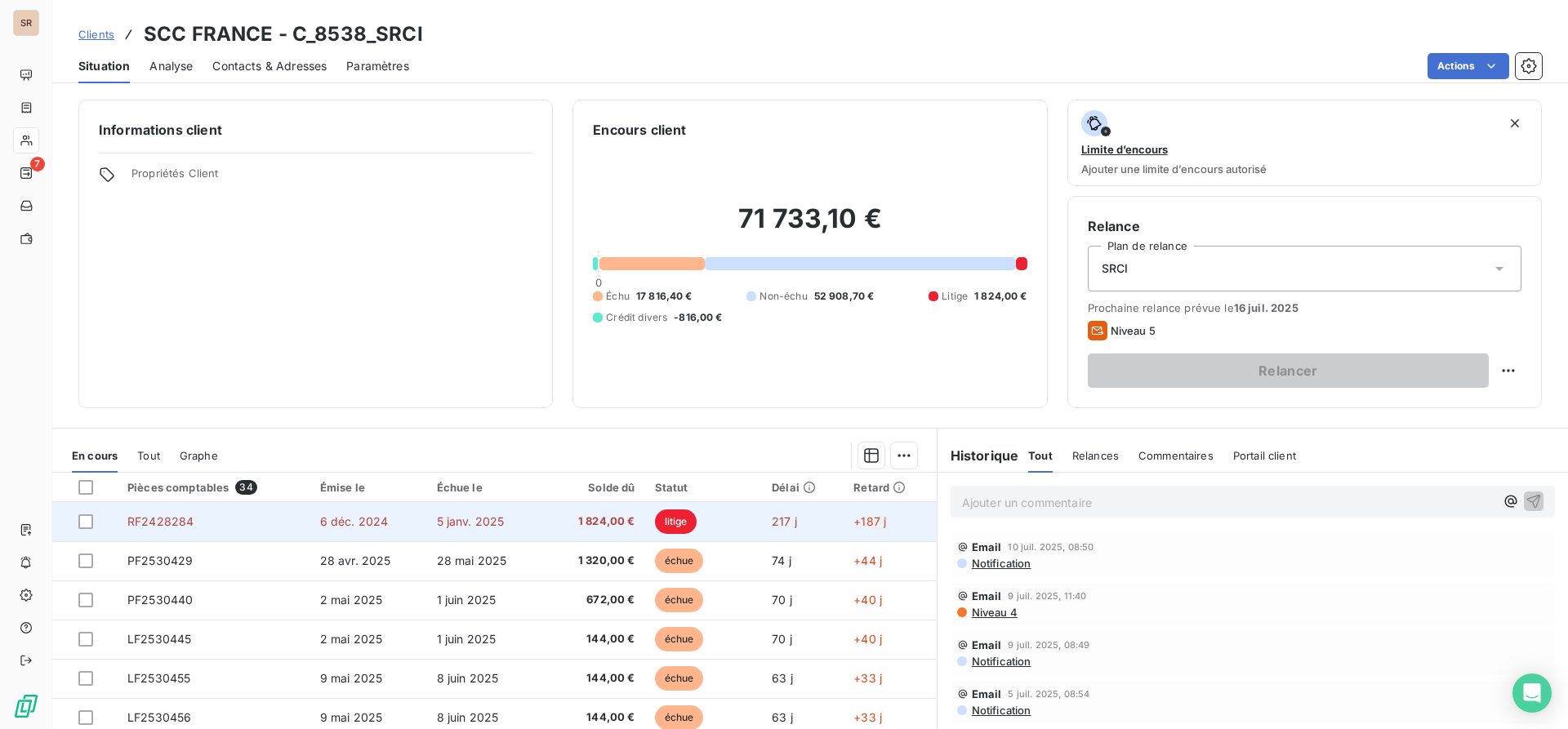 click on "RF2428284" at bounding box center [160, 521] 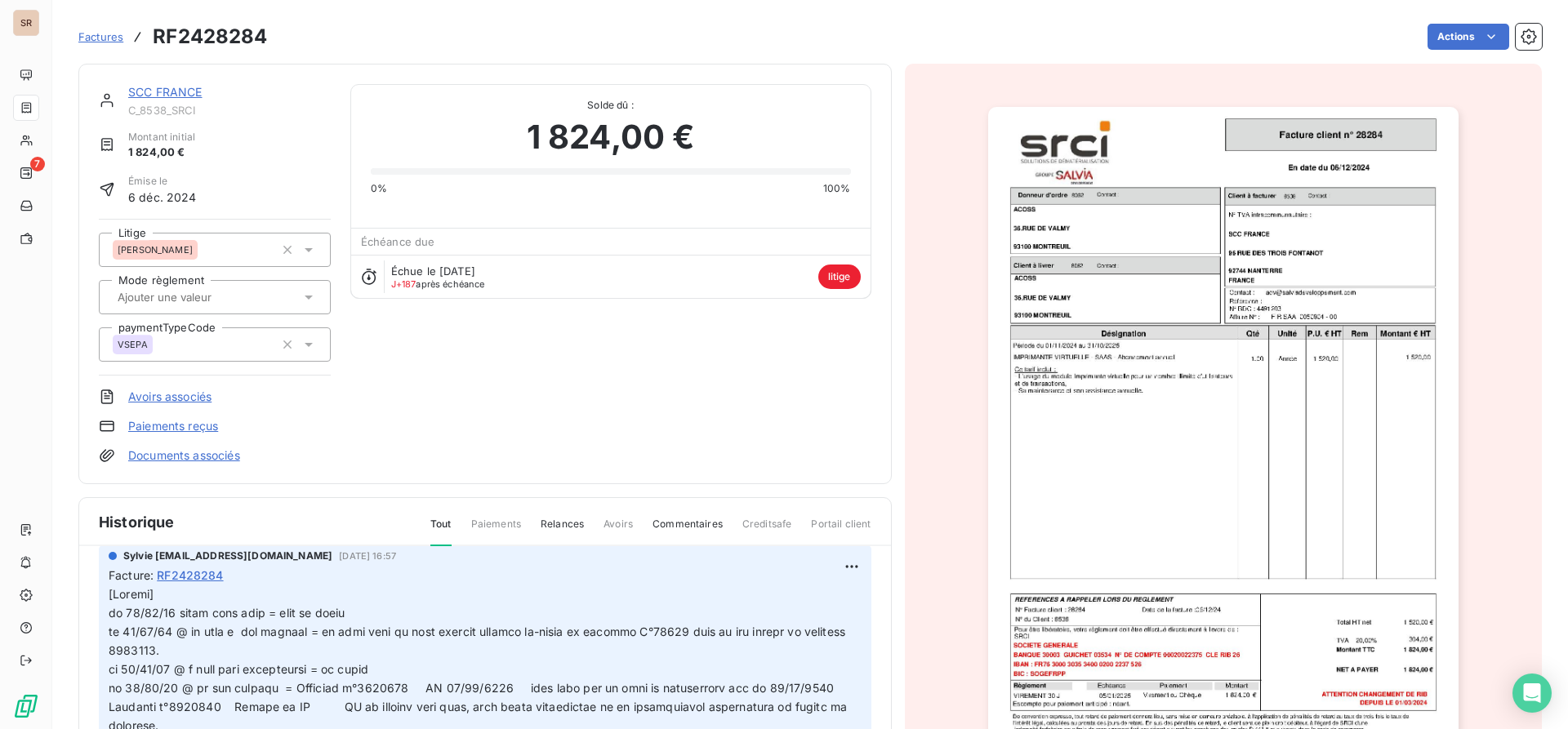 scroll, scrollTop: 0, scrollLeft: 0, axis: both 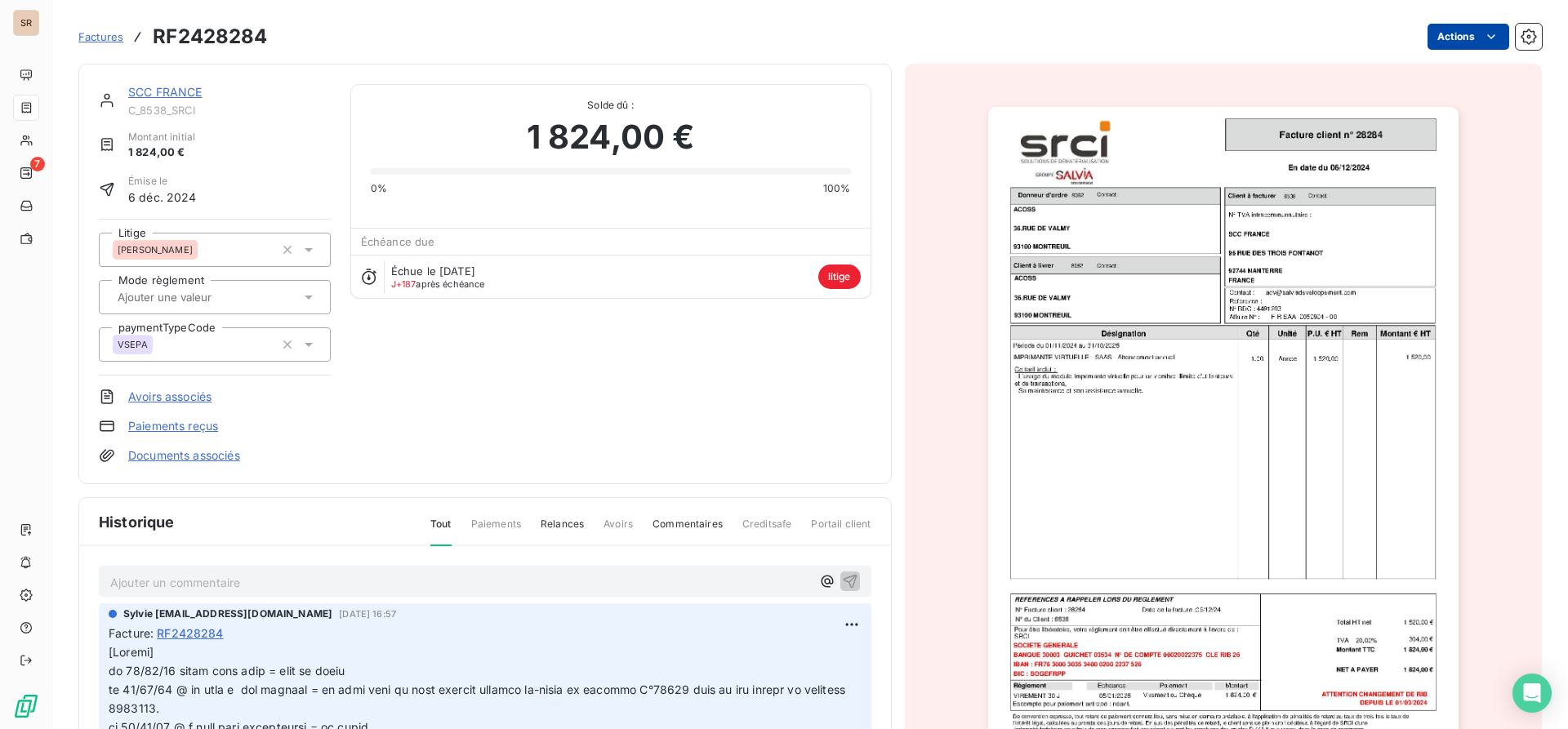 click on "SR 7 Factures RF2428284 Actions SCC [GEOGRAPHIC_DATA] C_8538_SRCI Montant initial 1 824,00 € Émise le [DATE] Litige ALEXANDRA Mode règlement paymentTypeCode VSEPA Avoirs associés Paiements reçus Documents associés Solde dû : 1 824,00 € 0% 100% Échéance due Échue le [DATE] J+187  après échéance litige Historique Tout Paiements Relances Avoirs Commentaires Creditsafe Portail client Ajouter un commentaire ﻿ Sylvie [EMAIL_ADDRESS][DOMAIN_NAME] [DATE] 16:57 Facture  : RF2428284 [DATE] Mise en litige de la facture Email [DATE] 16:18 Niveau 4 Email [DATE] 16:49 Niveau 4 Email [DATE] 12:08 Niveau 4 Email [DATE] 11:59 Niveau 4 Email [DATE] 17:24 Niveau 4 Email [DATE] 11:44 Niveau 4 Email [DATE] 11:45 Niveau 4 Email [DATE] 15:48 Niveau 4 [DATE] Échéance de la facture Email [DATE] 12:26 Niveau 4 Email [DATE] 09:50 Notification [DATE] Émission de la facture" at bounding box center (784, 364) 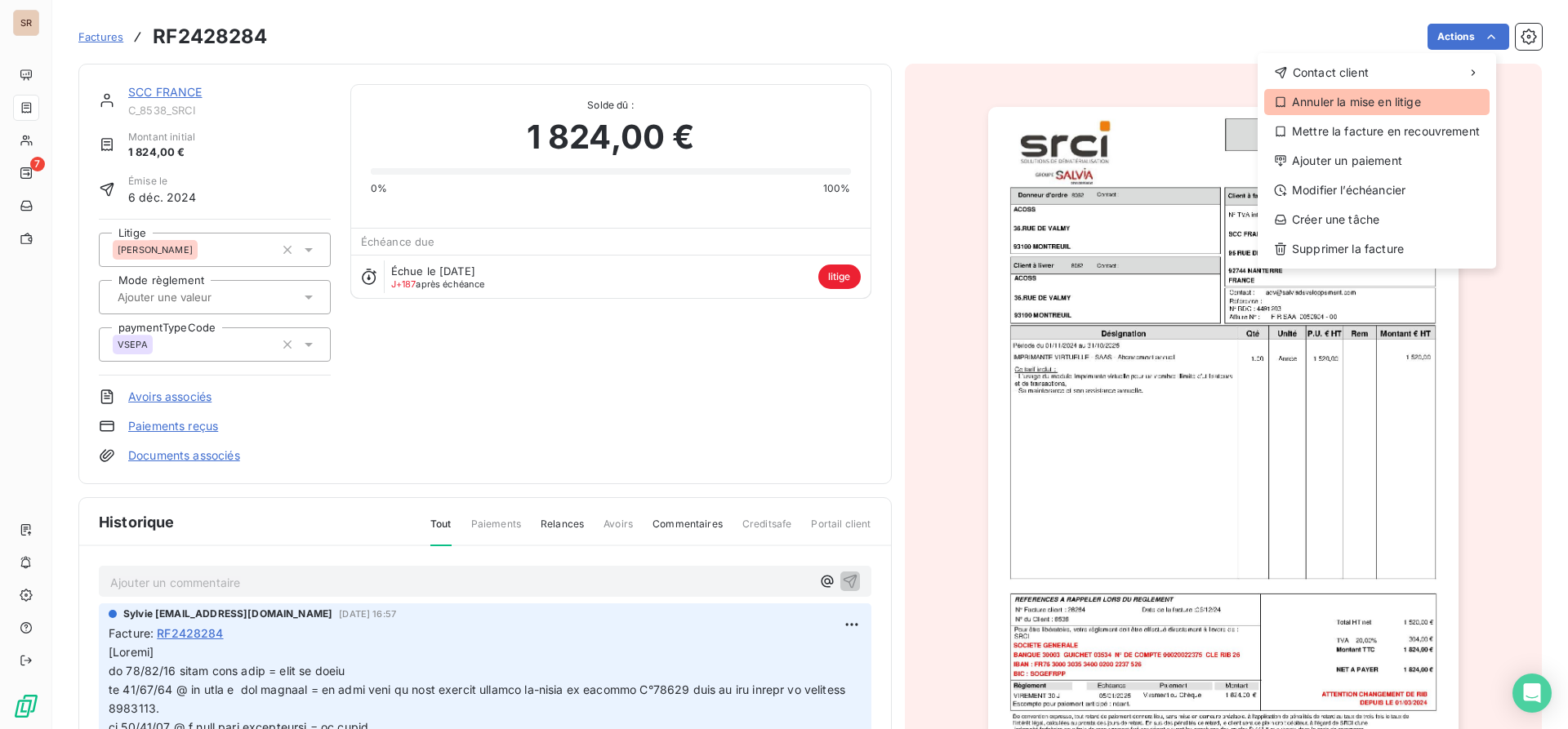 click on "Annuler la mise en litige" at bounding box center [1377, 102] 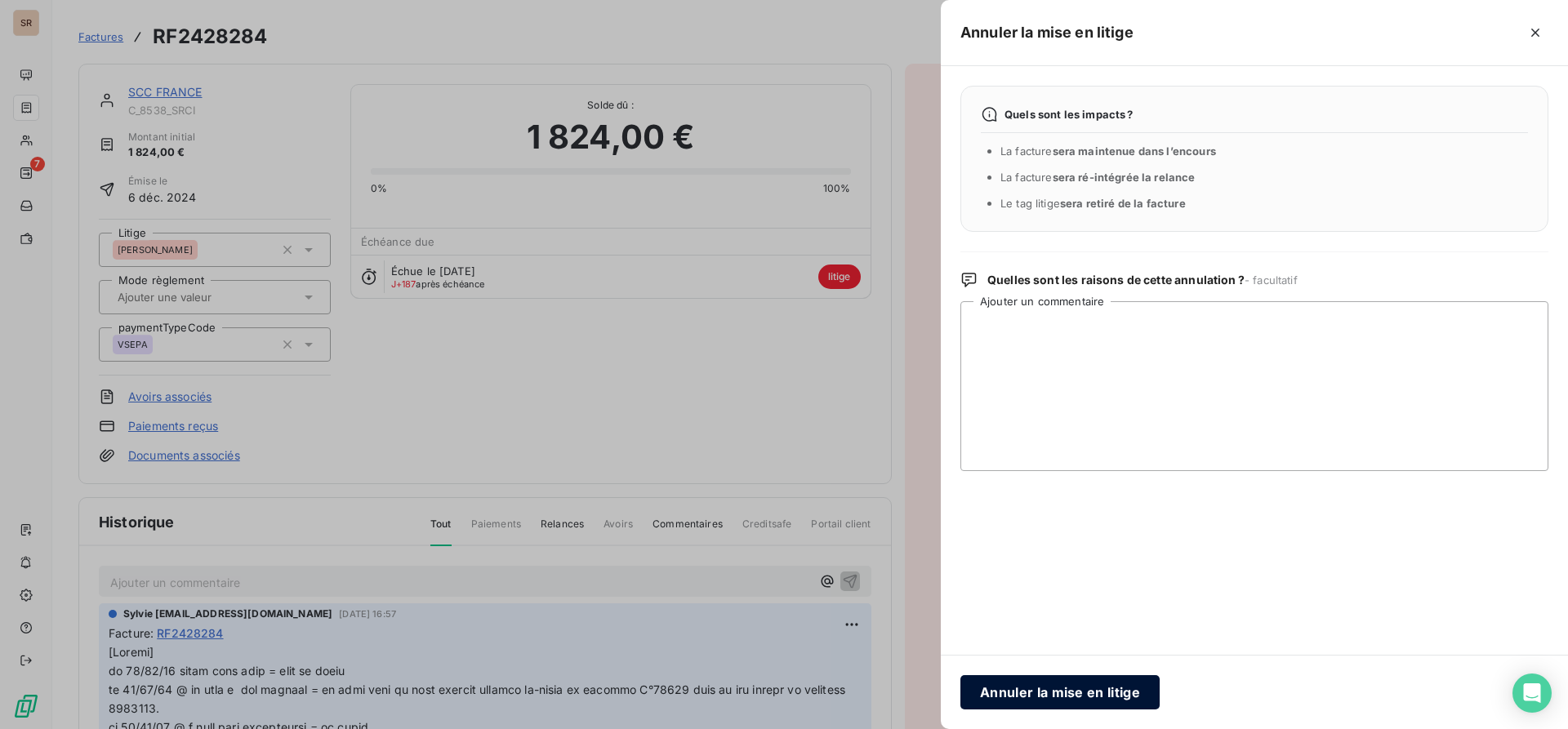 click on "Annuler la mise en litige" at bounding box center (1060, 692) 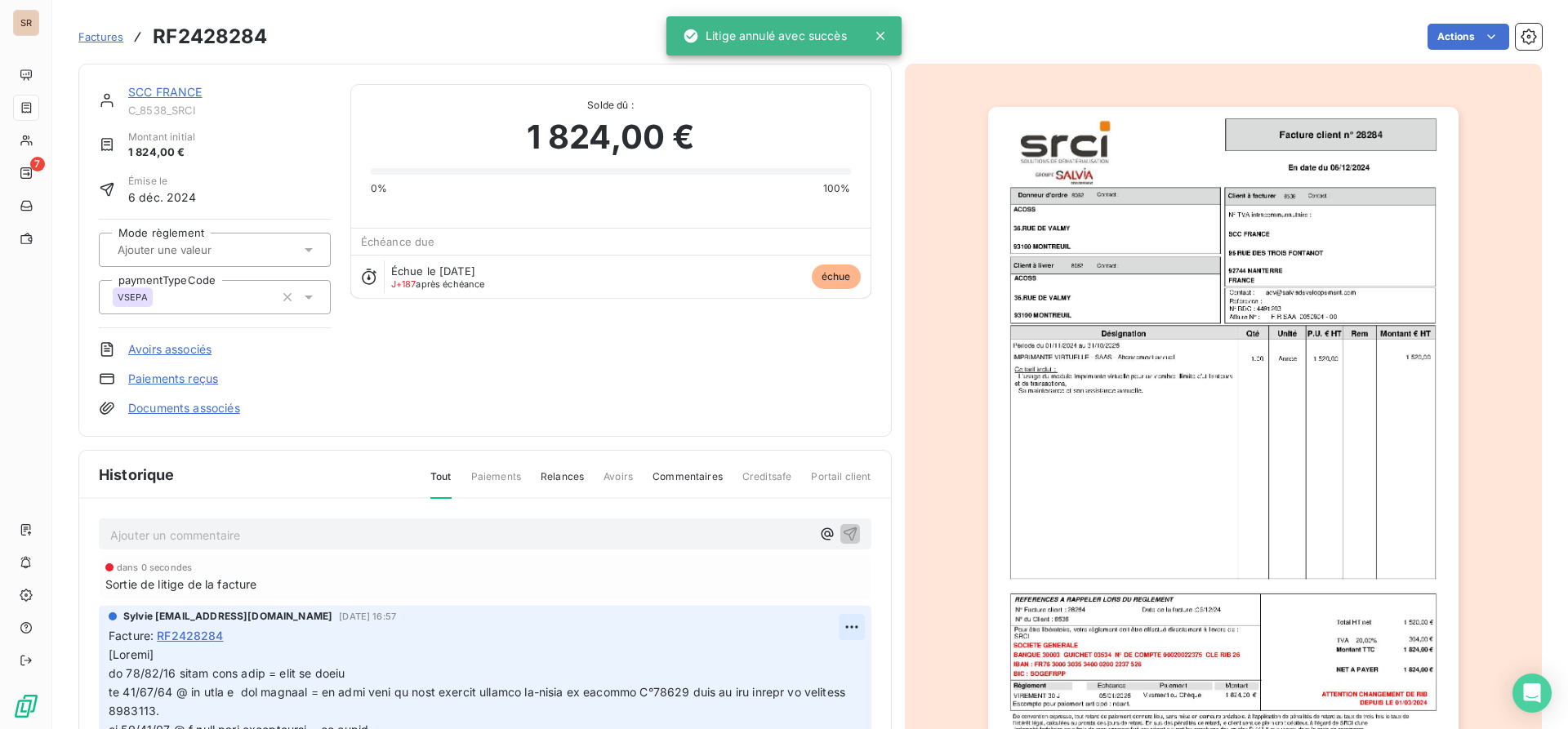 click on "SR 7 Factures RF2428284 Actions SCC [GEOGRAPHIC_DATA] C_8538_SRCI Montant initial 1 824,00 € Émise le [DATE] Mode règlement paymentTypeCode VSEPA Avoirs associés Paiements reçus Documents associés Solde dû : 1 824,00 € 0% 100% Échéance due Échue le [DATE] J+187  après échéance échue Historique Tout Paiements Relances Avoirs Commentaires Creditsafe Portail client Ajouter un commentaire ﻿ dans 0 secondes Sortie de litige de la facture Sylvie [EMAIL_ADDRESS][DOMAIN_NAME] [DATE] 16:57 Facture  : RF2428284 [DATE] Mise en litige de la facture Email [DATE] 16:18 Niveau 4 Email [DATE] 16:49 Niveau 4 Email [DATE] 12:08 Niveau 4 Email [DATE] 11:59 Niveau 4 Email [DATE] 17:24 Niveau 4 Email [DATE] 11:44 Niveau 4 Email [DATE] 11:45 Niveau 4 Email [DATE] 15:48 Niveau 4 [DATE] Échéance de la facture Email [DATE] 12:26 Niveau 4 Email [DATE] 09:50 Notification [DATE]" at bounding box center [784, 364] 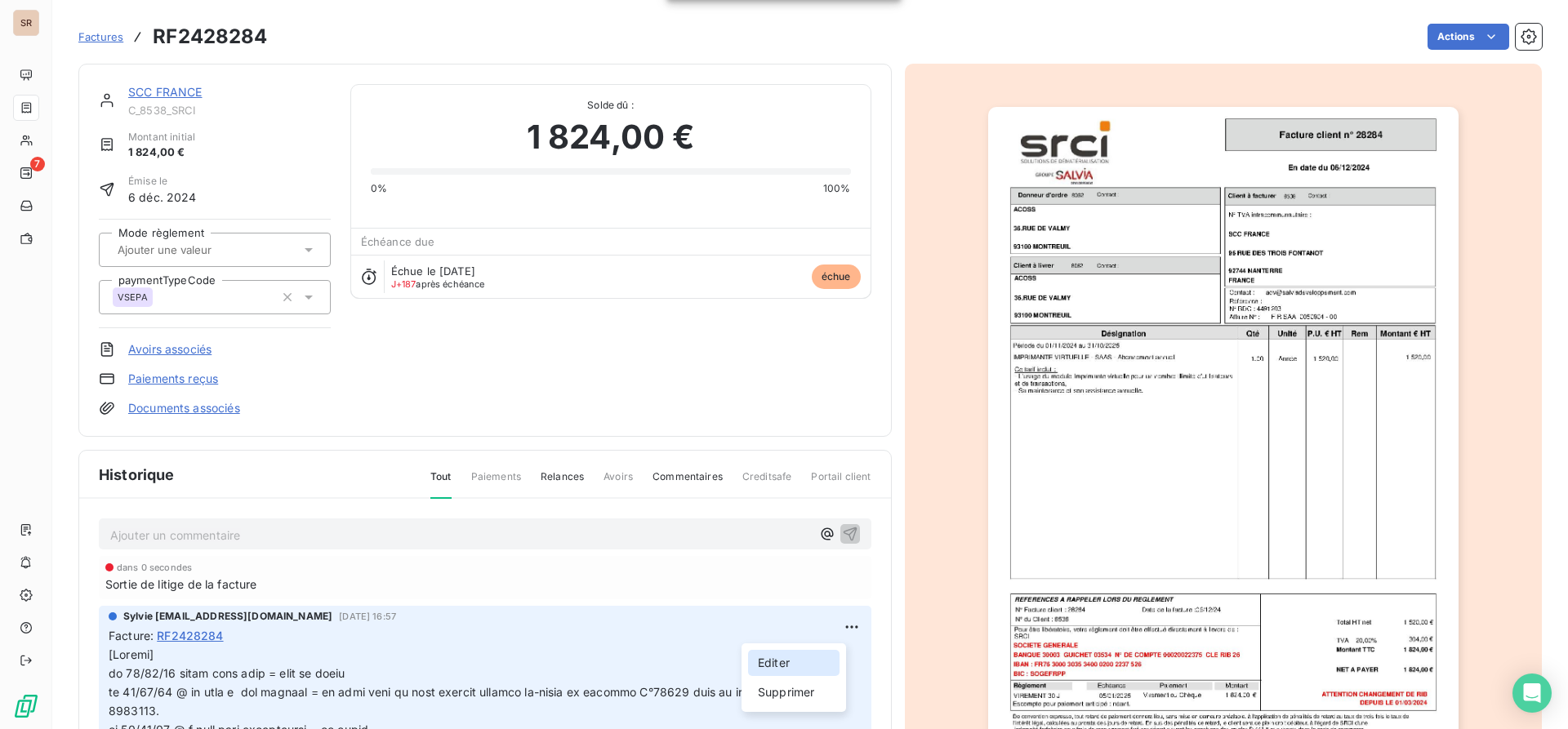 click on "Editer" at bounding box center (794, 663) 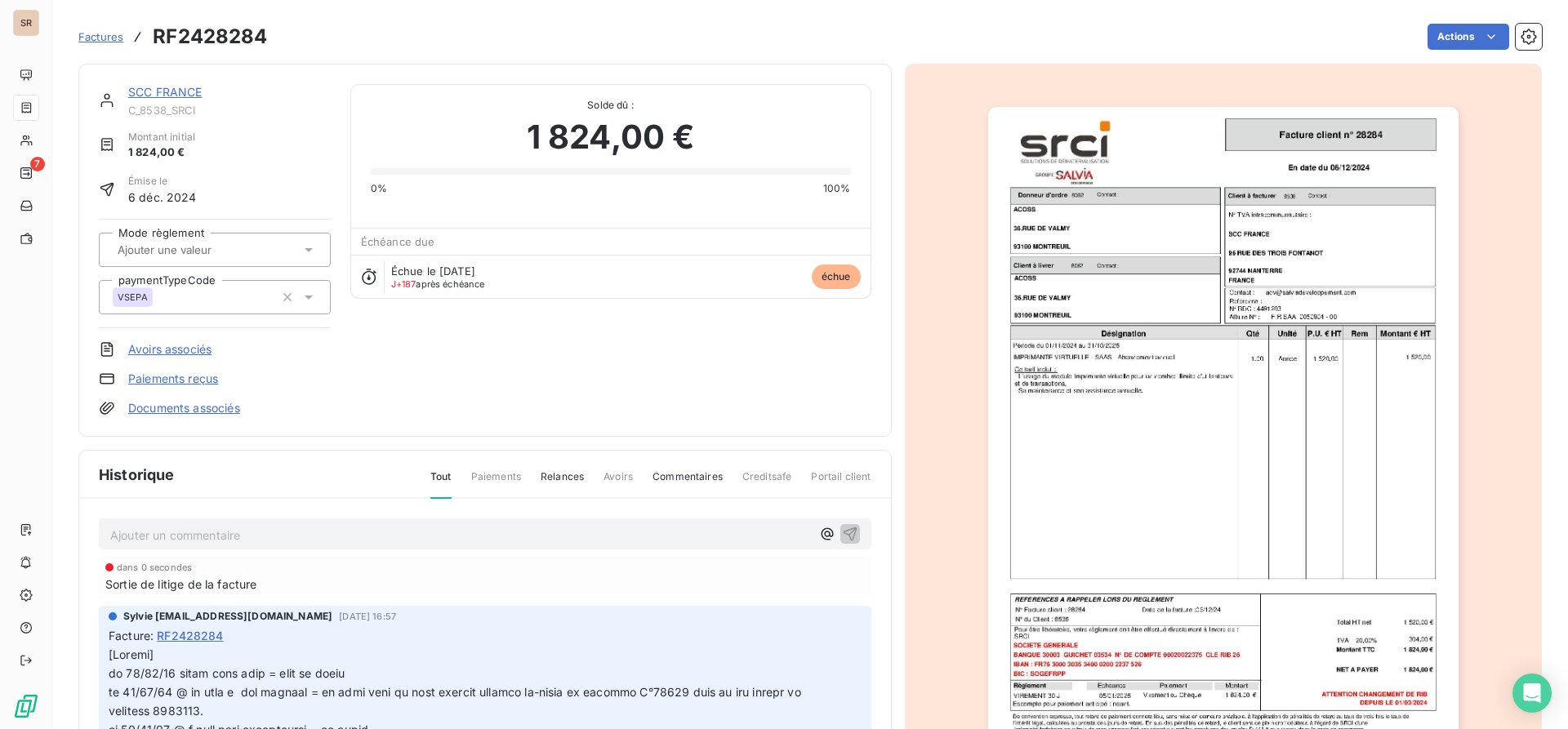 click at bounding box center (474, 842) 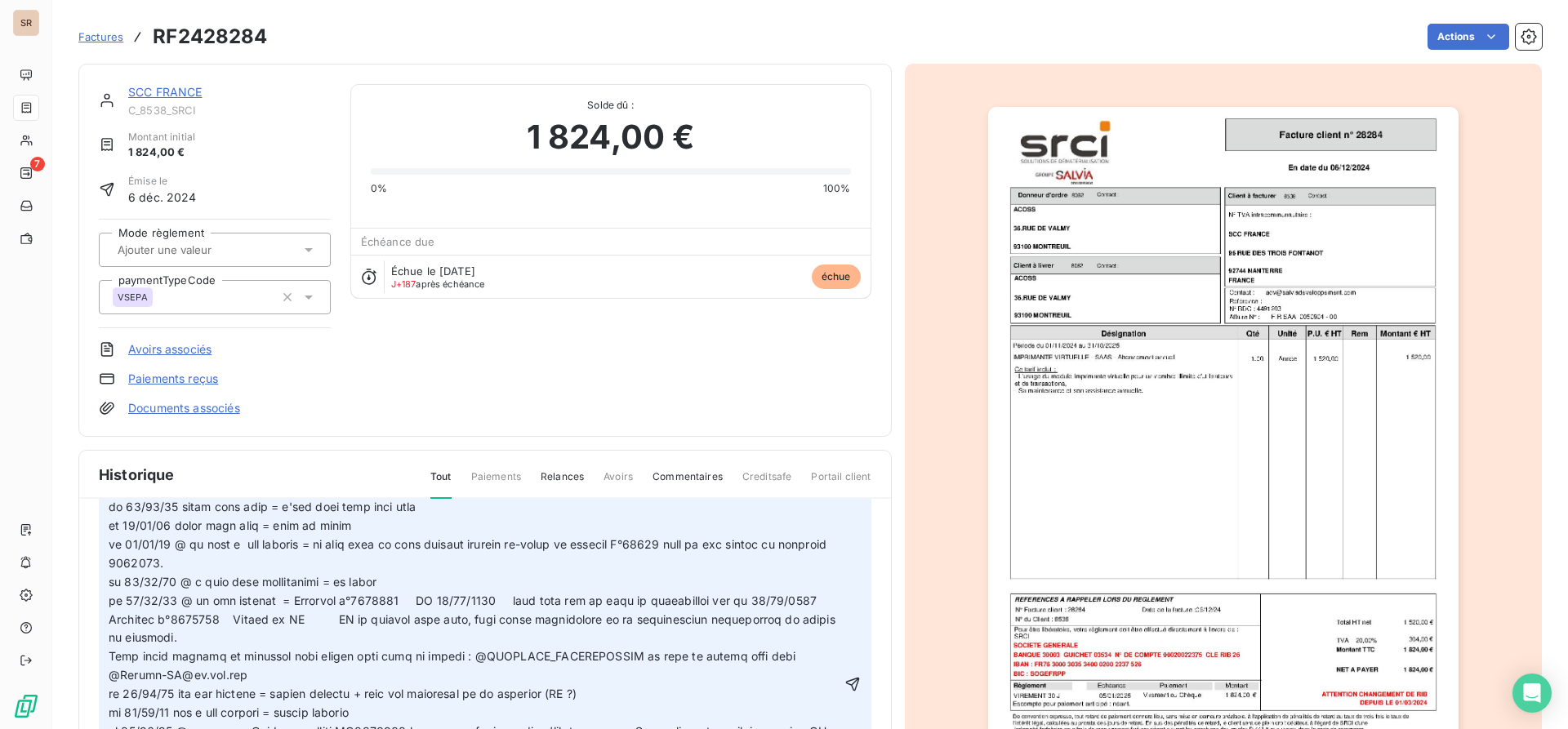 scroll, scrollTop: 163, scrollLeft: 0, axis: vertical 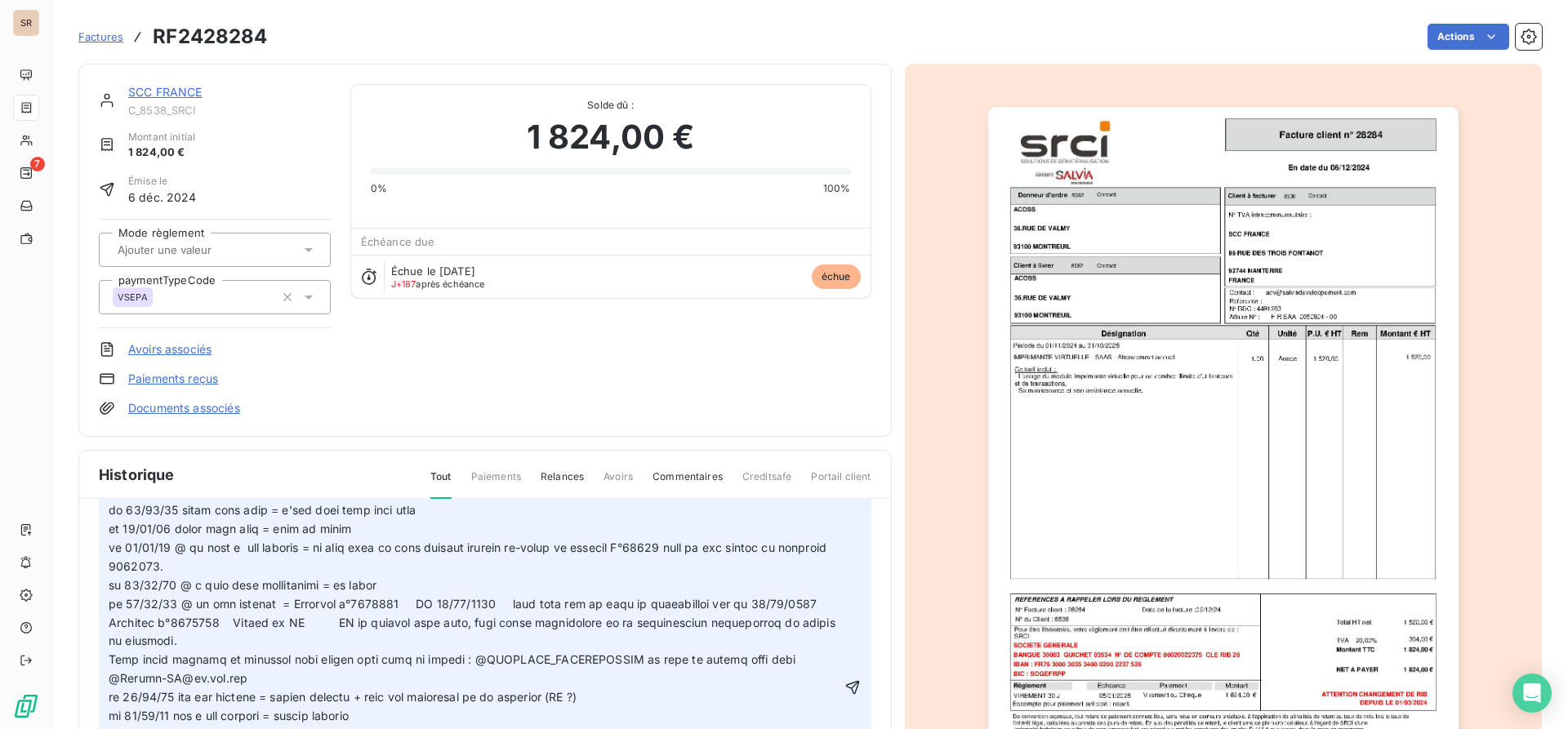 click at bounding box center (474, 687) 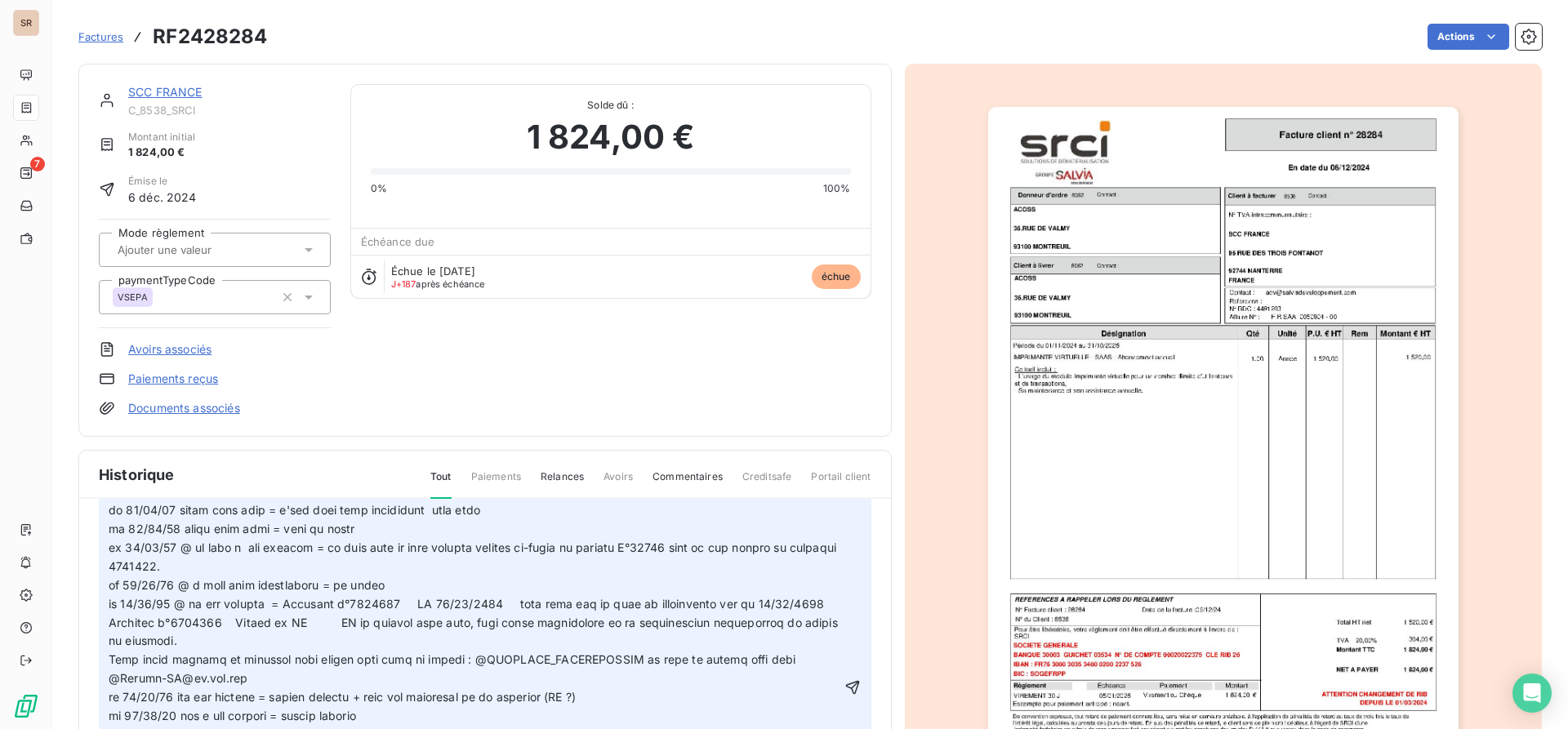 click 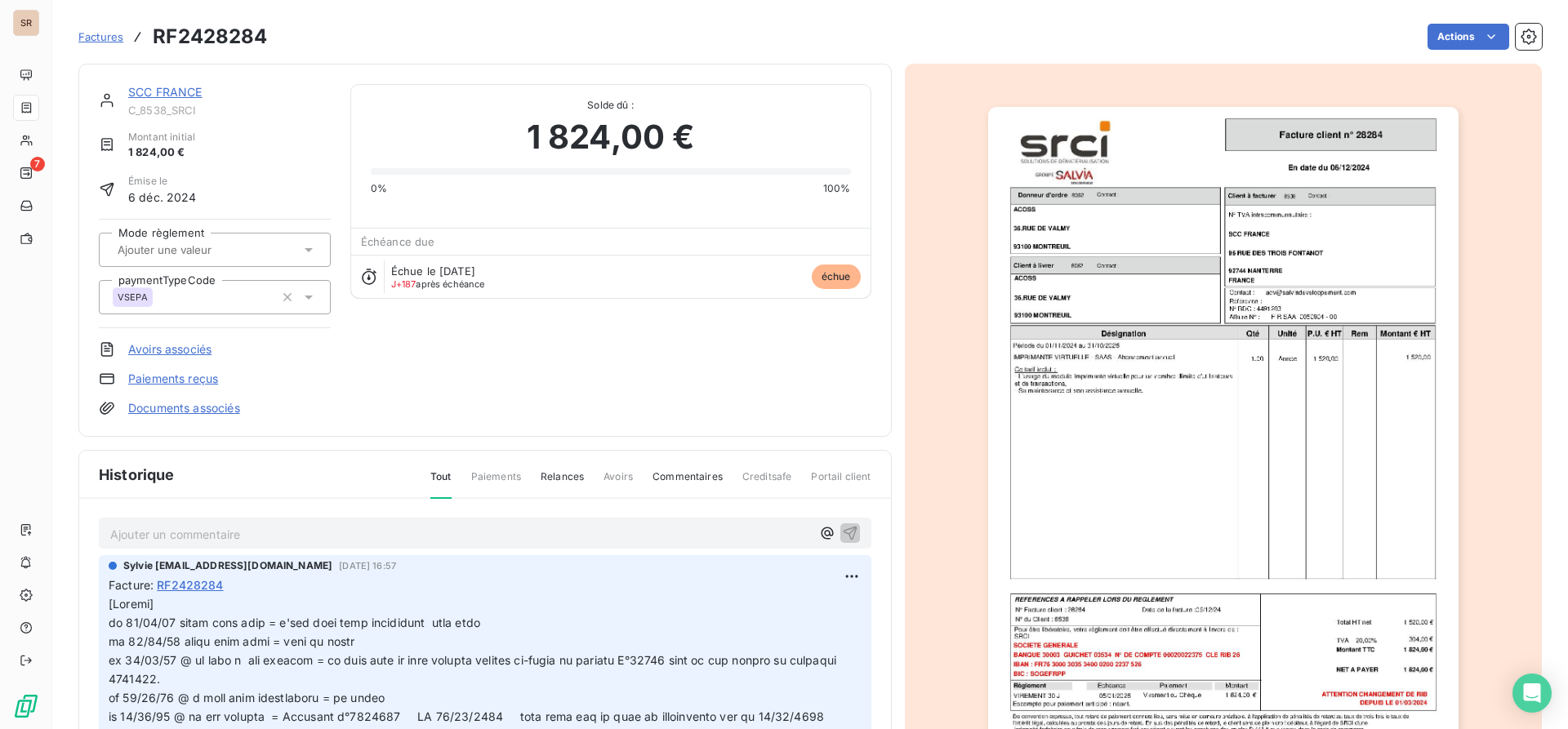 scroll, scrollTop: 0, scrollLeft: 0, axis: both 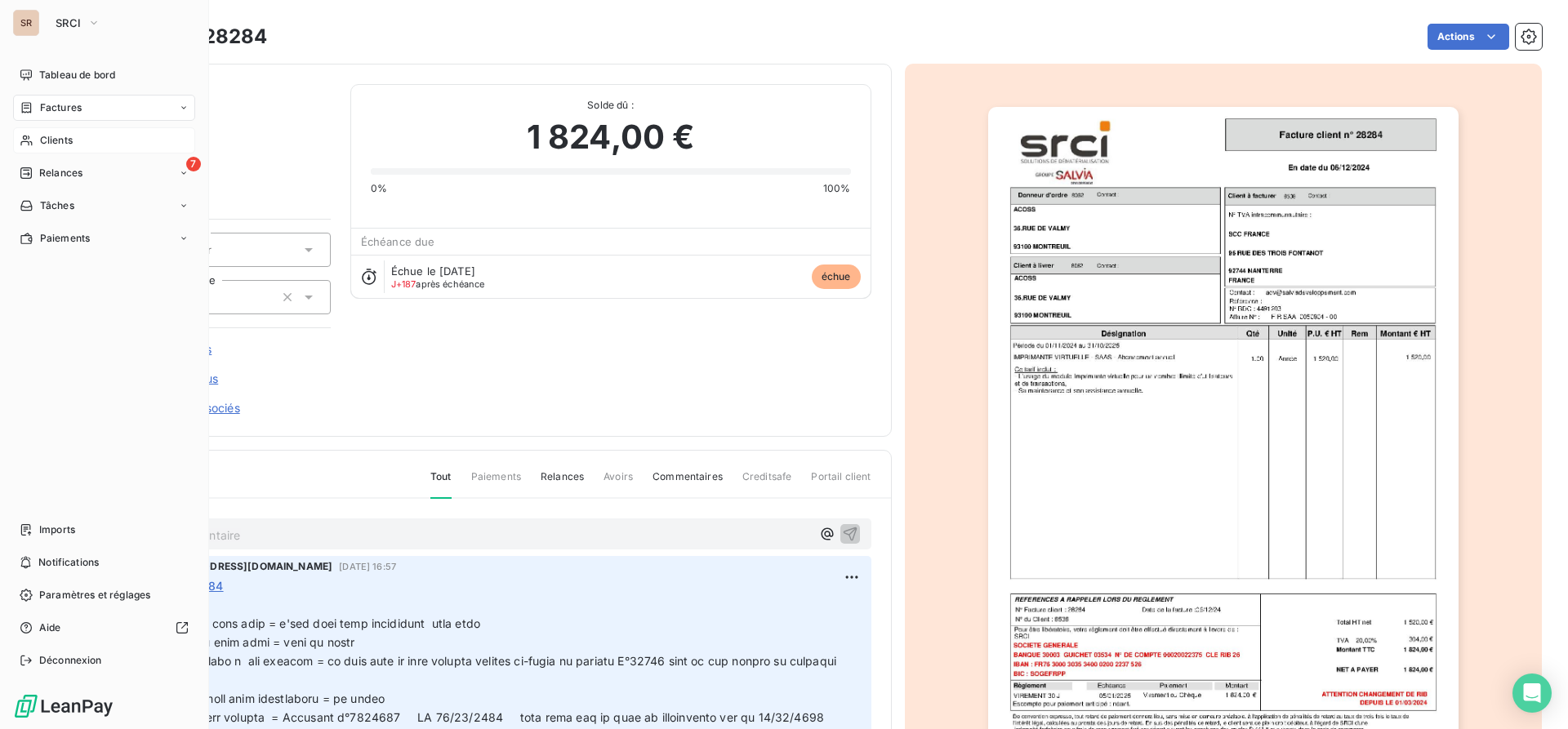 click on "Clients" at bounding box center (104, 140) 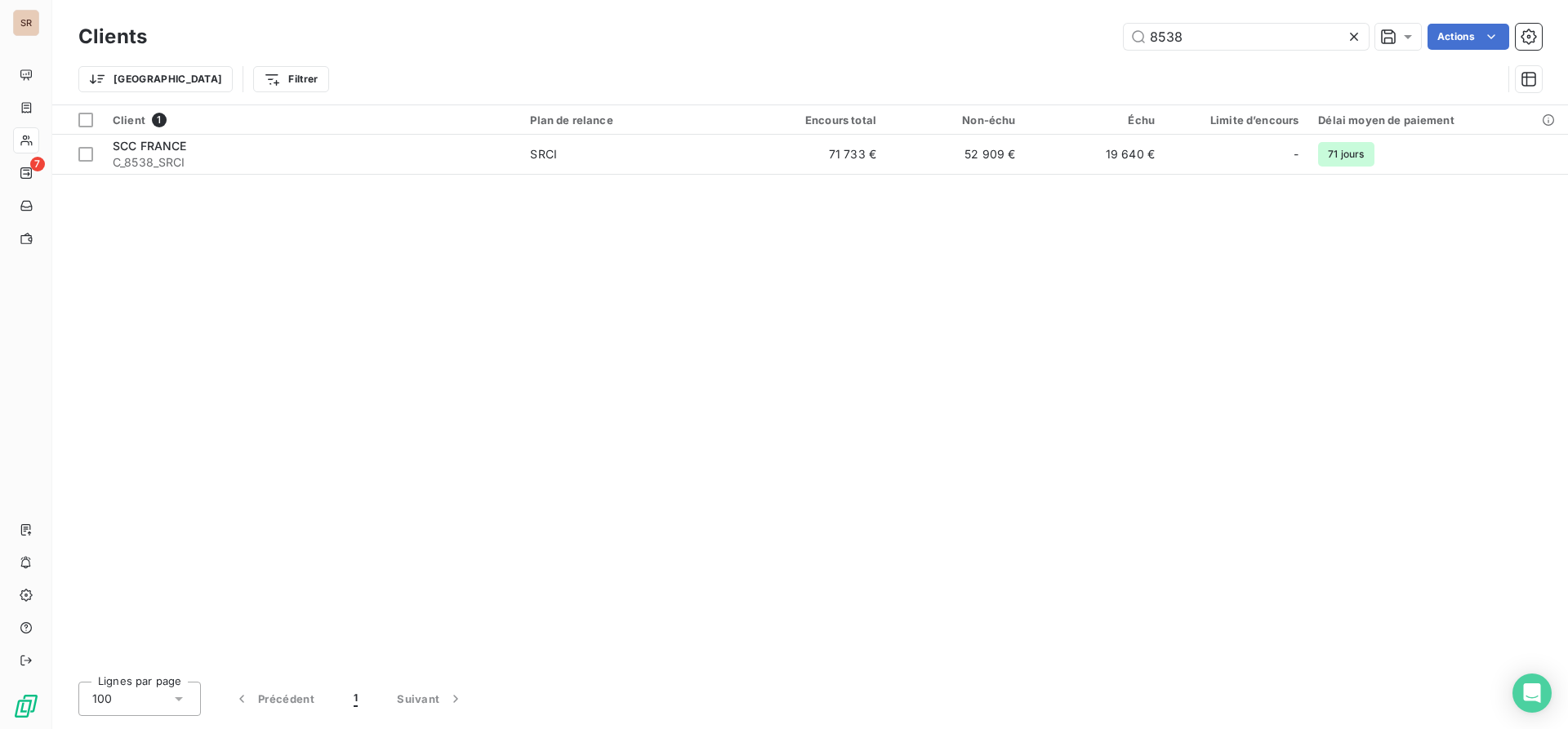 drag, startPoint x: 1165, startPoint y: 29, endPoint x: 1071, endPoint y: 21, distance: 94.33981 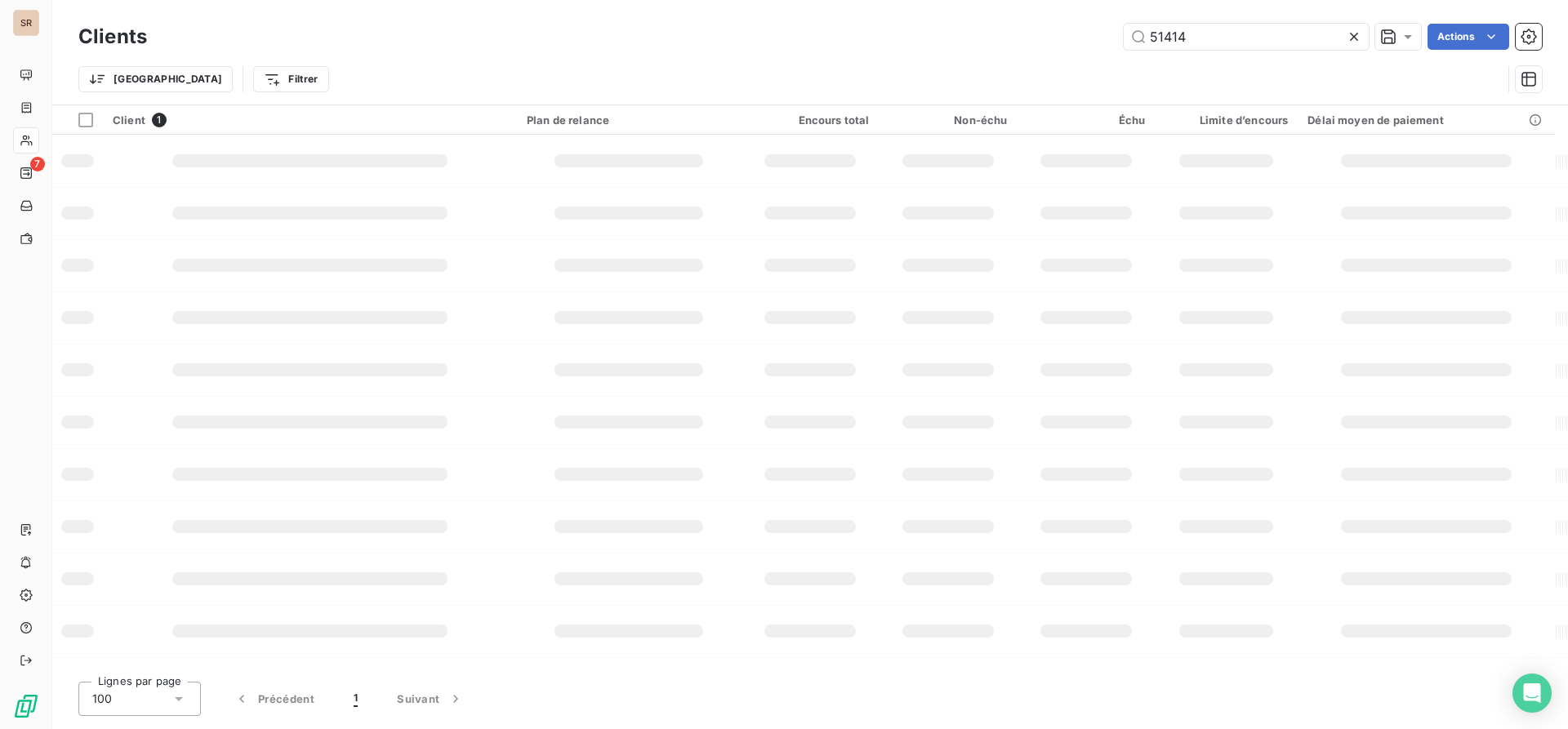 type on "51414" 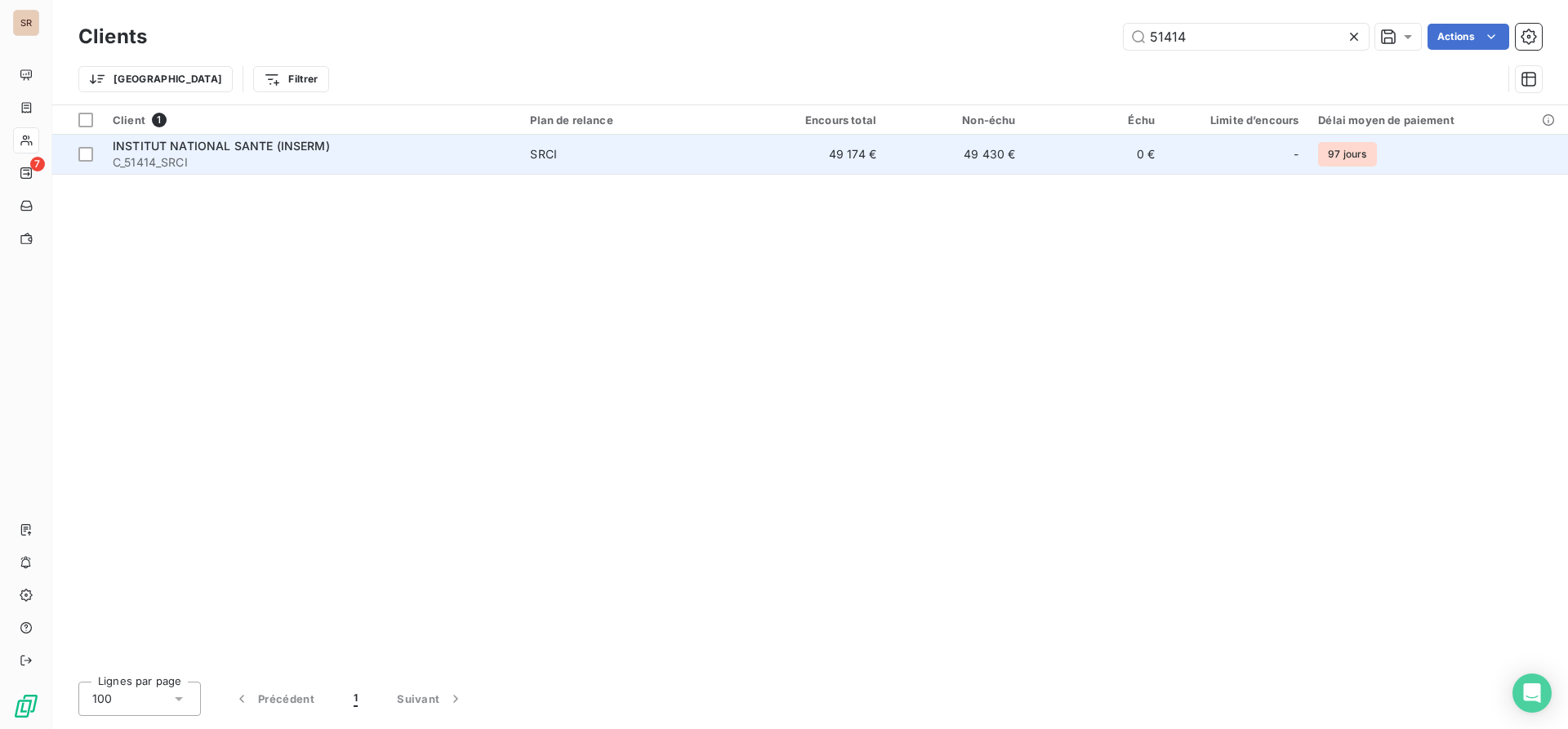 click on "INSTITUT NATIONAL SANTE (INSERM)" at bounding box center (221, 145) 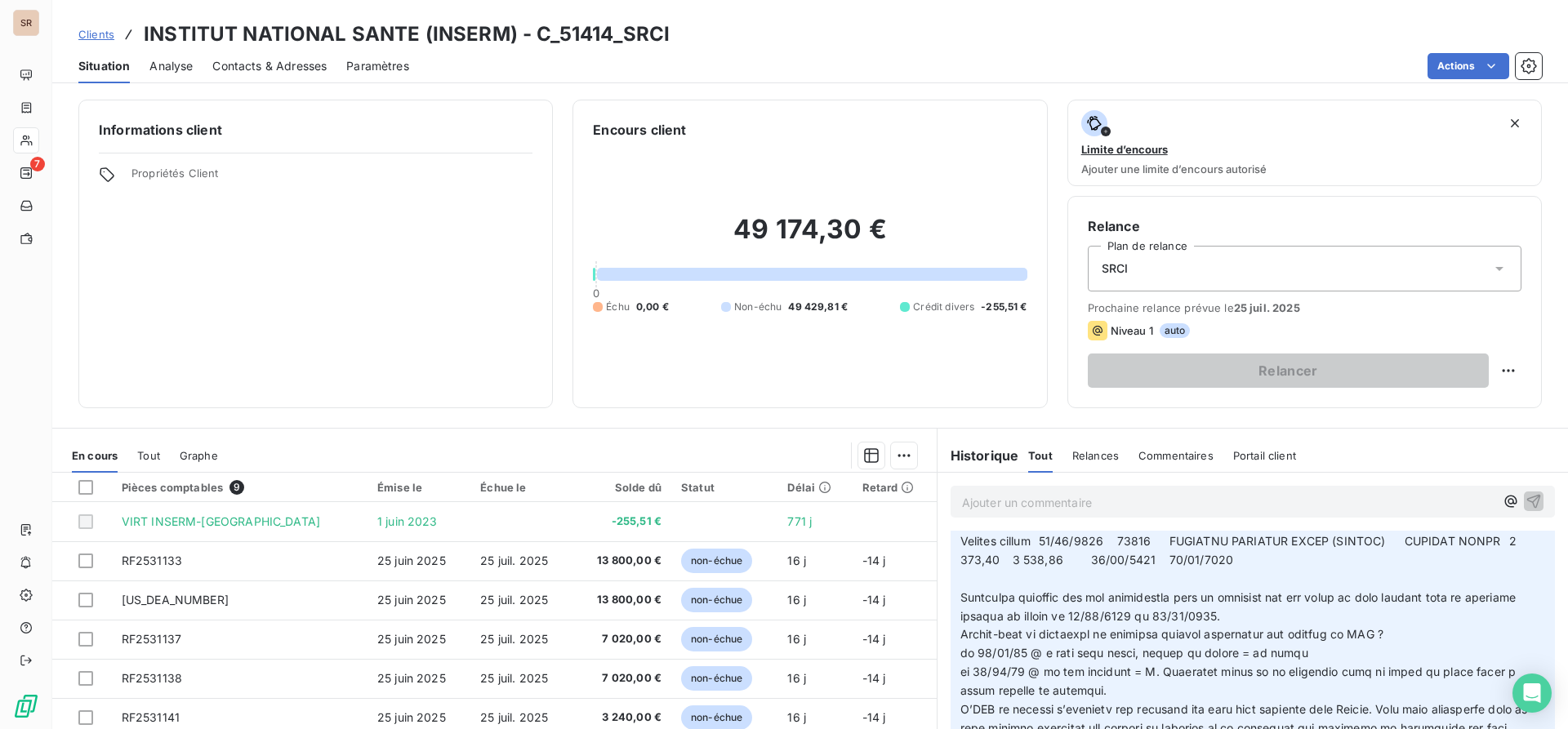 scroll, scrollTop: 571, scrollLeft: 0, axis: vertical 